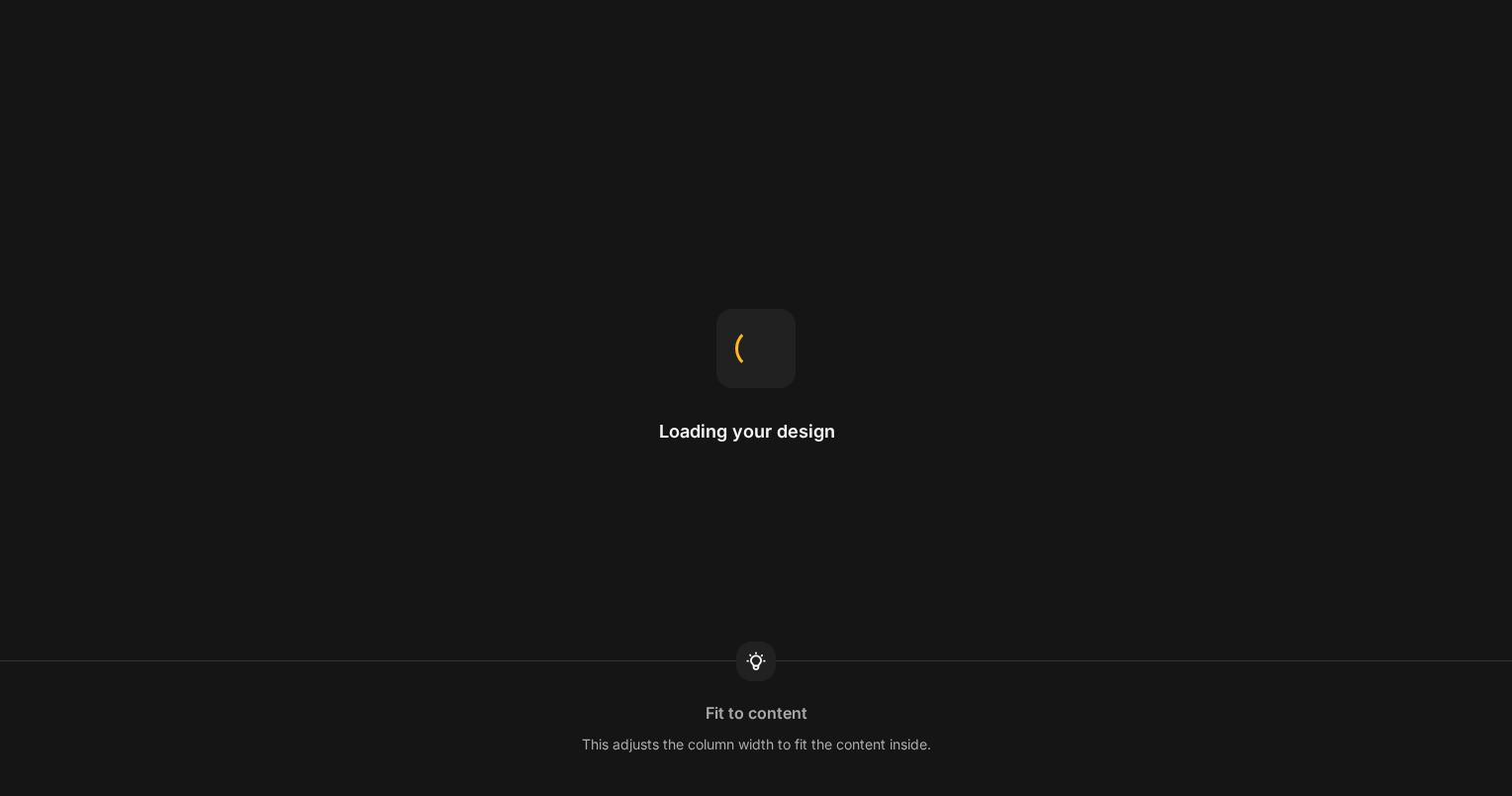 scroll, scrollTop: 0, scrollLeft: 0, axis: both 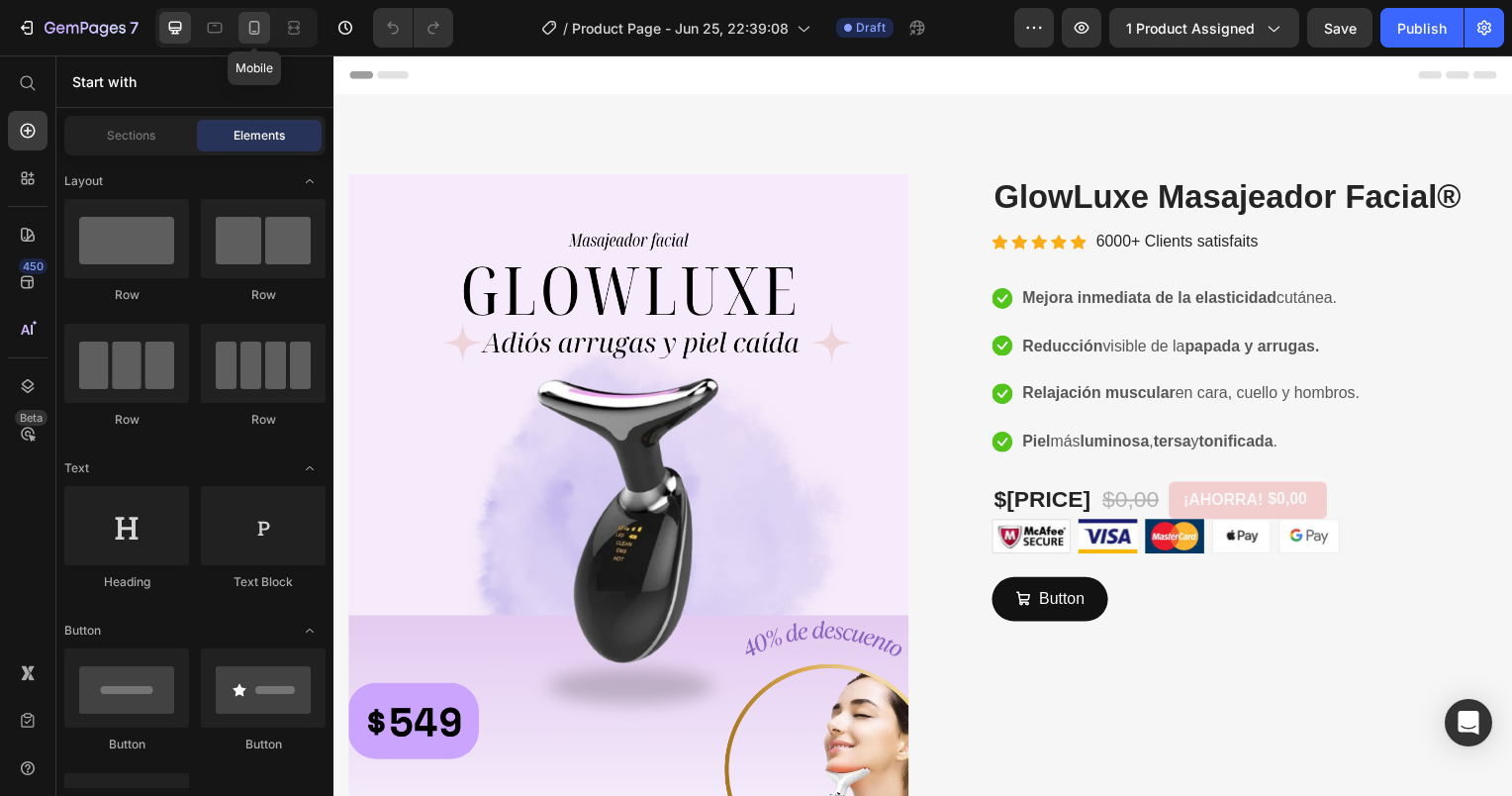click 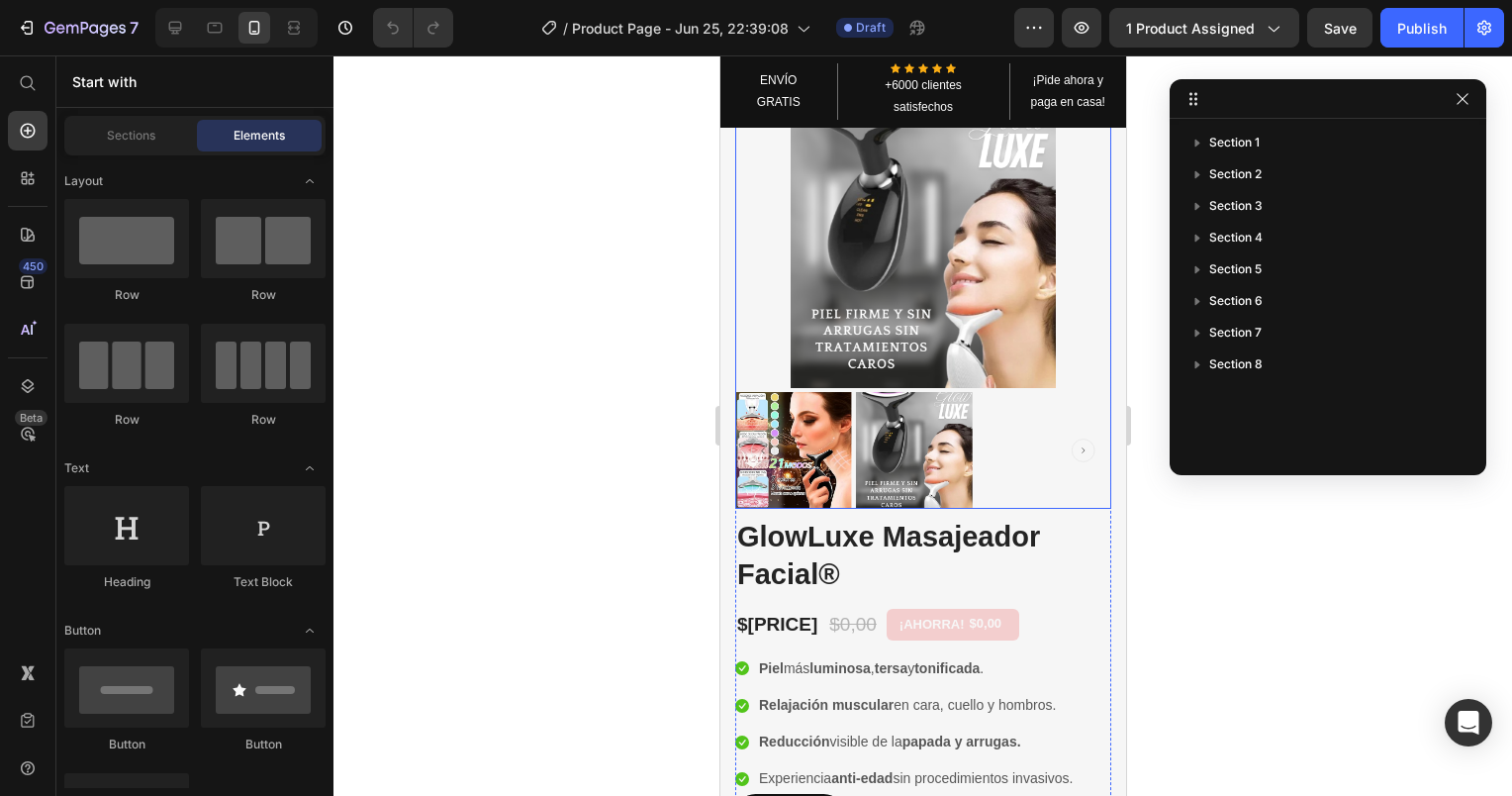 scroll, scrollTop: 0, scrollLeft: 0, axis: both 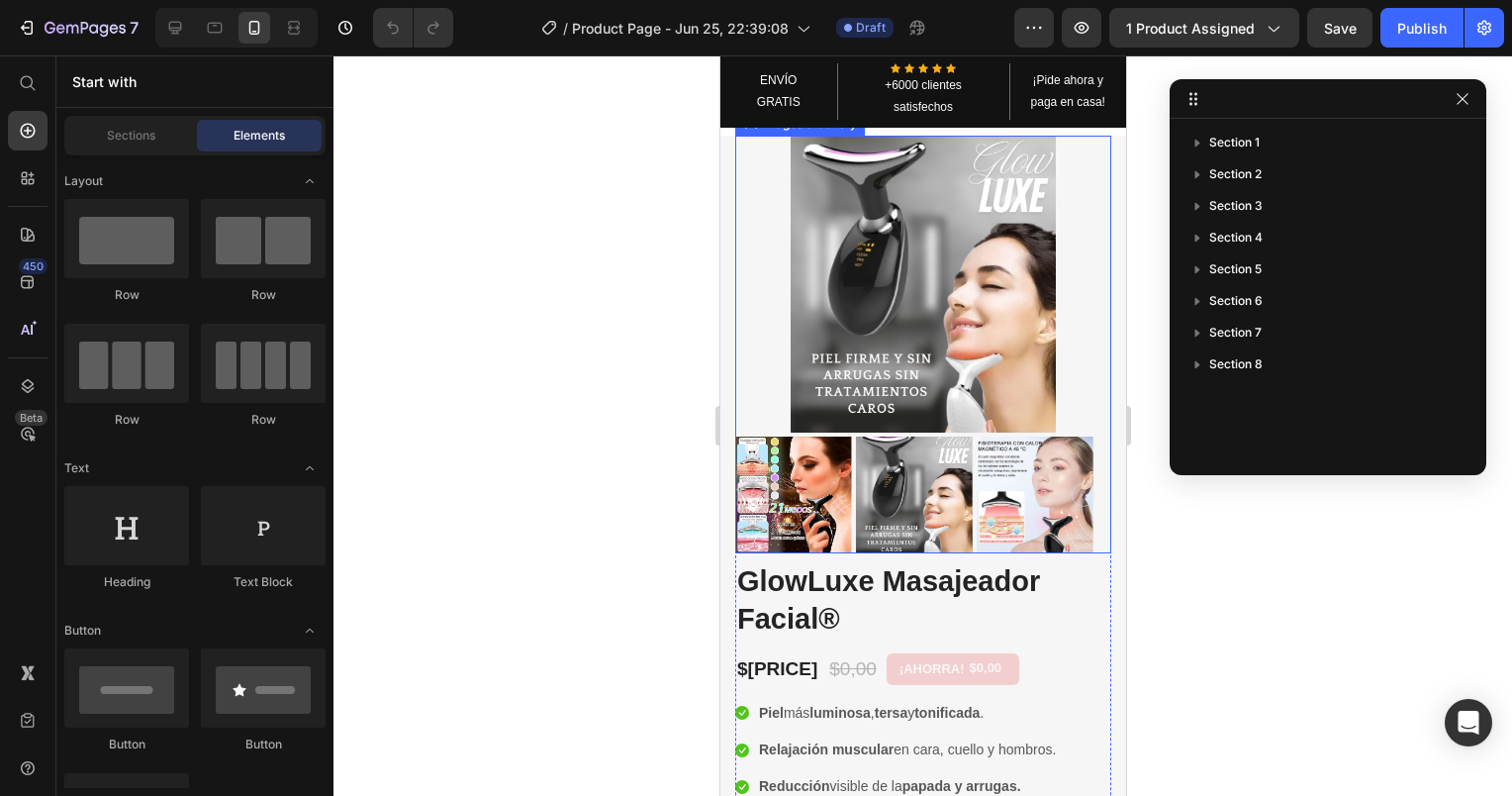 click at bounding box center (922, 284) 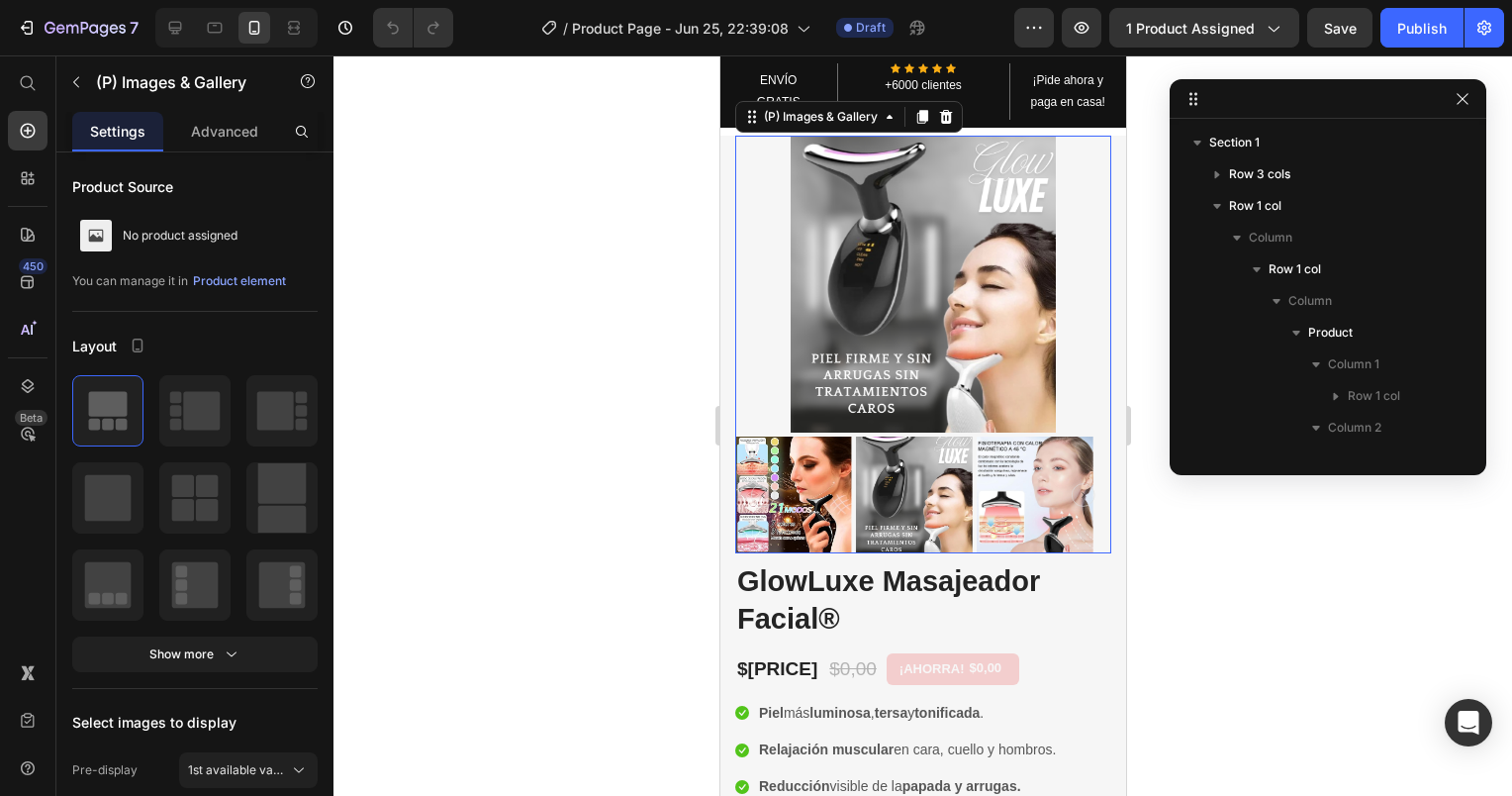 scroll, scrollTop: 248, scrollLeft: 0, axis: vertical 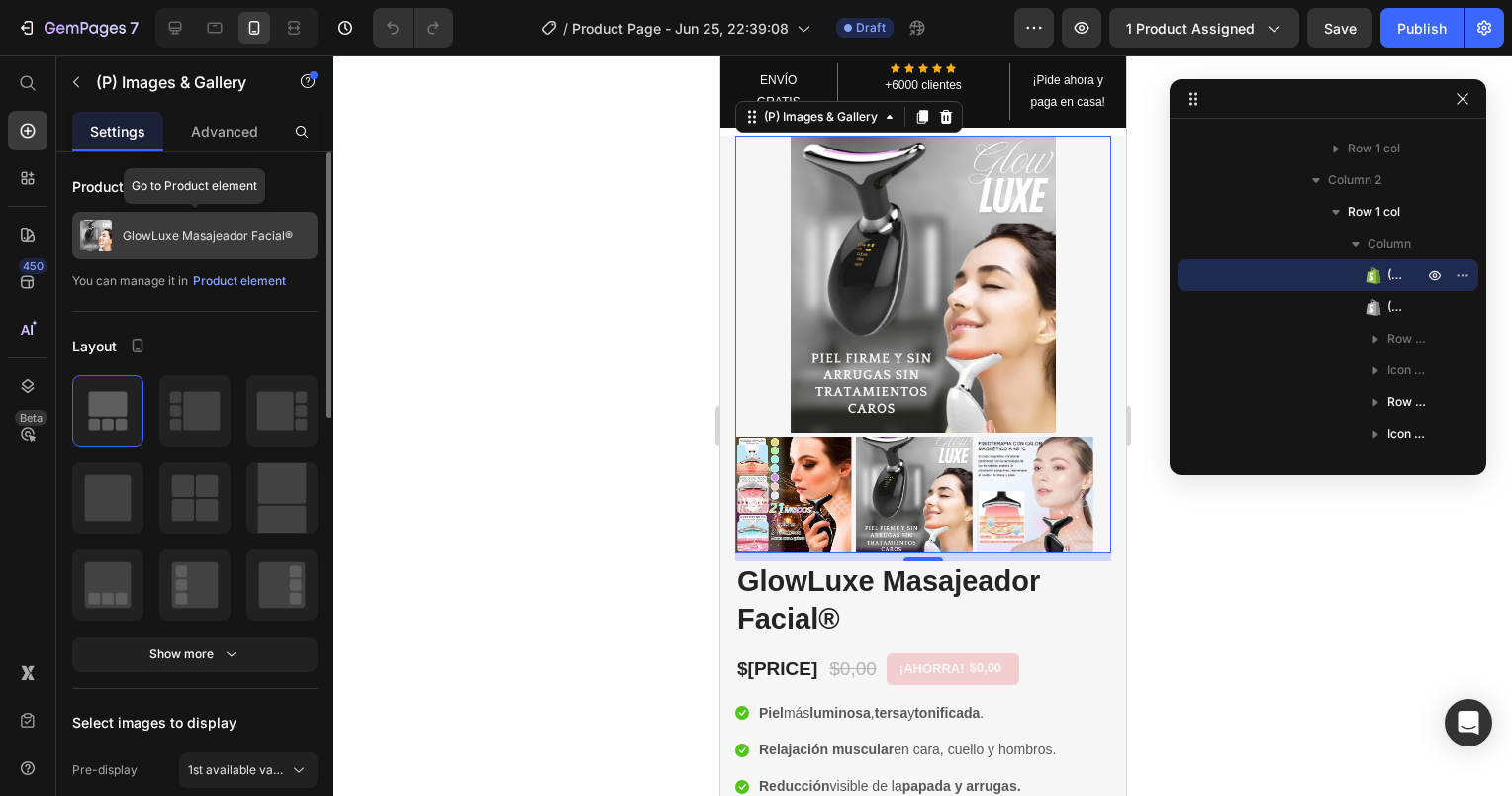 click on "GlowLuxe Masajeador Facial®" at bounding box center [195, 236] 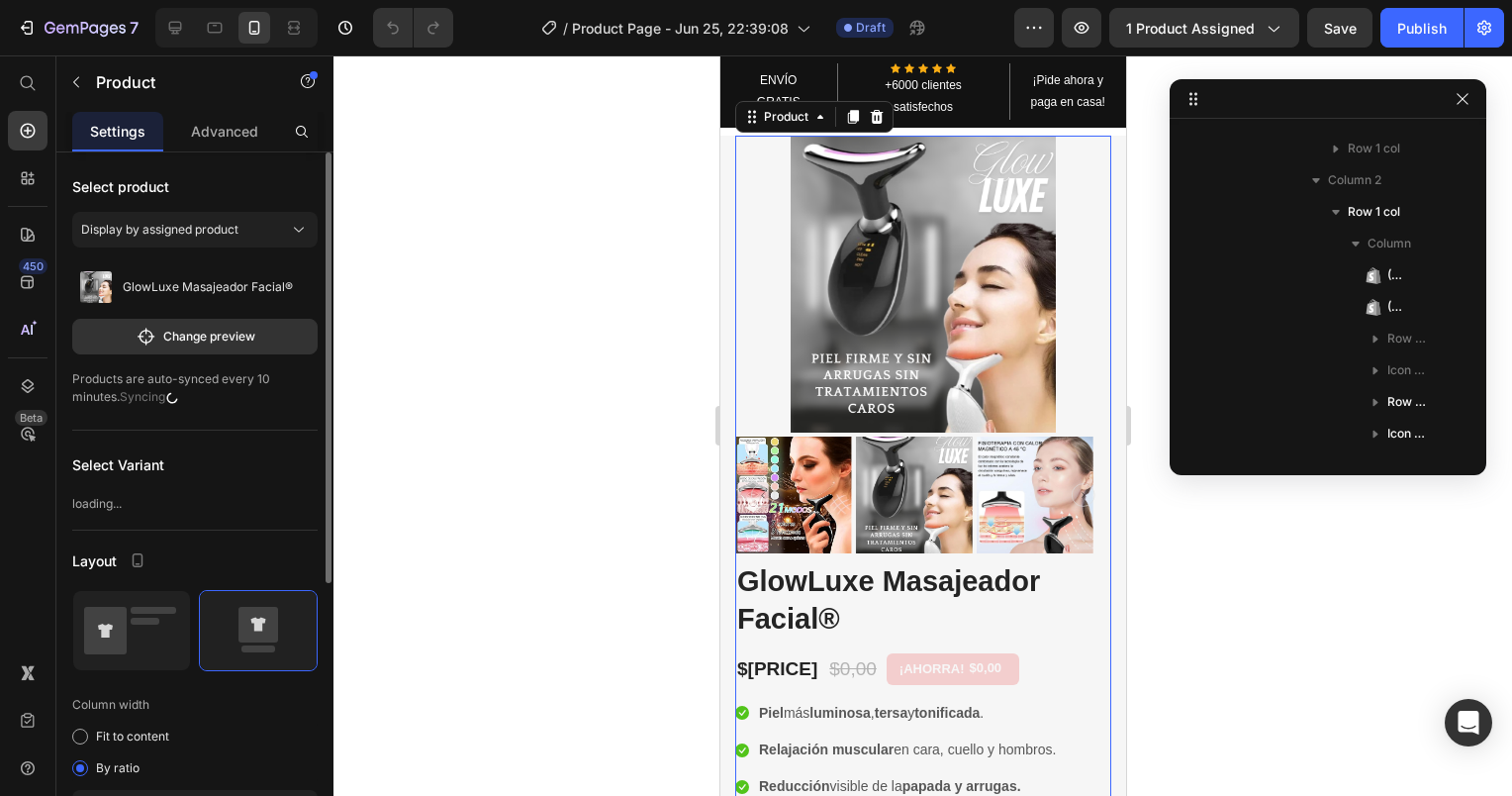 scroll, scrollTop: 57, scrollLeft: 0, axis: vertical 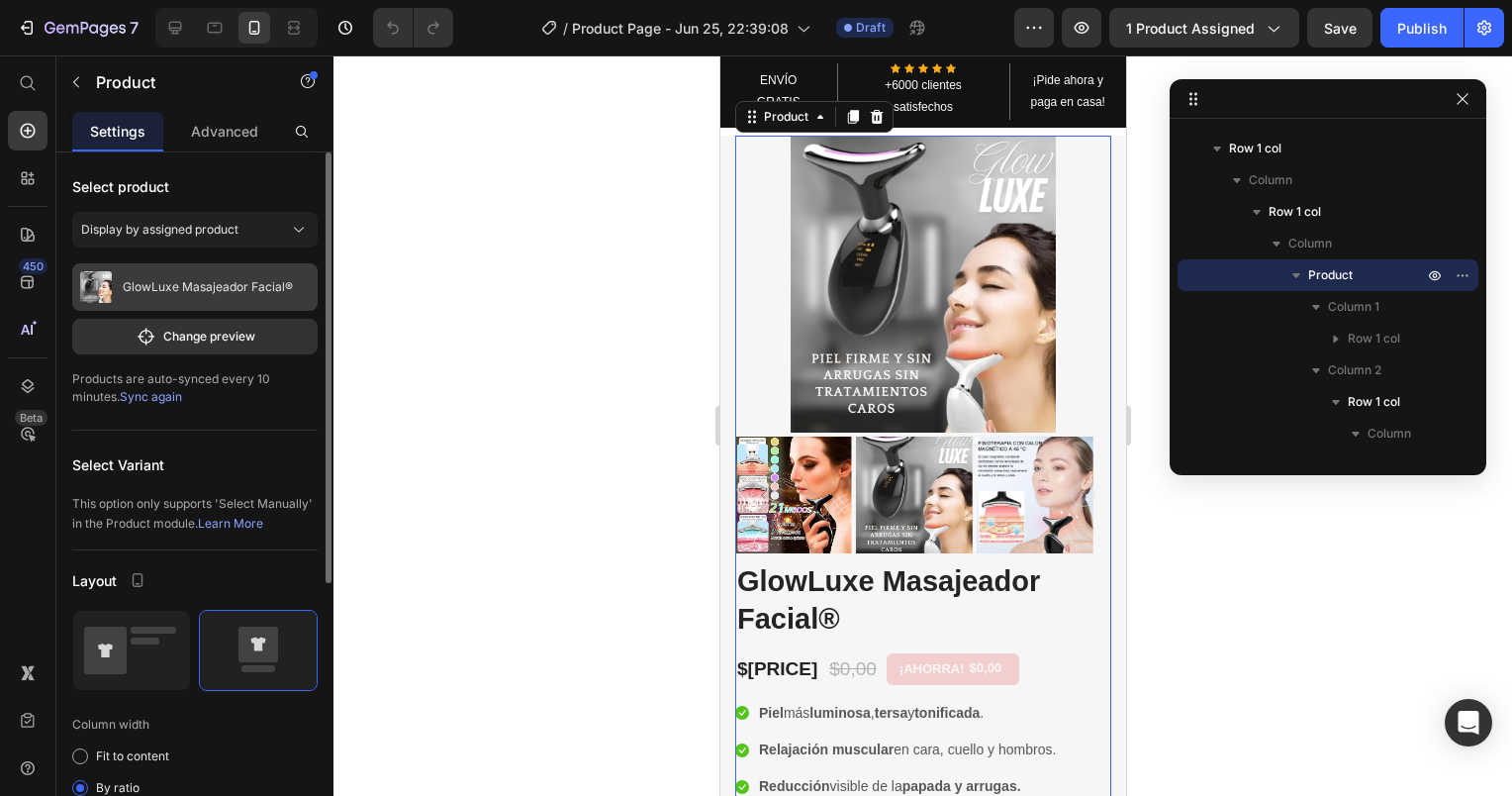 click on "GlowLuxe Masajeador Facial®" at bounding box center (208, 287) 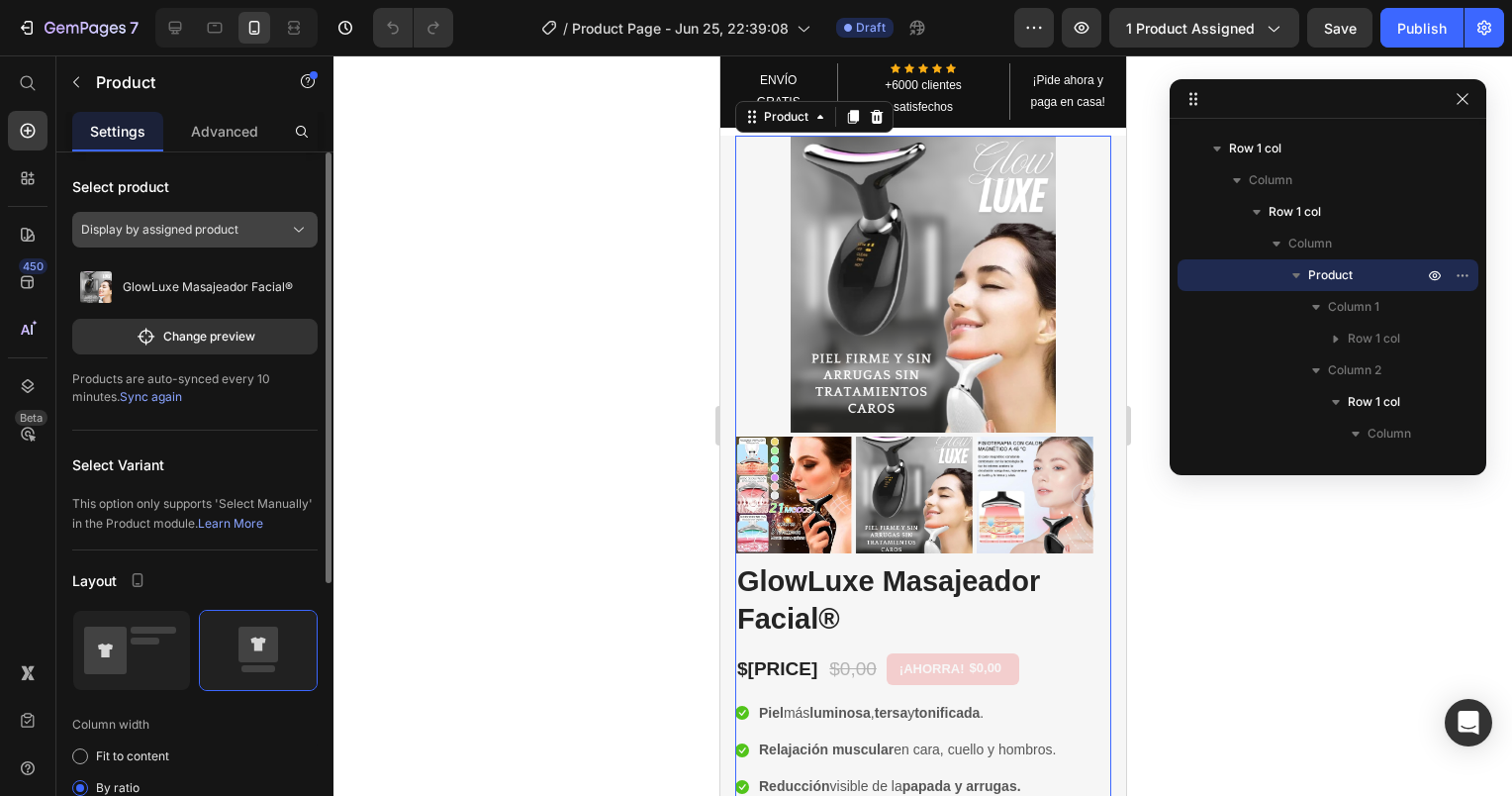 click on "Display by assigned product" at bounding box center [195, 230] 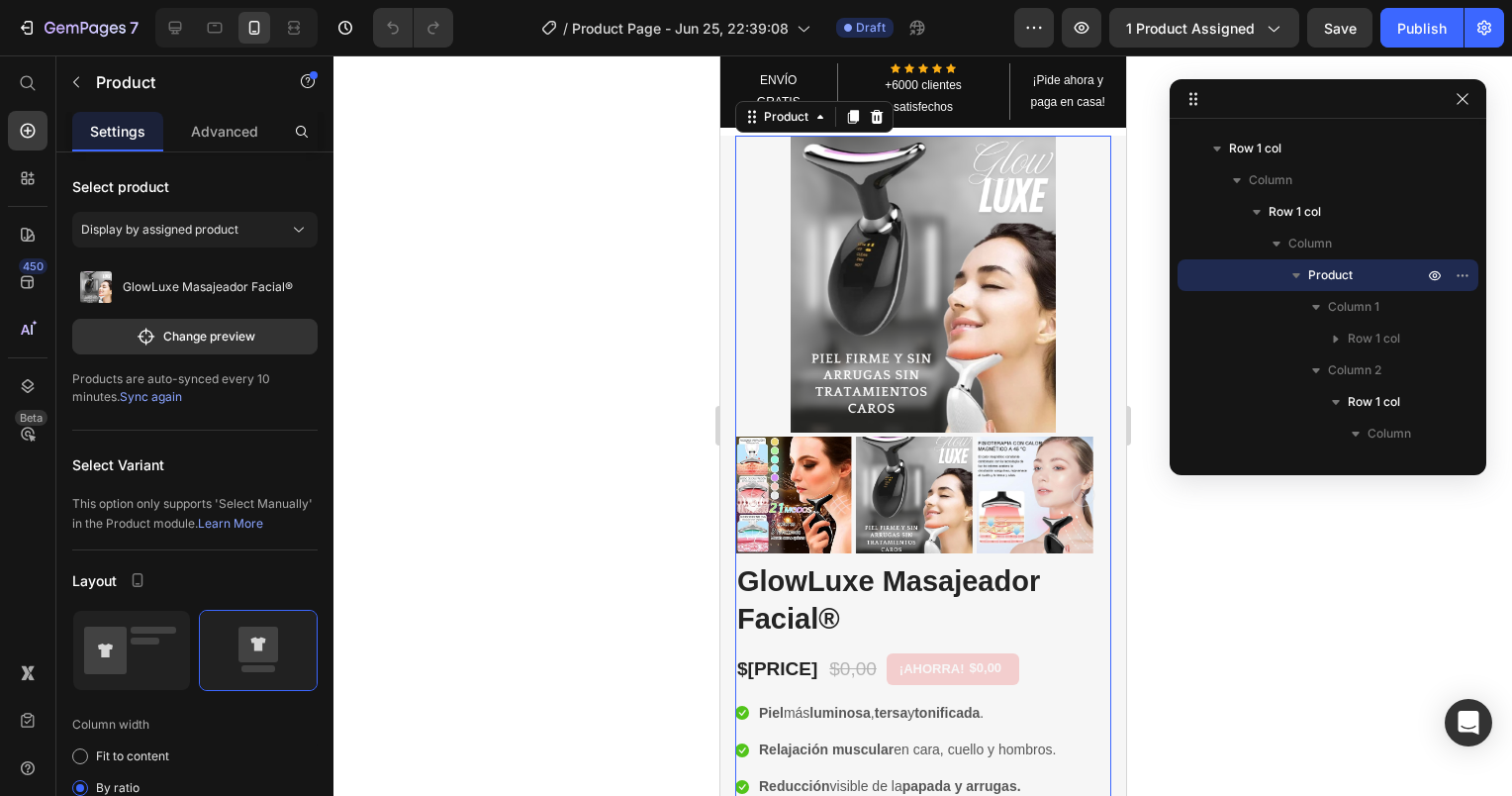 click 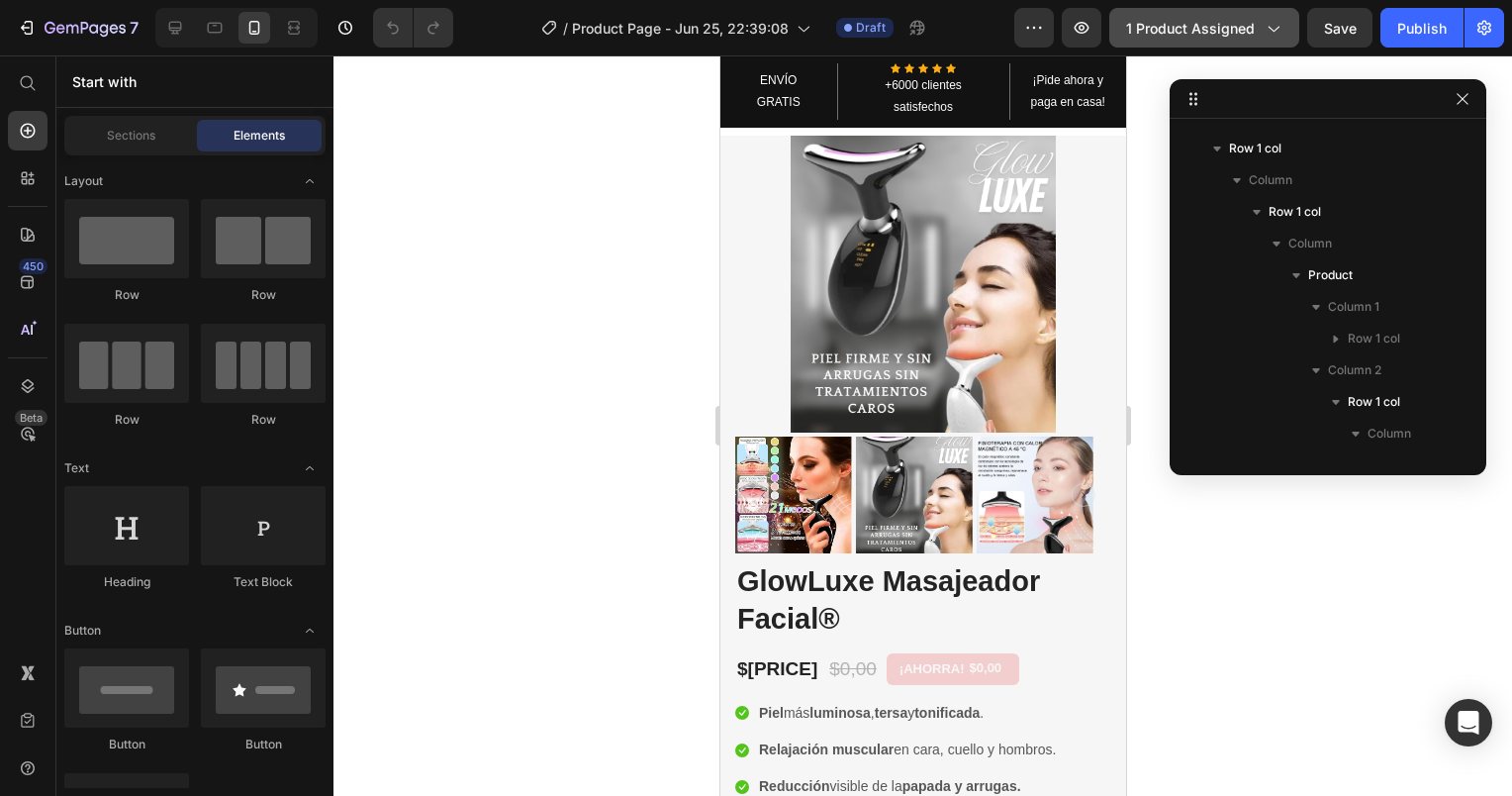 click on "1 product assigned" at bounding box center [1204, 28] 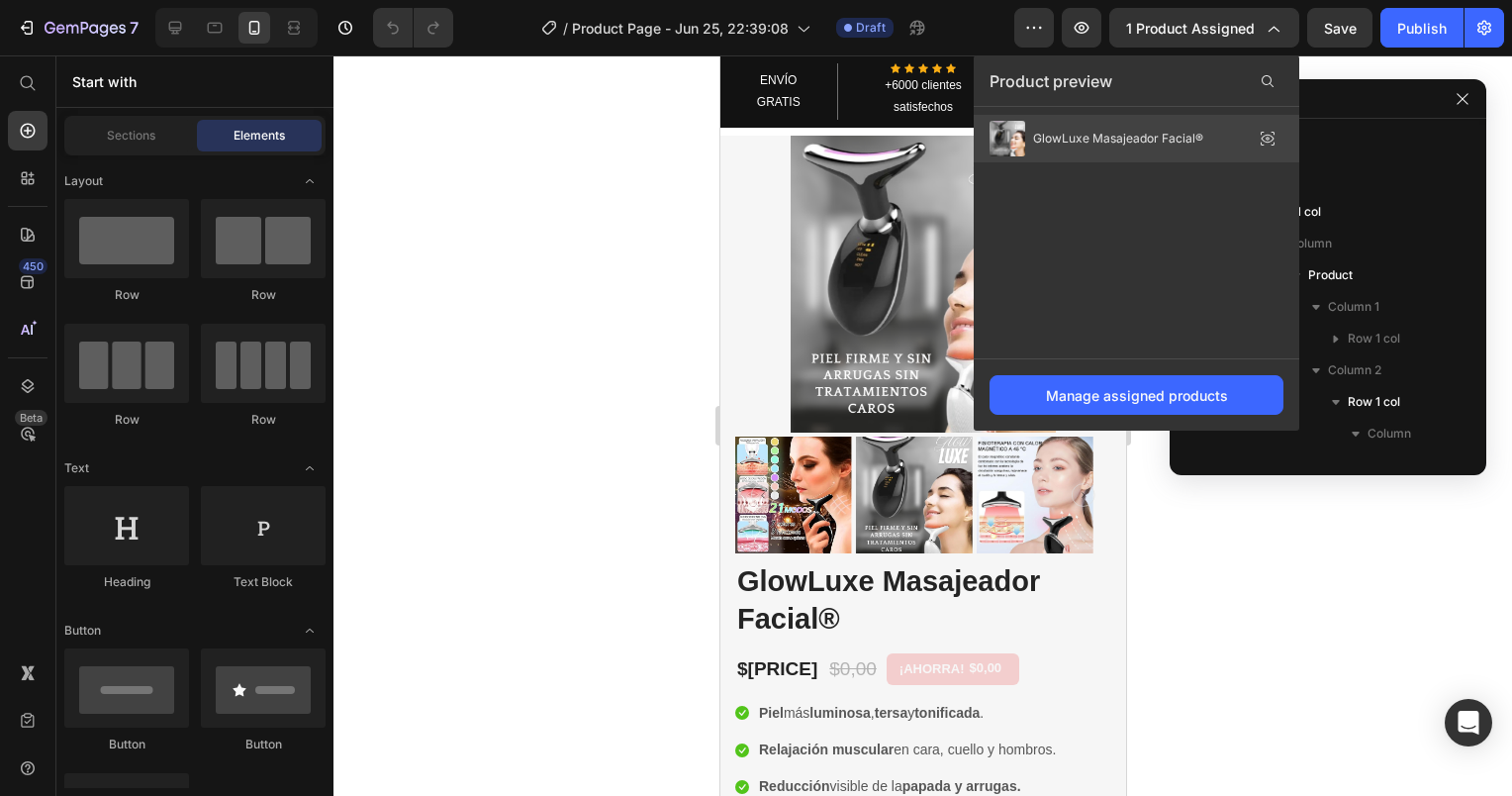 click on "GlowLuxe Masajeador Facial®" at bounding box center [1118, 139] 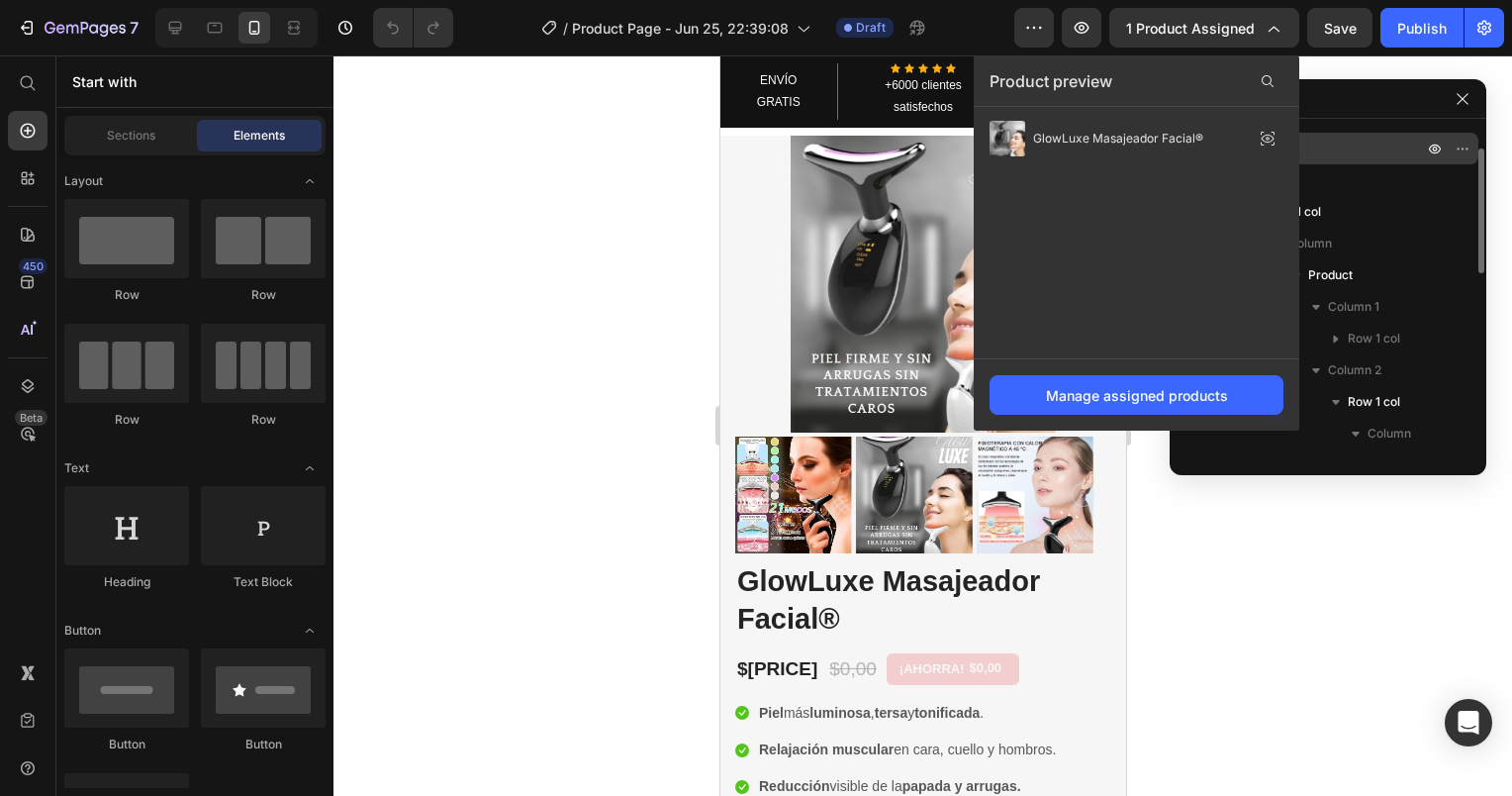 click on "Row 1 col" at bounding box center [1328, 149] 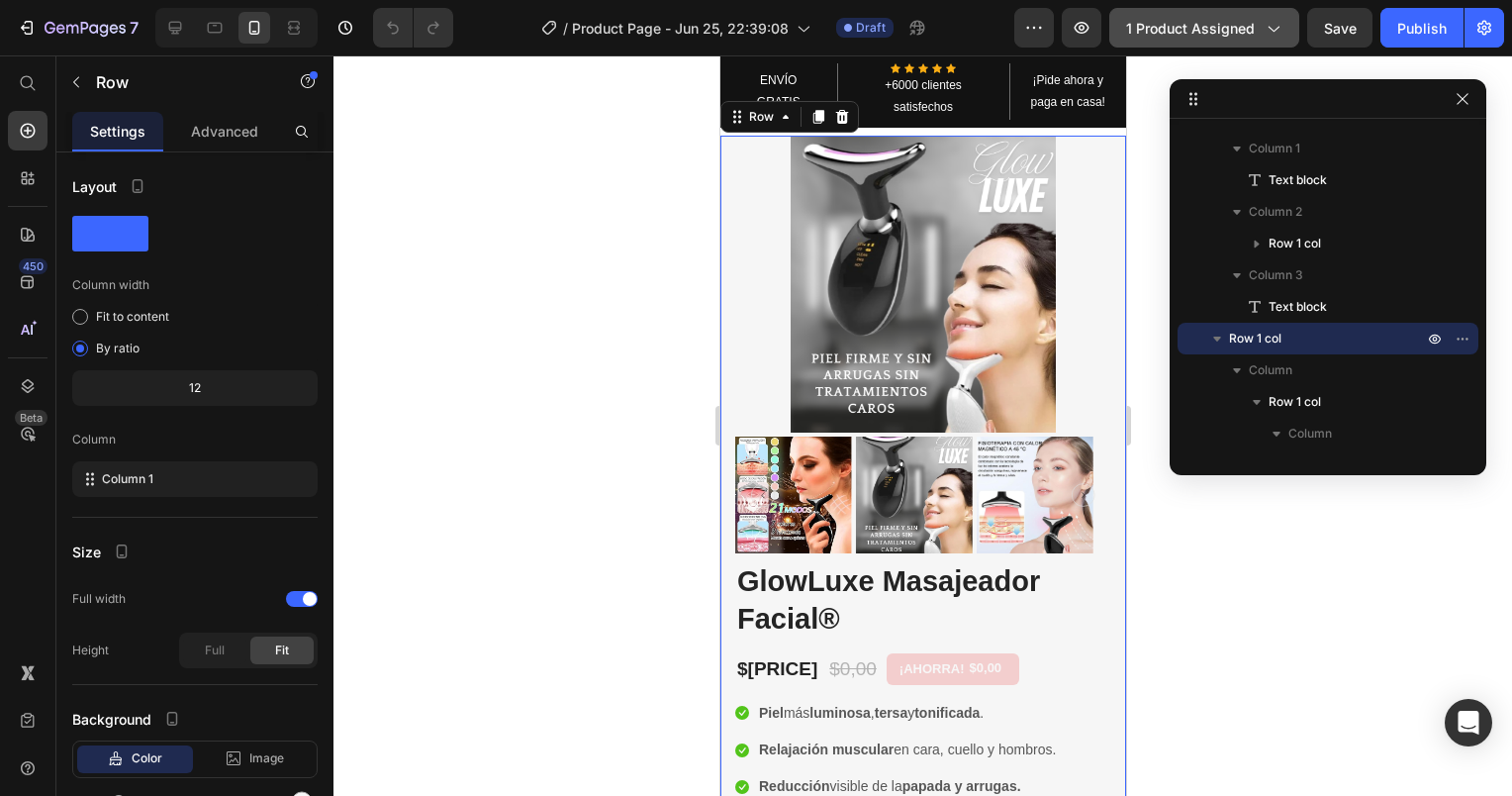 click on "1 product assigned" 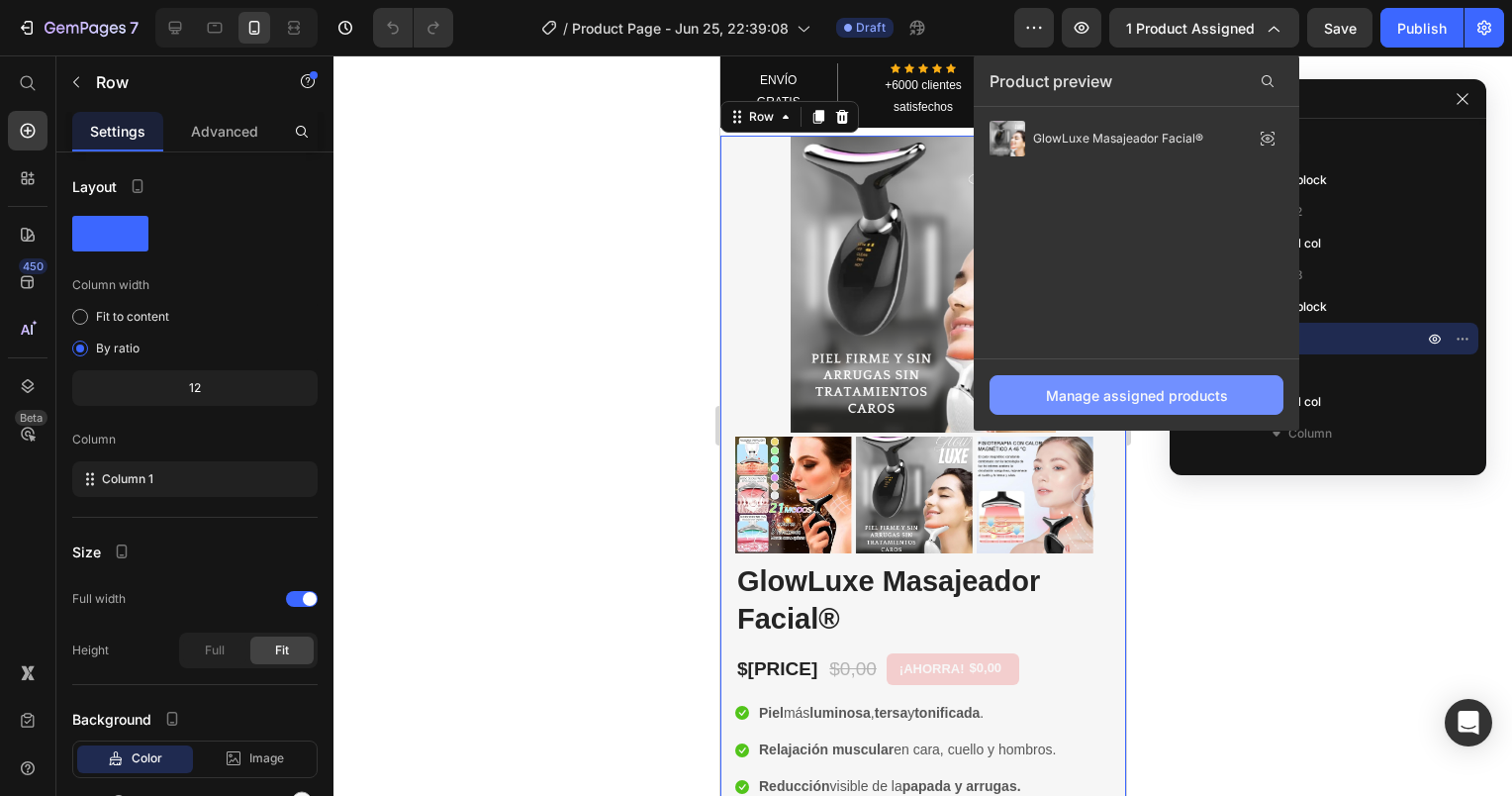 click on "Manage assigned products" at bounding box center [1136, 395] 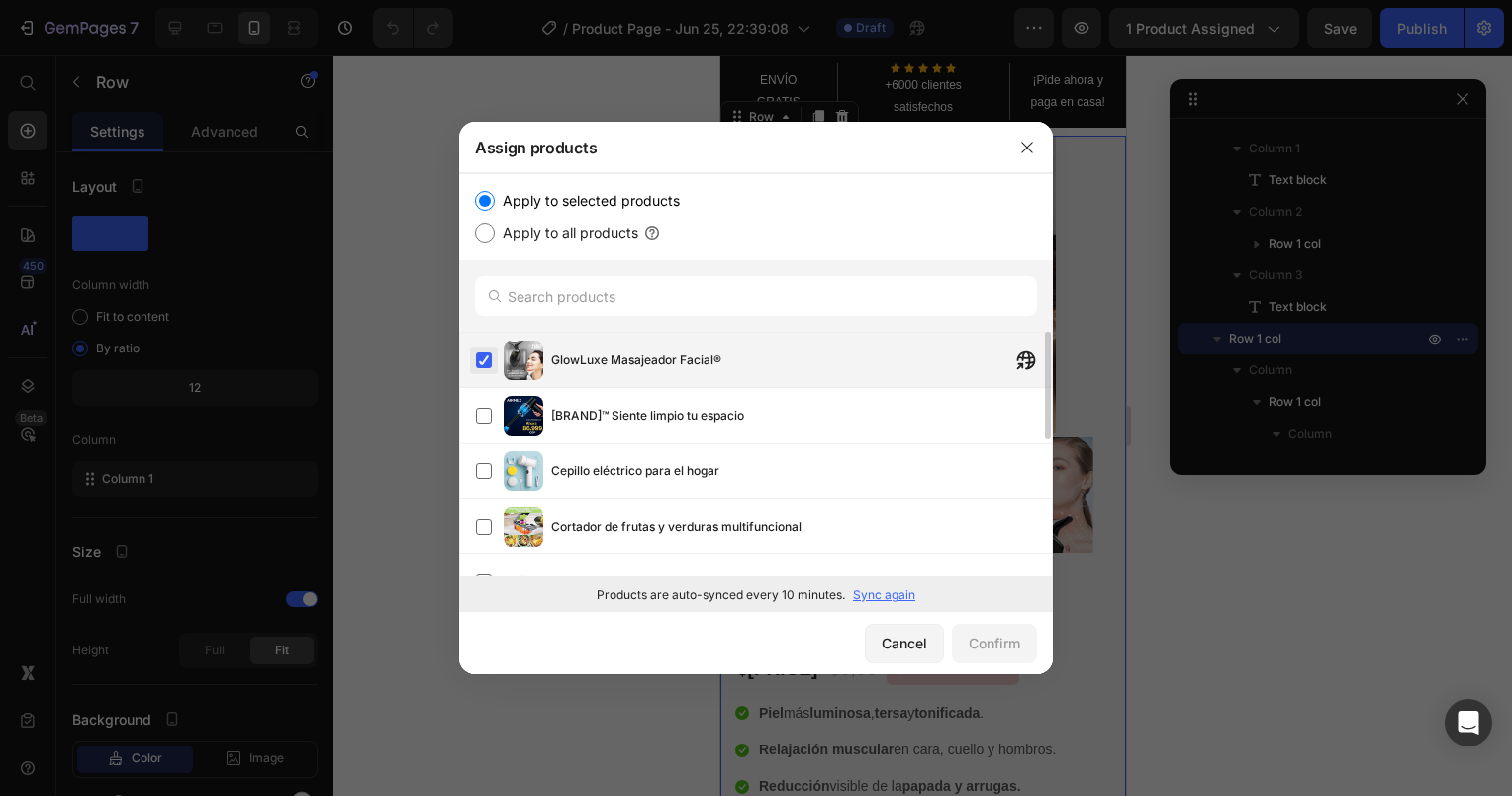 click at bounding box center (484, 360) 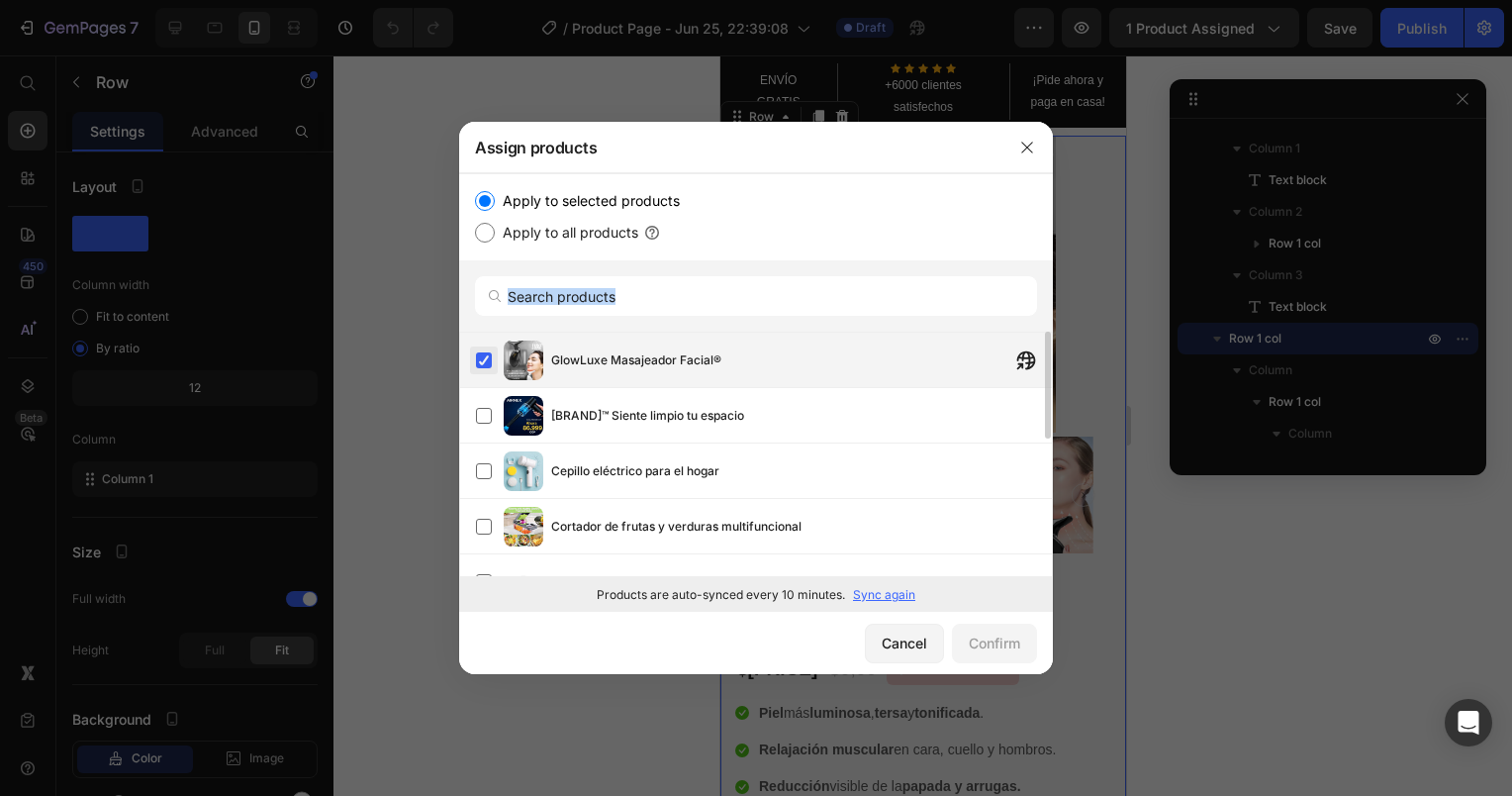 click at bounding box center (484, 360) 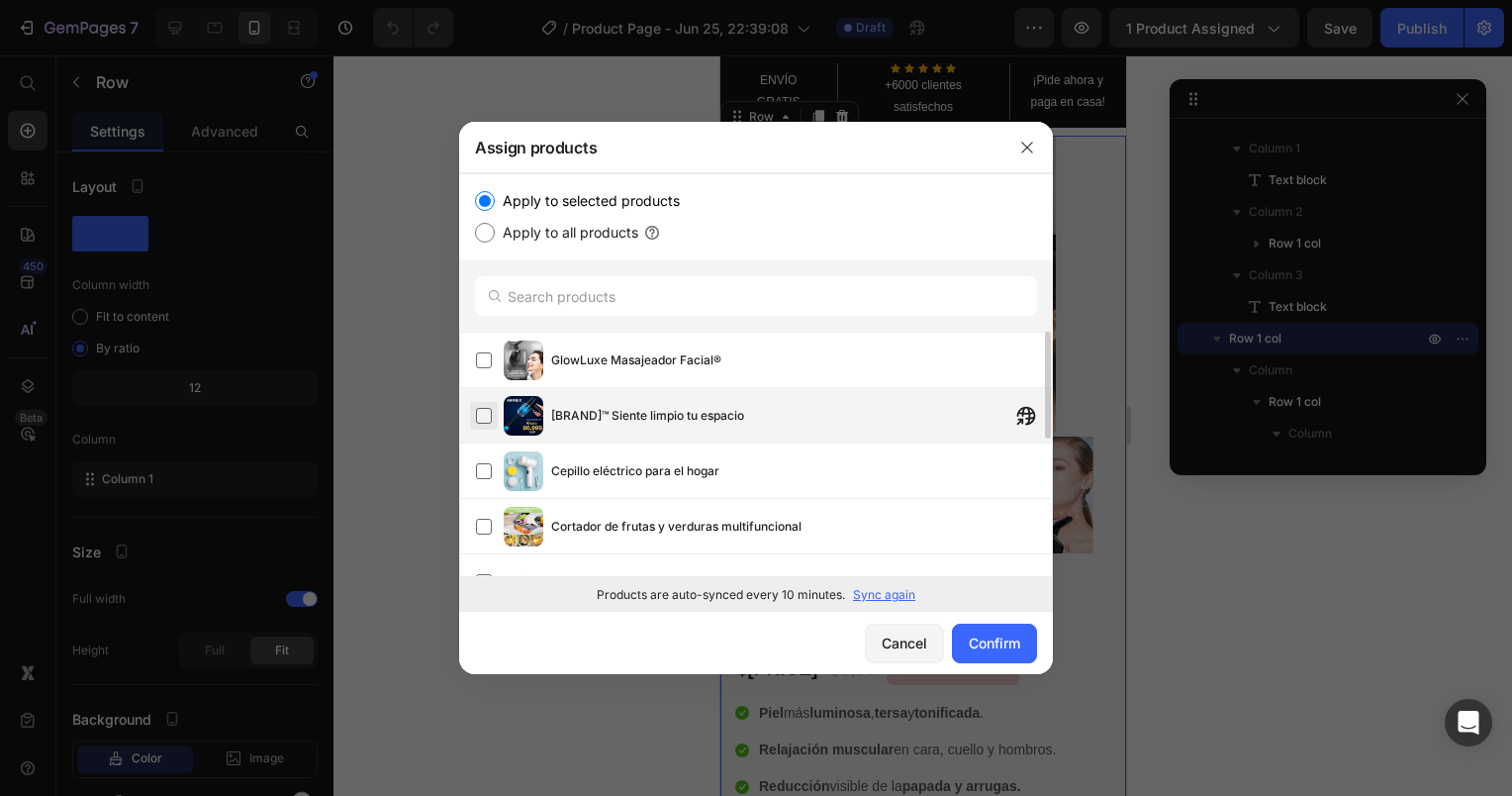 click at bounding box center [484, 416] 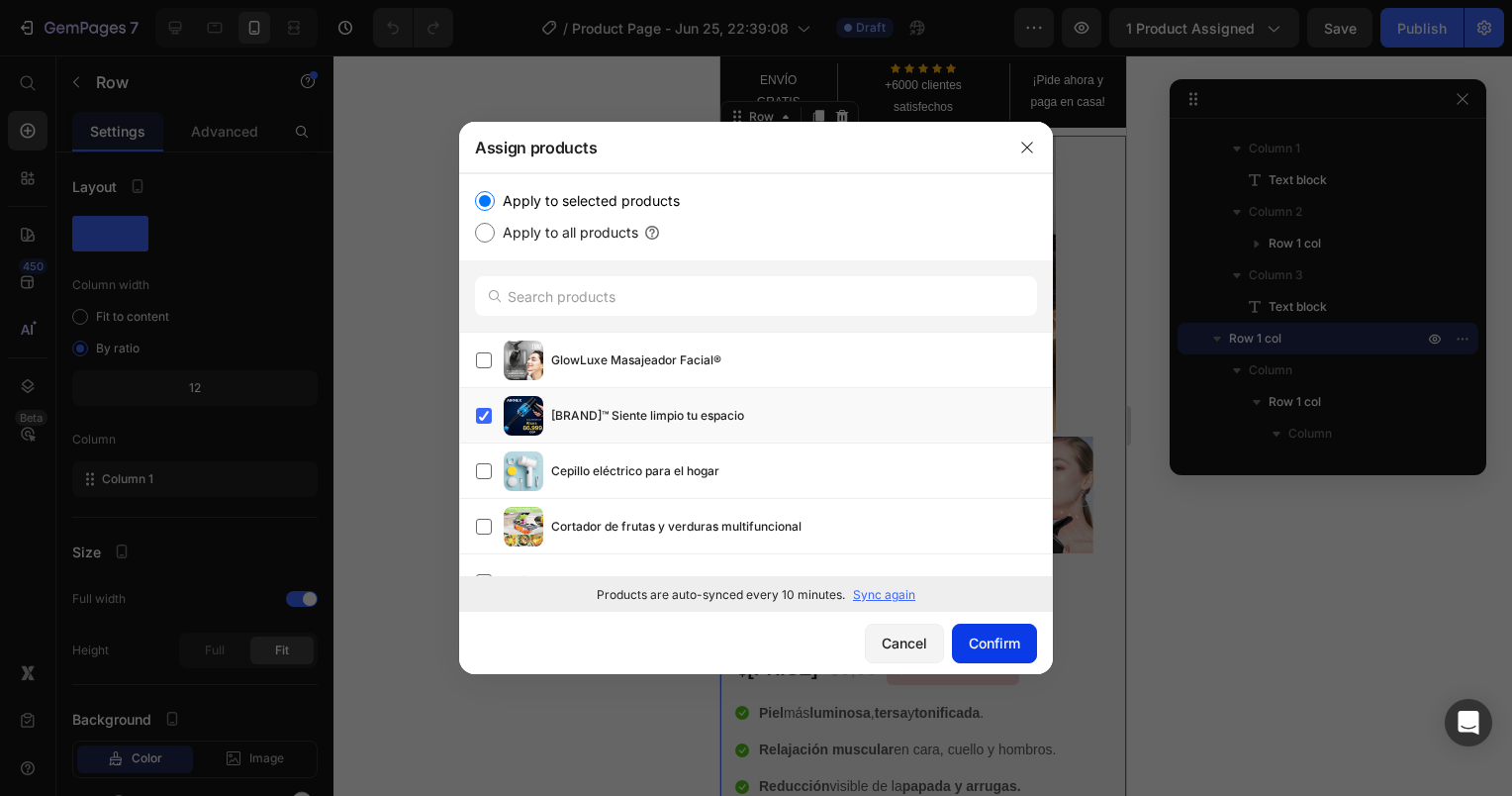 click on "Confirm" at bounding box center [994, 643] 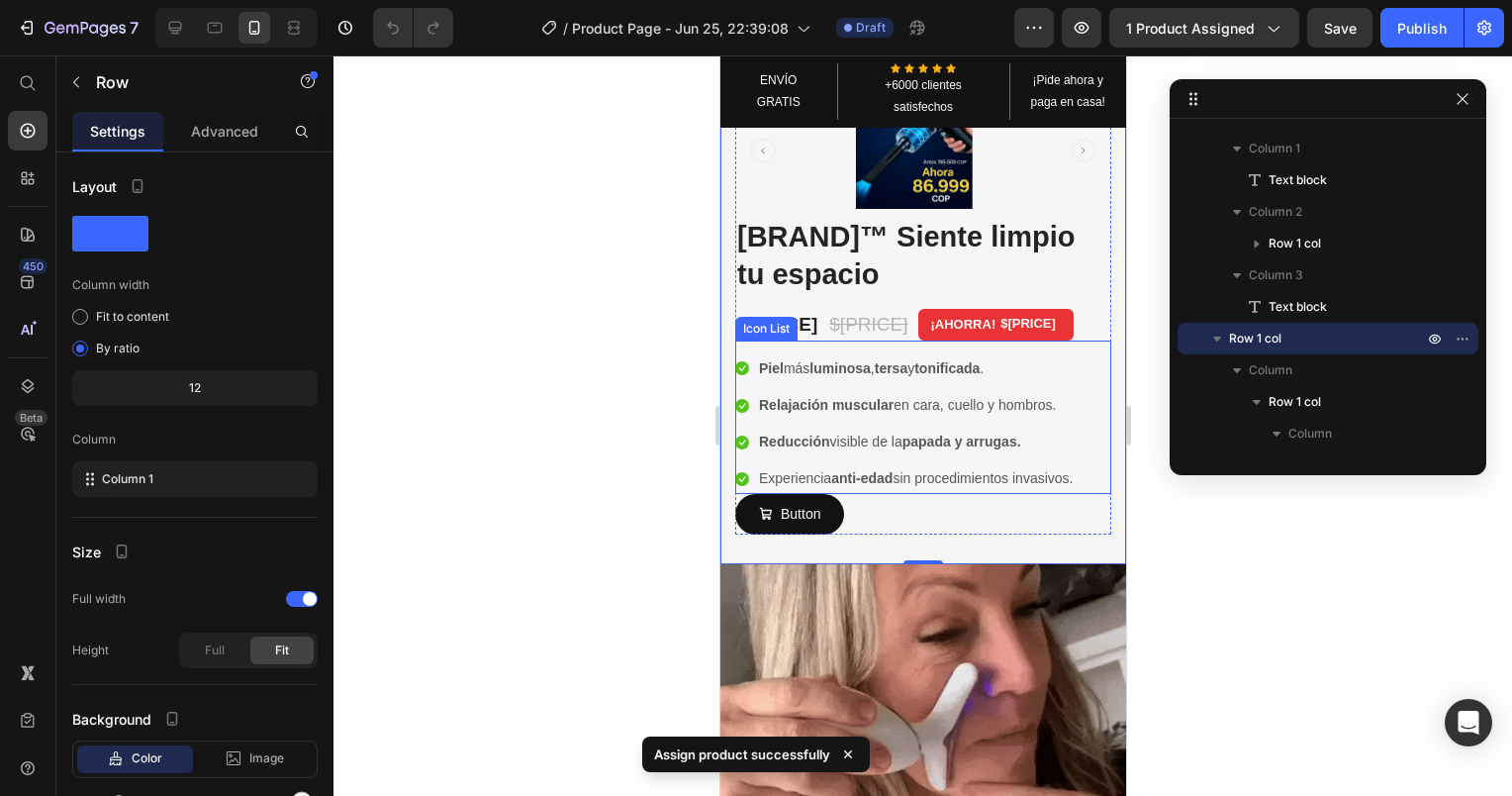 scroll, scrollTop: 297, scrollLeft: 0, axis: vertical 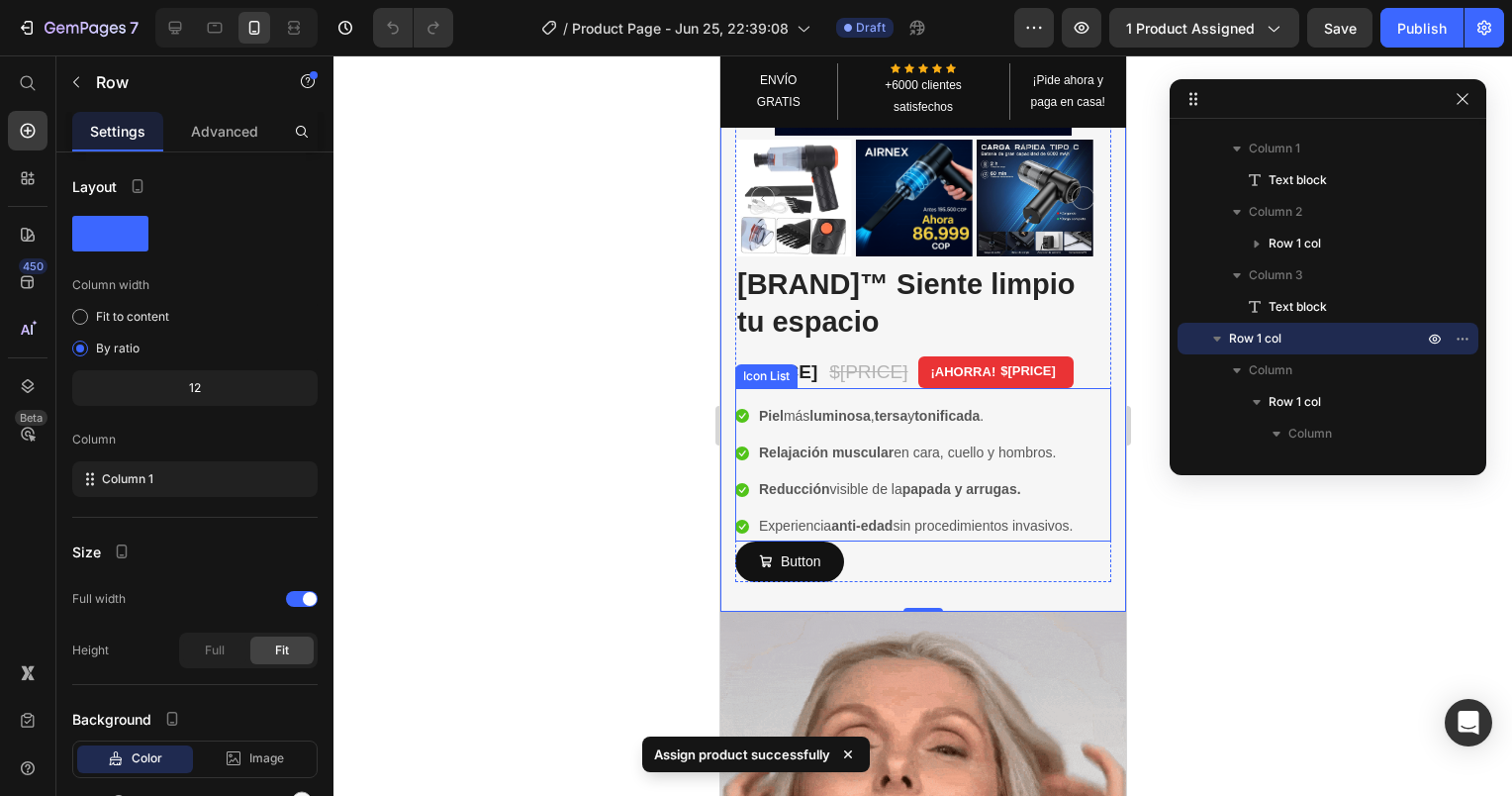 click on "papada y arrugas." at bounding box center (961, 489) 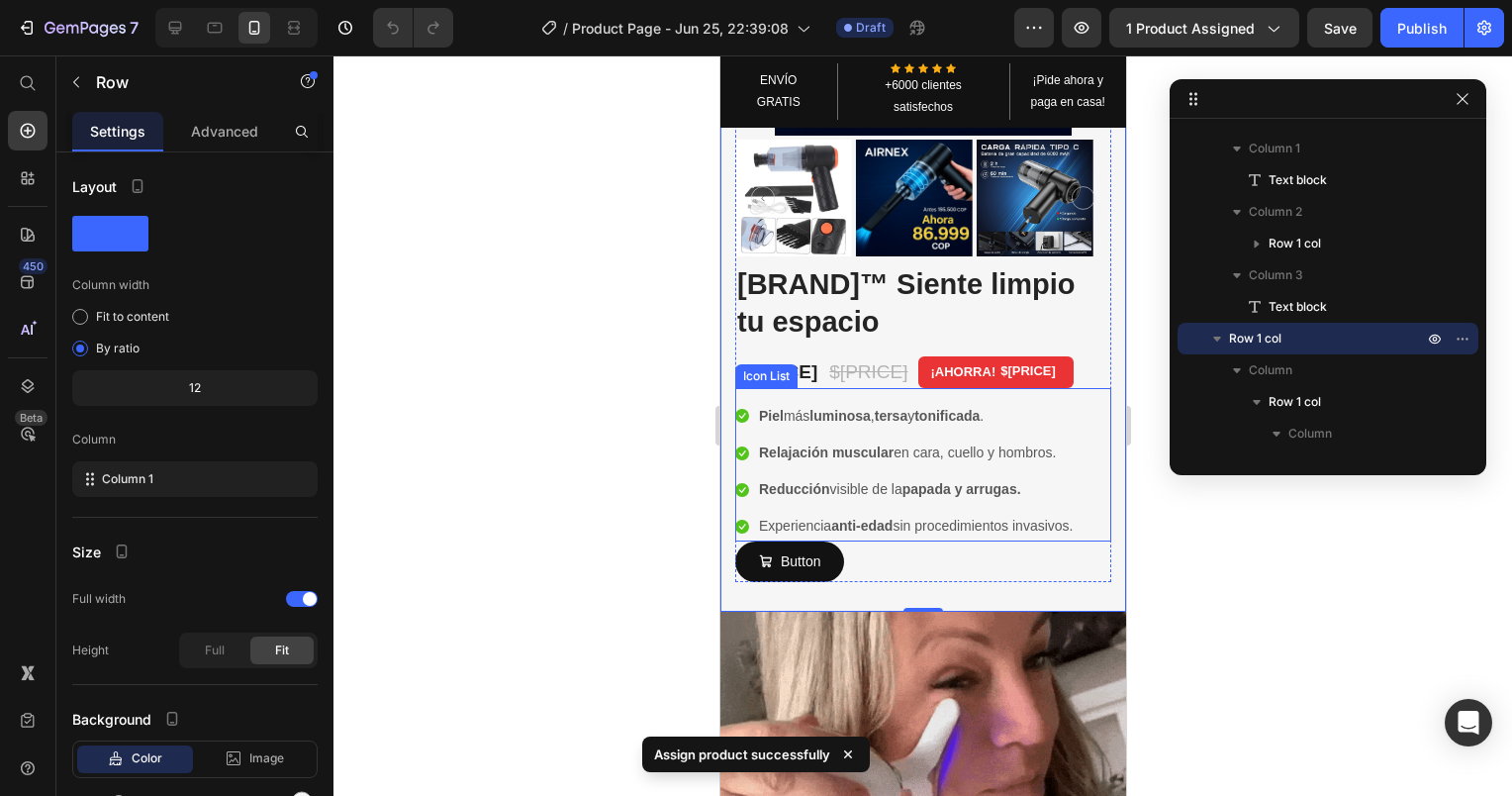 click on "papada y arrugas." at bounding box center (961, 489) 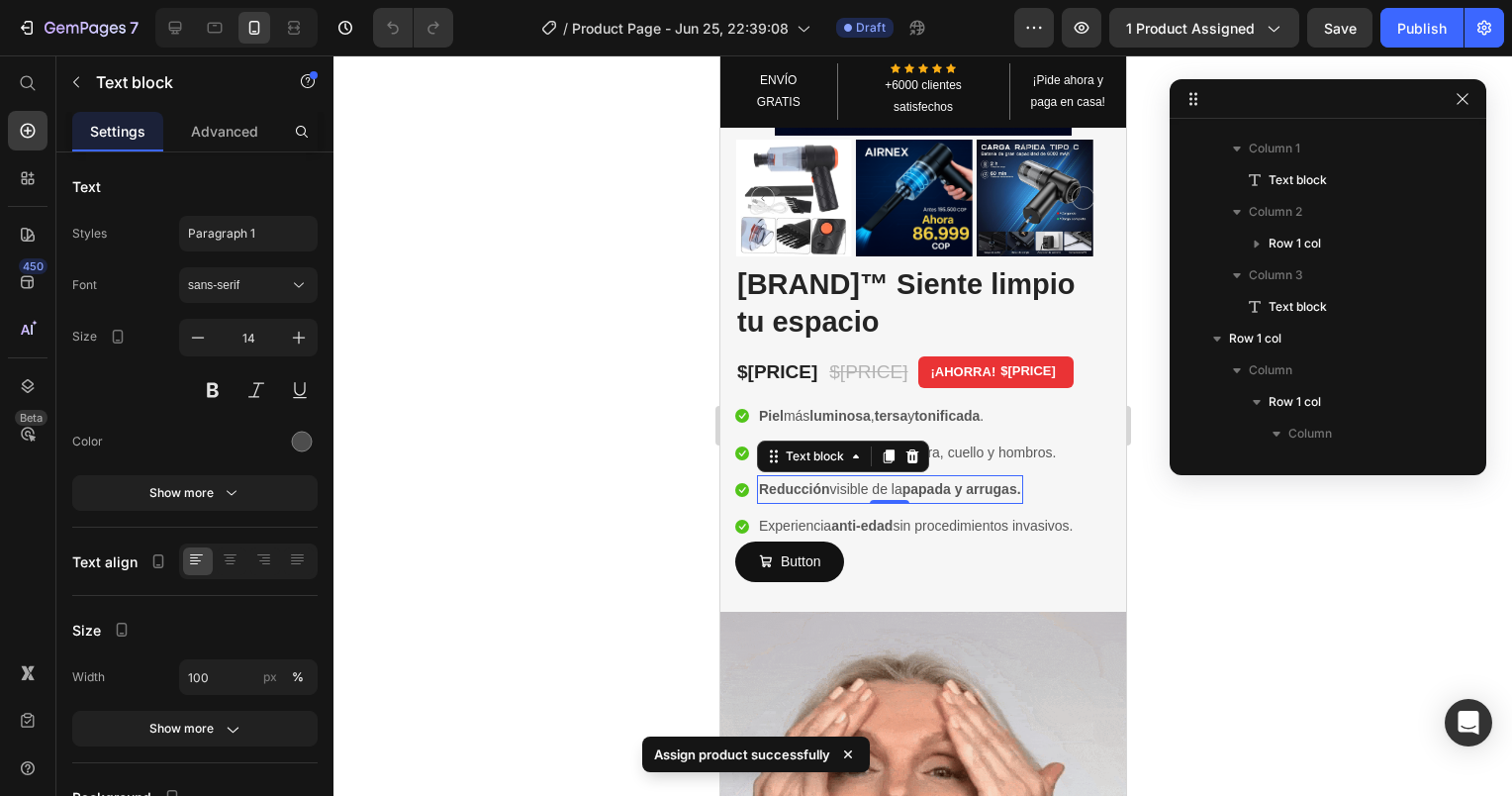 scroll, scrollTop: 1261, scrollLeft: 0, axis: vertical 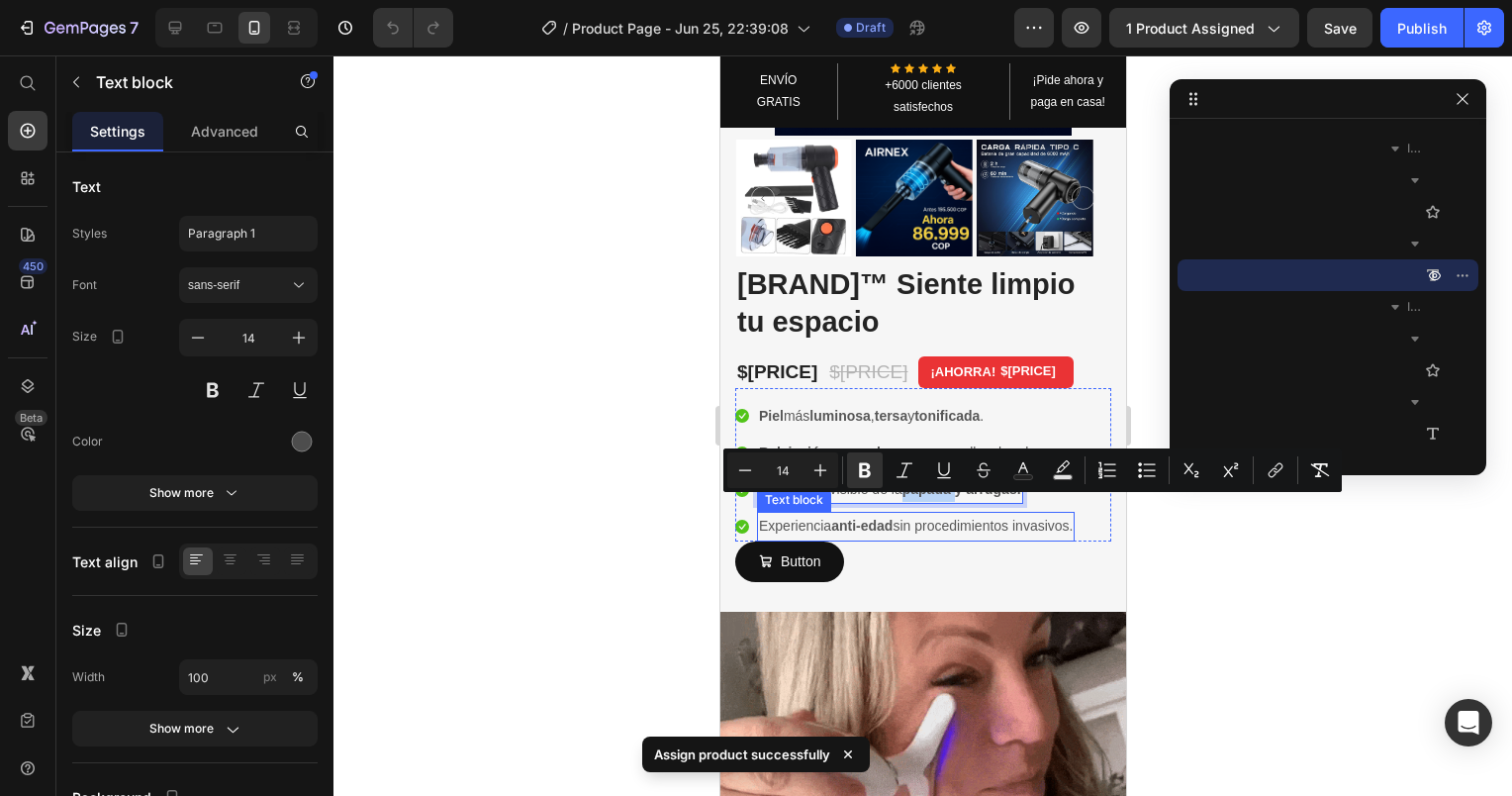 click on "Experiencia  anti-edad  sin procedimientos invasivos." at bounding box center (914, 526) 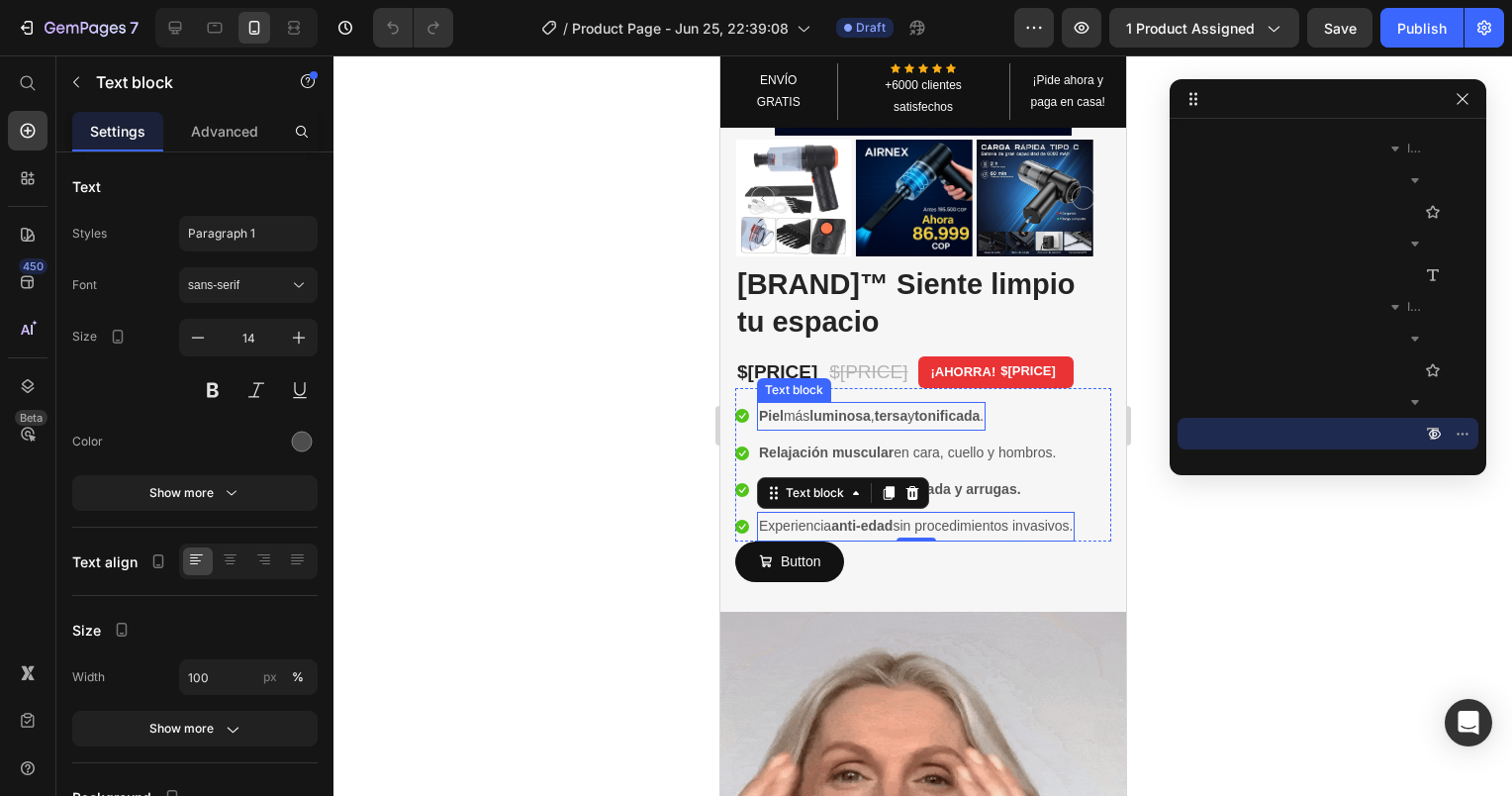 click on "tersa" at bounding box center [890, 416] 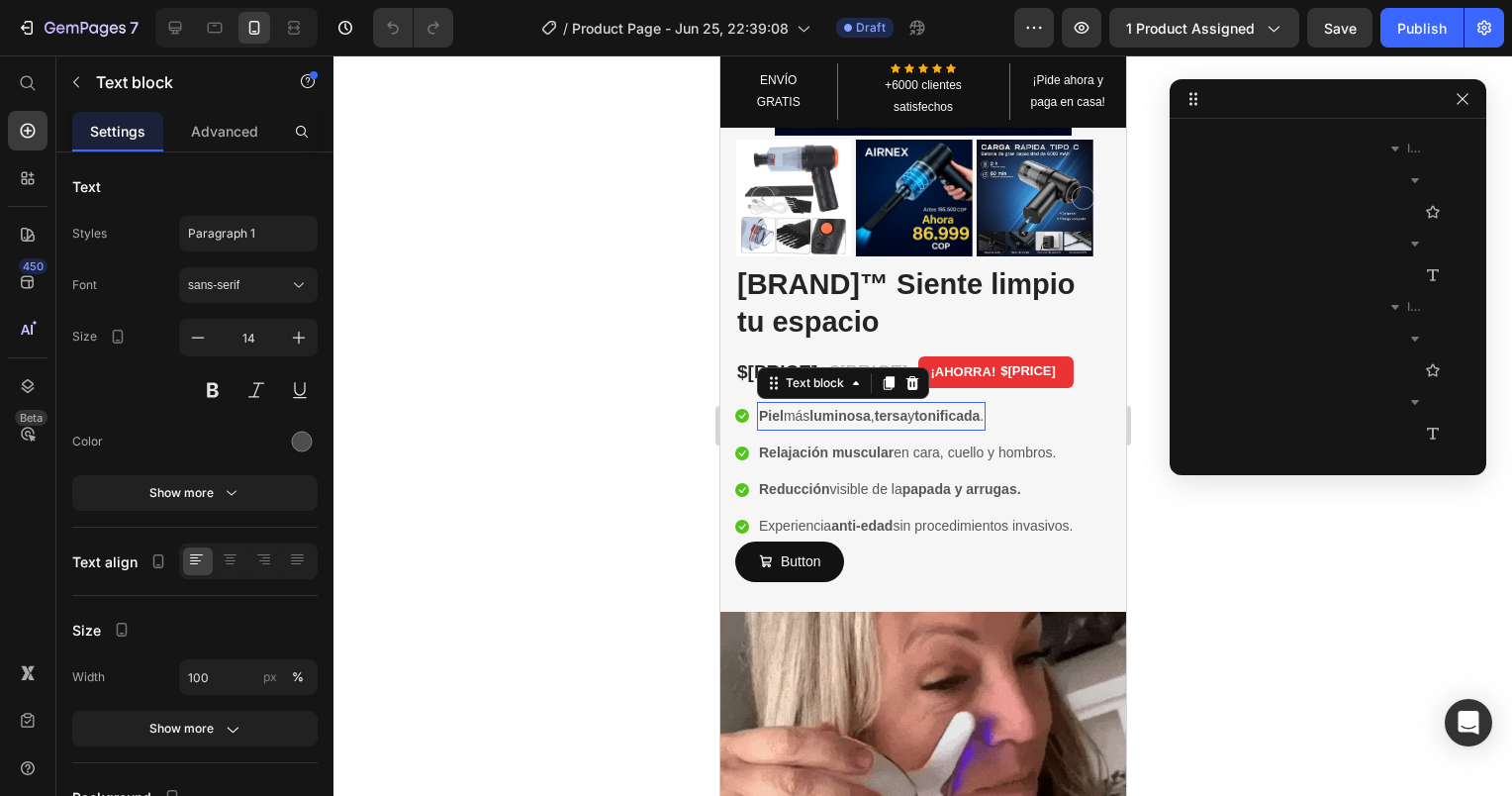 scroll, scrollTop: 945, scrollLeft: 0, axis: vertical 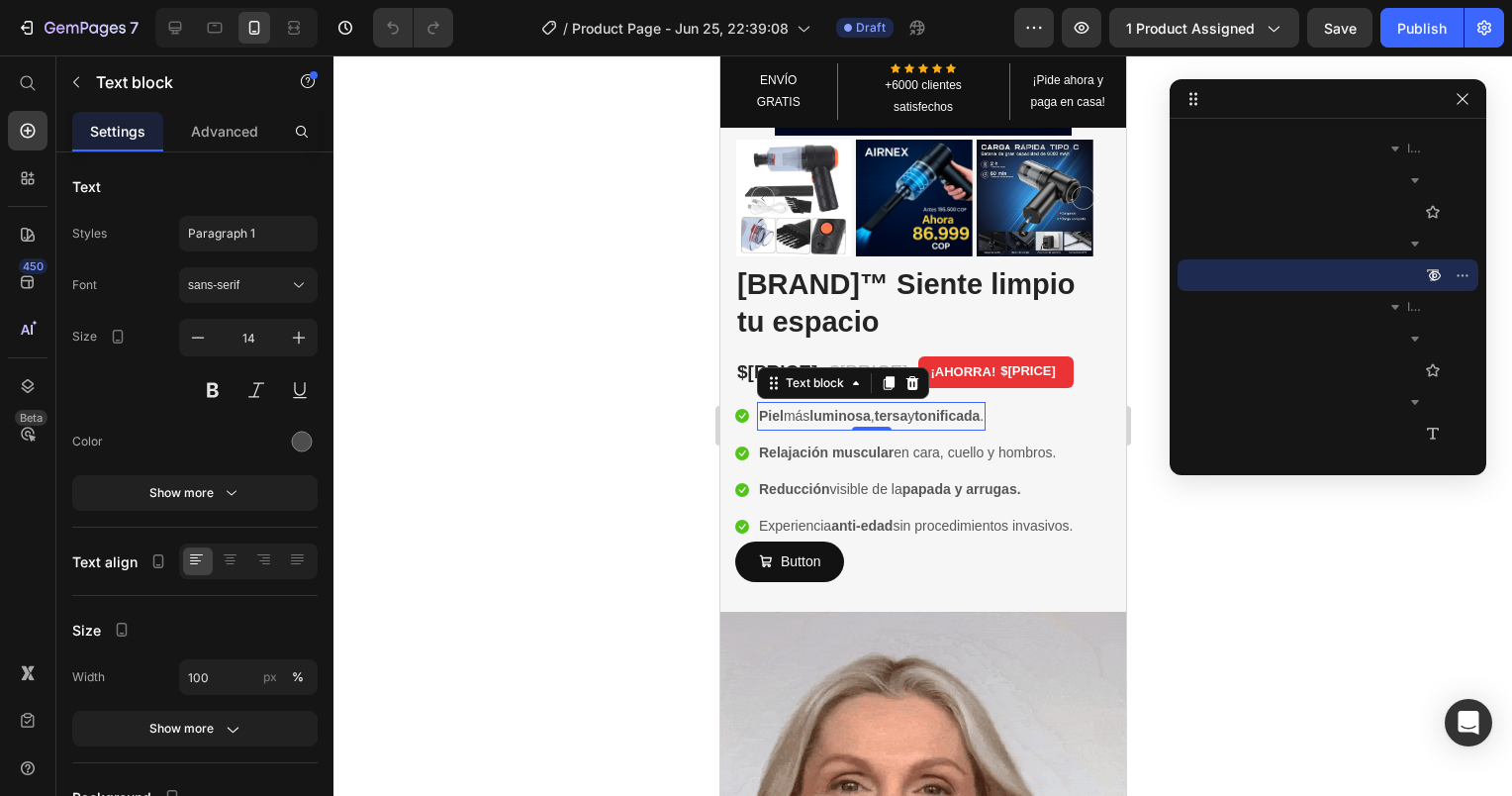 click on "Piel  más  luminosa ,  tersa  y  tonificada ." at bounding box center [870, 416] 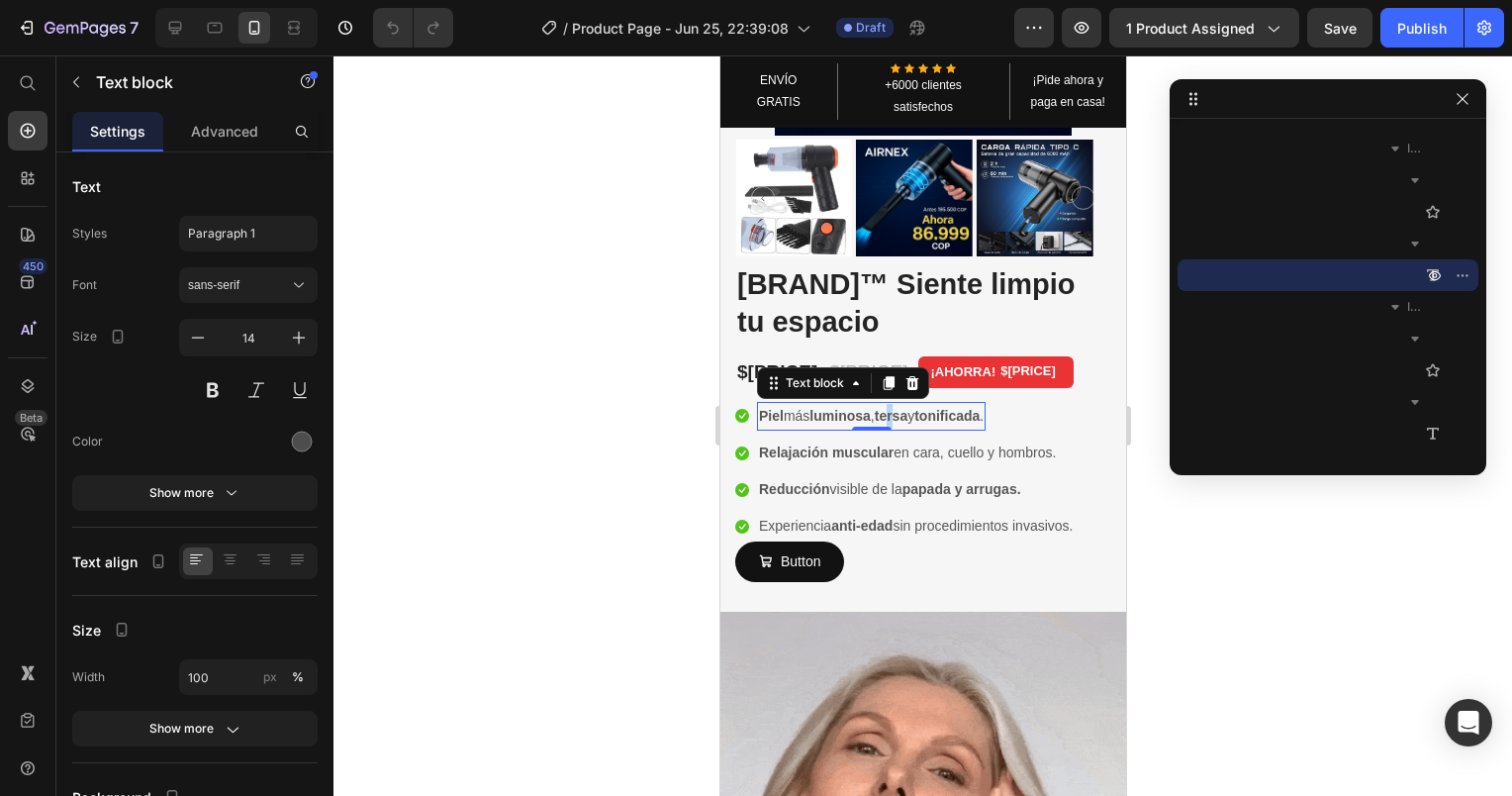 click on "Piel  más  luminosa ,  tersa  y  tonificada ." at bounding box center (870, 416) 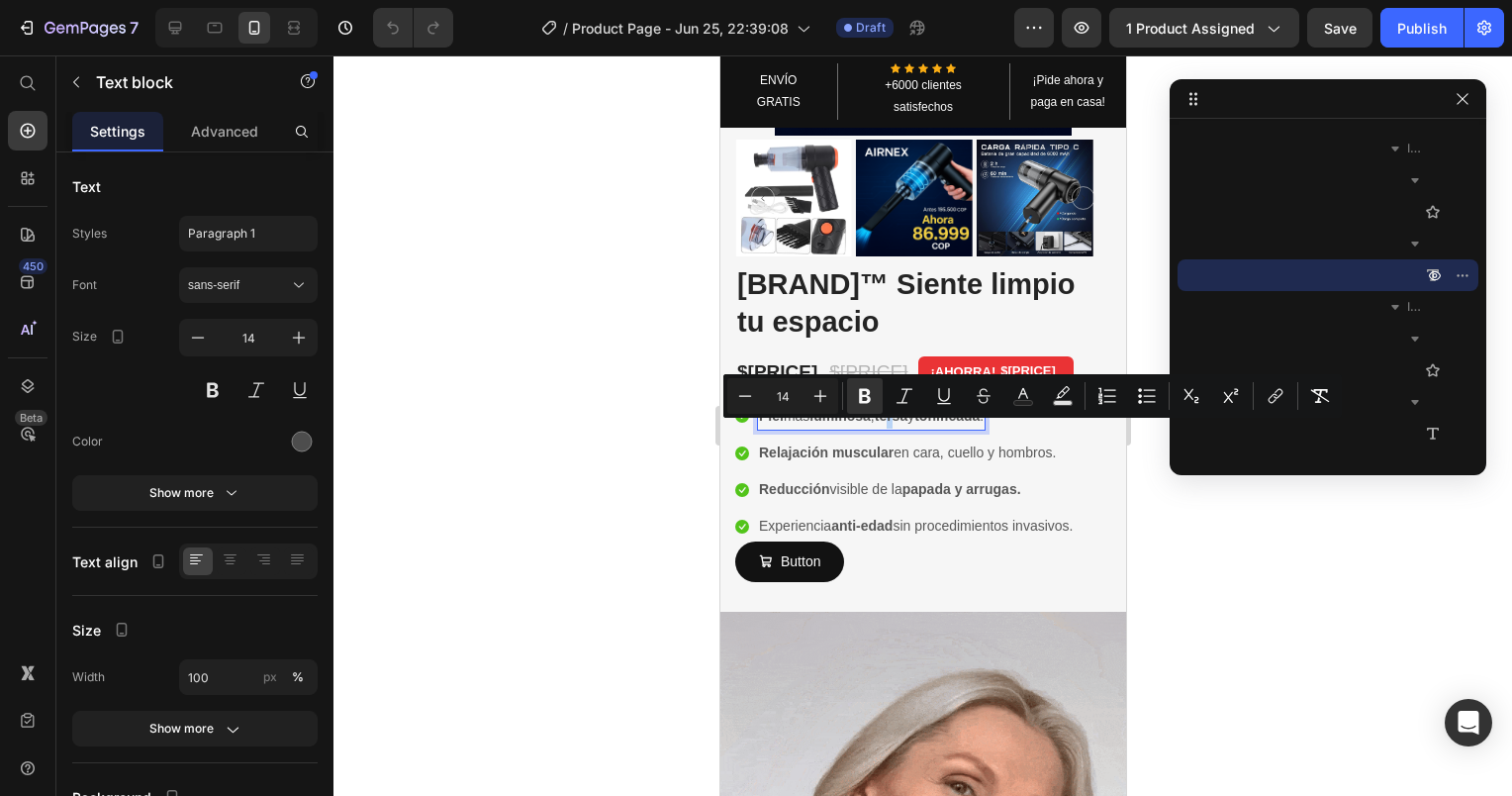 click on "tersa" at bounding box center (890, 416) 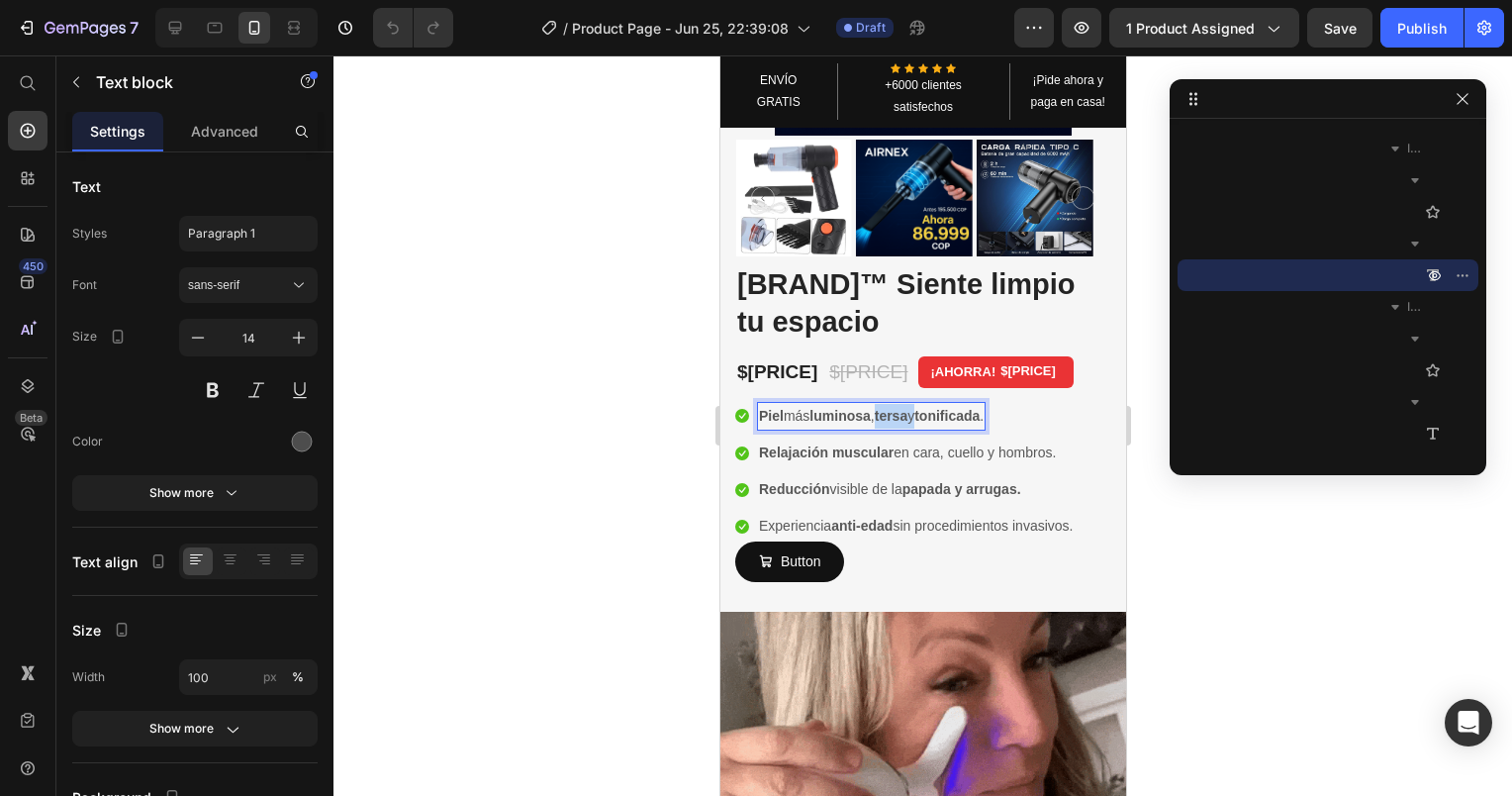 click on "tersa" at bounding box center [890, 416] 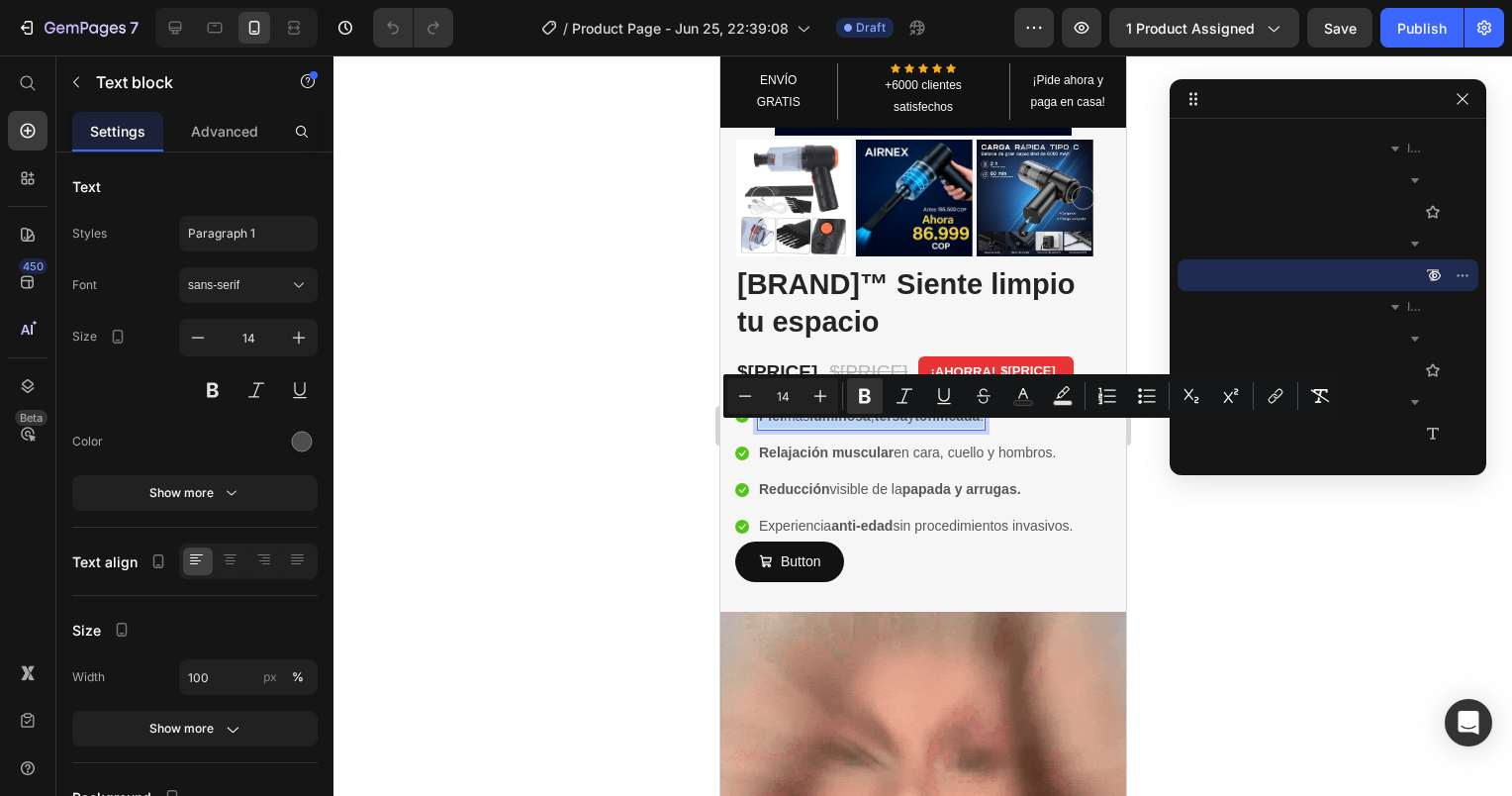 click on "tersa" at bounding box center (890, 416) 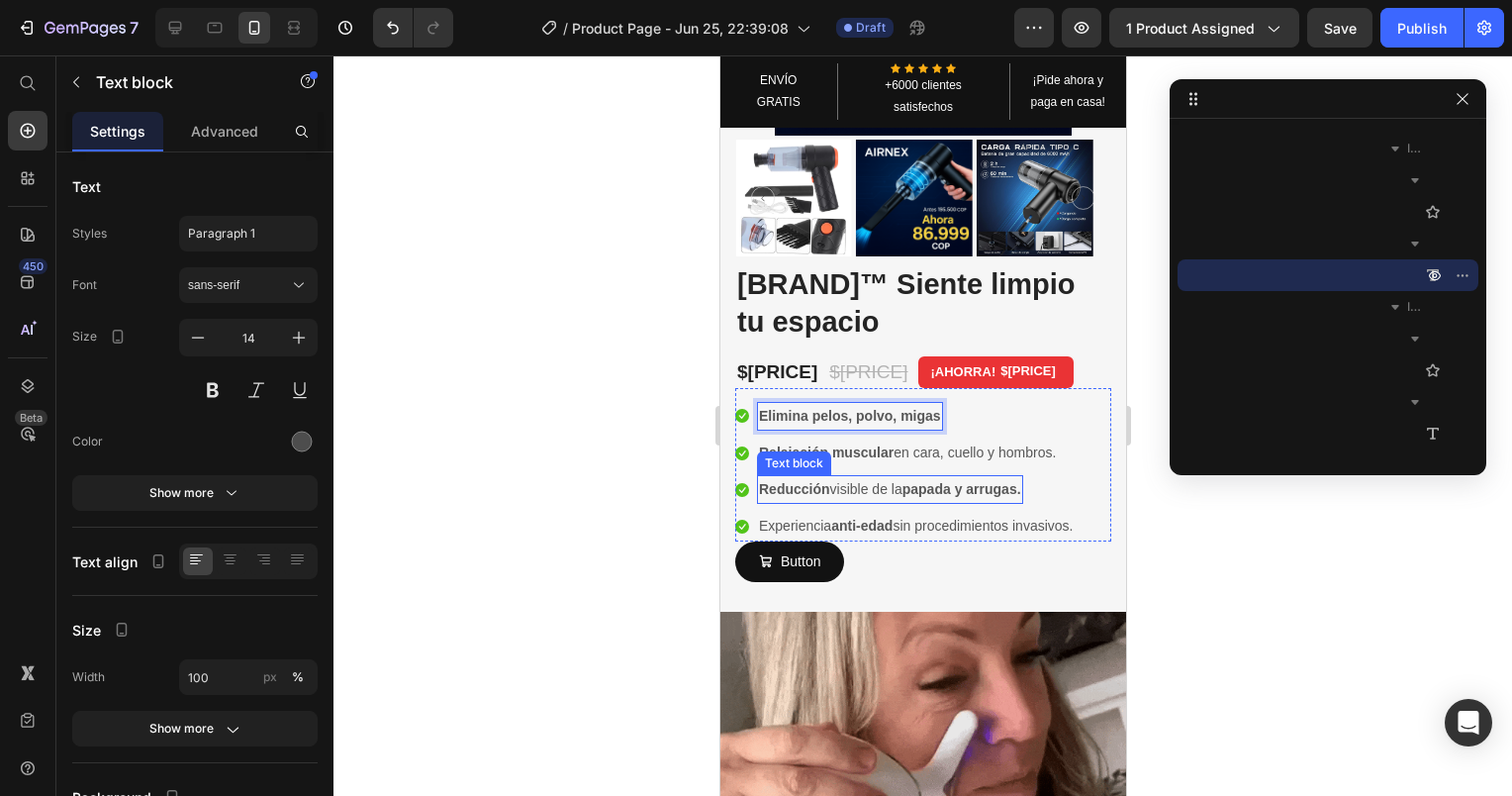 click on "Relajación muscular" at bounding box center (825, 452) 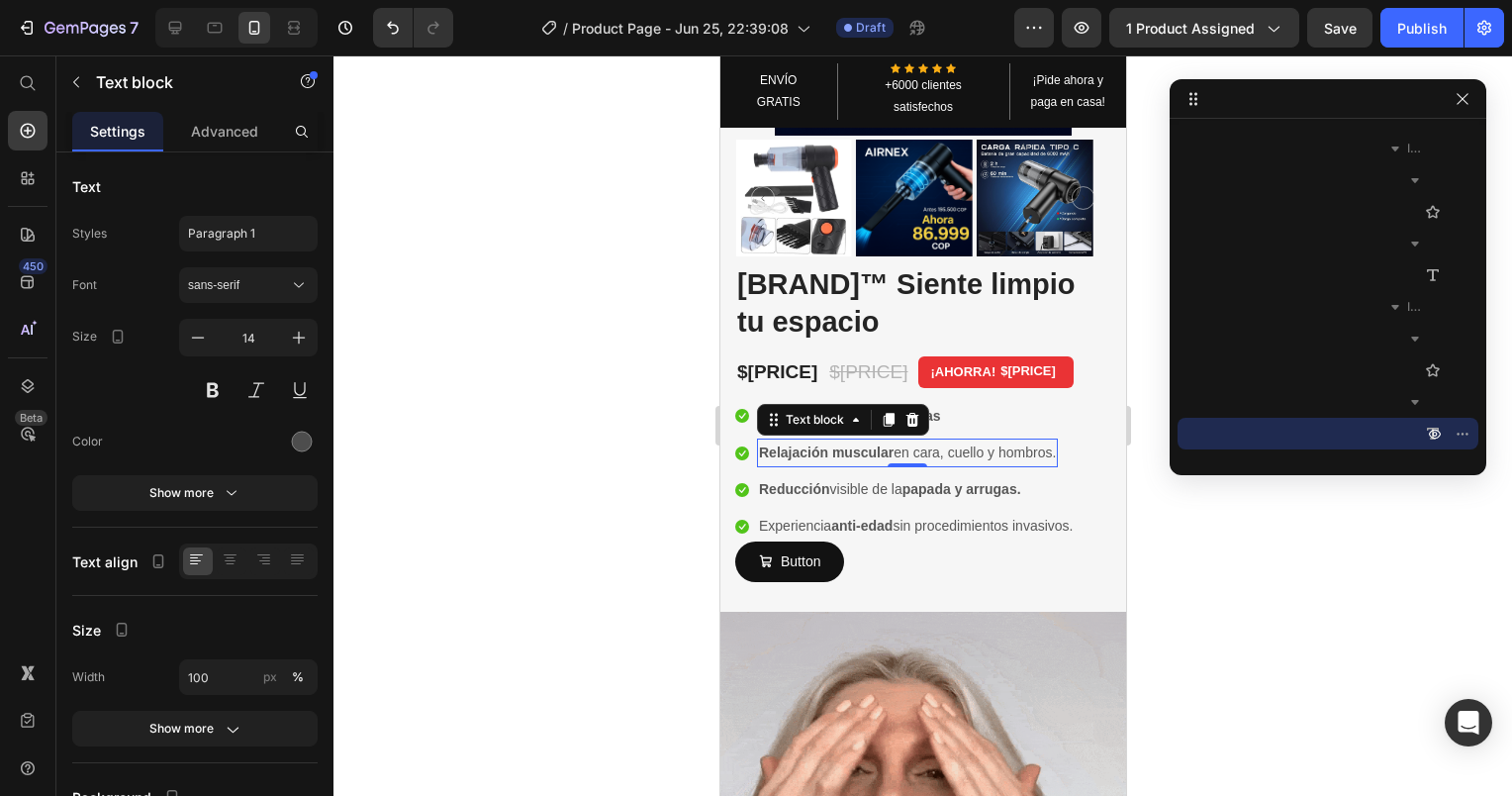 click on "Relajación muscular" at bounding box center (825, 452) 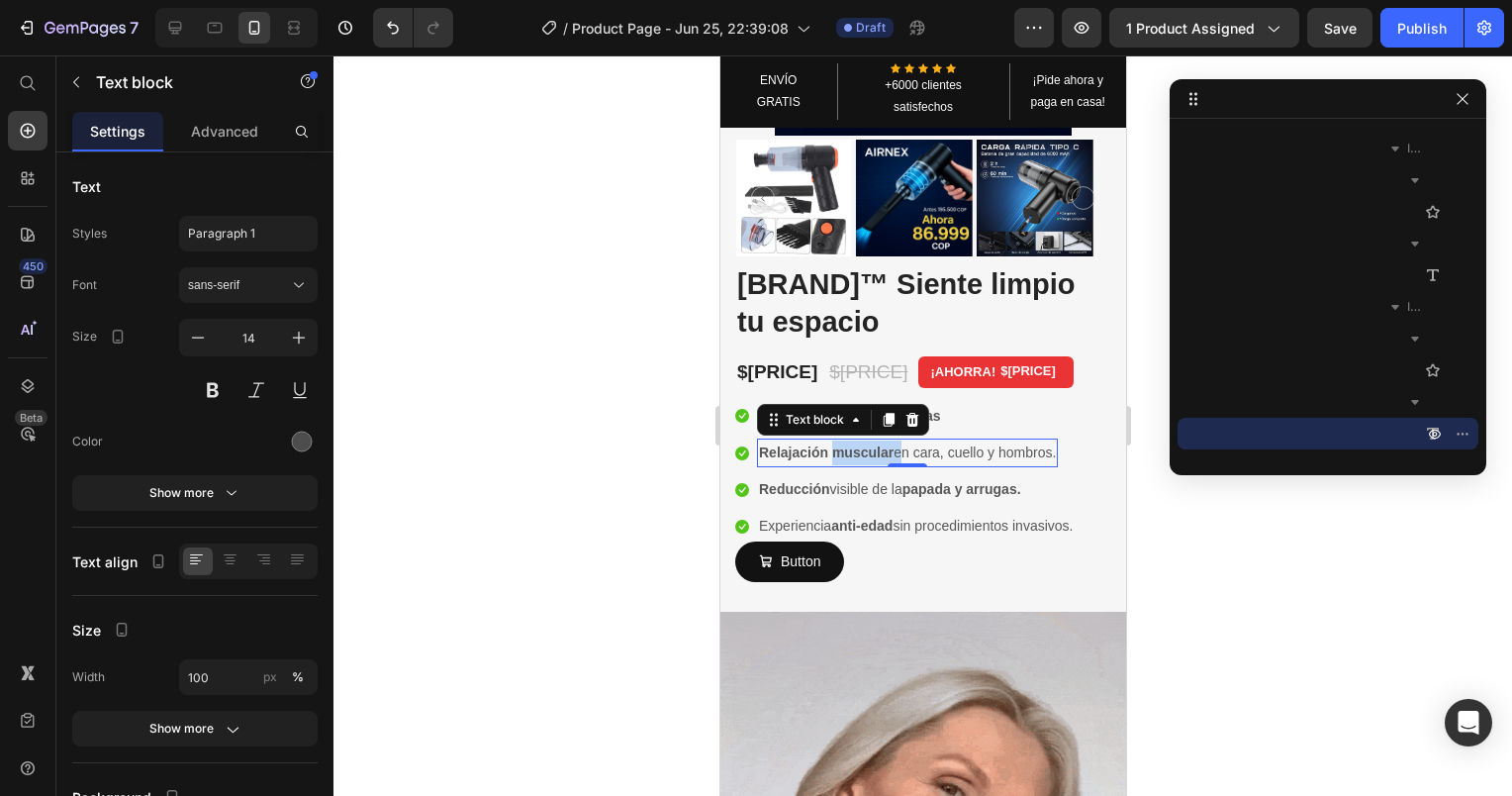 click on "Relajación muscular" at bounding box center [825, 452] 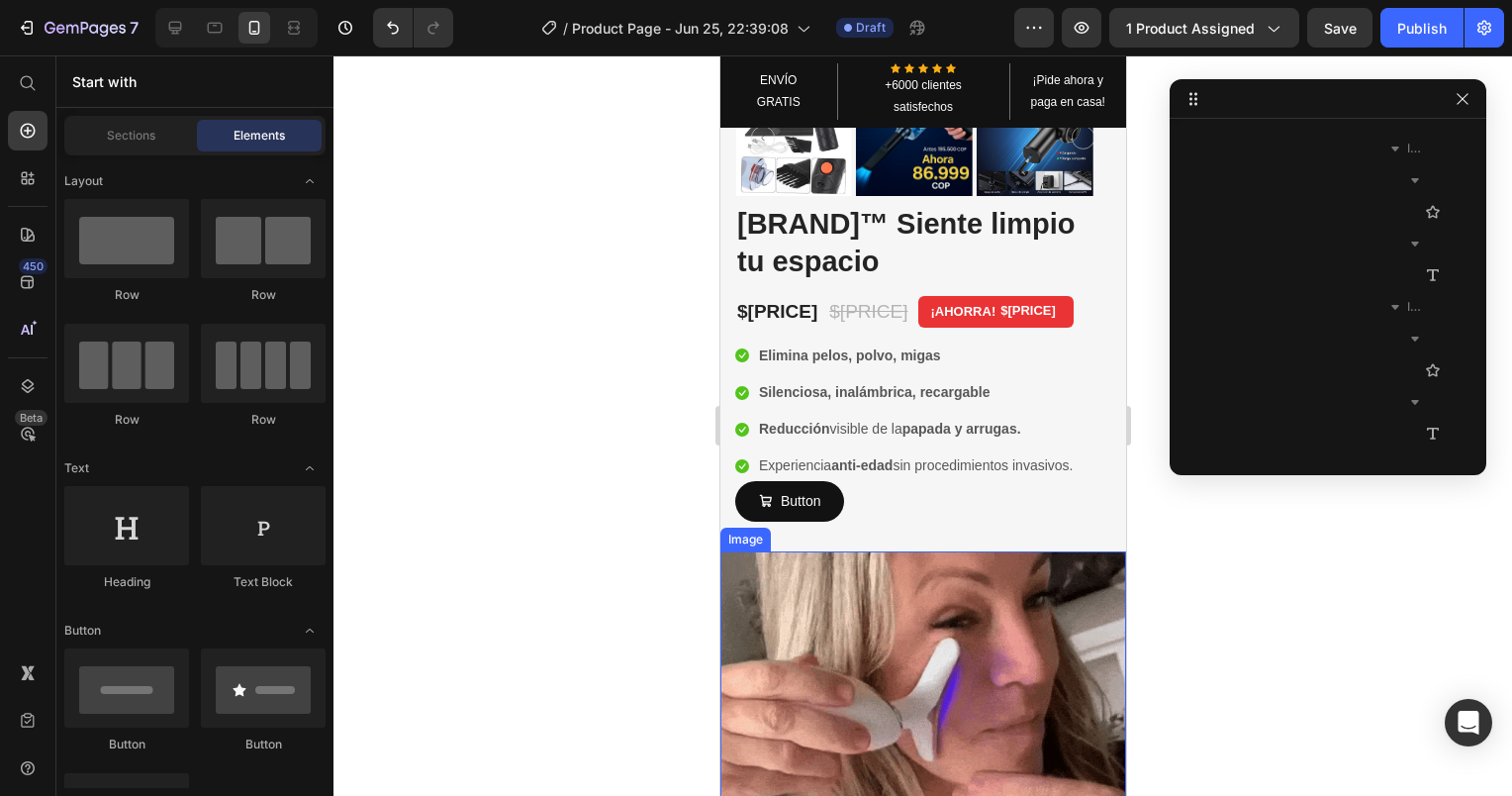 scroll, scrollTop: 350, scrollLeft: 0, axis: vertical 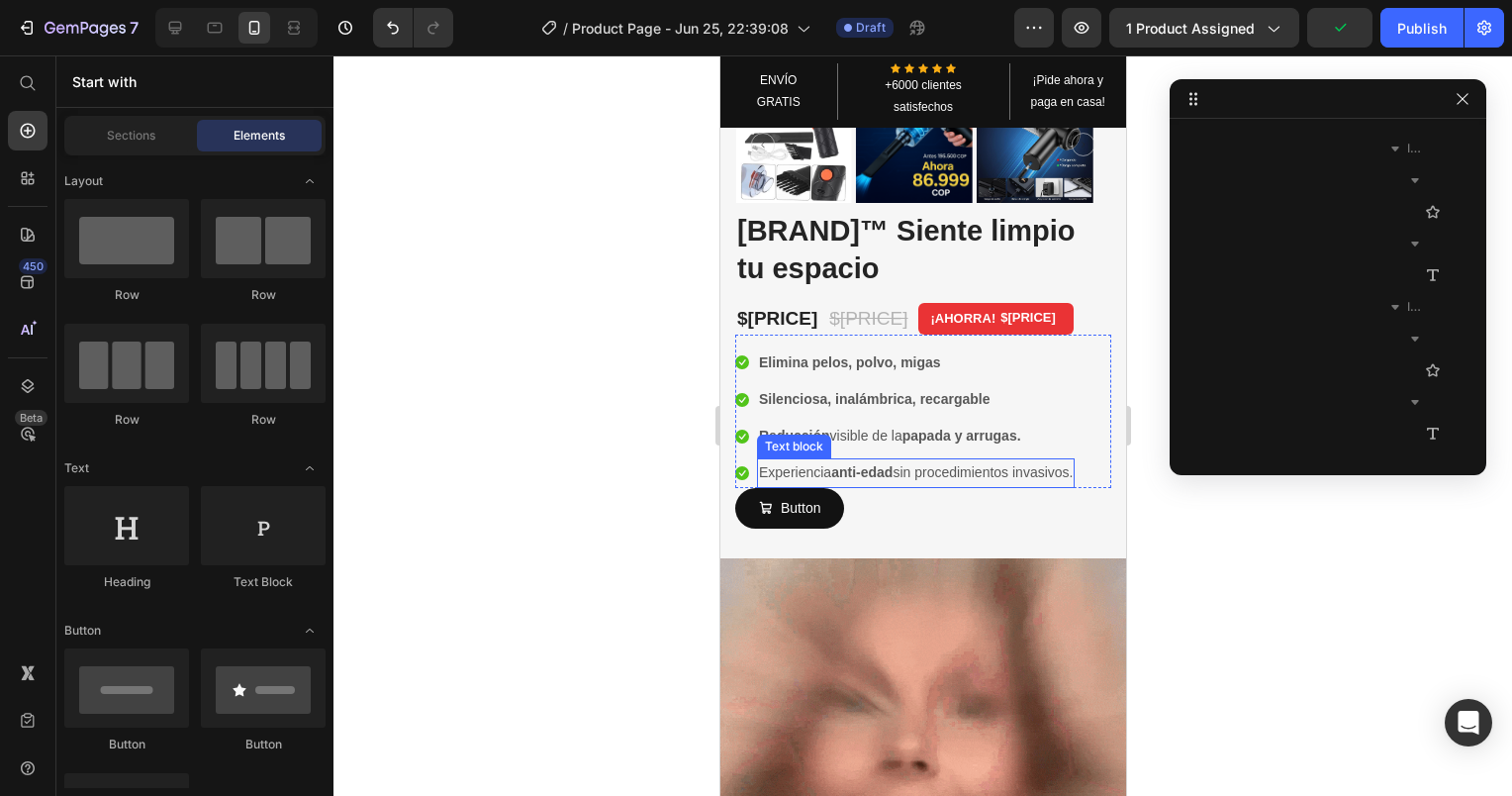 click on "anti-edad" at bounding box center (861, 472) 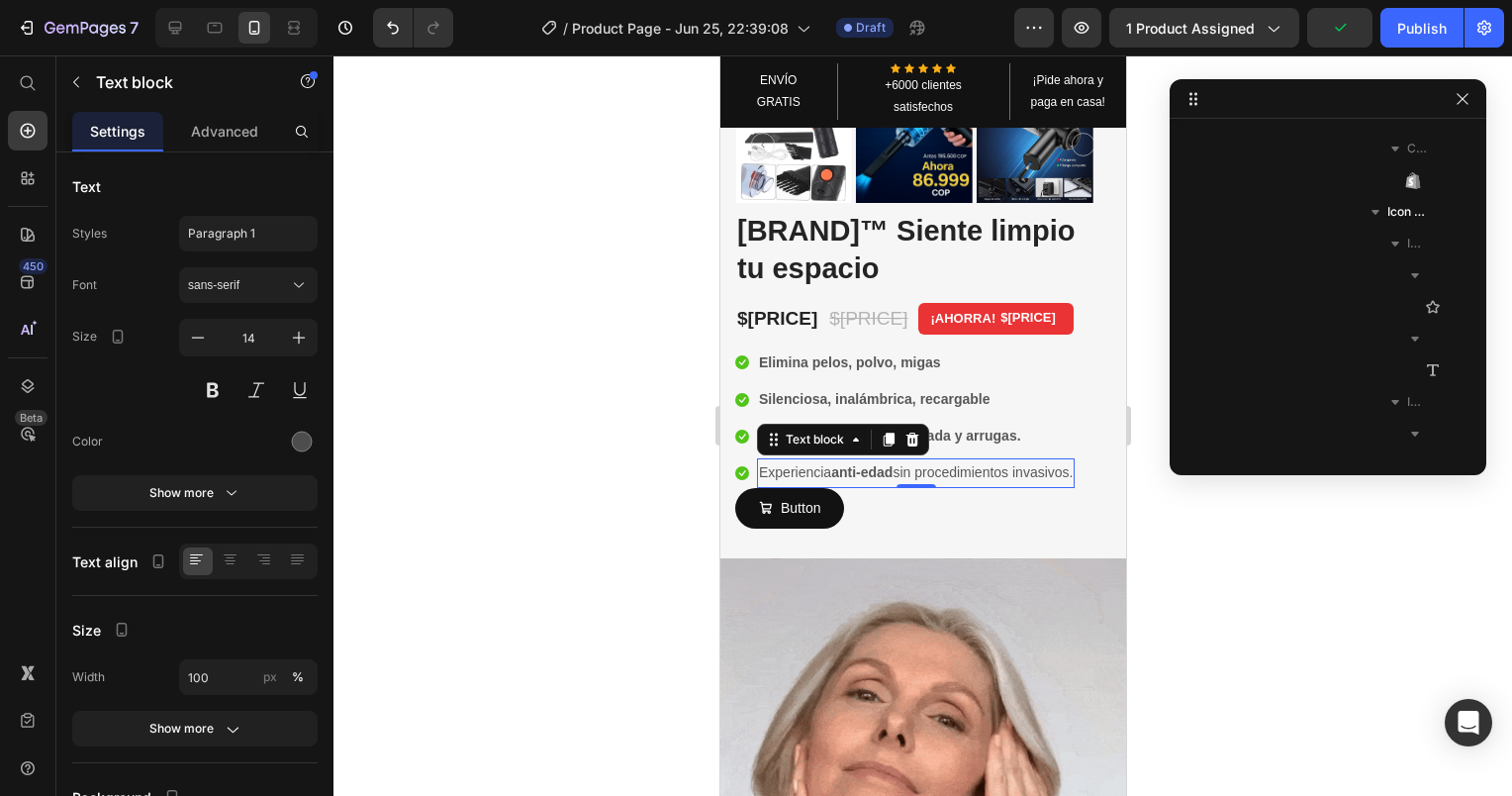 scroll, scrollTop: 1515, scrollLeft: 0, axis: vertical 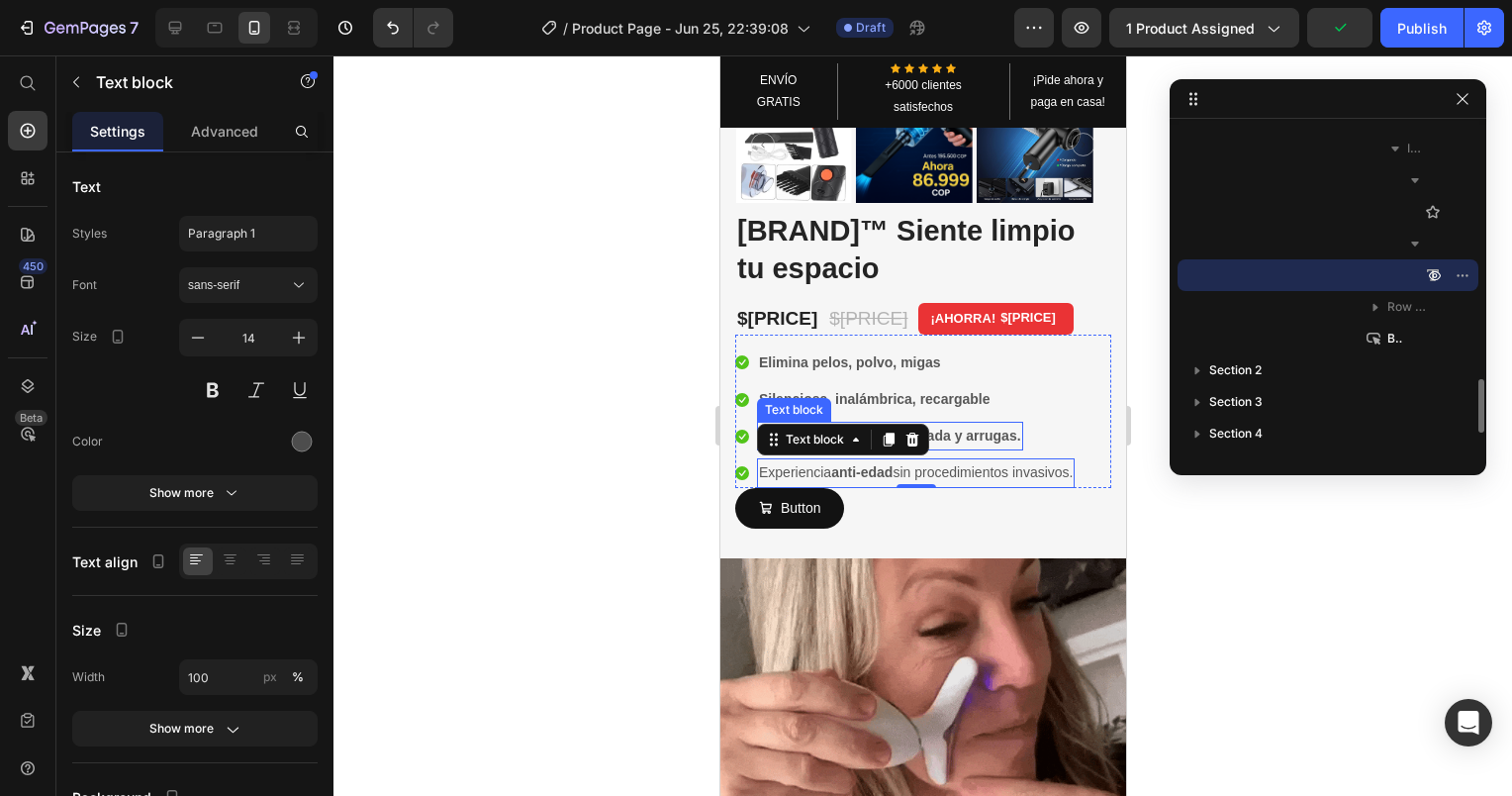 click on "papada y arrugas." at bounding box center [961, 436] 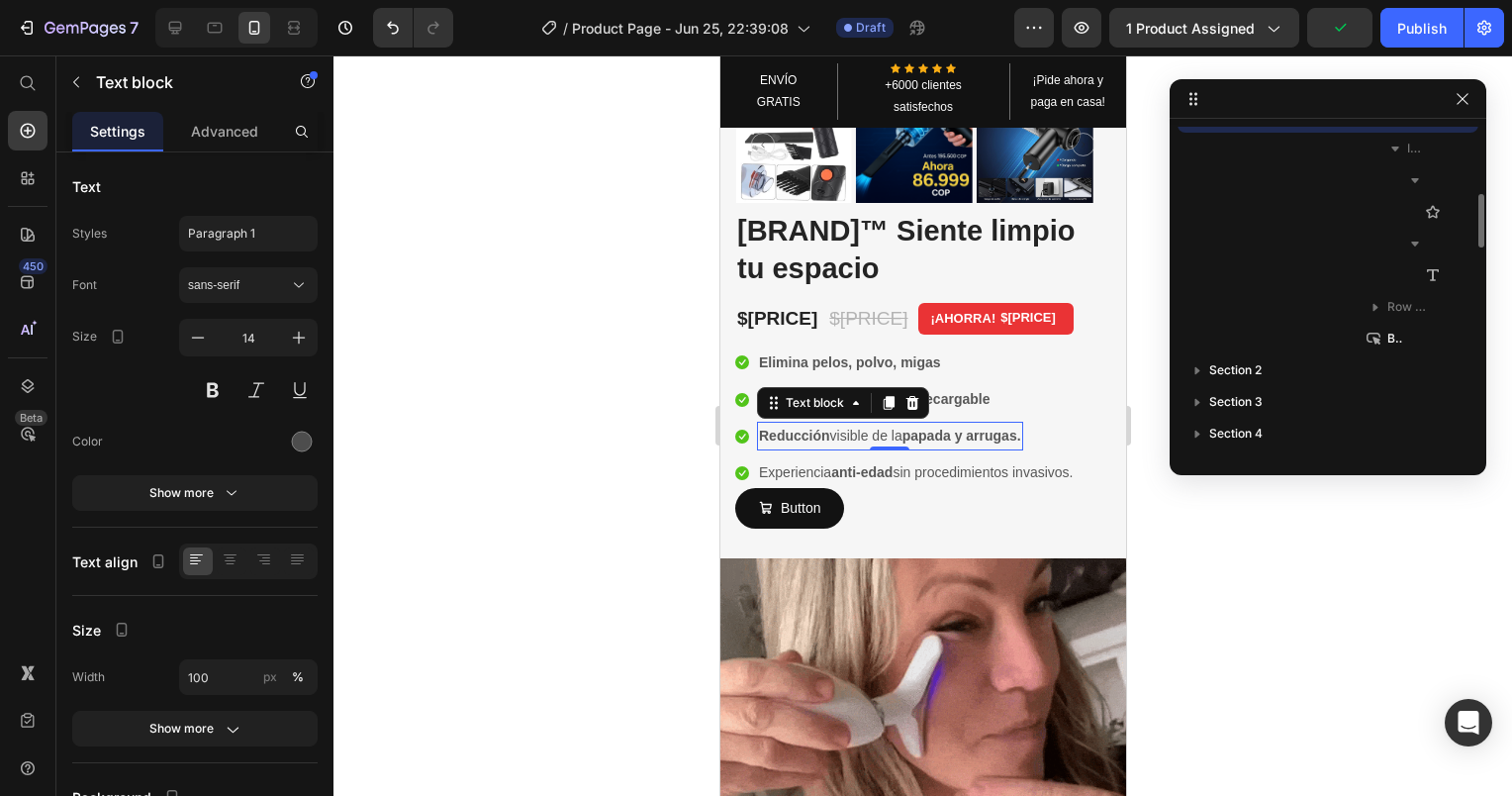 scroll, scrollTop: 1356, scrollLeft: 0, axis: vertical 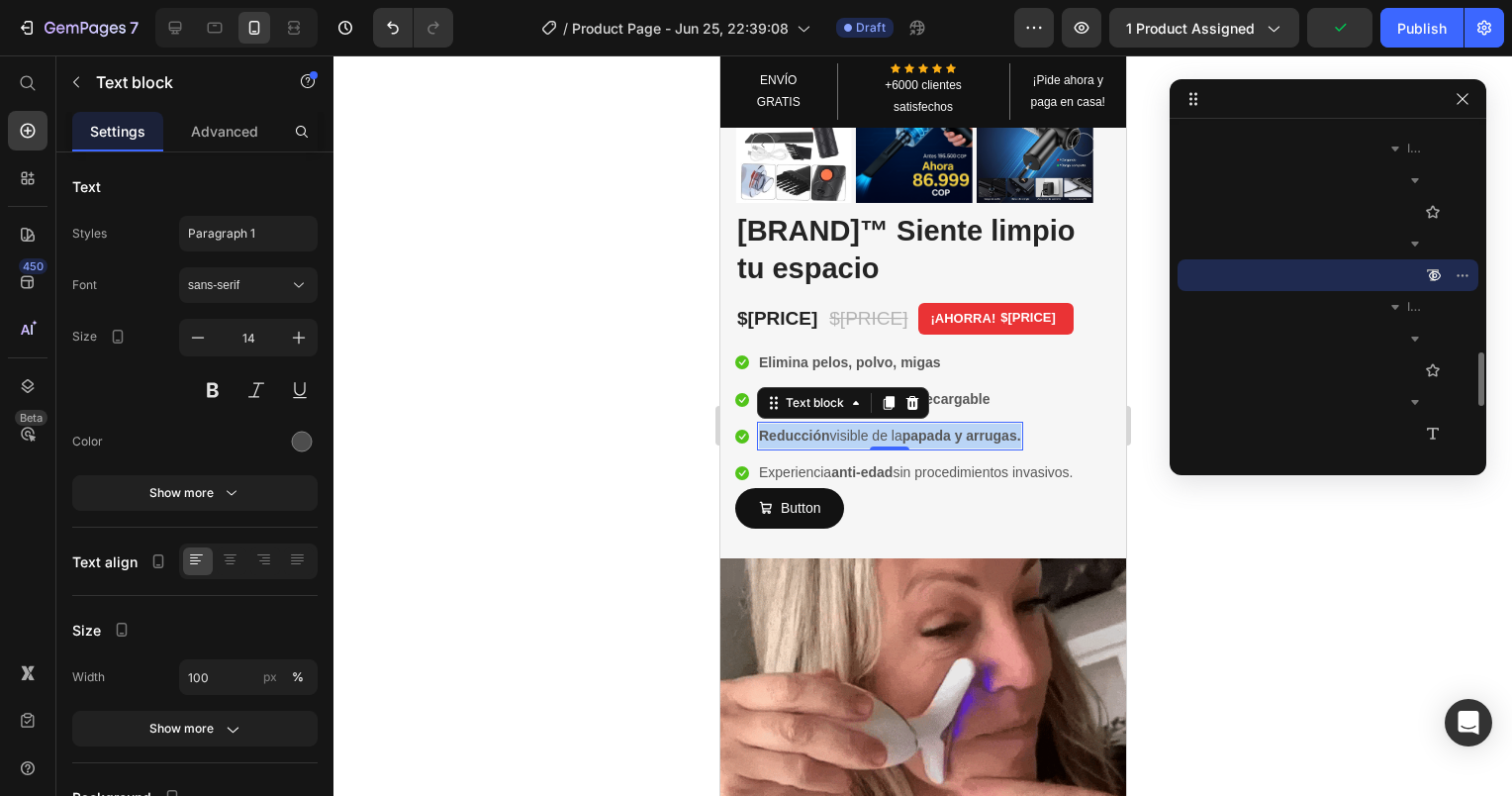 click on "papada y arrugas." at bounding box center [961, 436] 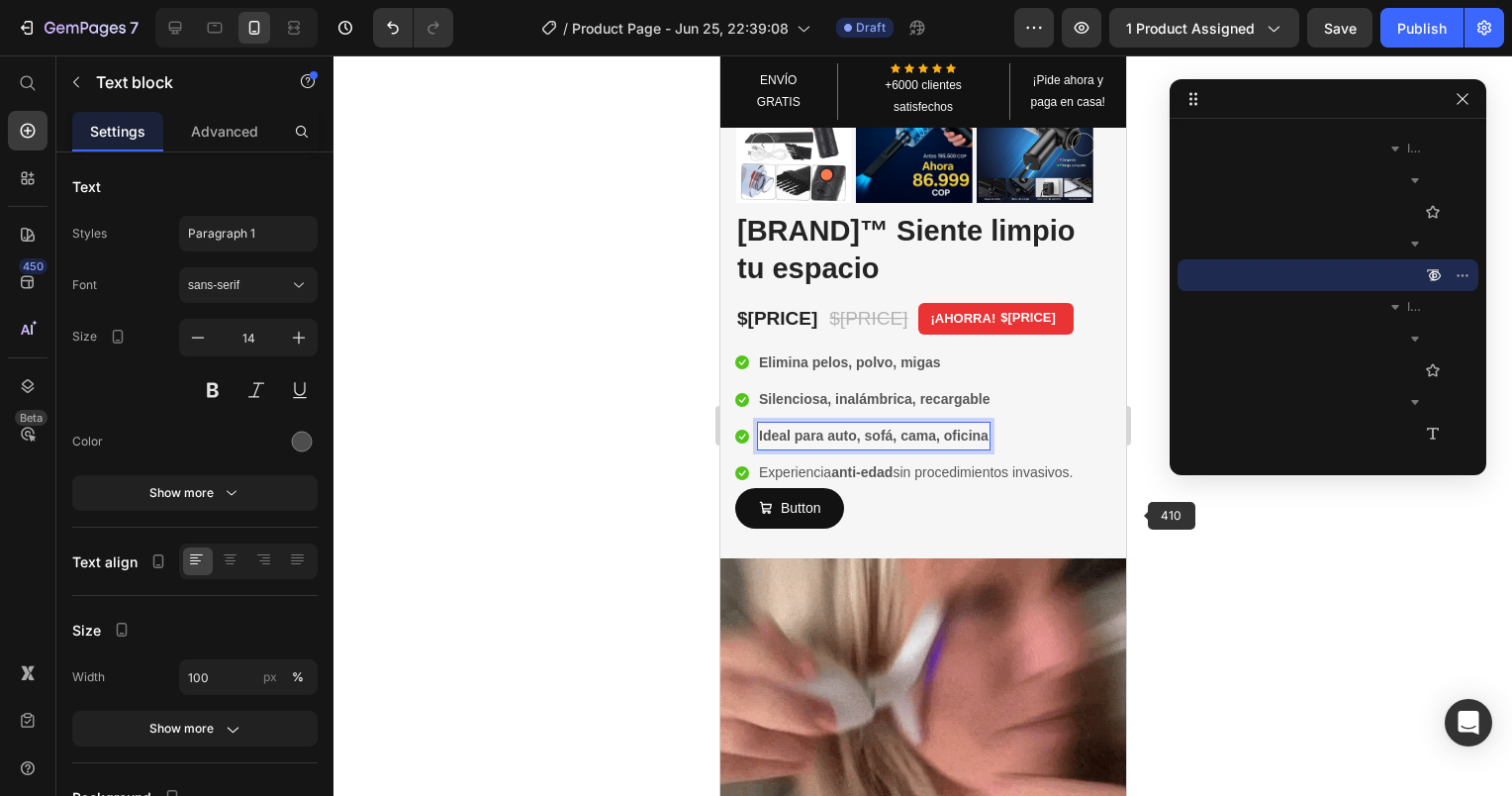 click 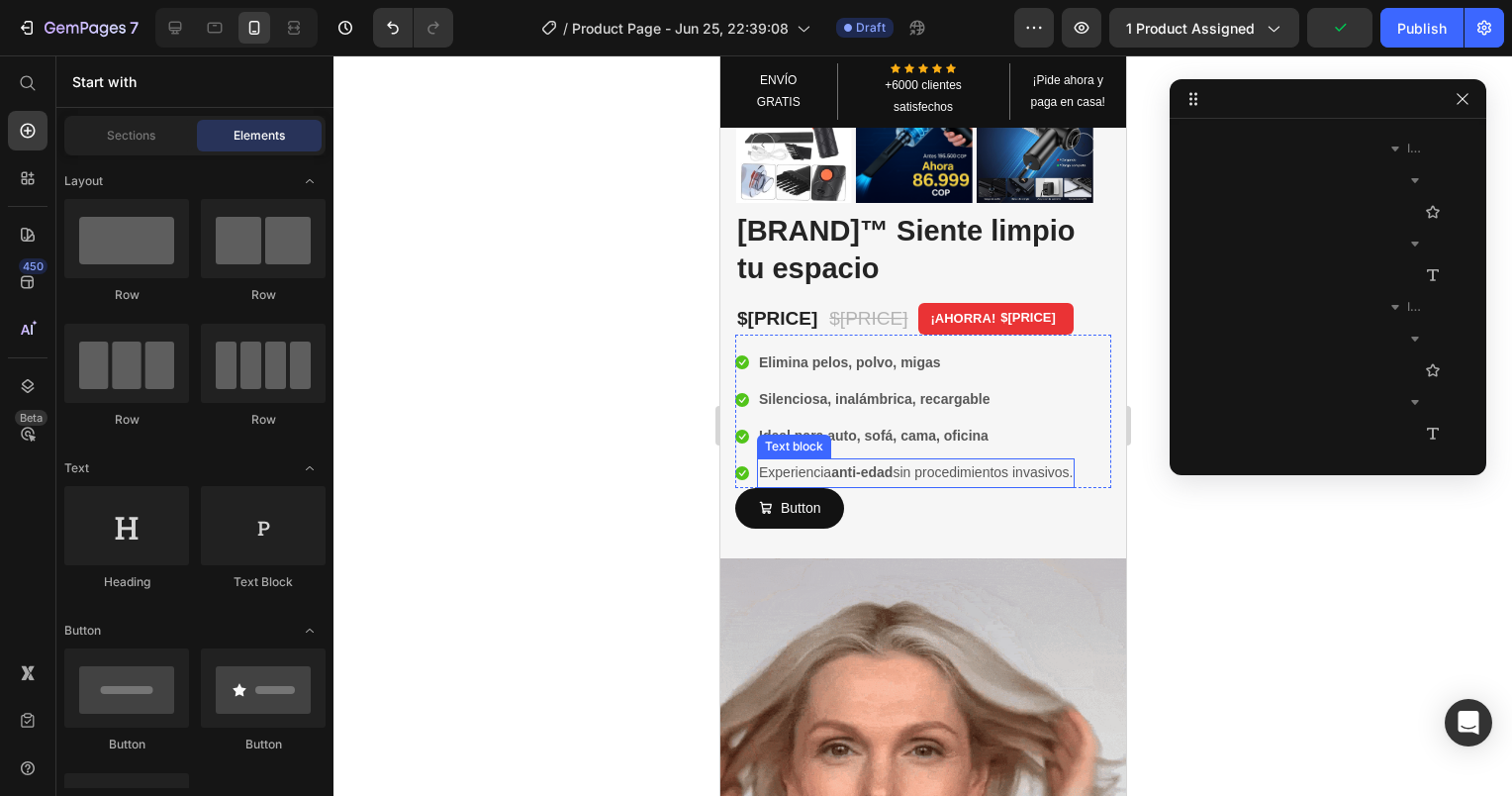 click on "Experiencia  anti-edad  sin procedimientos invasivos." at bounding box center (914, 472) 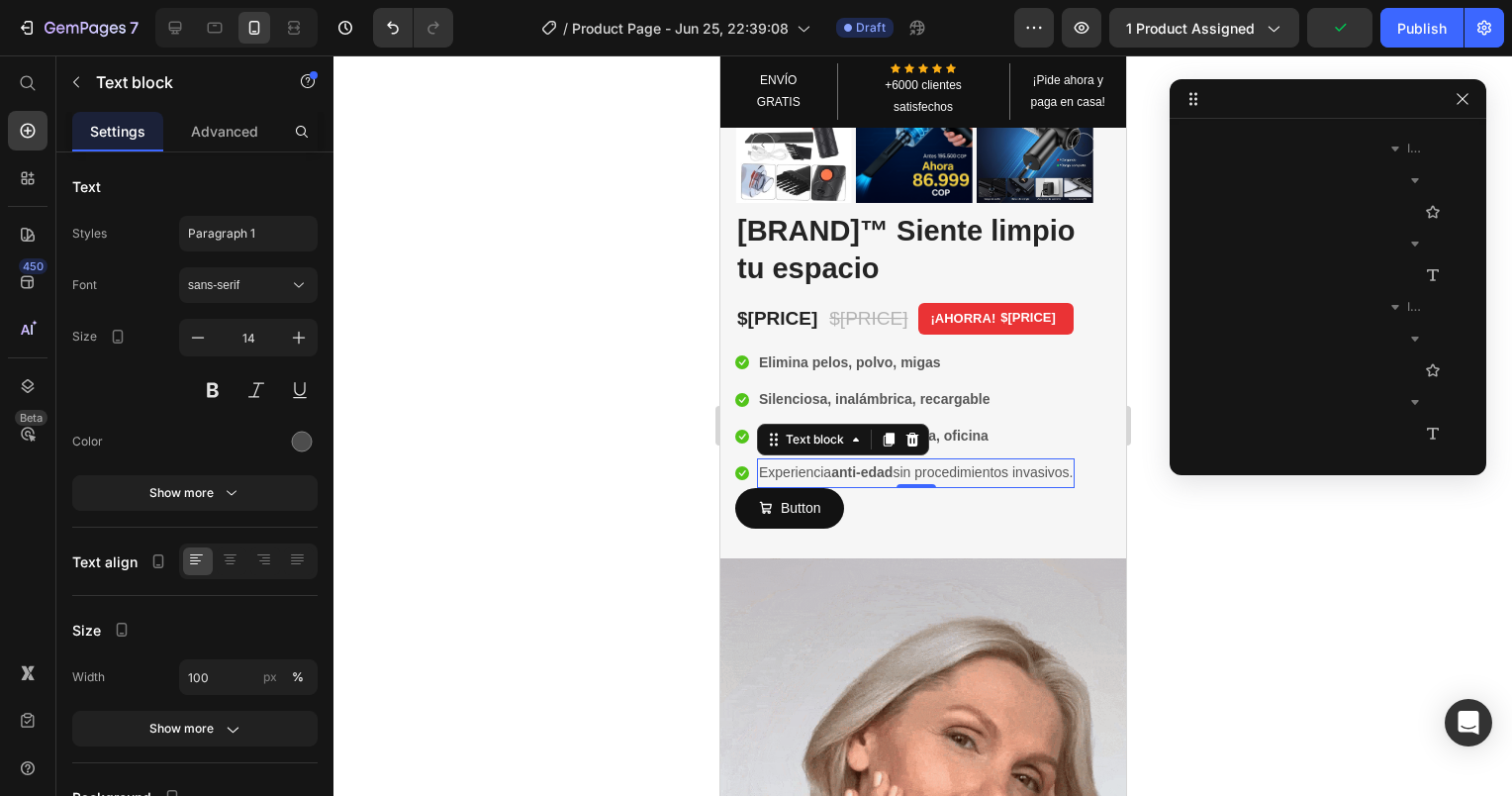 scroll, scrollTop: 1832, scrollLeft: 0, axis: vertical 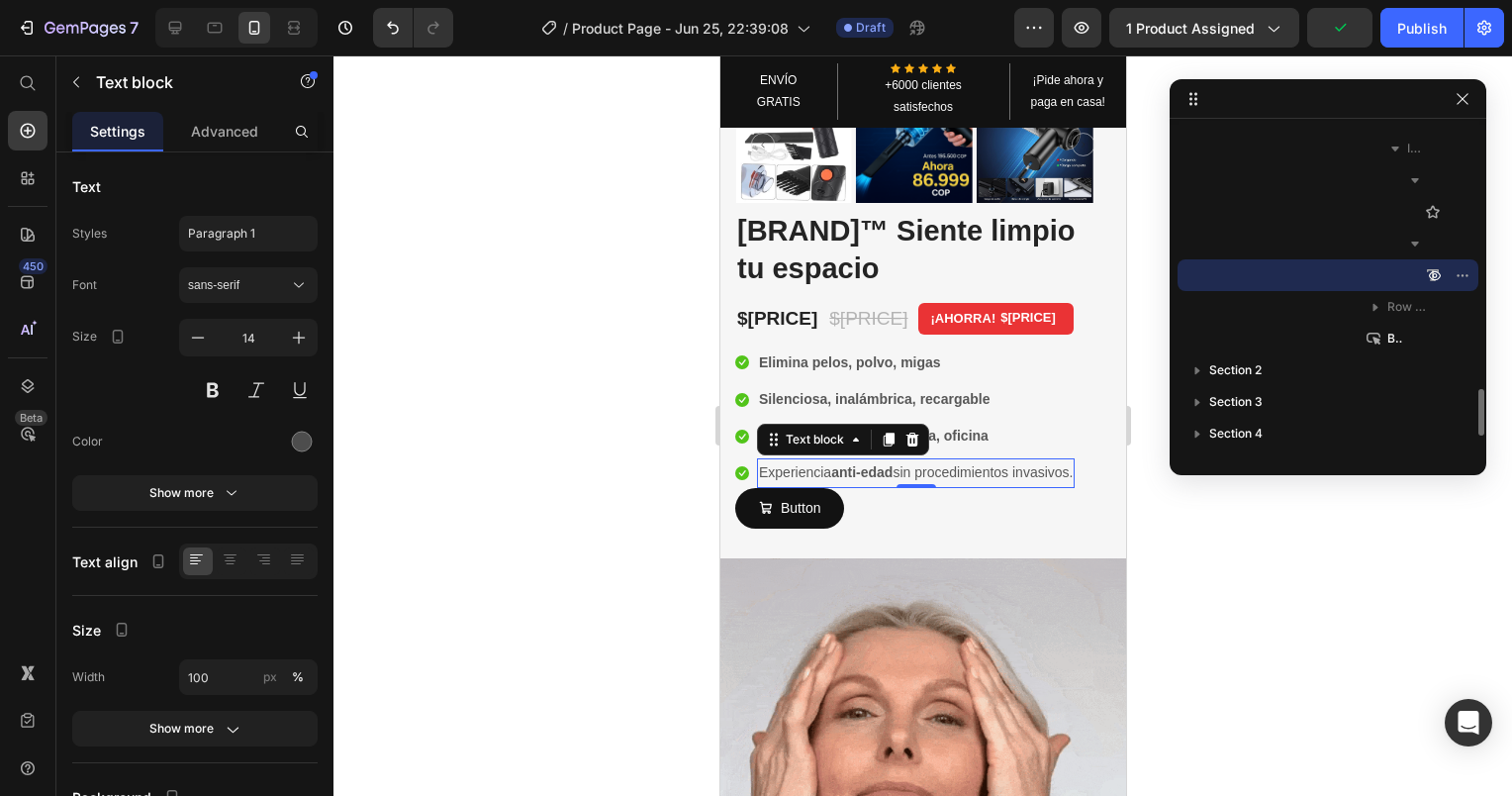 click on "Experiencia  anti-edad  sin procedimientos invasivos." at bounding box center [914, 472] 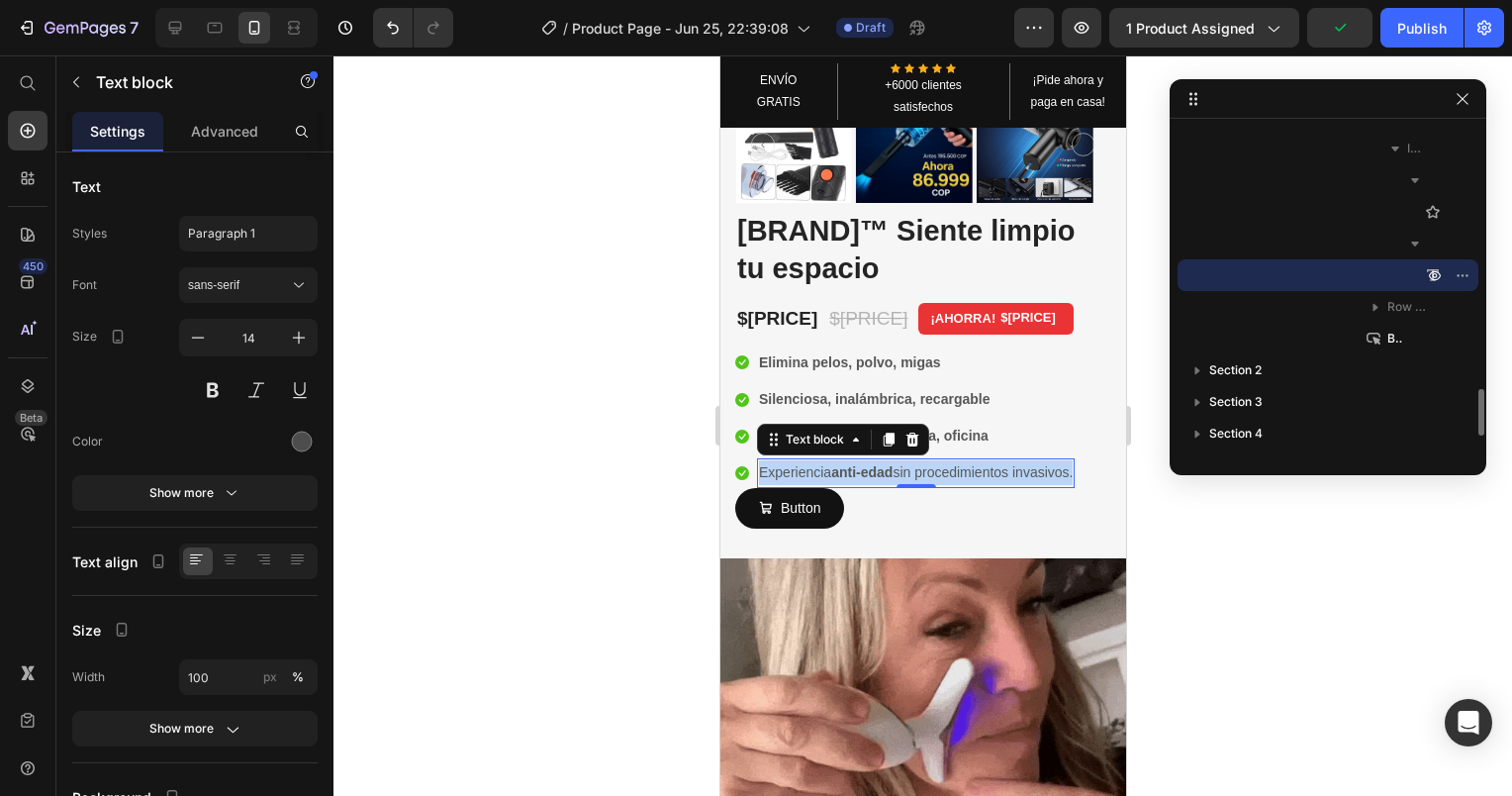 click on "Experiencia  anti-edad  sin procedimientos invasivos." at bounding box center (914, 472) 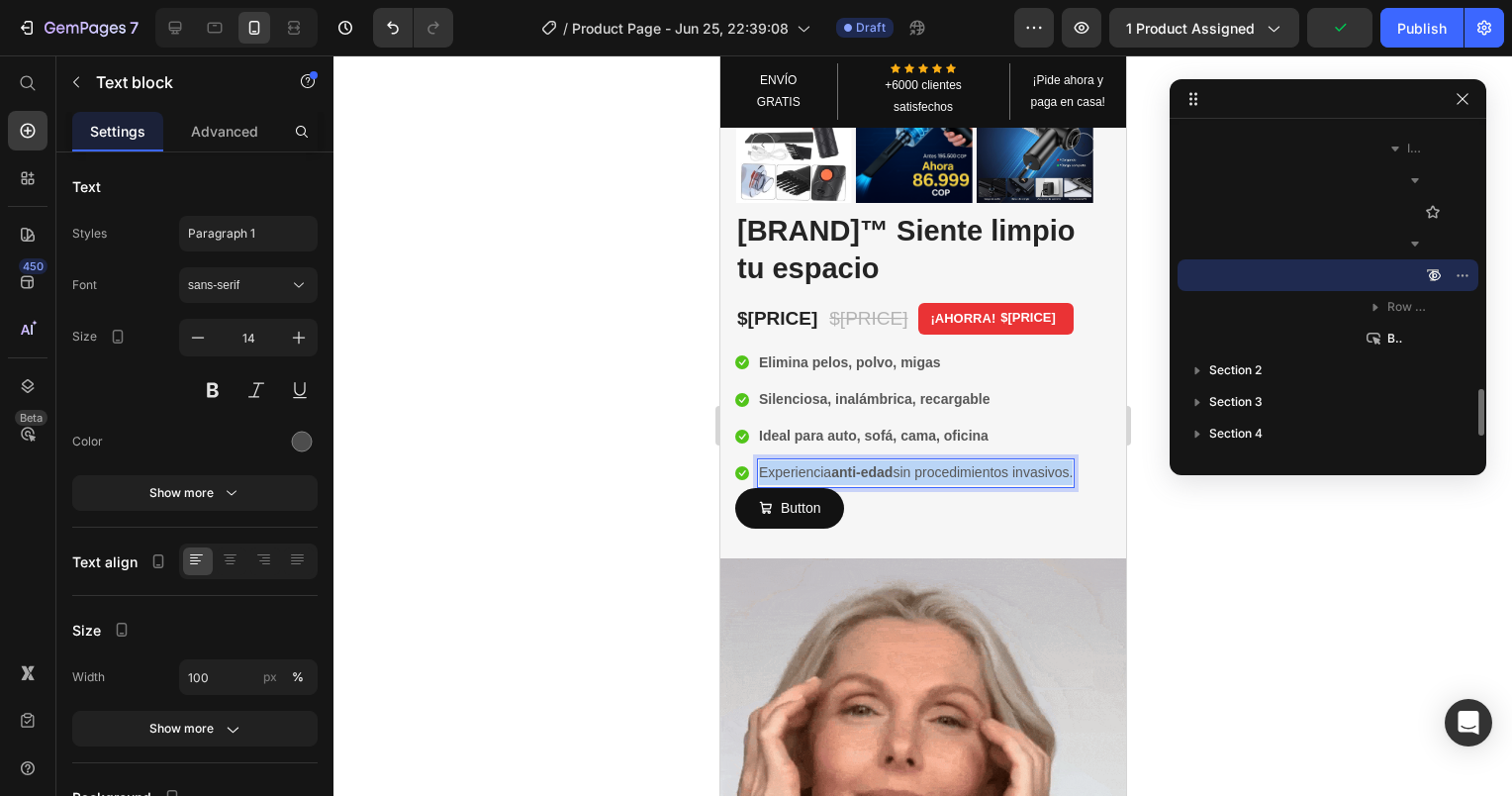 click on "Experiencia  anti-edad  sin procedimientos invasivos." at bounding box center [914, 472] 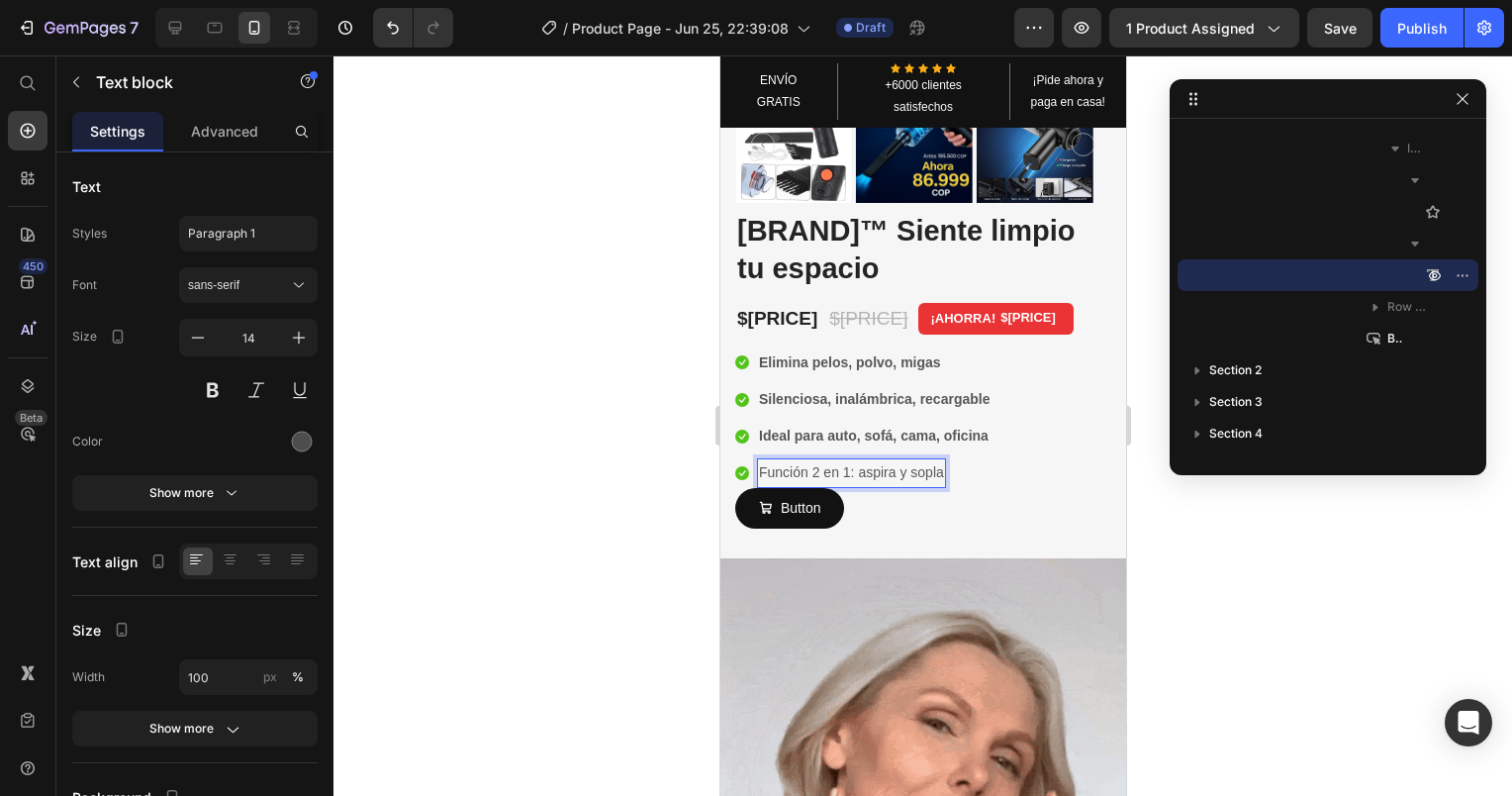 click on "Función 2 en 1: aspira y sopla" at bounding box center [850, 472] 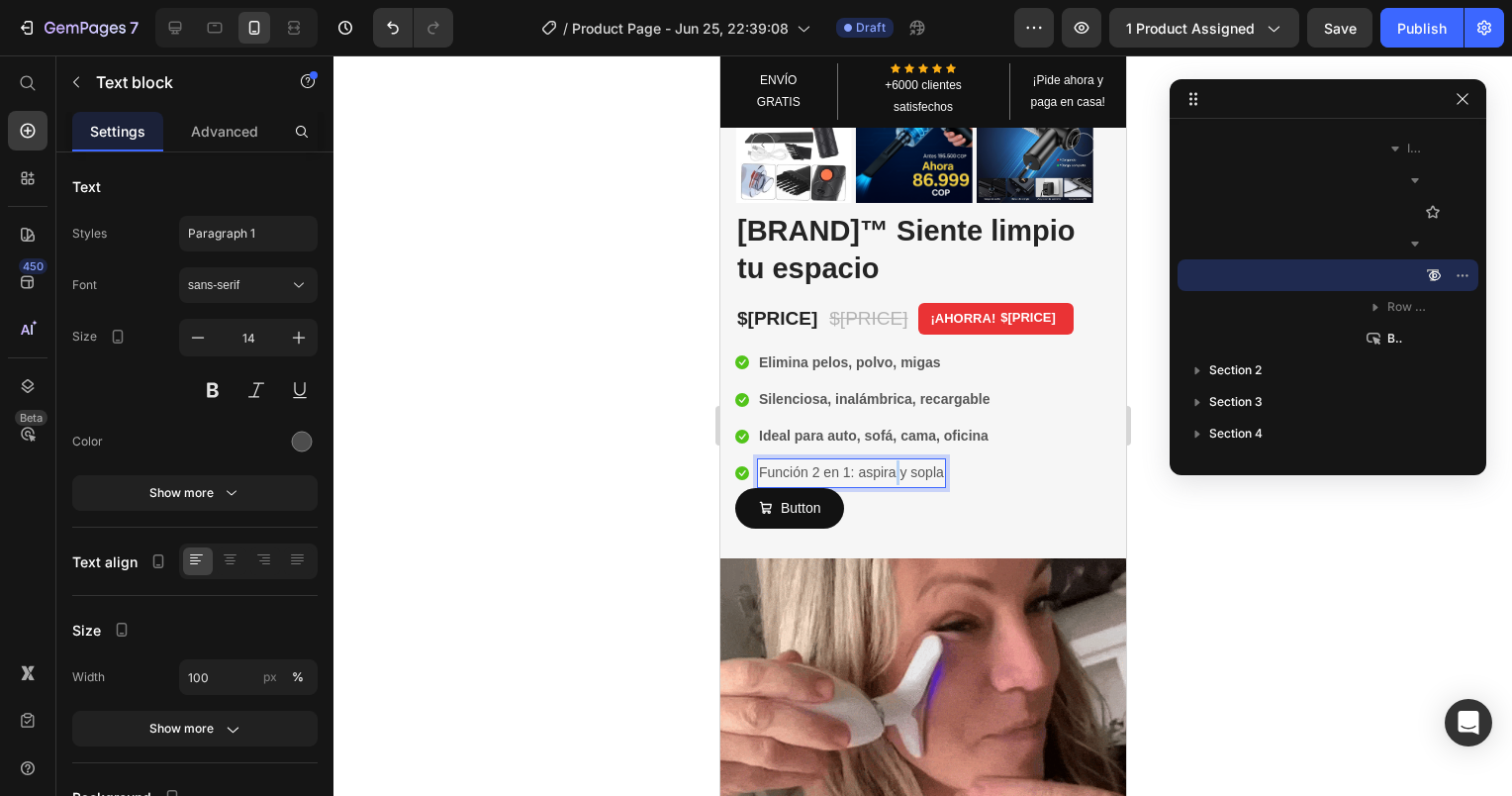 click on "Función 2 en 1: aspira y sopla" at bounding box center [850, 472] 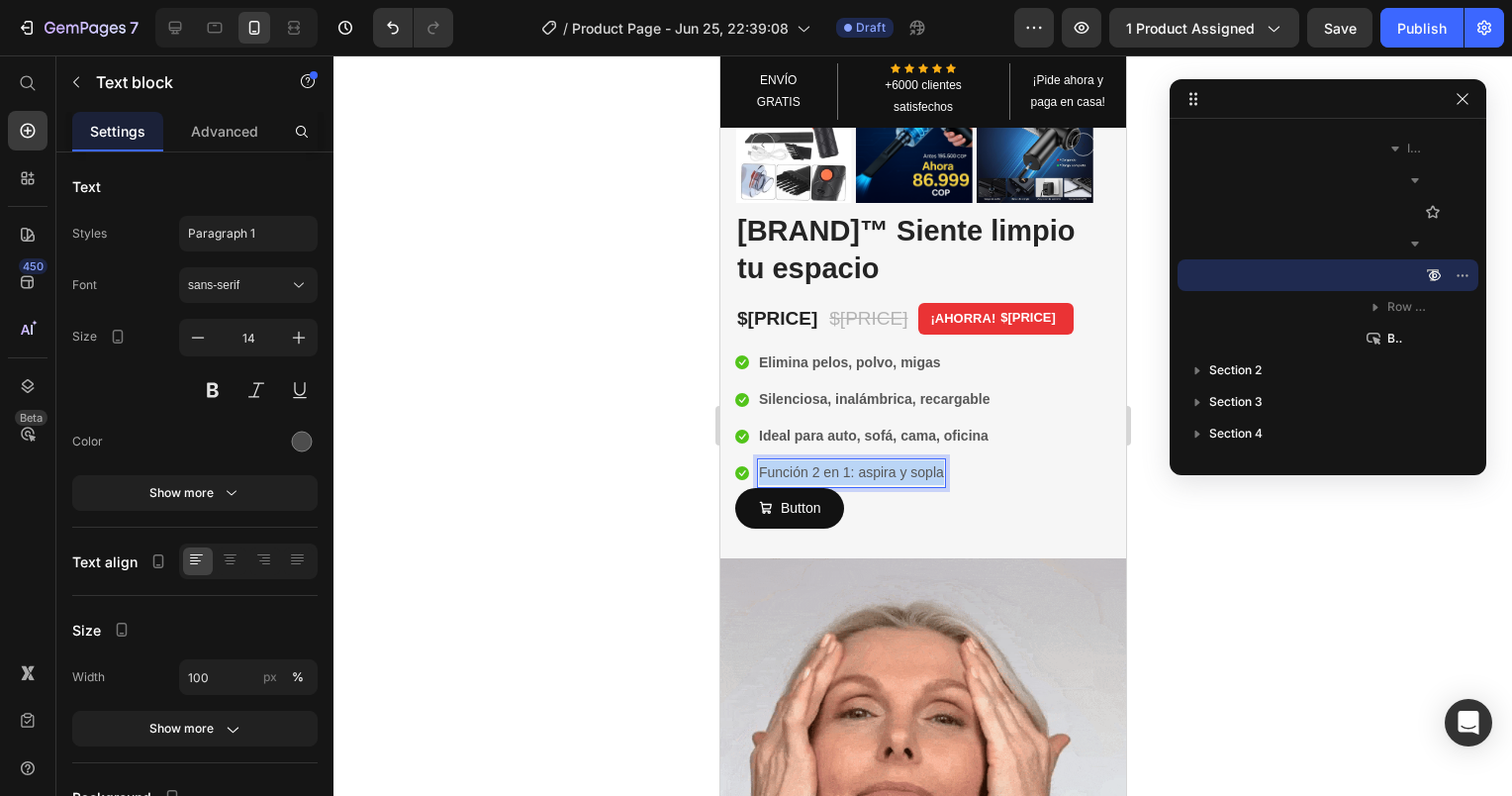 click on "Función 2 en 1: aspira y sopla" at bounding box center (850, 472) 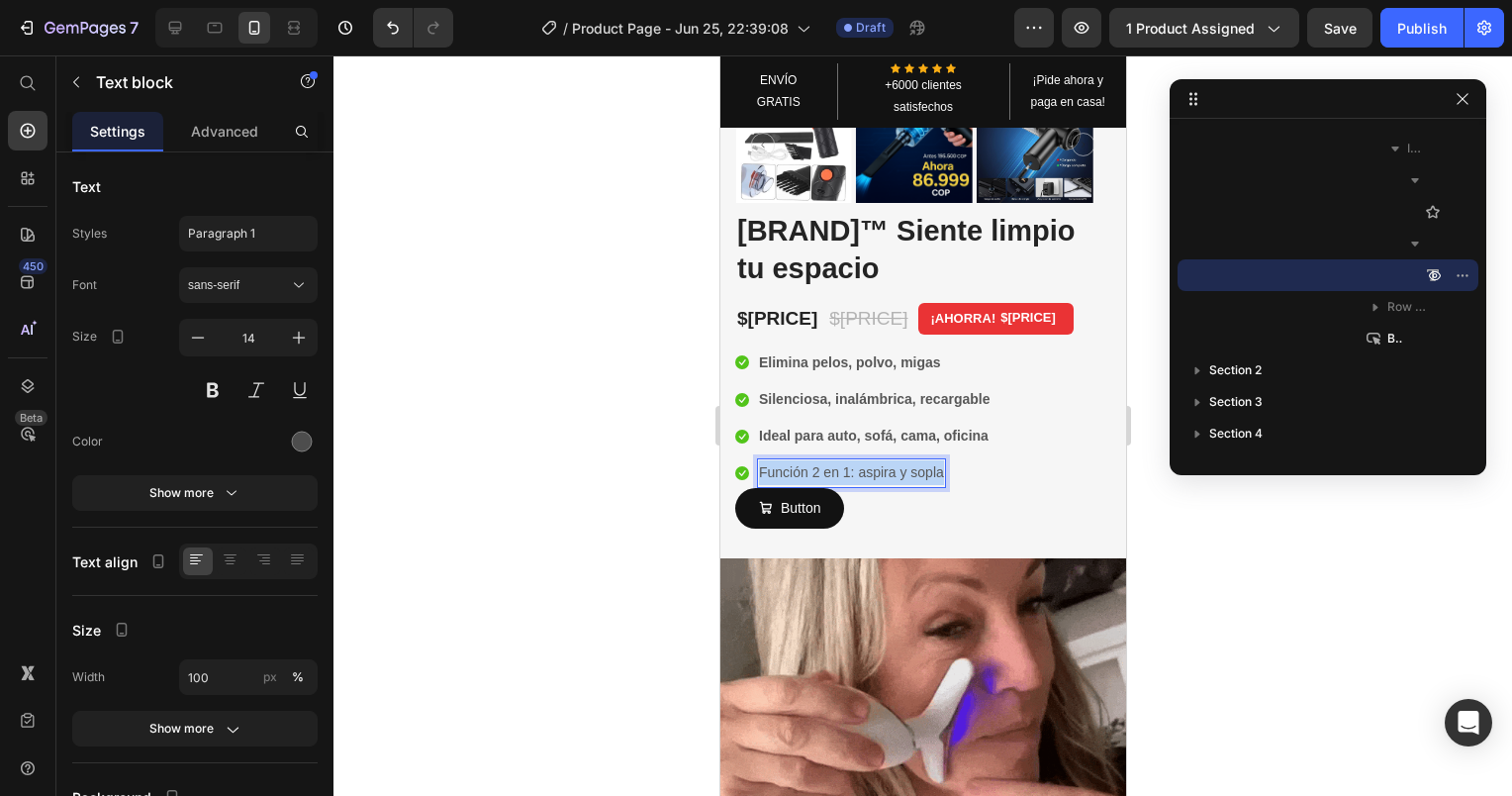 click on "Función 2 en 1: aspira y sopla" at bounding box center (850, 472) 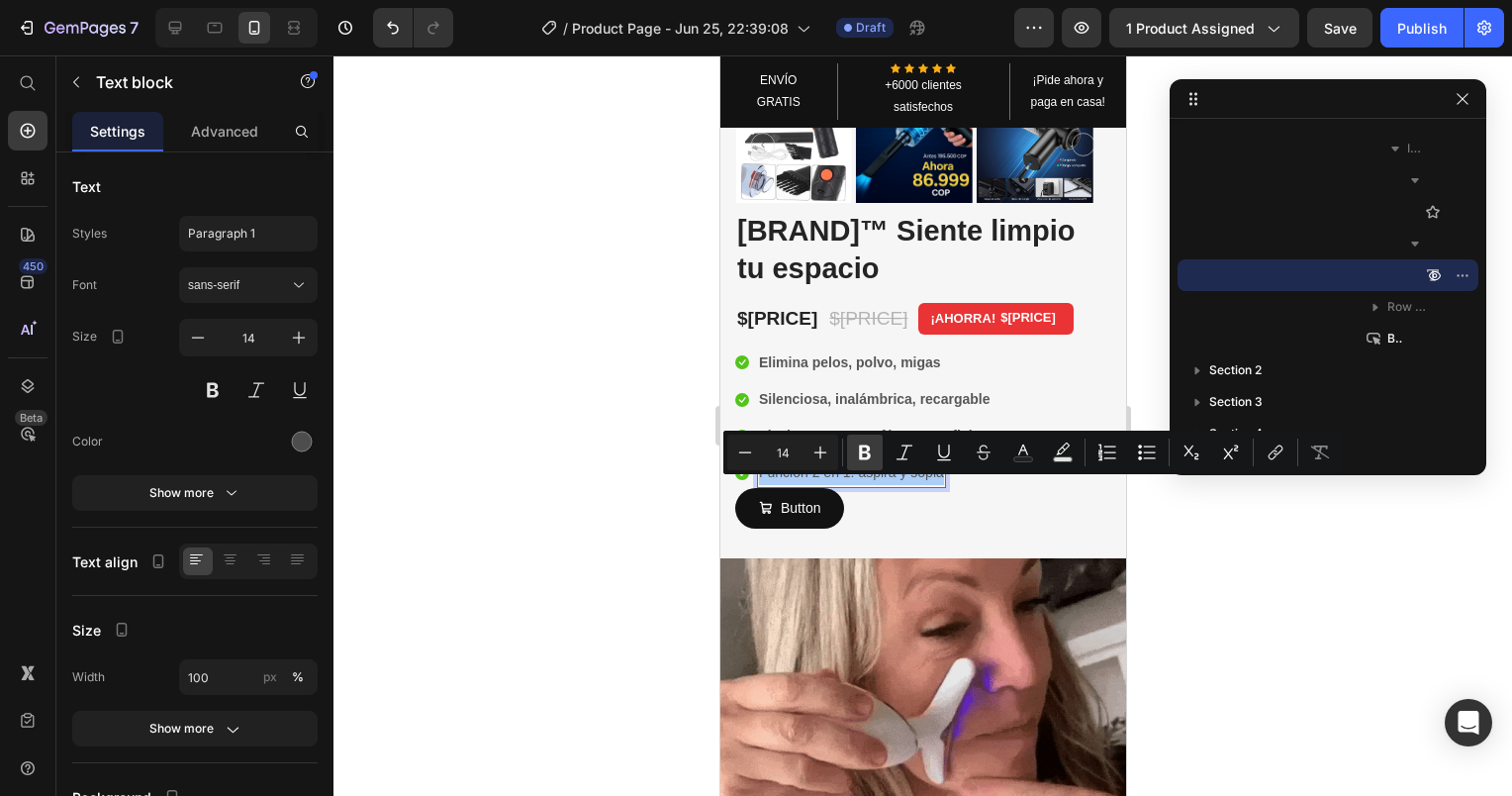 click 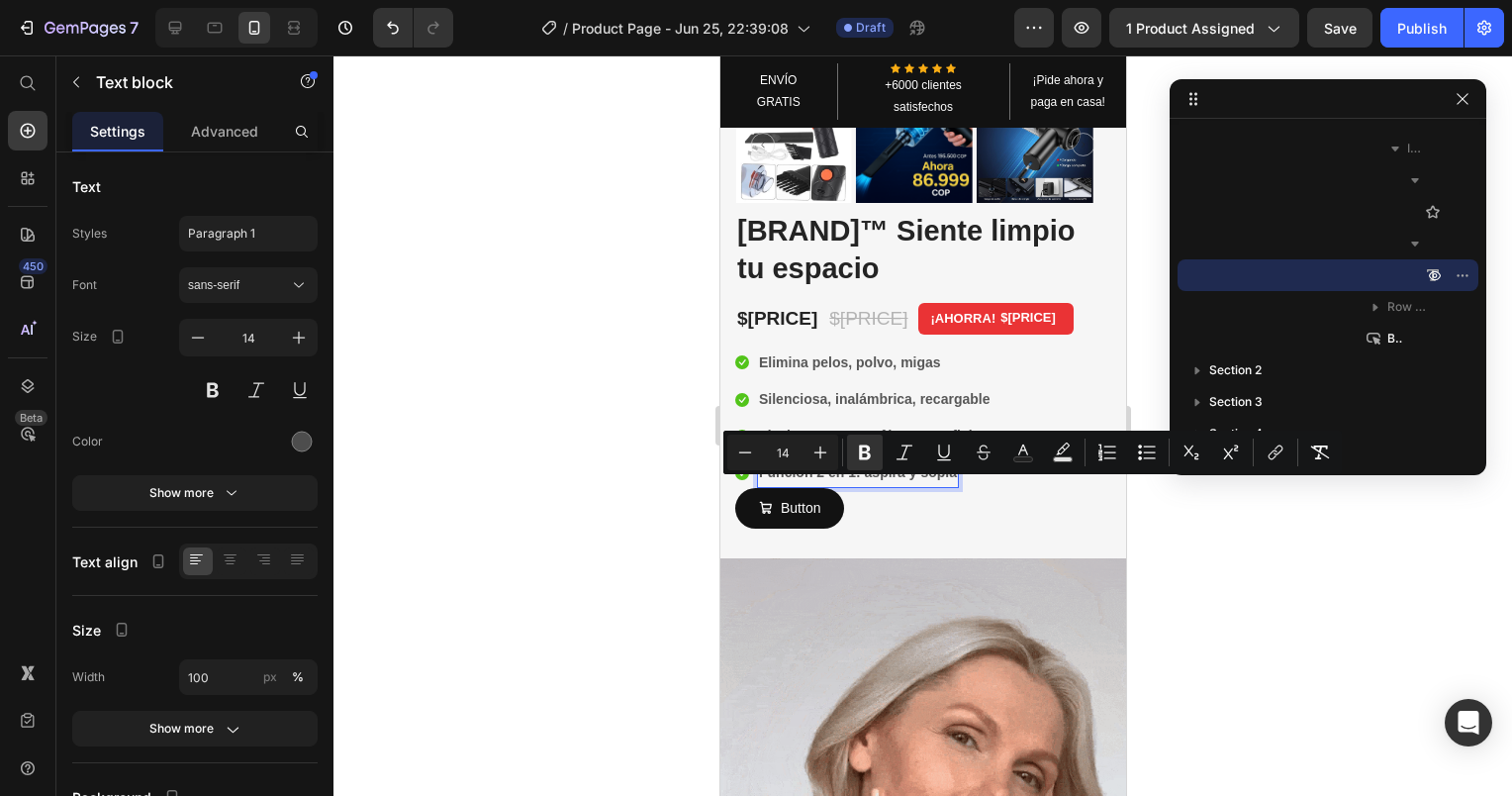 click 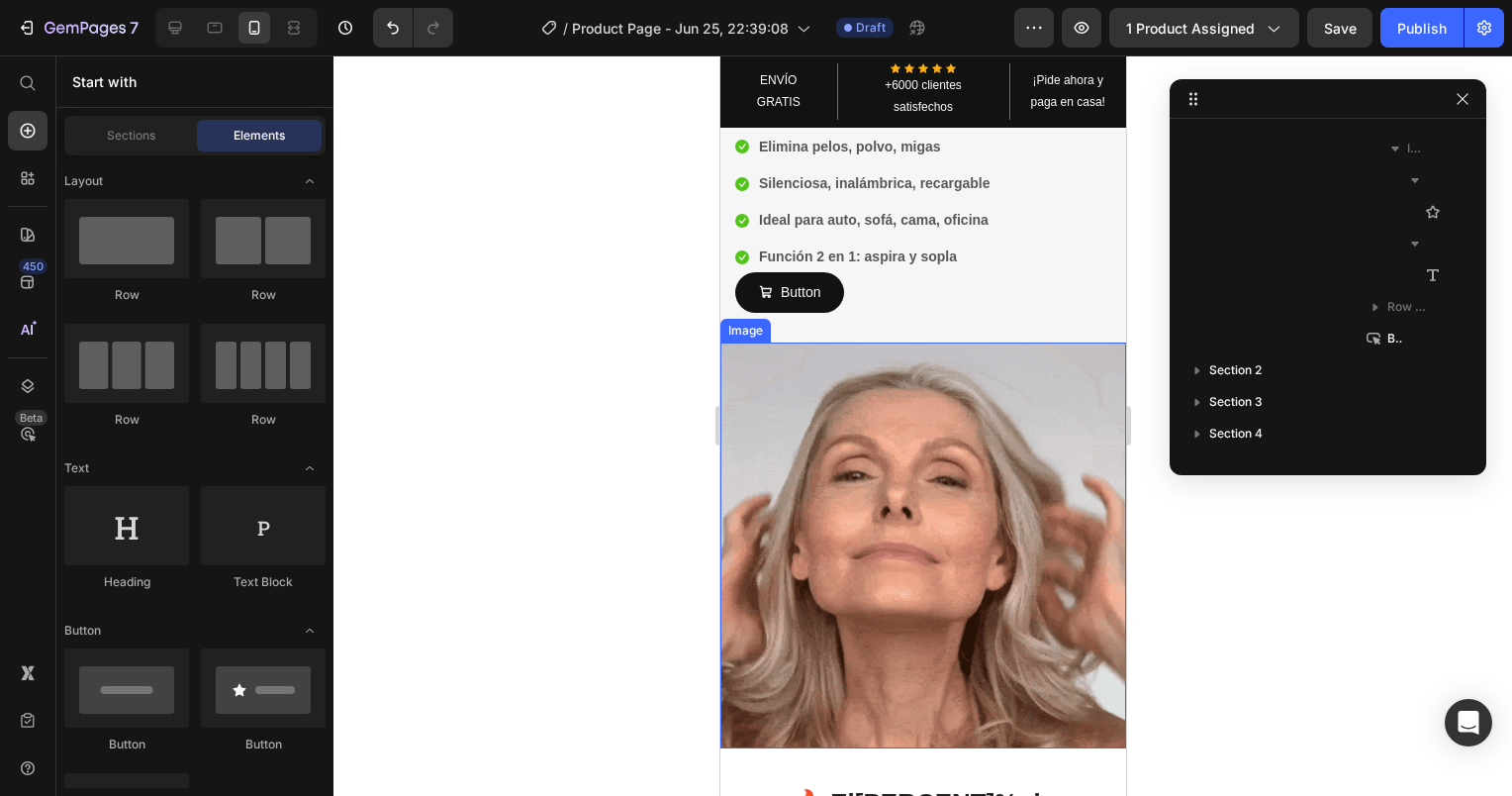 scroll, scrollTop: 350, scrollLeft: 0, axis: vertical 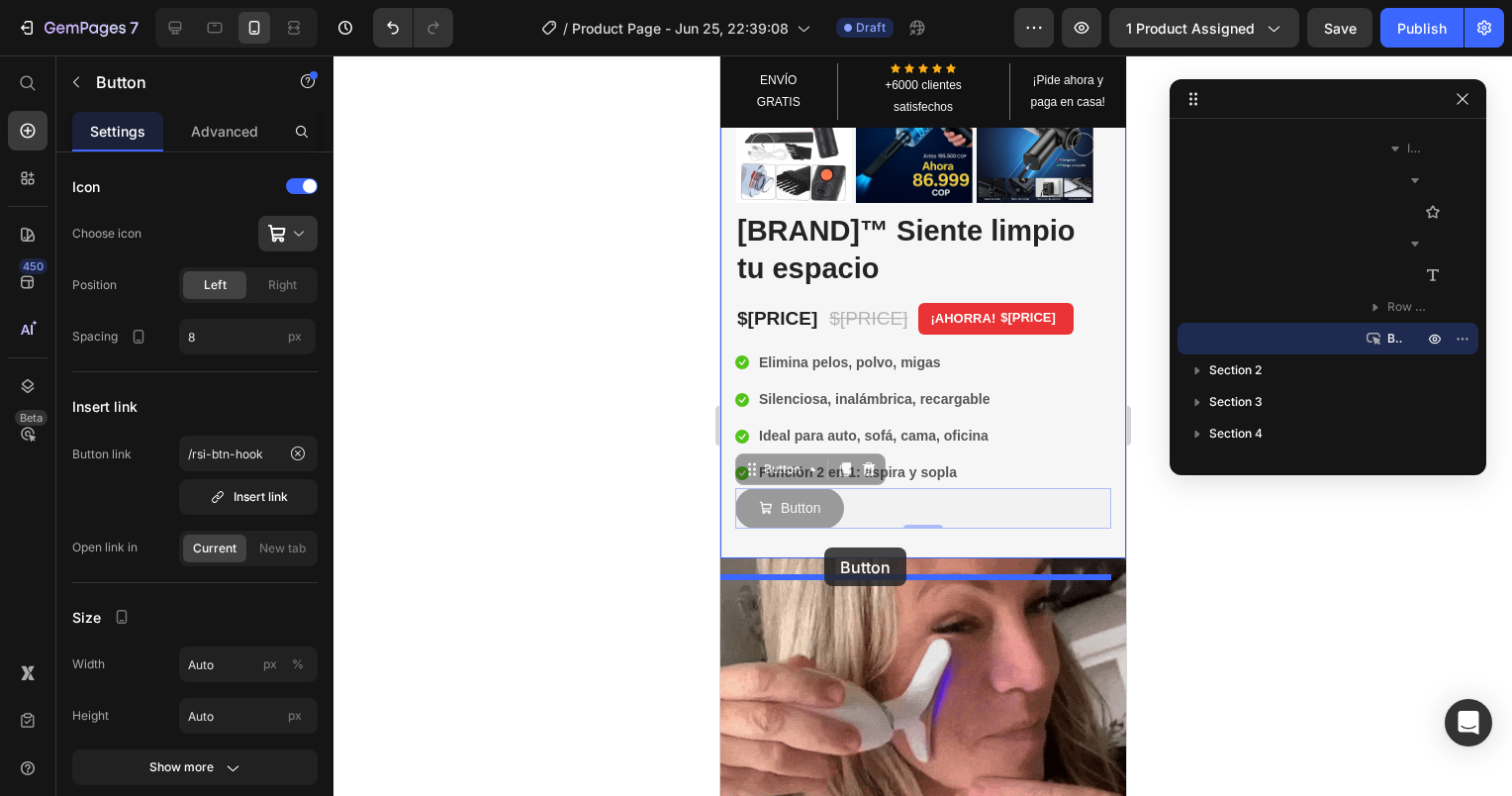 drag, startPoint x: 828, startPoint y: 530, endPoint x: 823, endPoint y: 547, distance: 17.720045 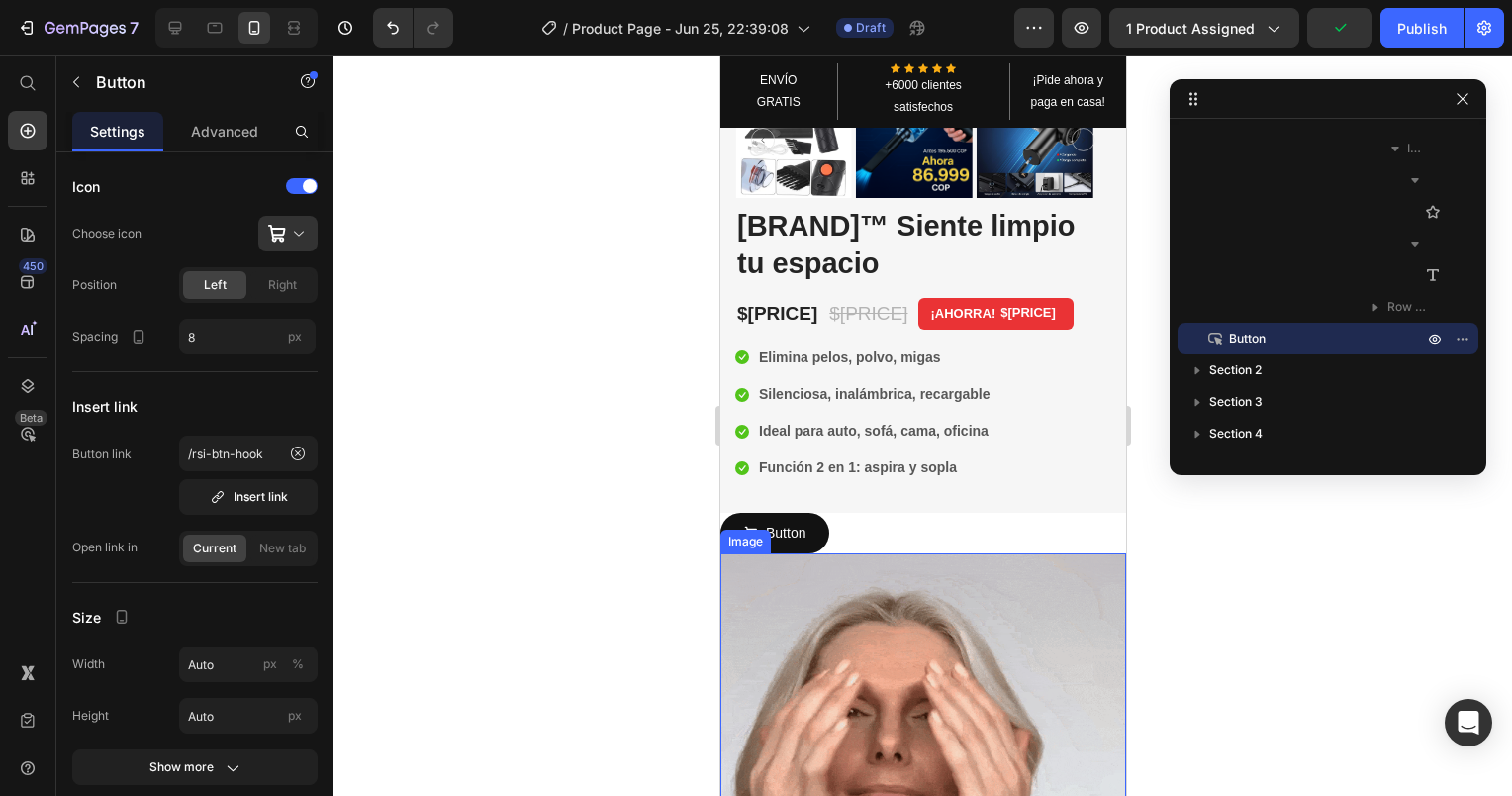 scroll, scrollTop: 350, scrollLeft: 0, axis: vertical 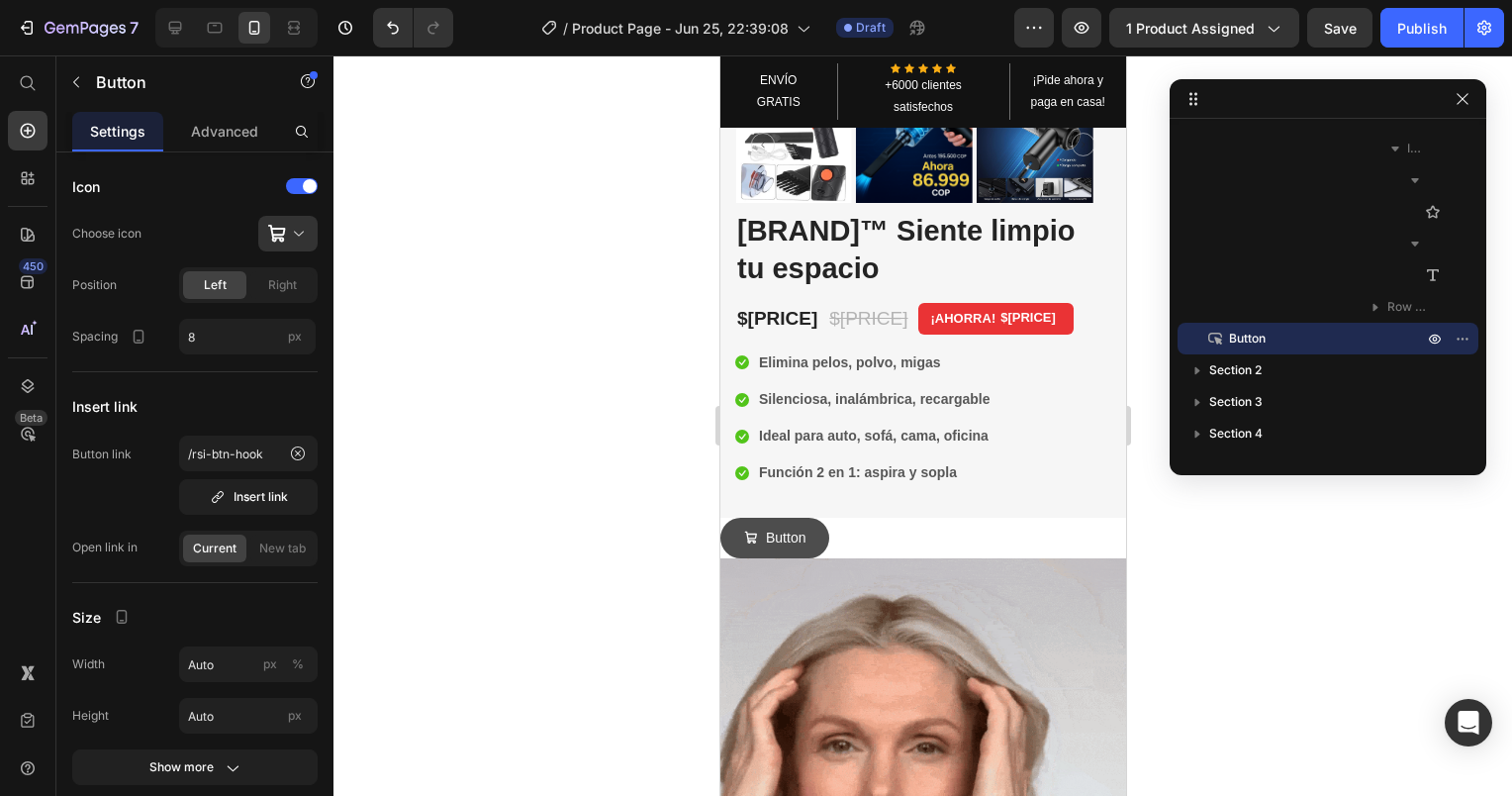 click on "Button" at bounding box center [774, 538] 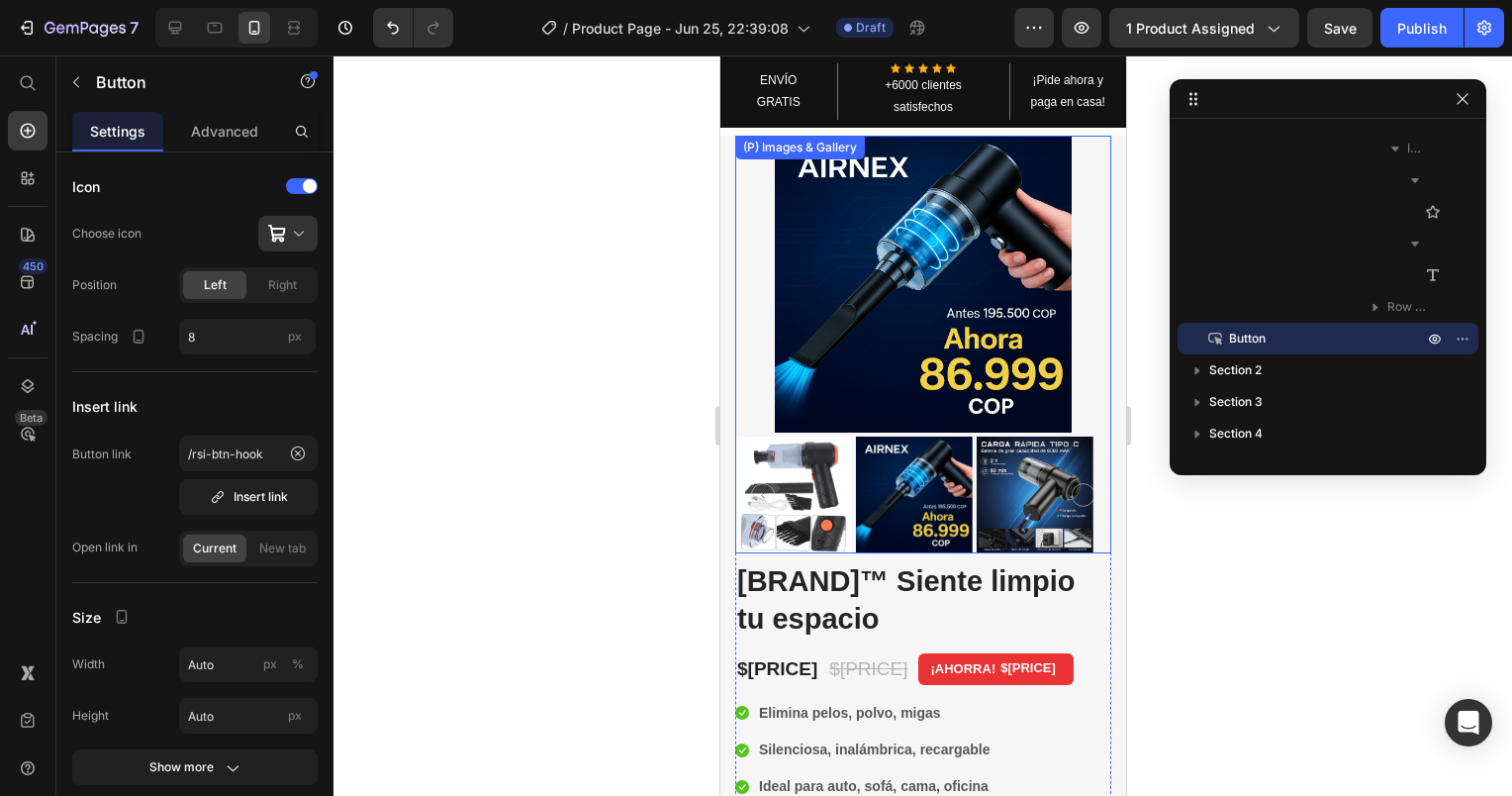 scroll, scrollTop: 198, scrollLeft: 0, axis: vertical 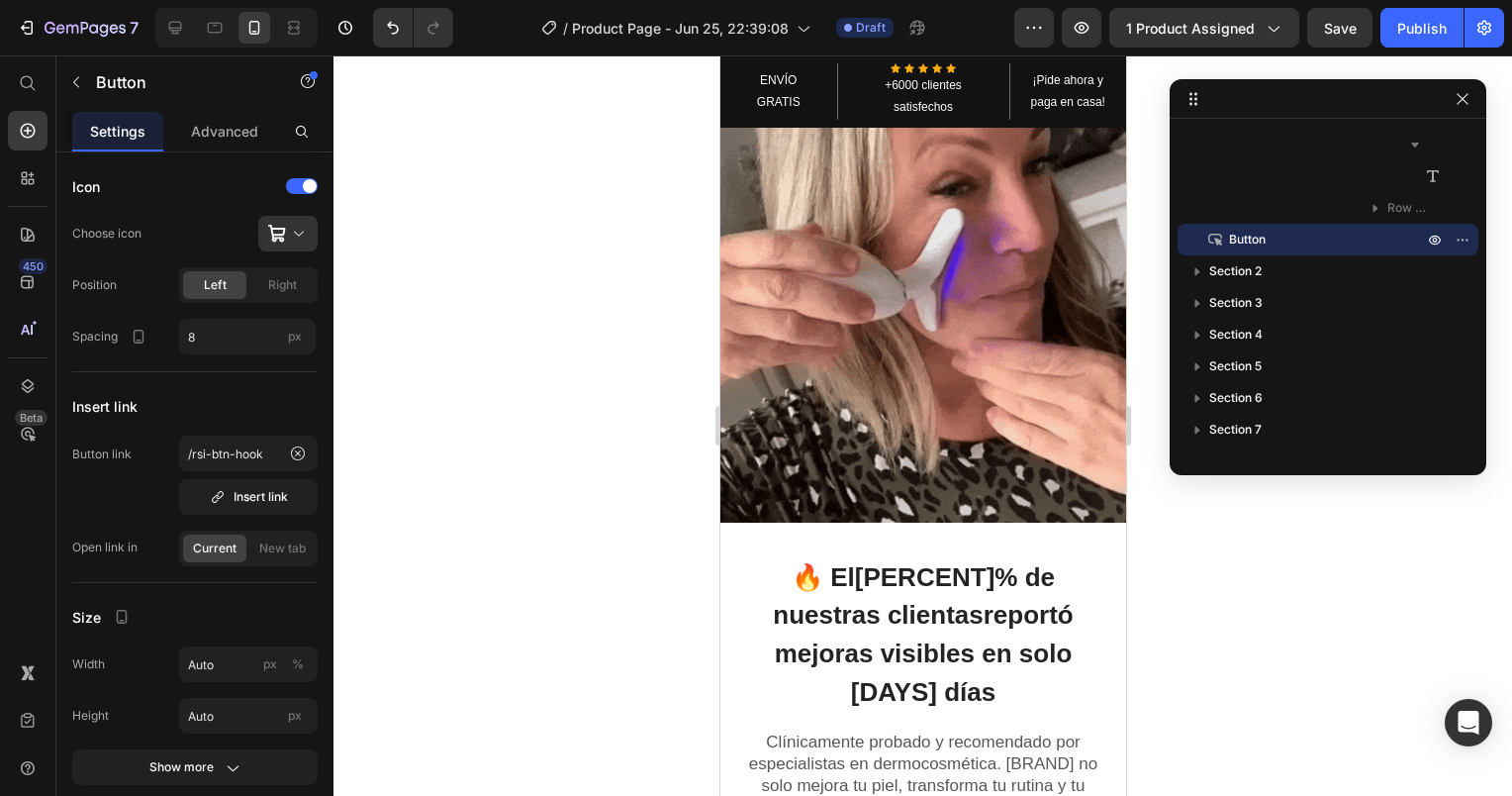click at bounding box center [922, 320] 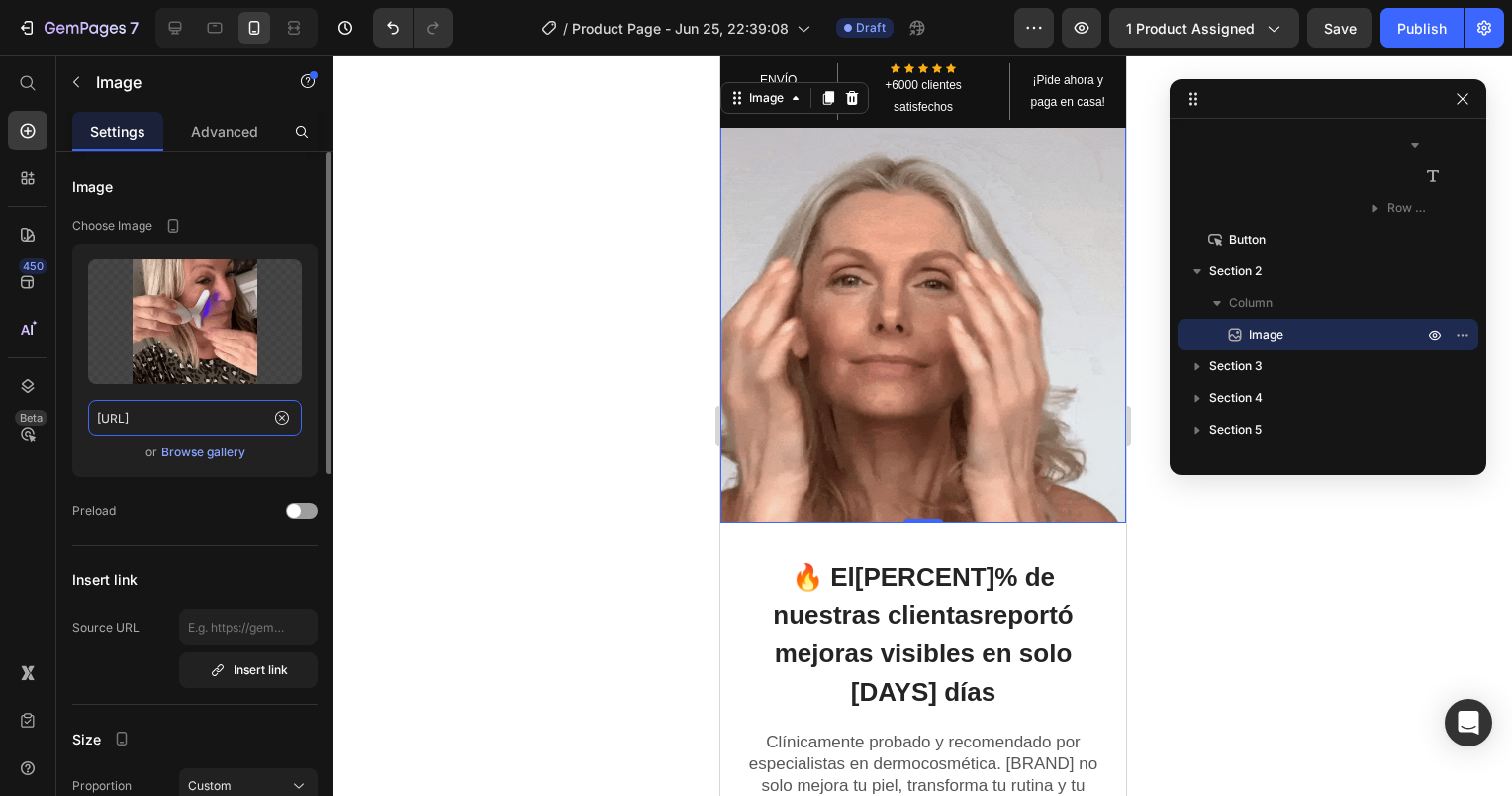 click on "[URL]" 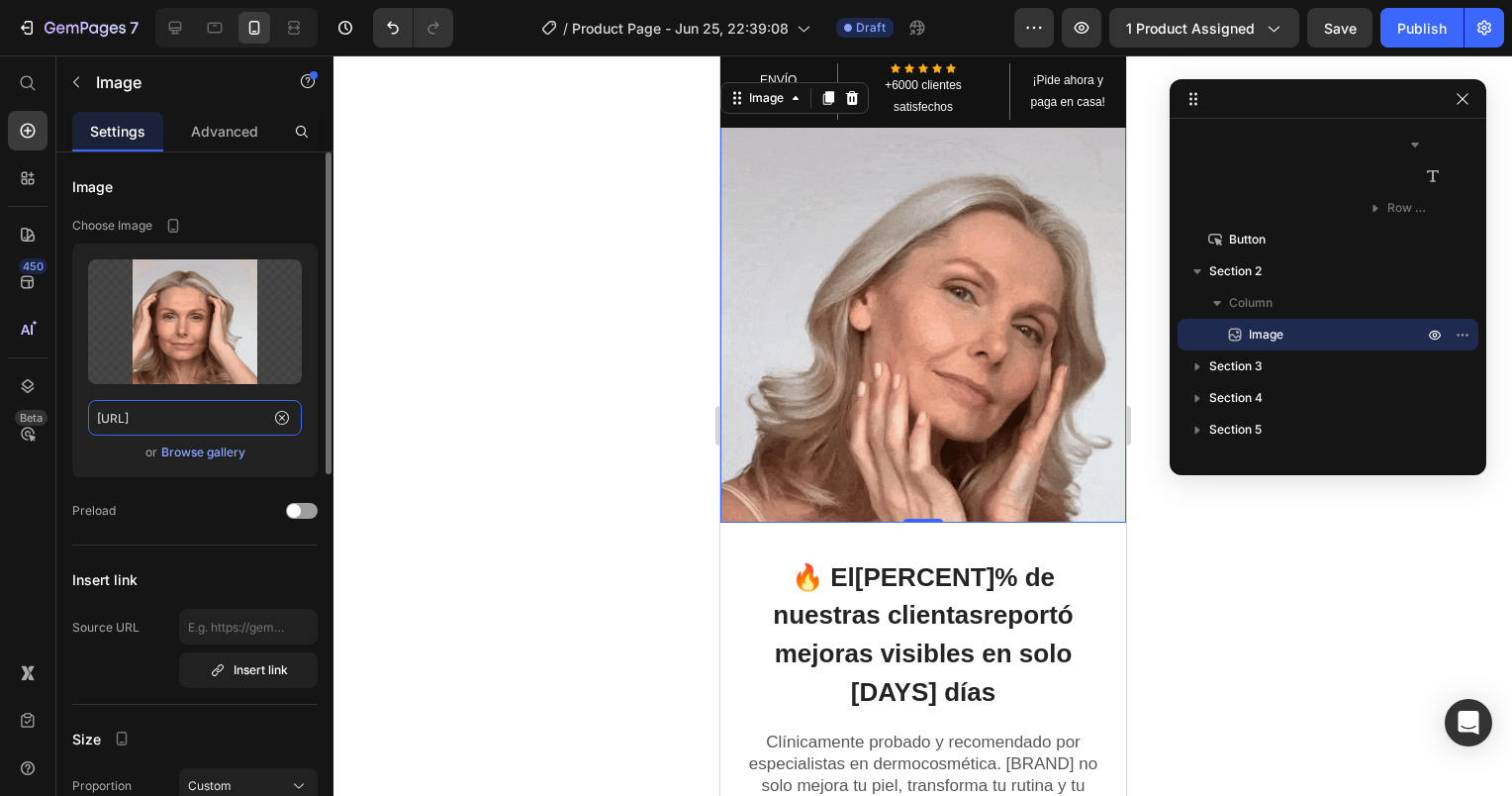 paste on "[URL]" 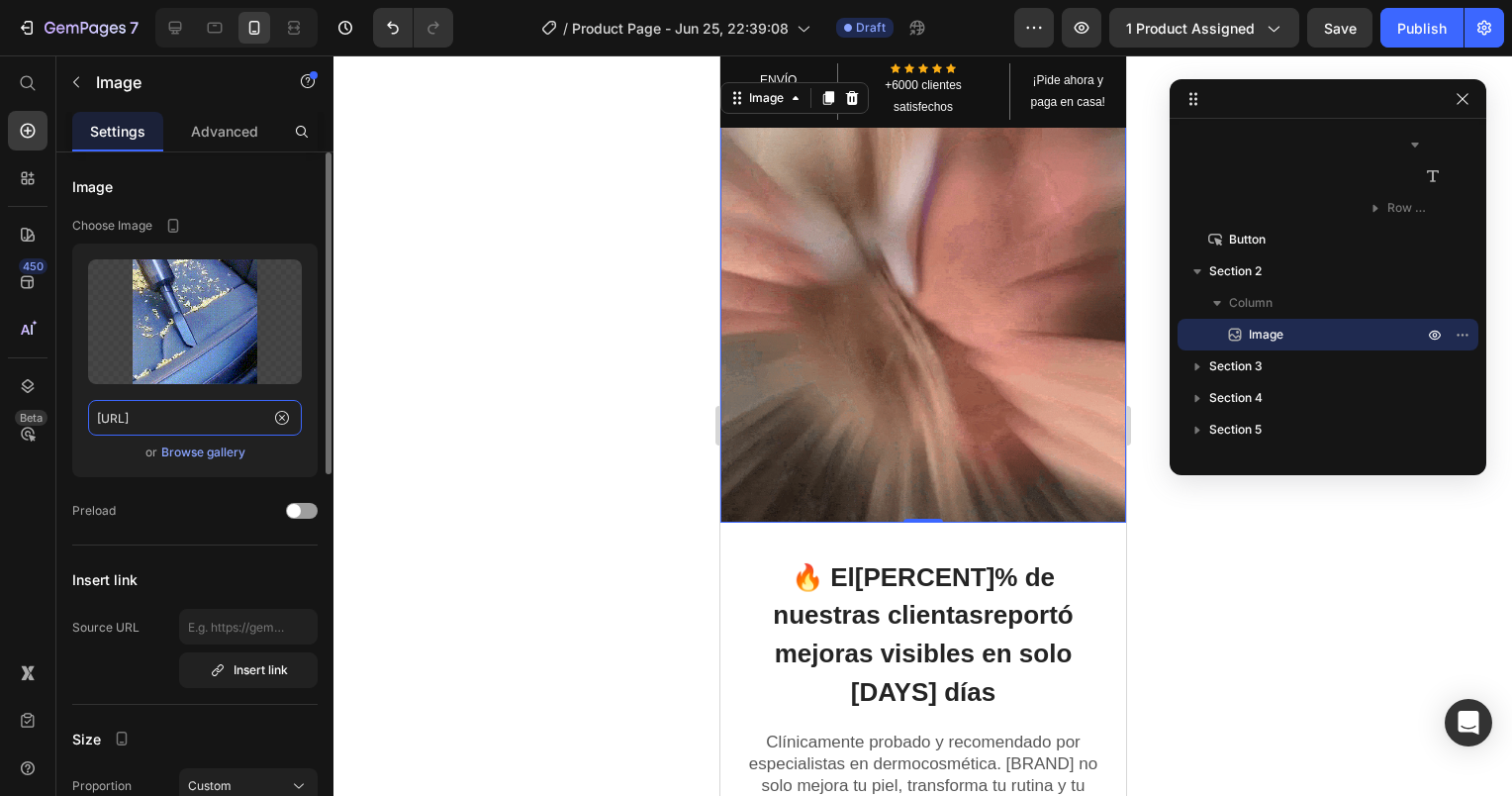 scroll, scrollTop: 0, scrollLeft: 670, axis: horizontal 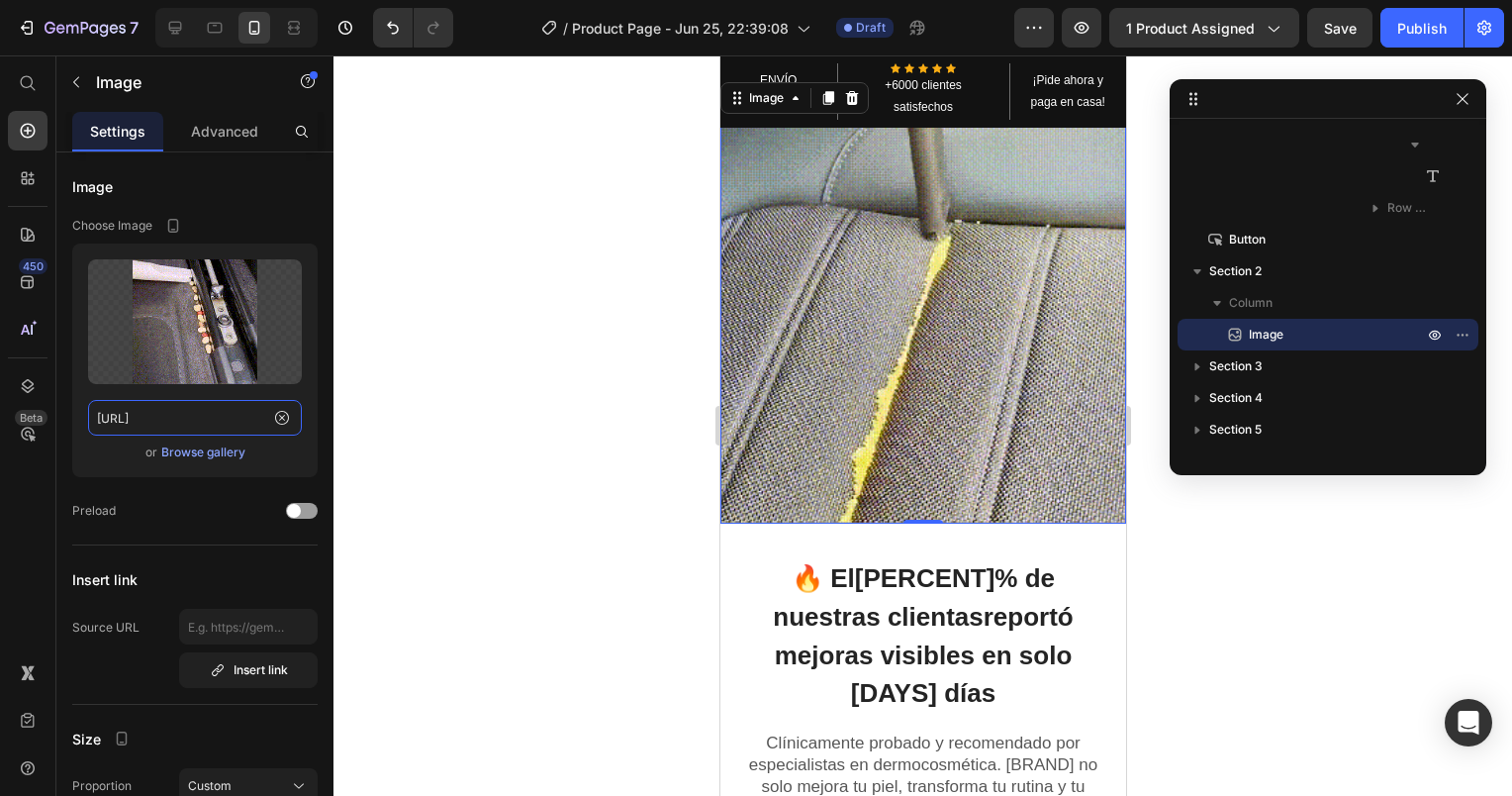 type on "[URL]" 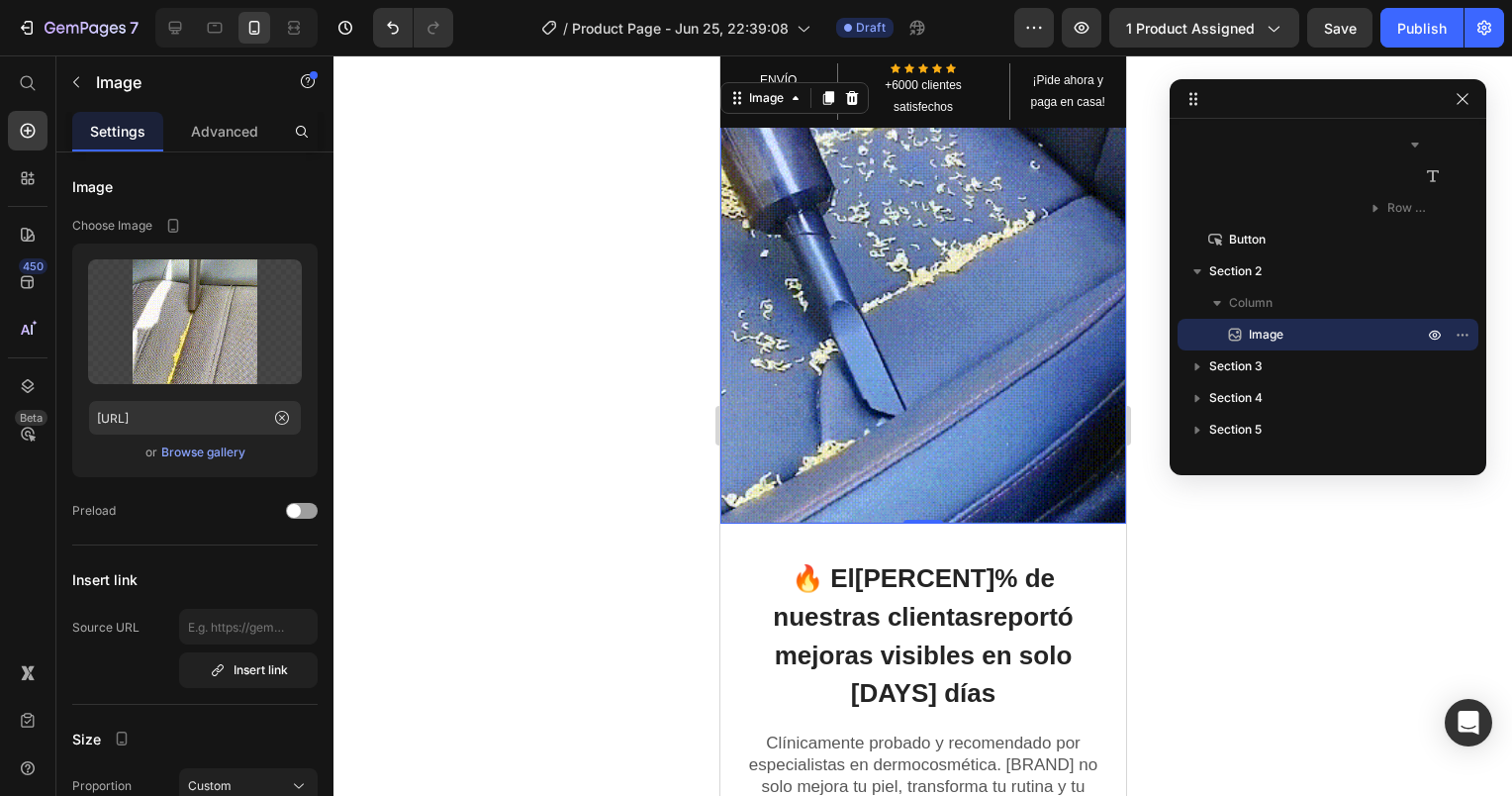 click 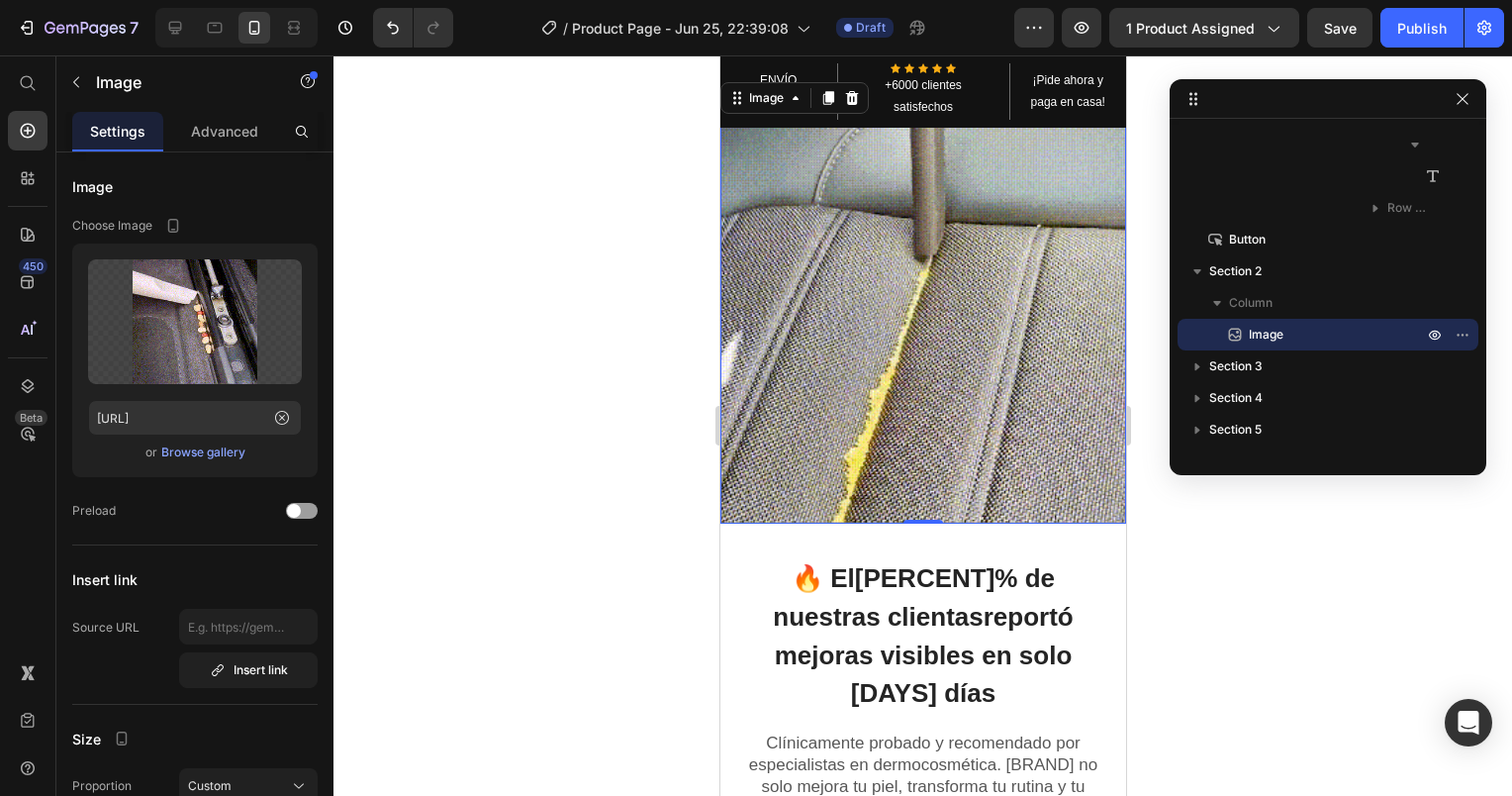 scroll, scrollTop: 0, scrollLeft: 0, axis: both 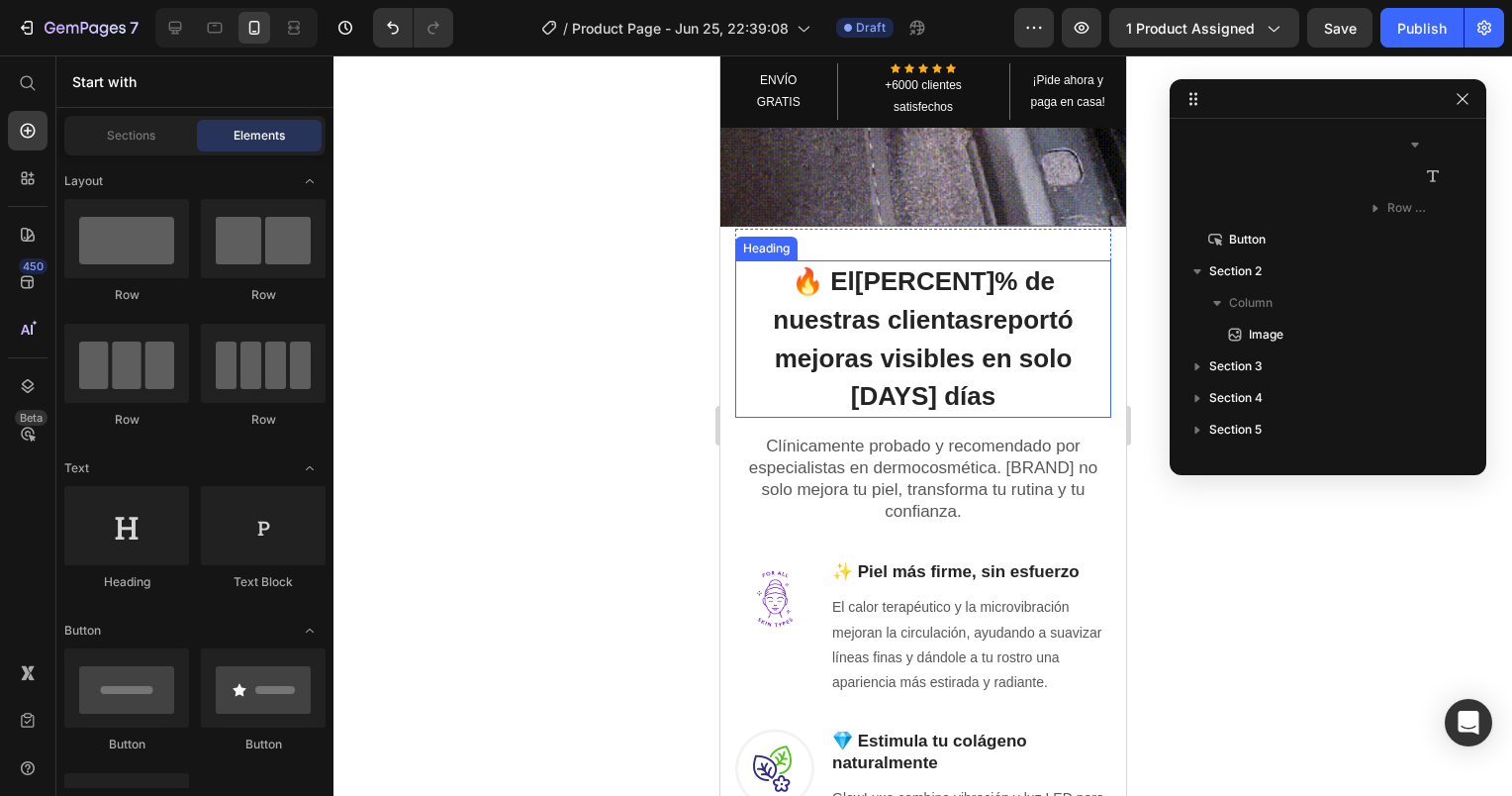 click on "El [PERCENT]% de nuestras clientas reportó mejoras visibles en solo [DAYS] días" at bounding box center (922, 339) 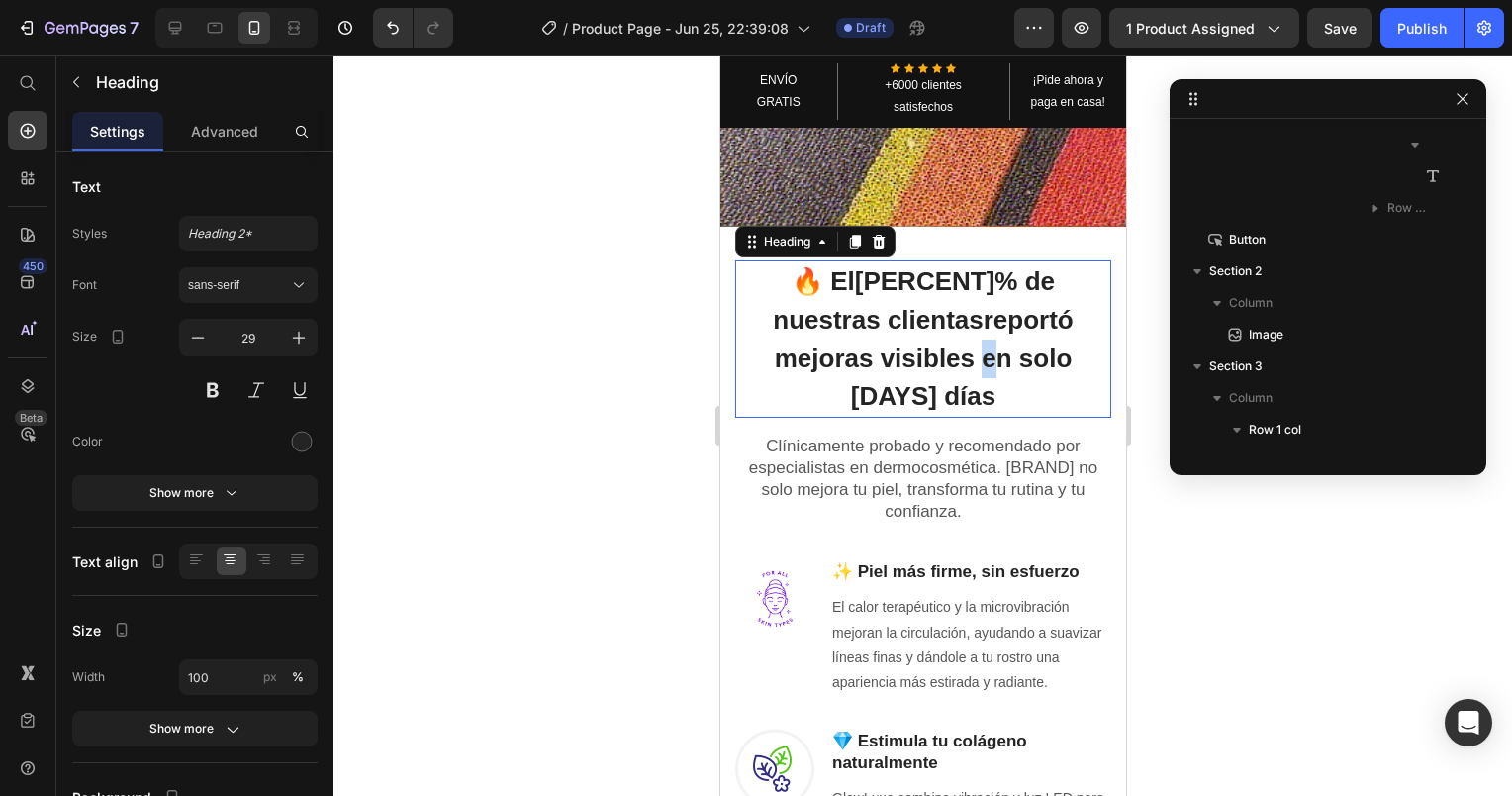 scroll, scrollTop: 2148, scrollLeft: 0, axis: vertical 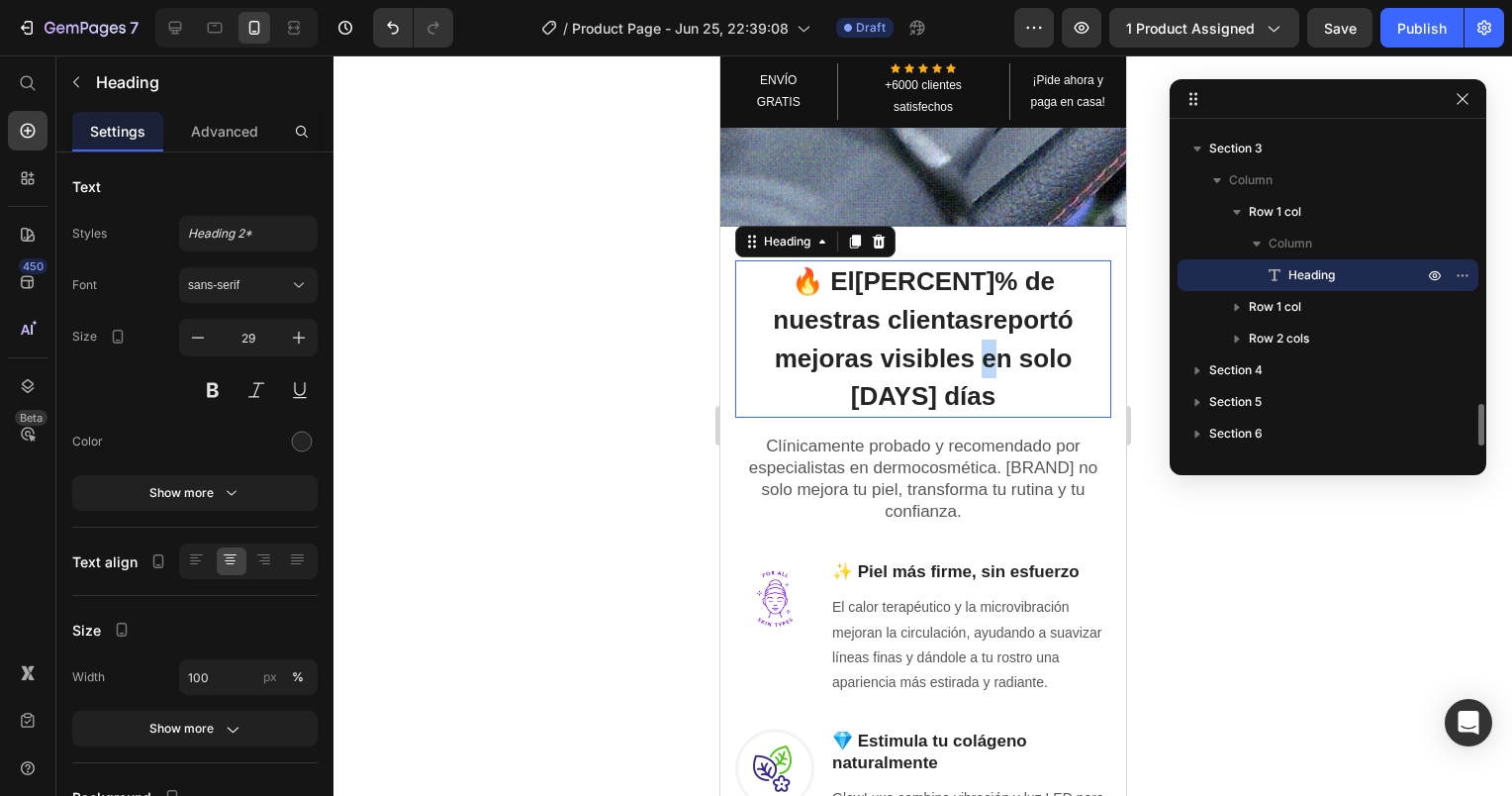 click on "El [PERCENT]% de nuestras clientas reportó mejoras visibles en solo [DAYS] días" at bounding box center [922, 339] 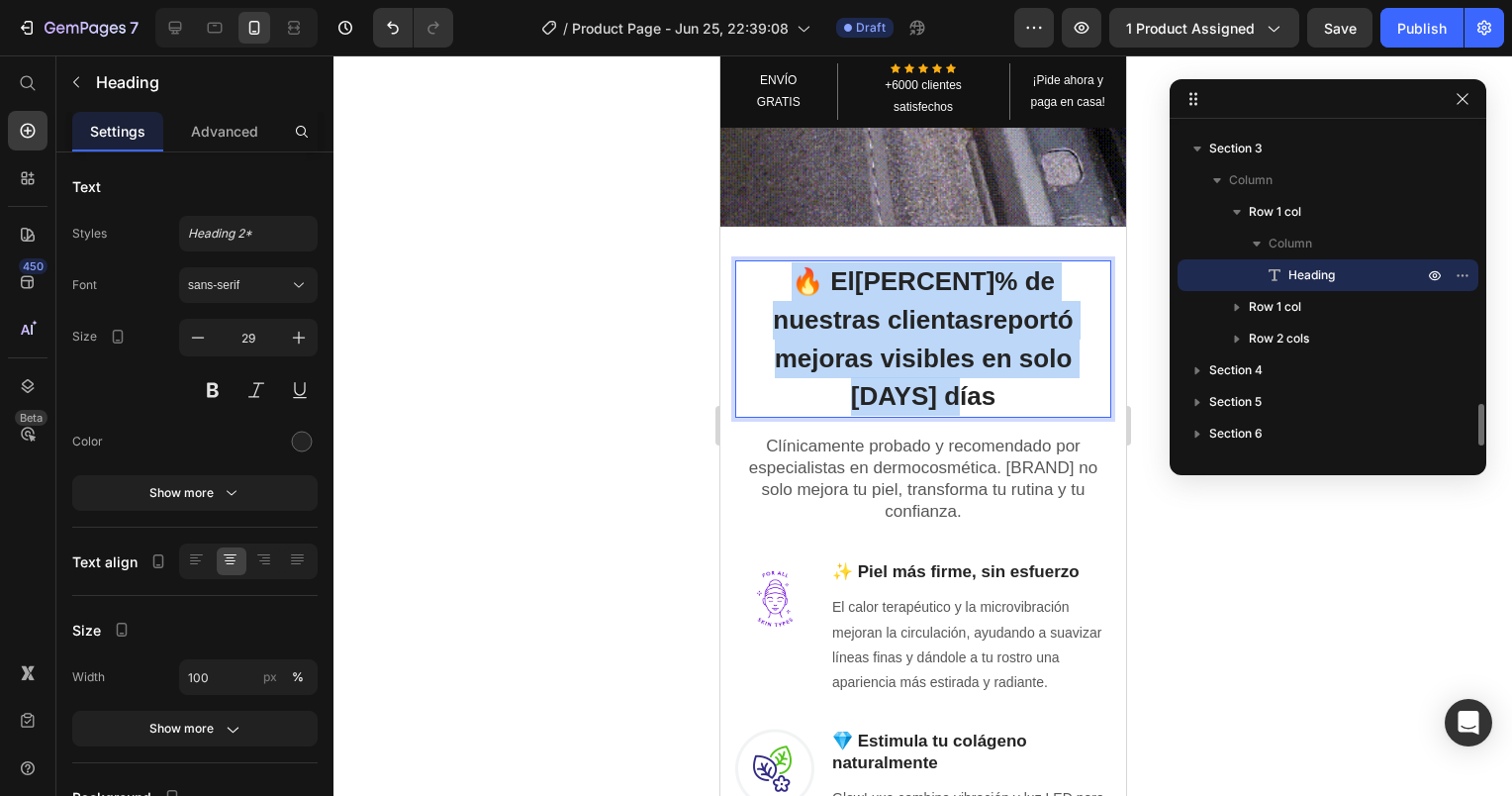 click on "El [PERCENT]% de nuestras clientas reportó mejoras visibles en solo [DAYS] días" at bounding box center (922, 339) 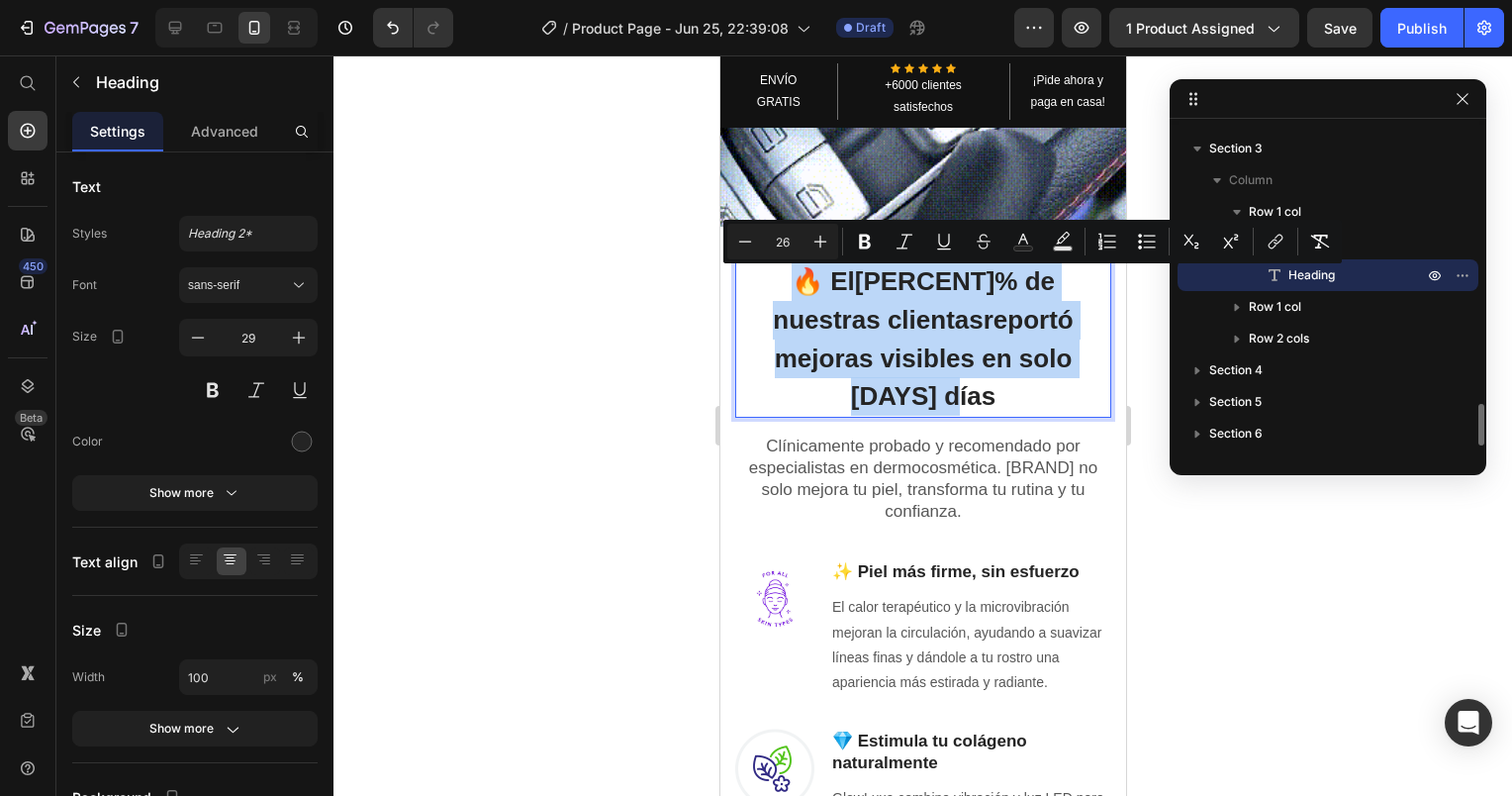 click on "El [PERCENT]% de nuestras clientas reportó mejoras visibles en solo [DAYS] días" at bounding box center (922, 339) 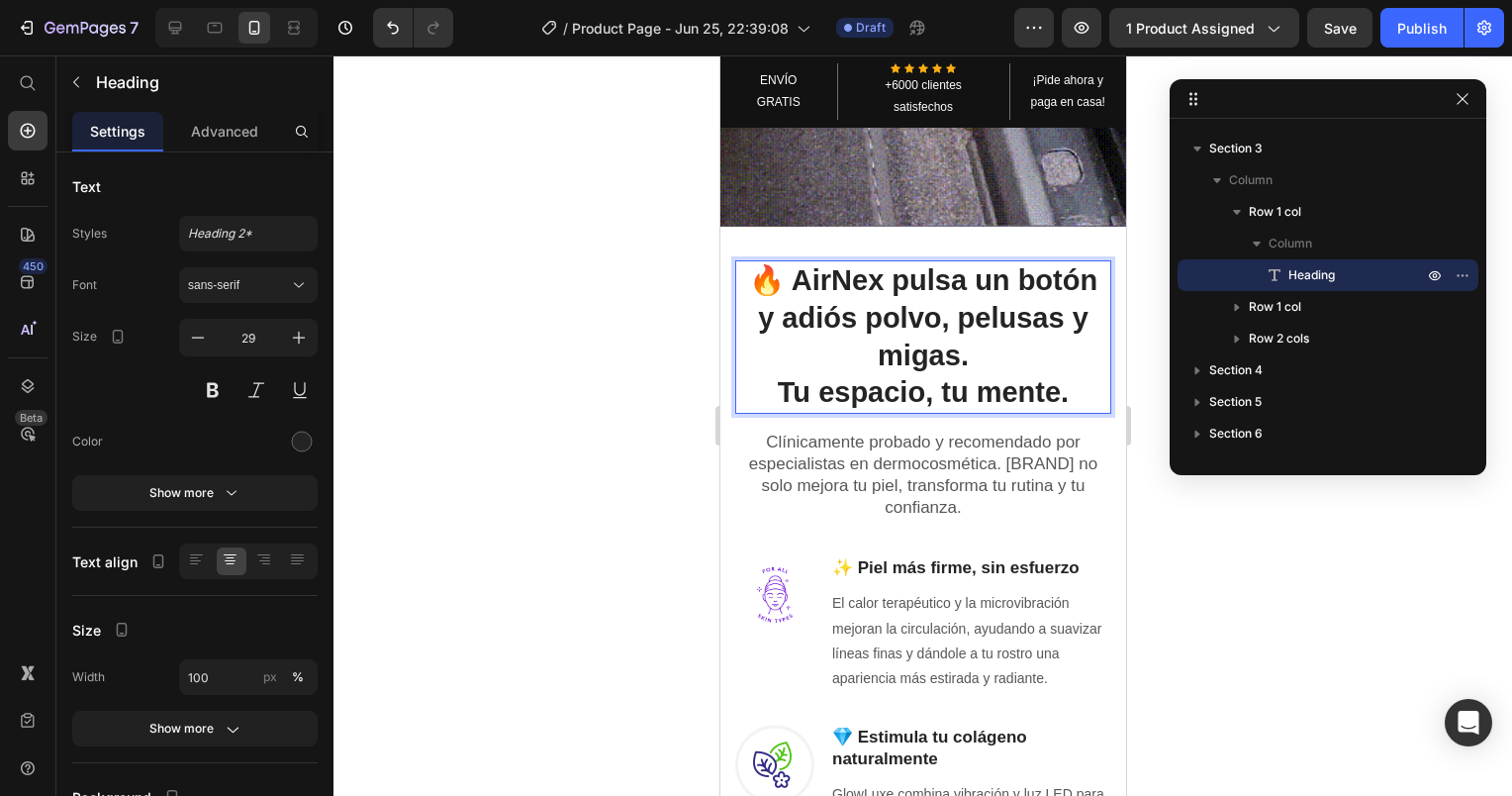 click 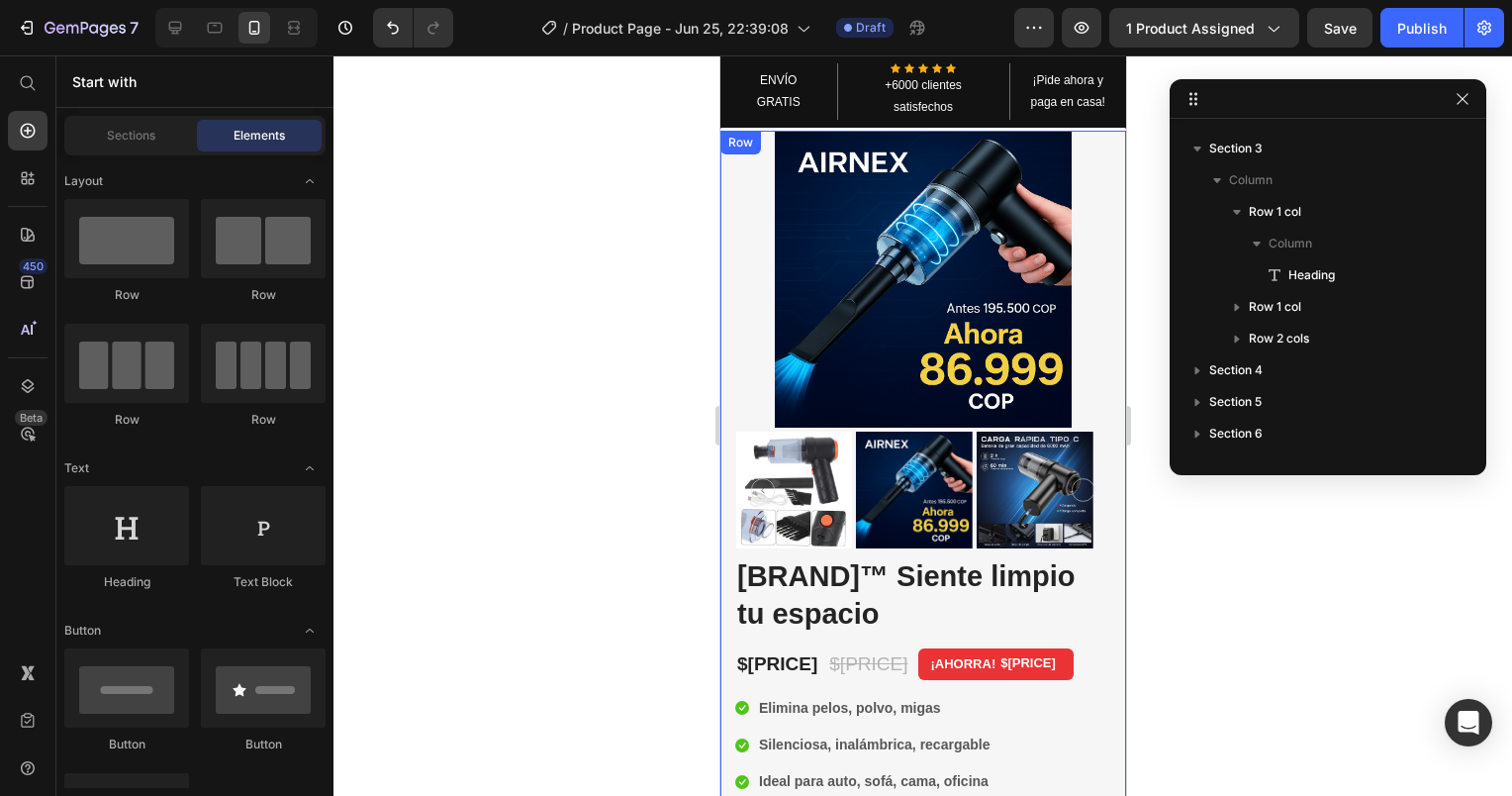 scroll, scrollTop: 0, scrollLeft: 0, axis: both 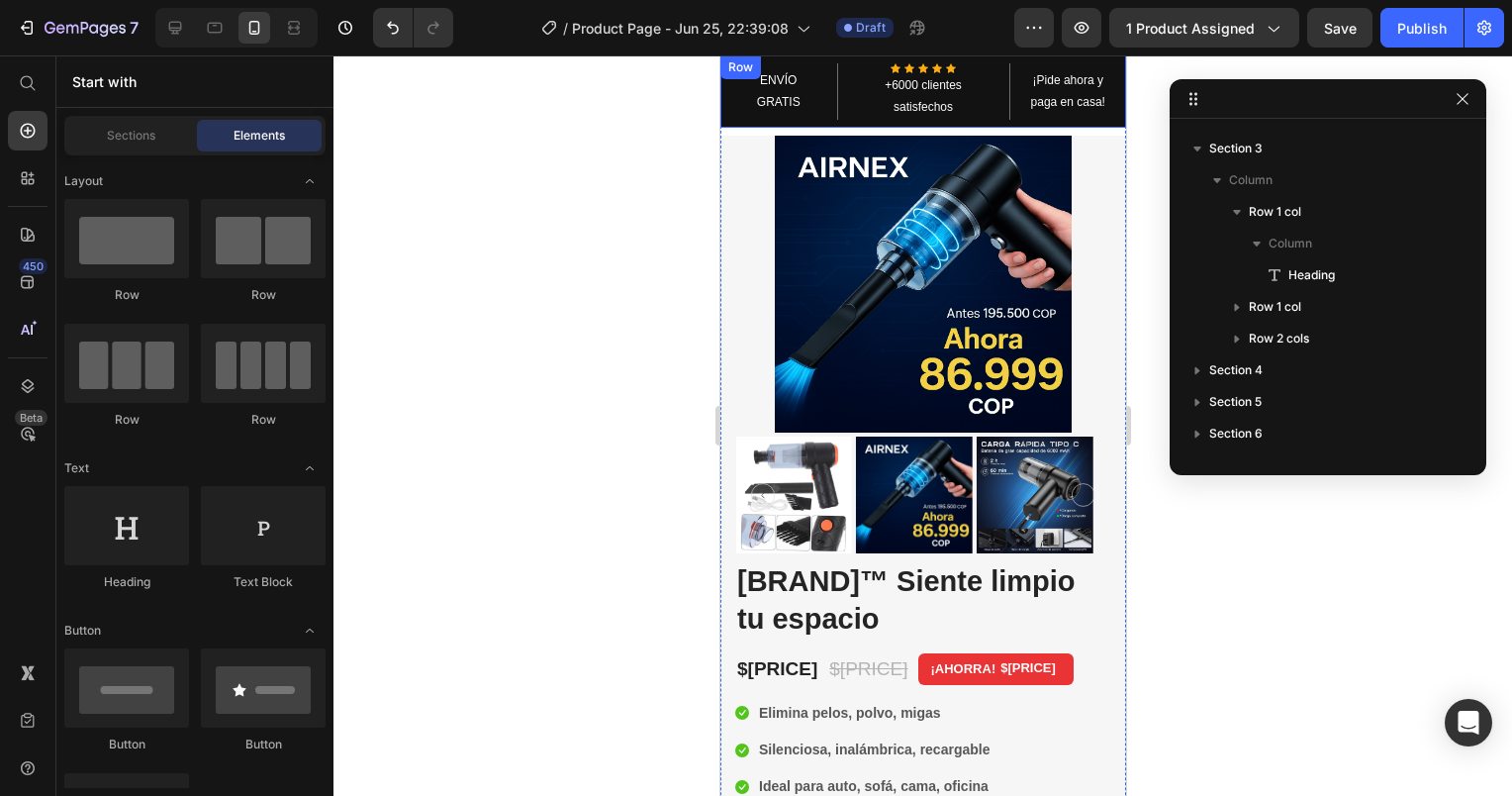 click on "ENVÍO GRATIS Text block                Icon                Icon                Icon                Icon                Icon Icon List Hoz  +6000 clientes satisfechos  Text block Row ¡Pide ahora y paga en casa! Text block Row" at bounding box center [922, 91] 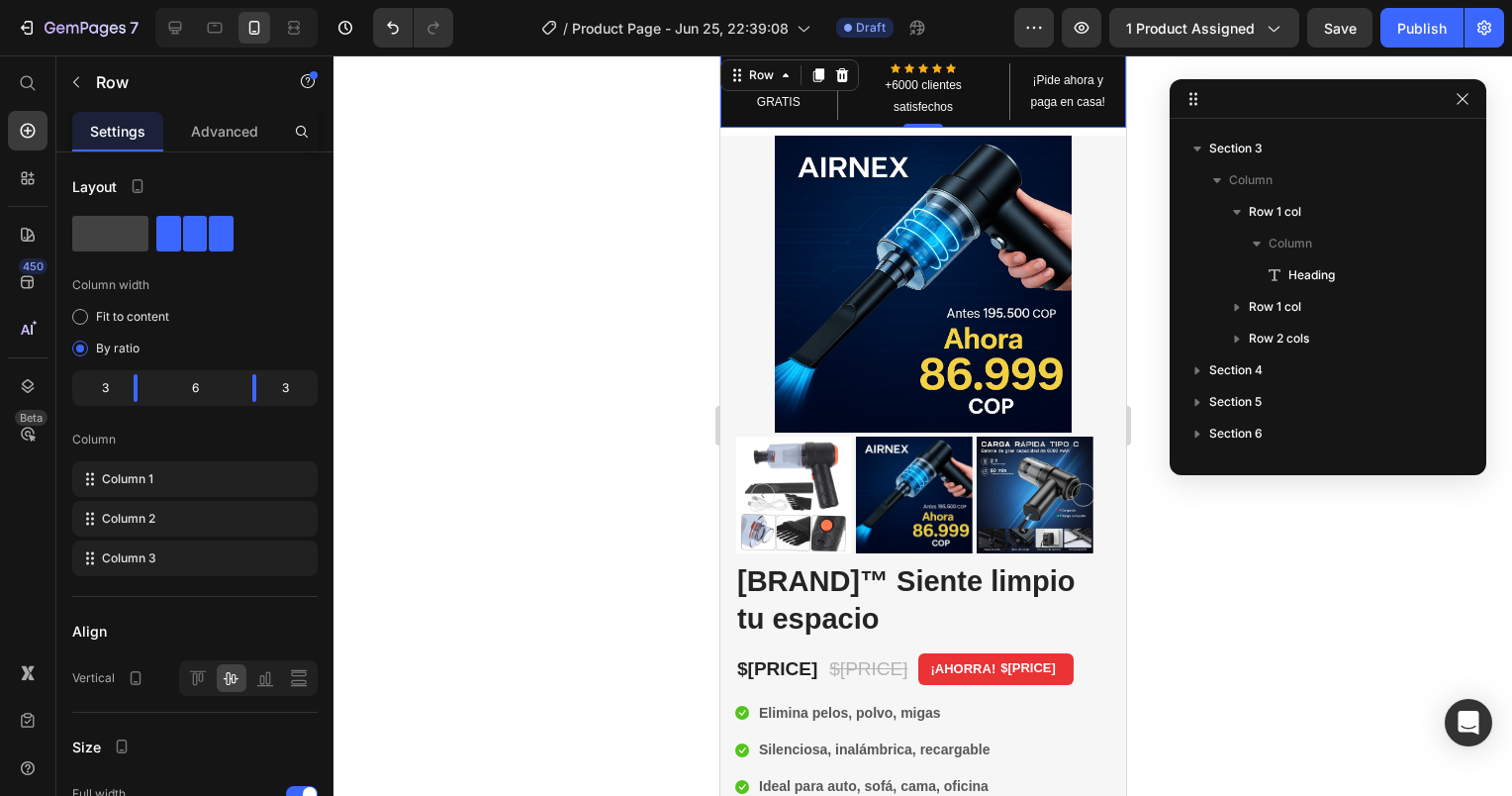 scroll, scrollTop: 0, scrollLeft: 0, axis: both 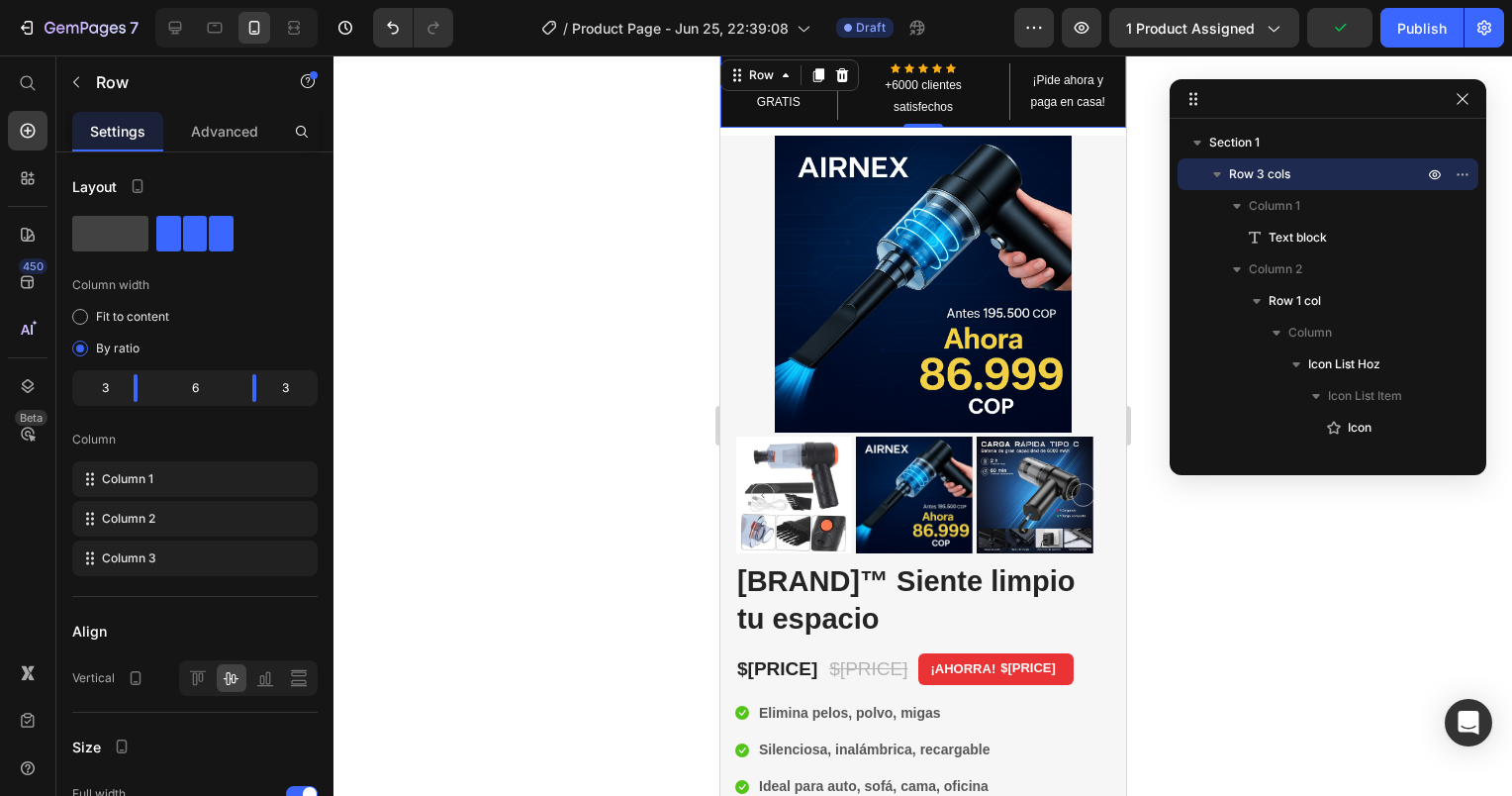 click on "ENVÍO GRATIS Text block                Icon                Icon                Icon                Icon                Icon Icon List Hoz  +6000 clientes satisfechos  Text block Row ¡Pide ahora y paga en casa! Text block Row   0" at bounding box center [922, 91] 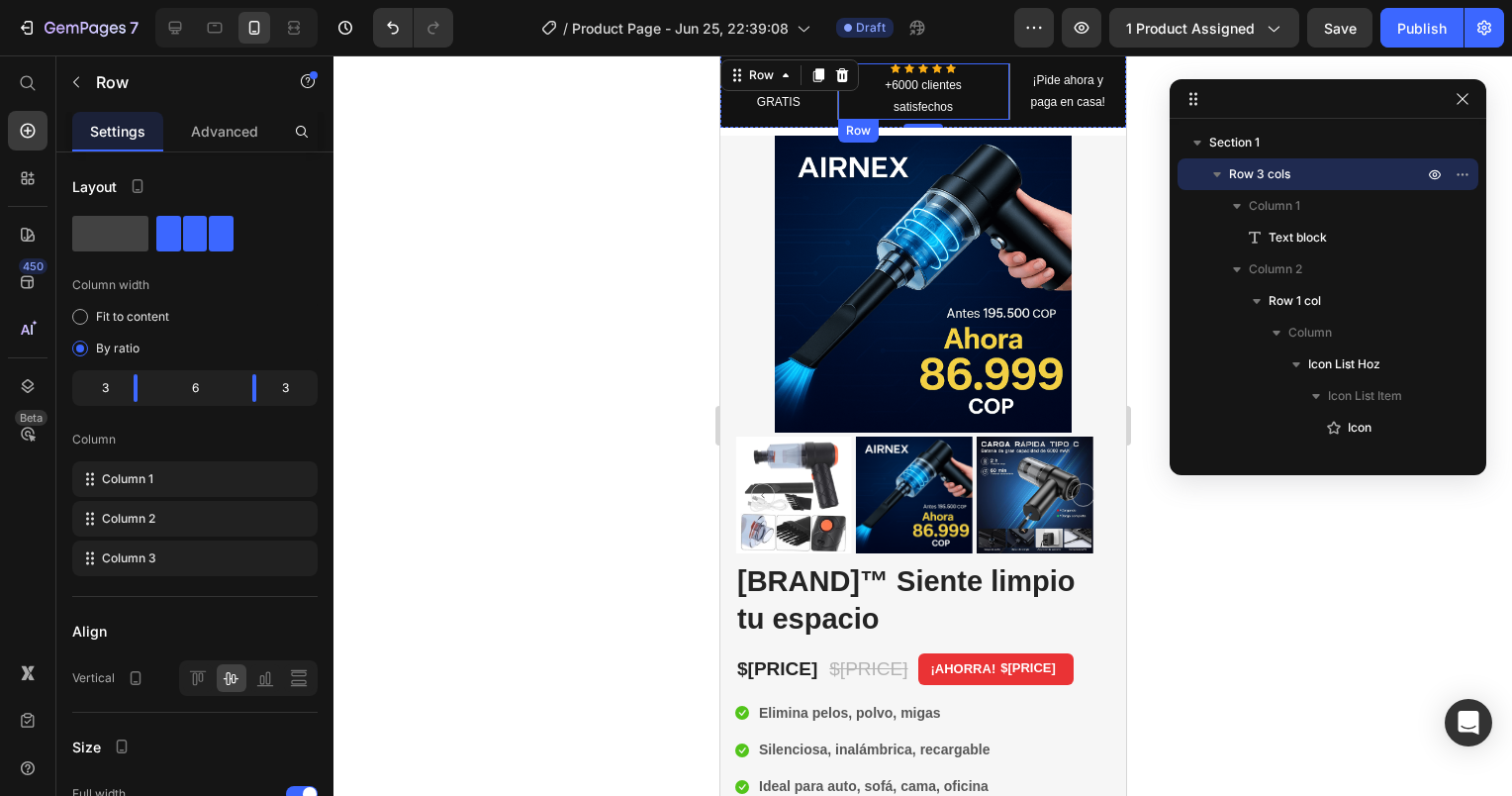 click on "Icon Icon Icon Icon Icon Icon List Hoz +6000 clientes satisfechos Text block Row" at bounding box center (922, 91) 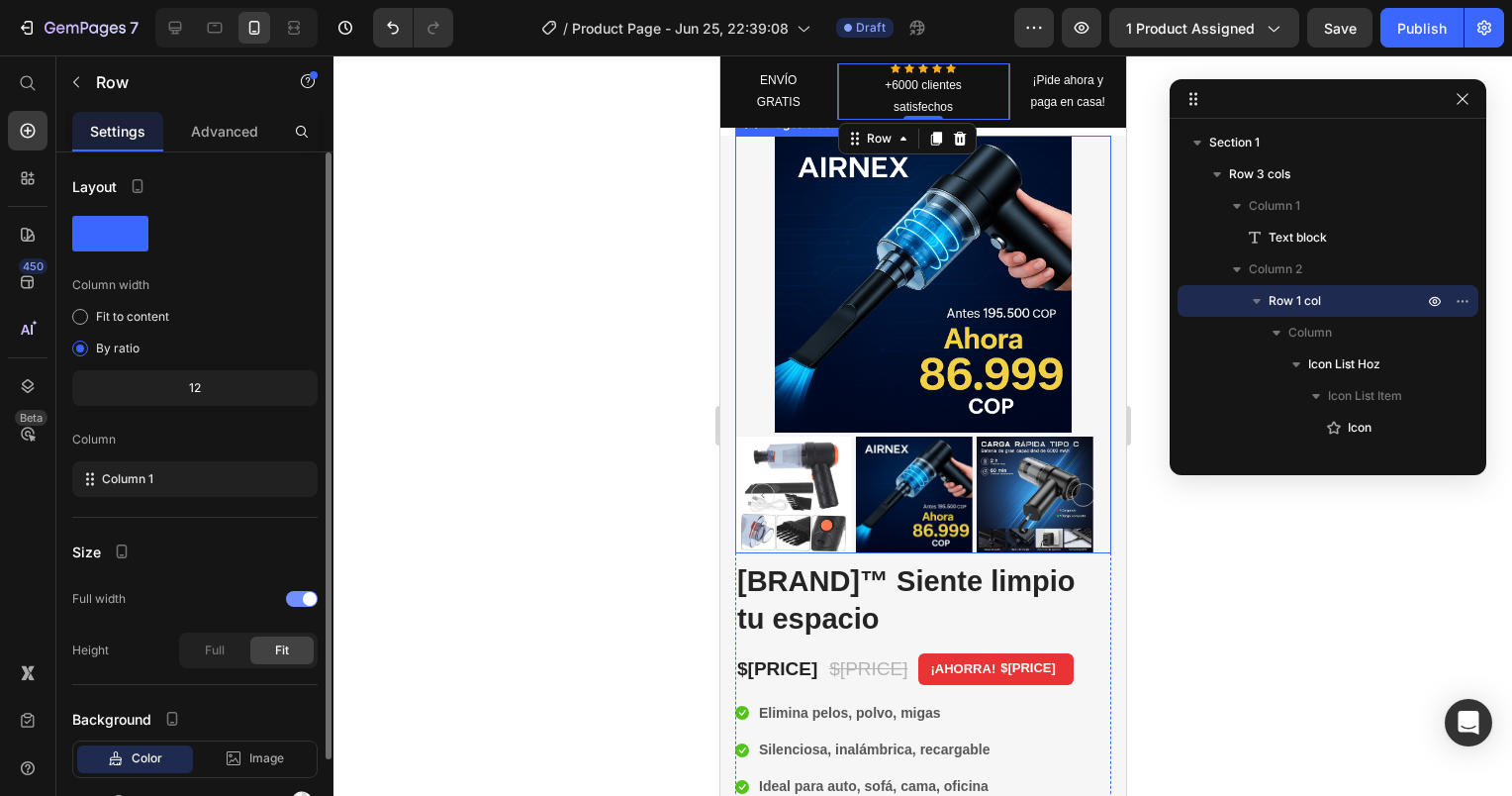 scroll, scrollTop: 99, scrollLeft: 0, axis: vertical 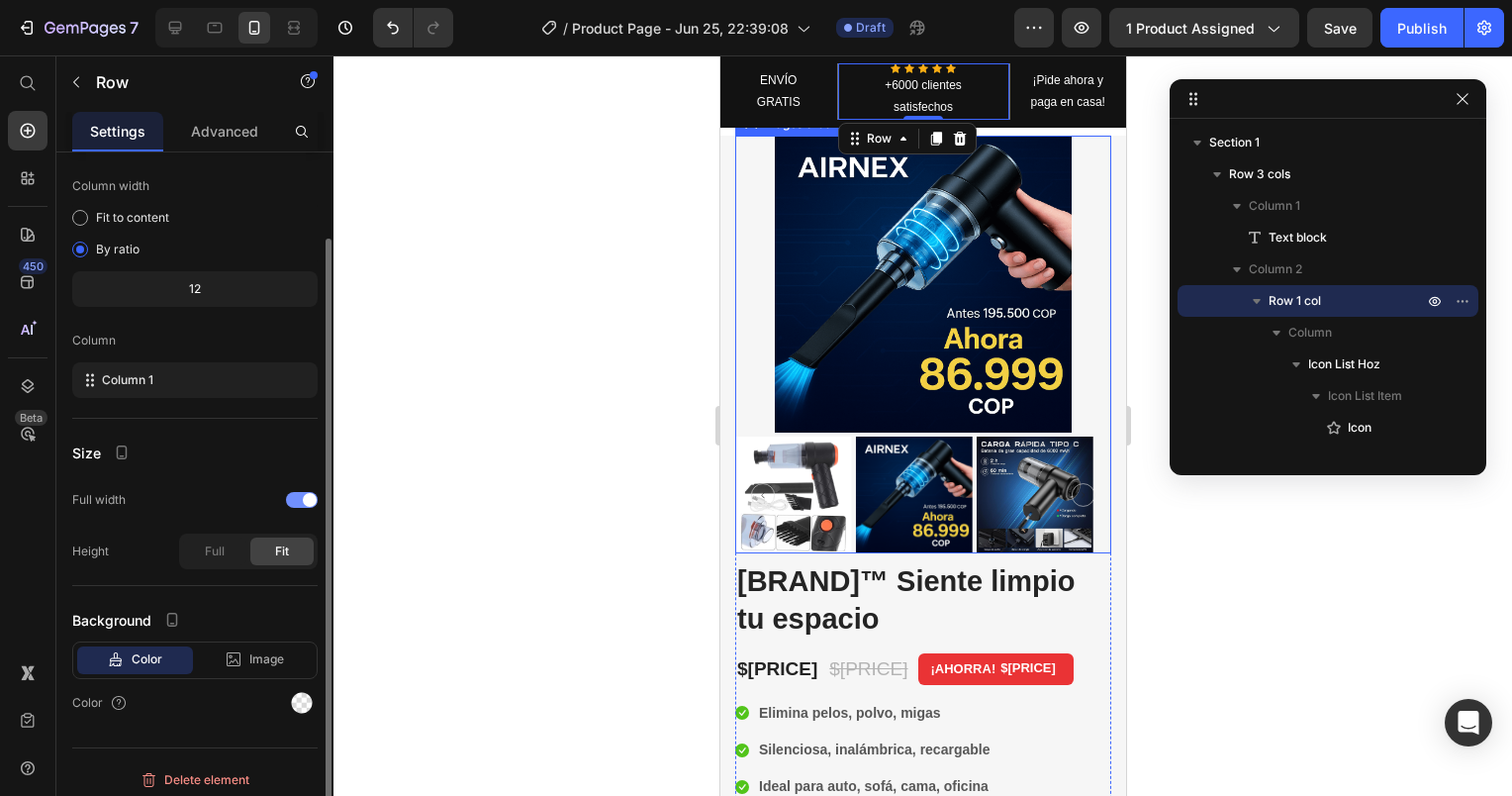 click at bounding box center [302, 500] 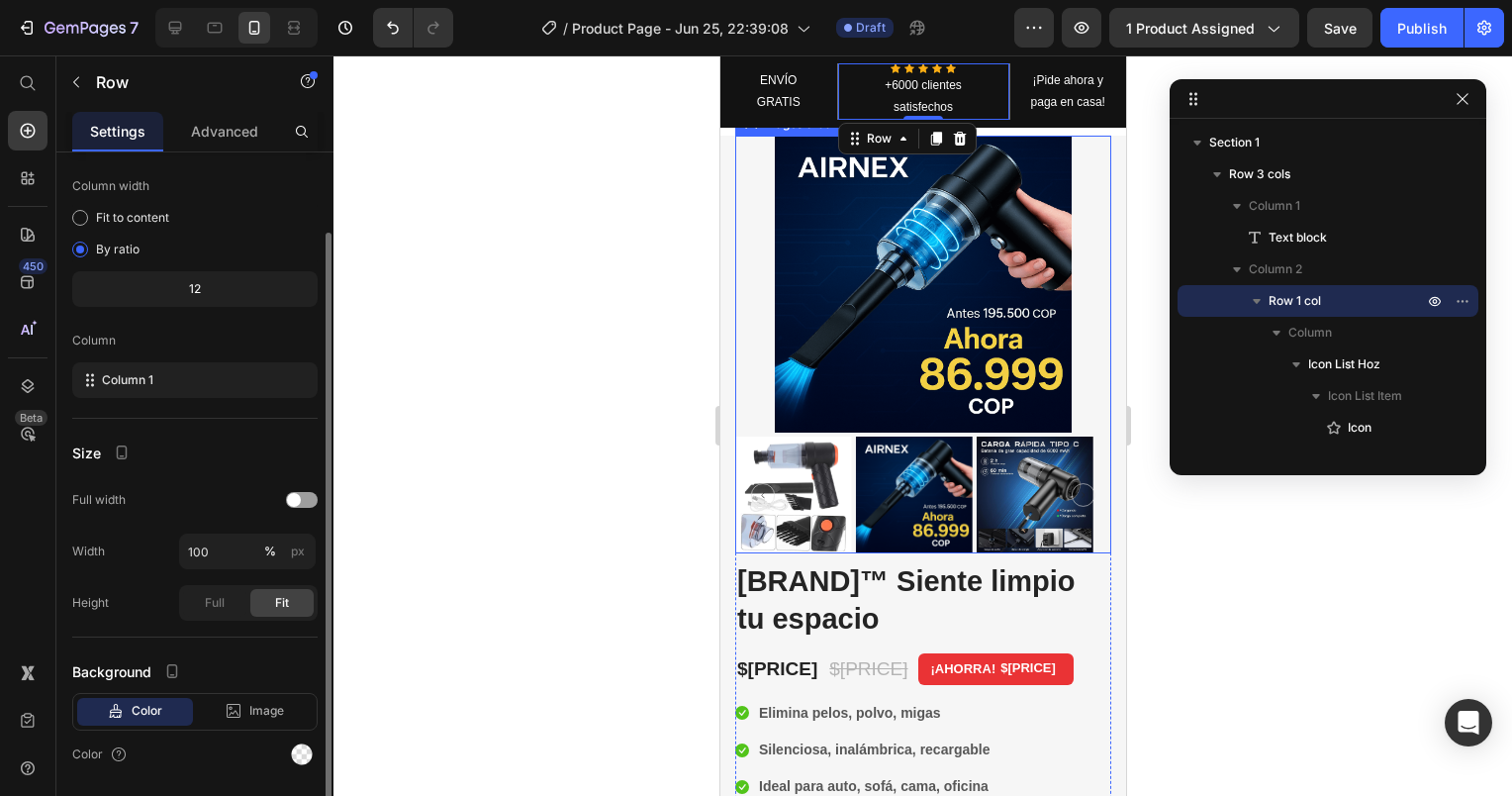 click on "Width 100 % px" 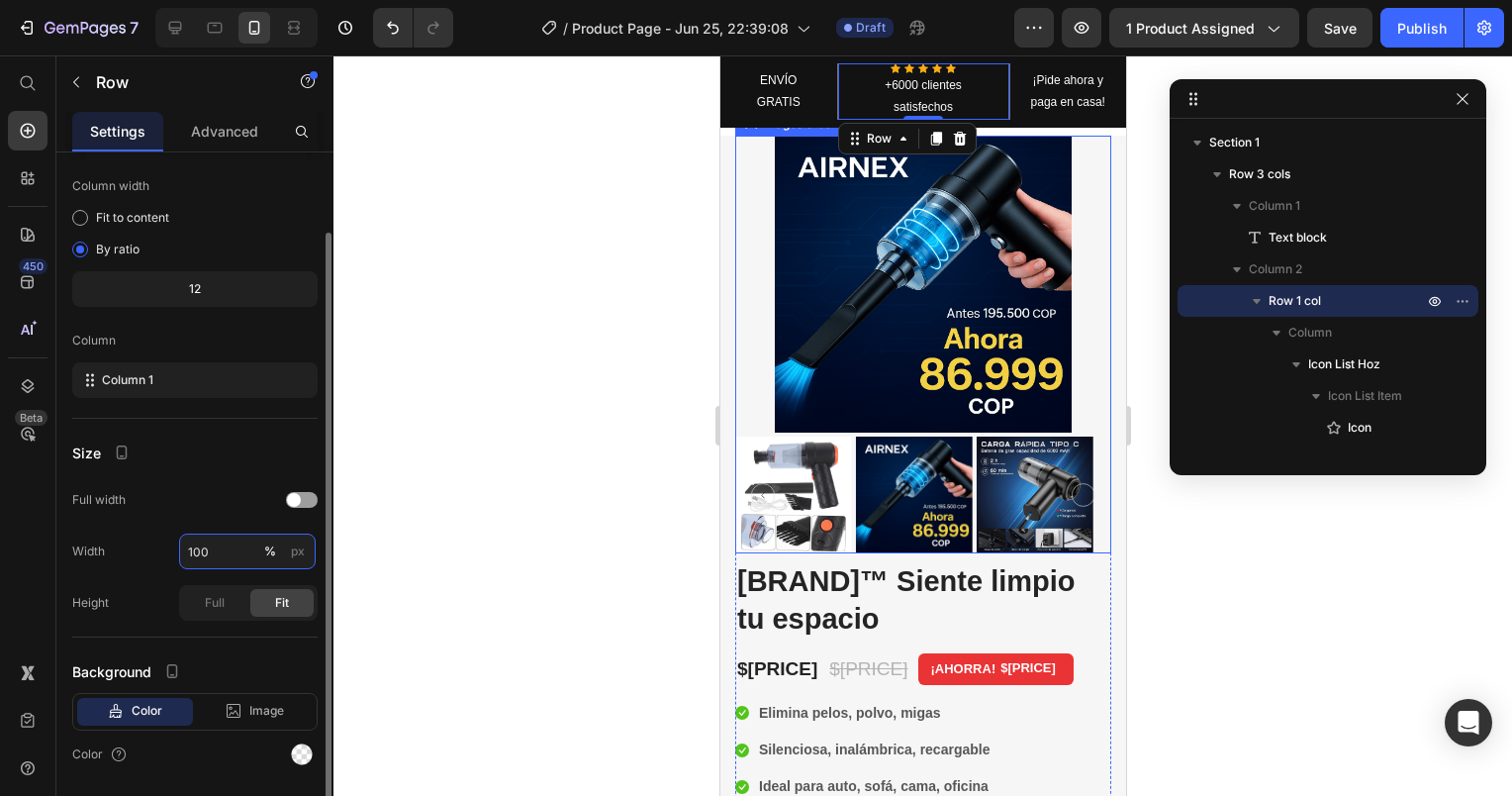 click on "100" at bounding box center [247, 551] 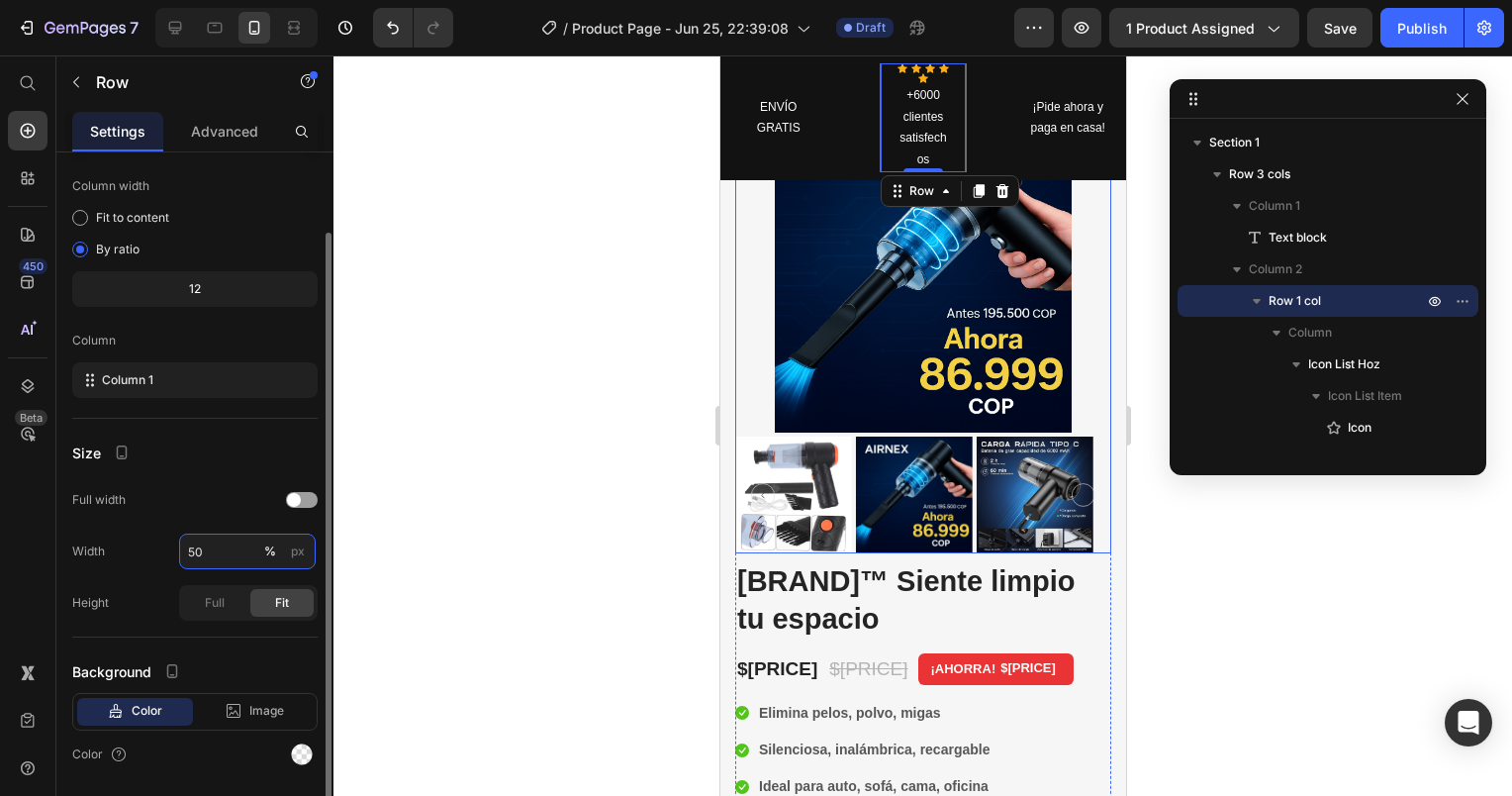 type on "5" 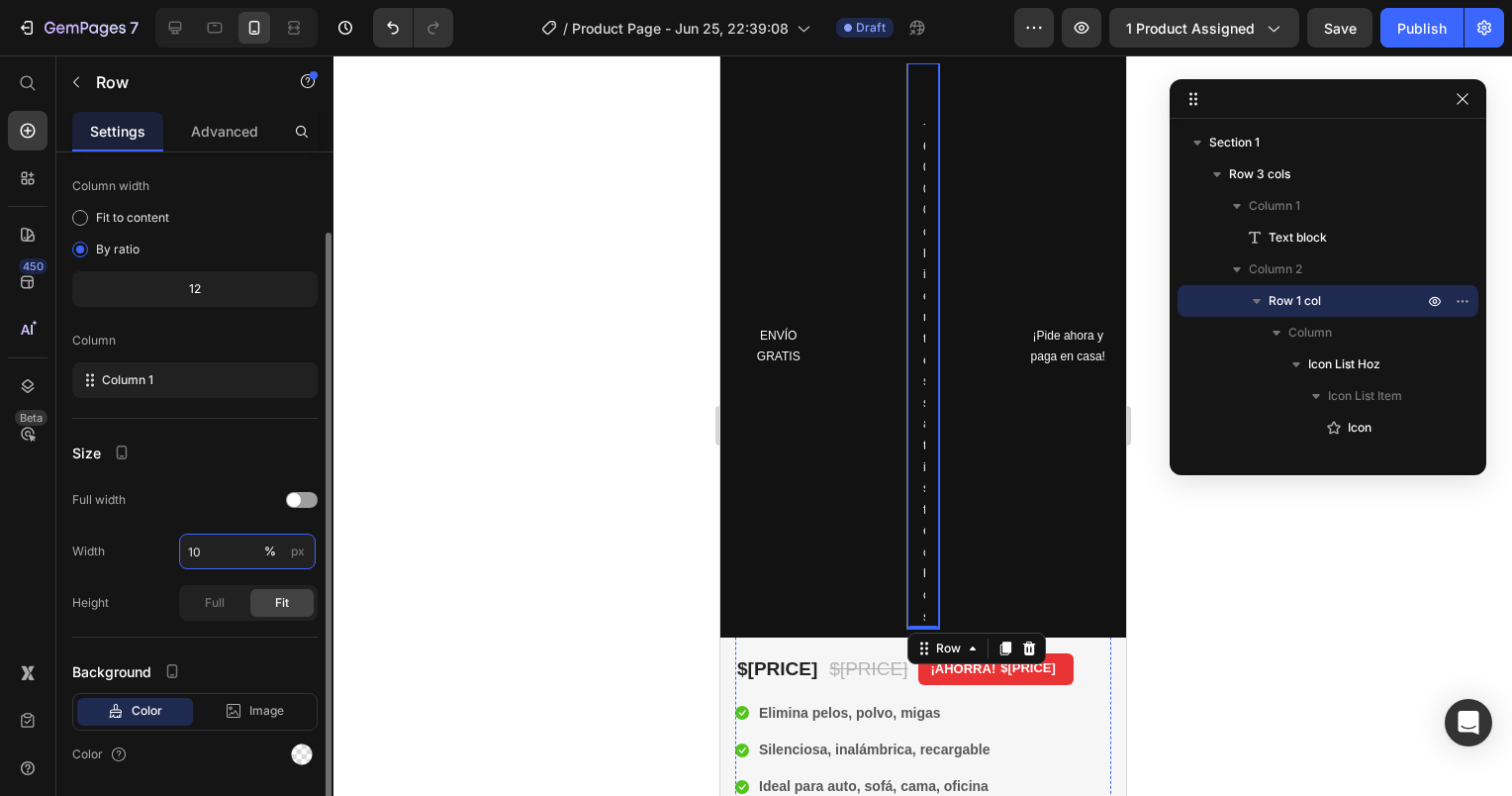type on "1" 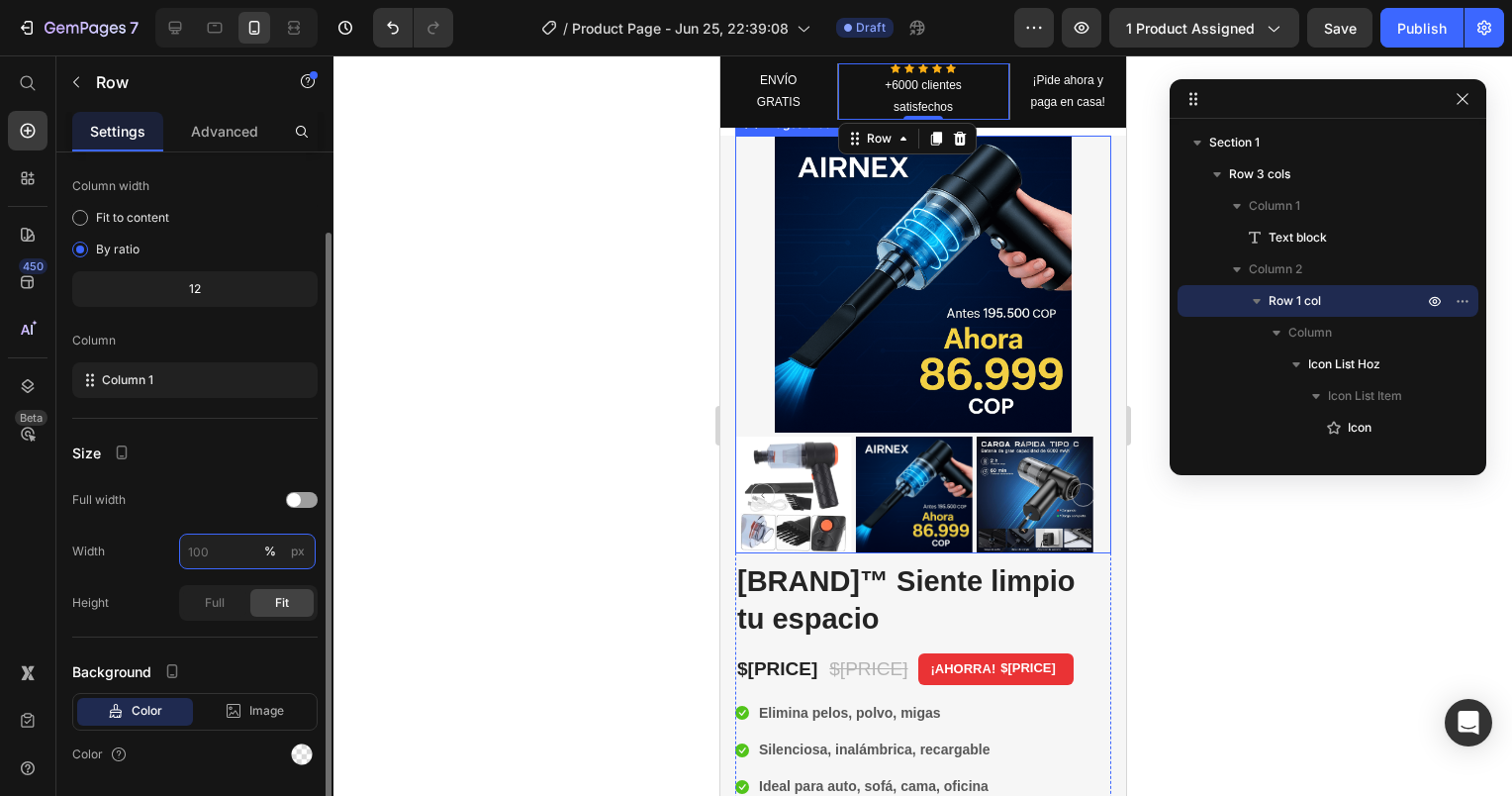 type on "9" 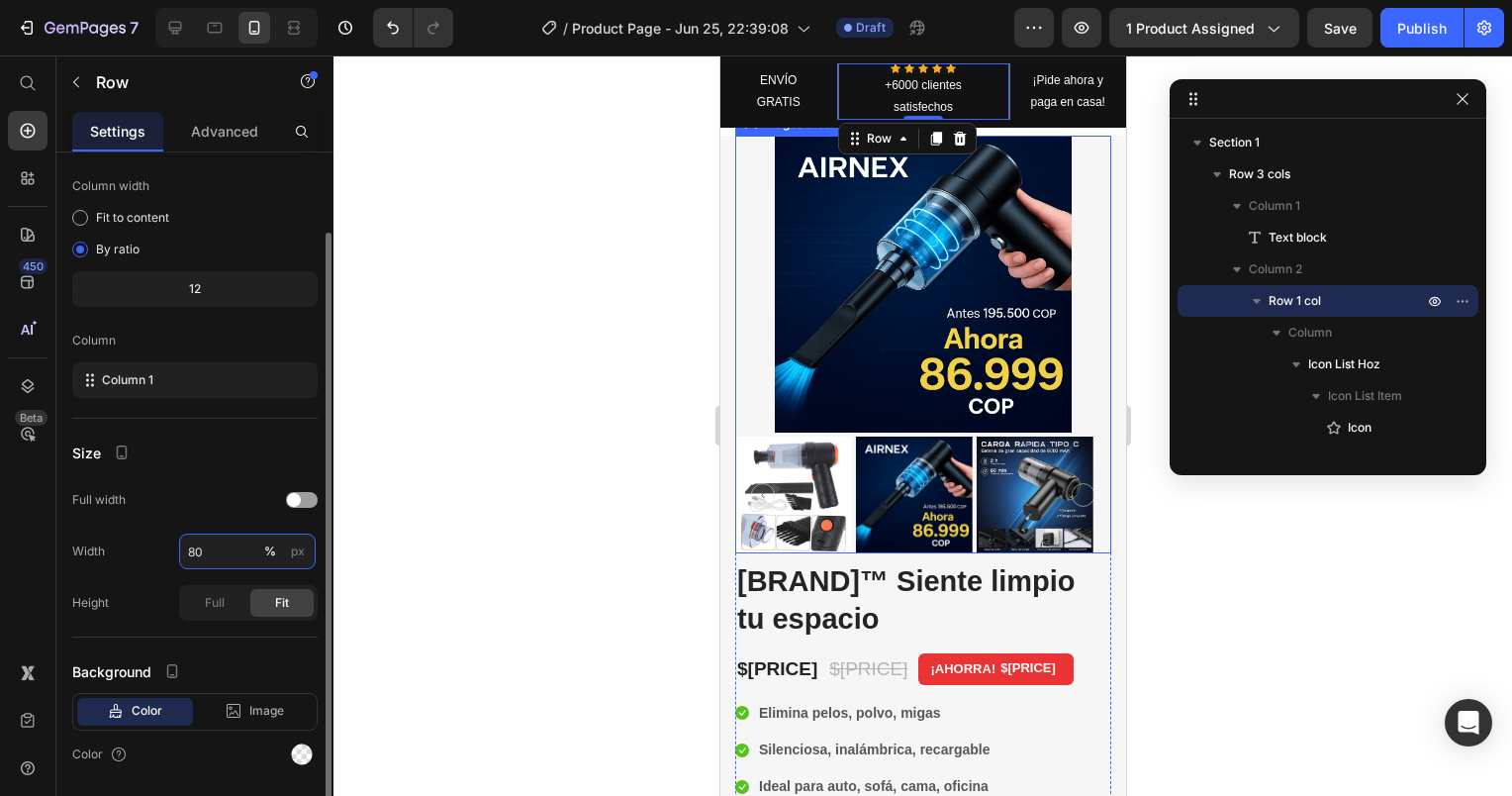 type on "8" 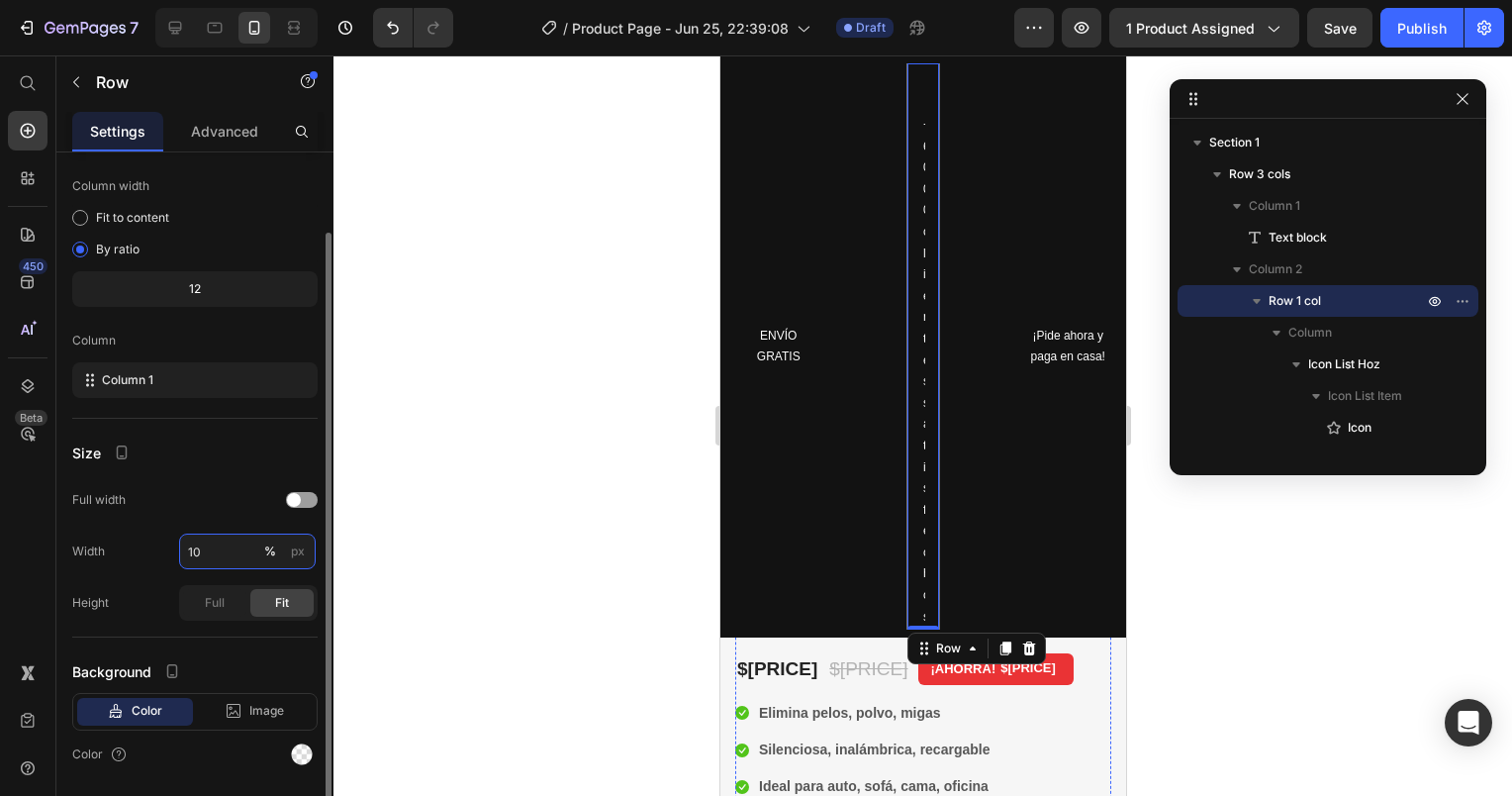 type on "100" 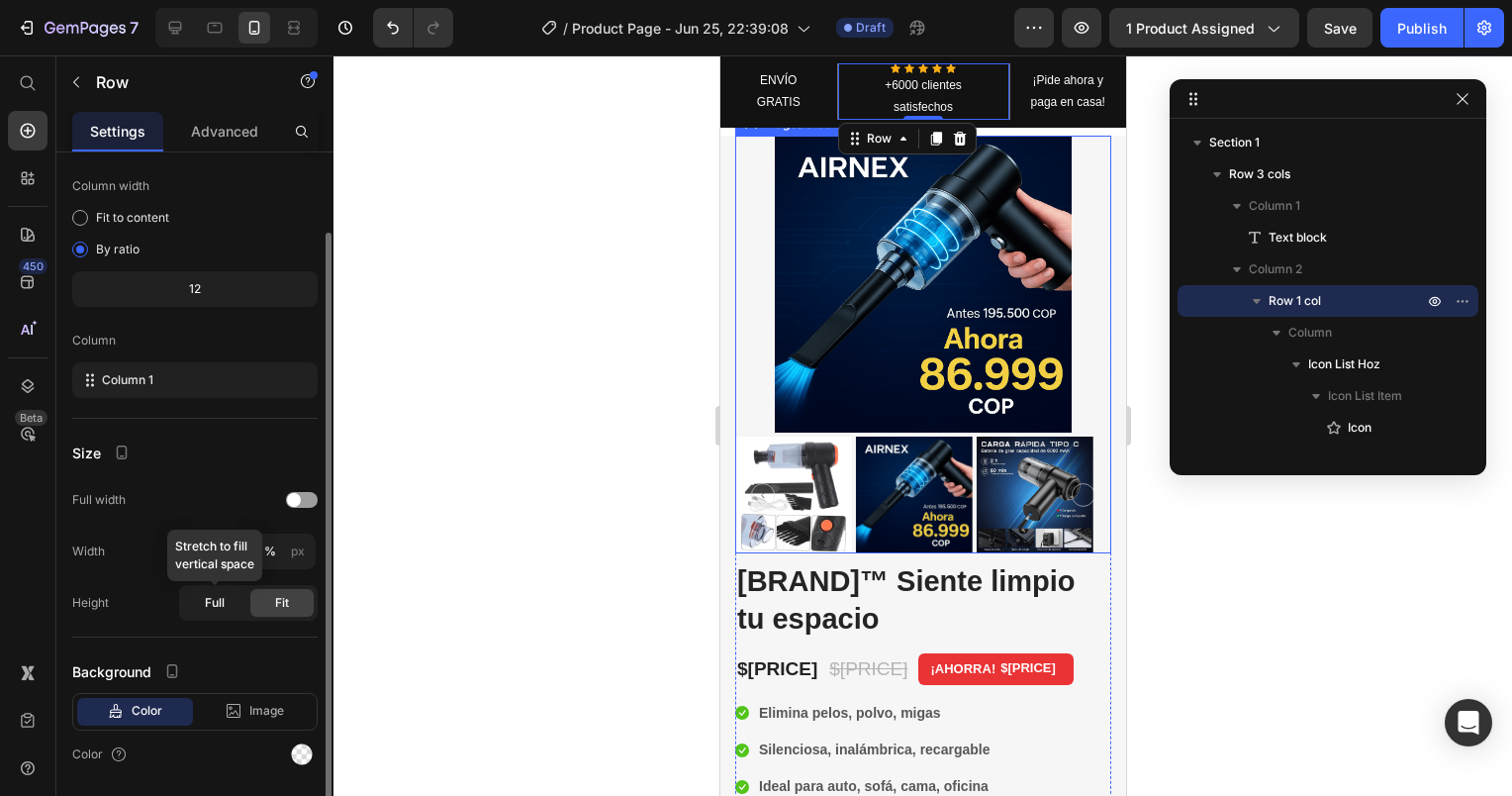 click on "Full" 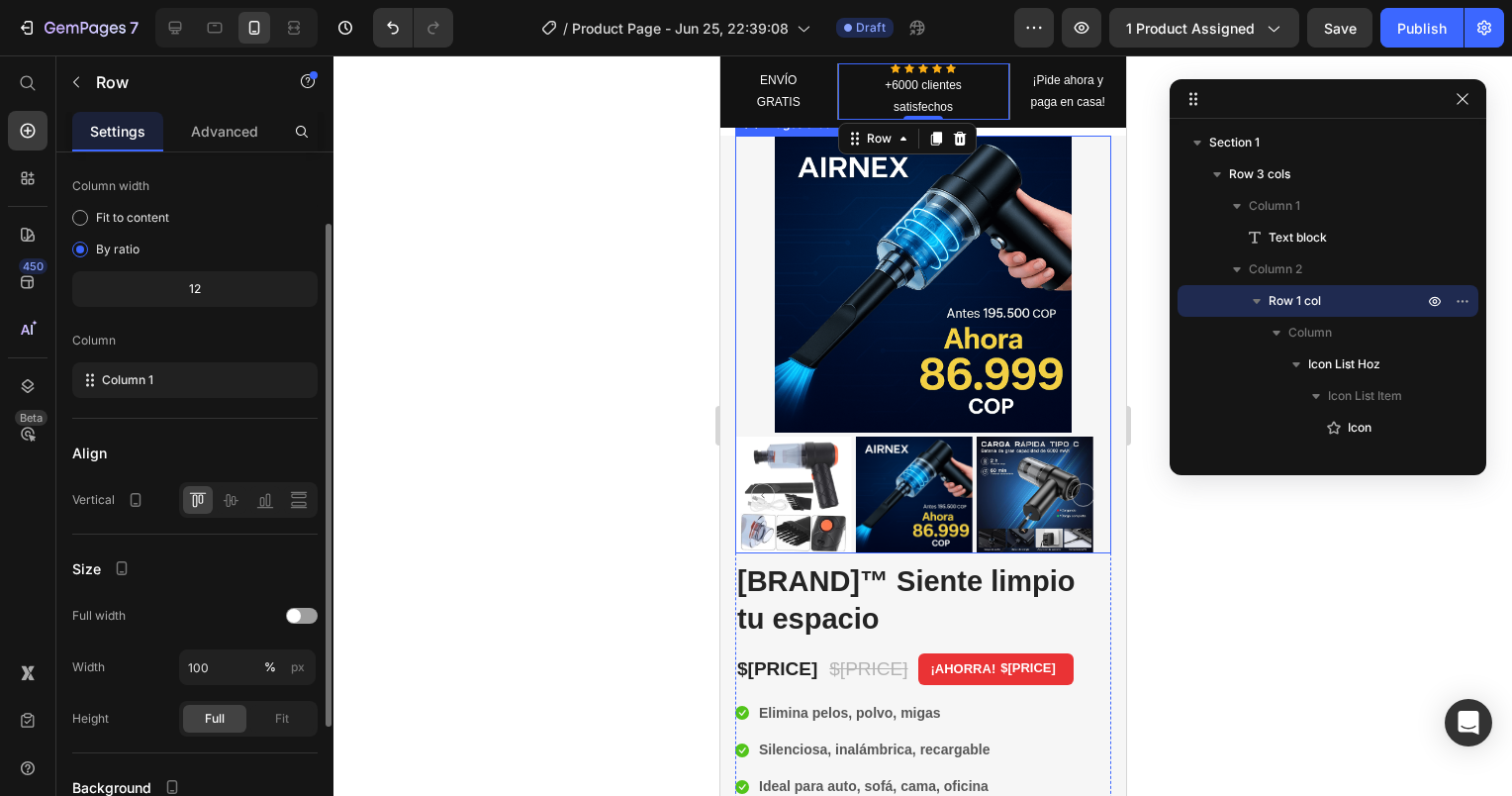 scroll, scrollTop: 198, scrollLeft: 0, axis: vertical 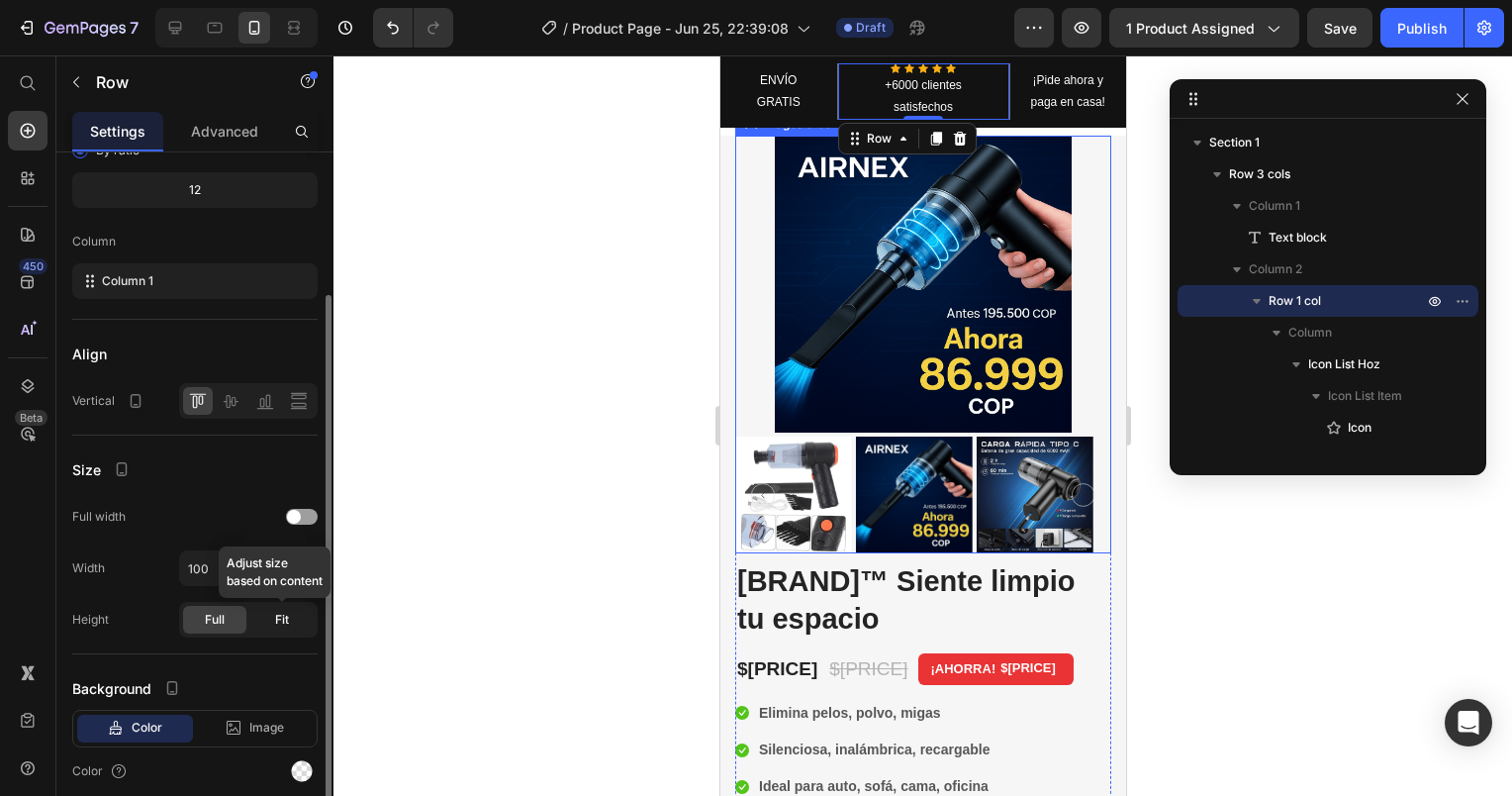 click on "Fit" 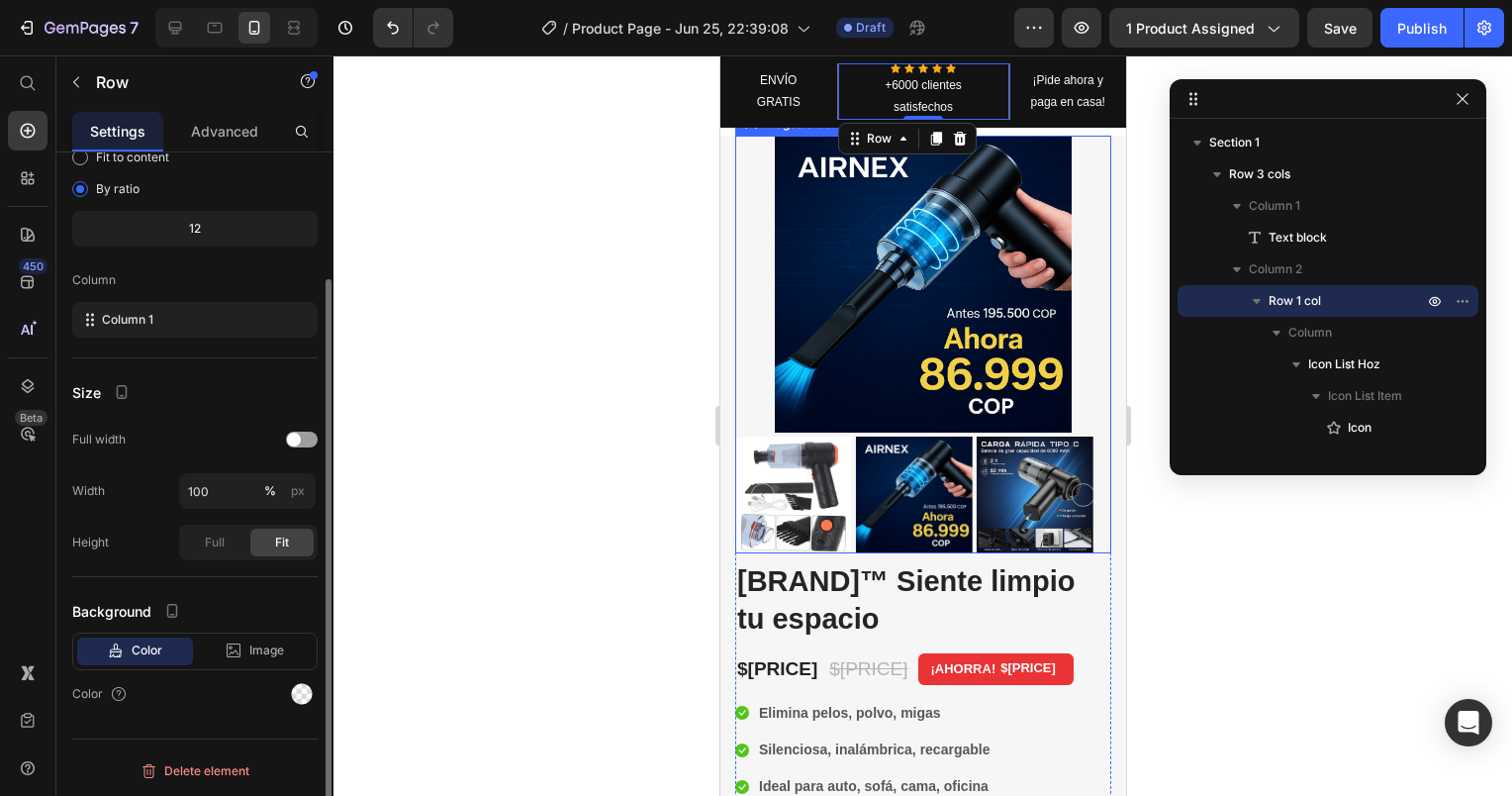 scroll, scrollTop: 157, scrollLeft: 0, axis: vertical 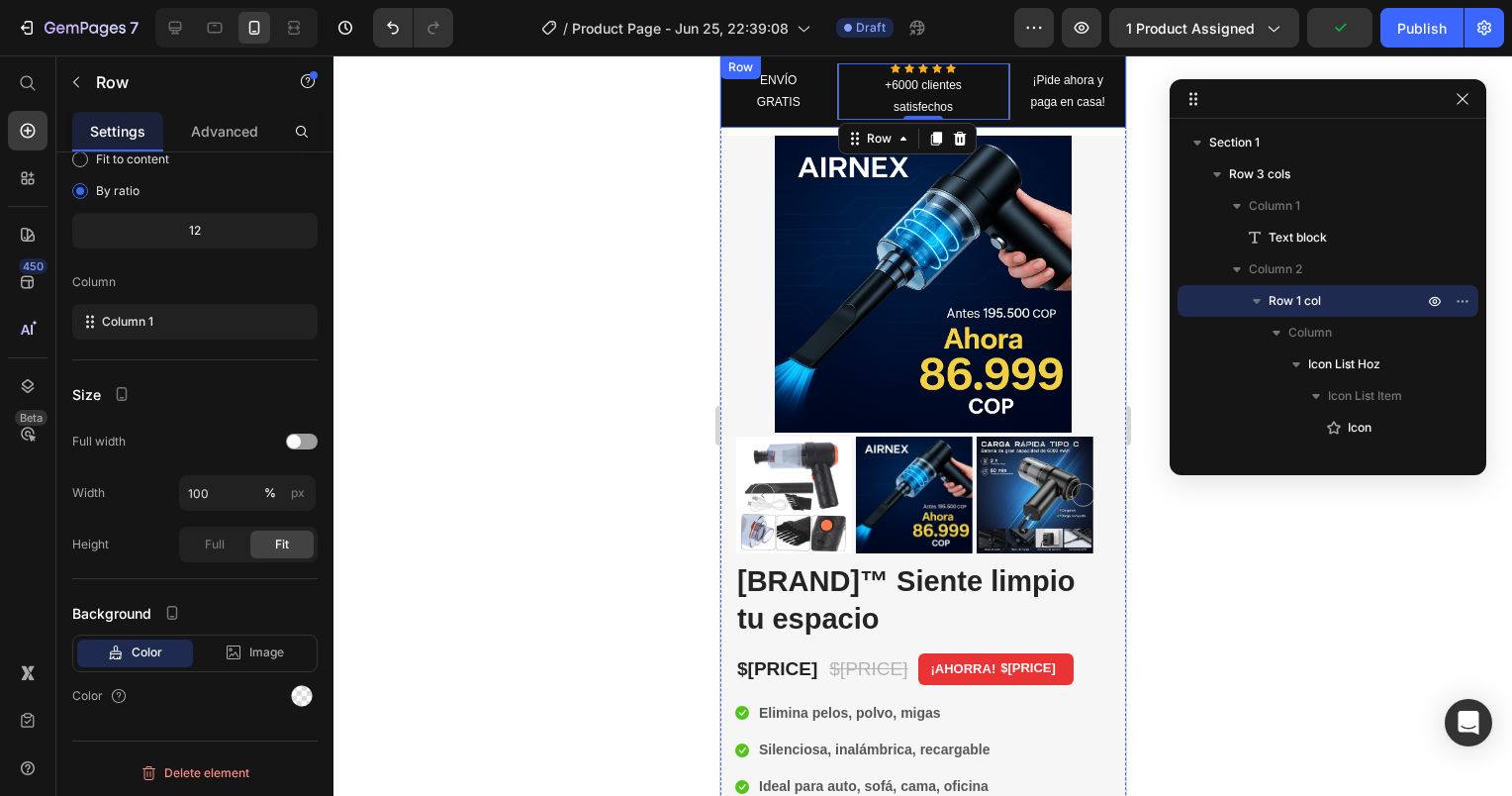 click on "ENVÍO GRATIS Text block Icon Icon Icon Icon Icon Icon List Hoz +6000 clientes satisfechos Text block Row 0 ¡Pide ahora y paga en casa! Text block Row" at bounding box center [922, 91] 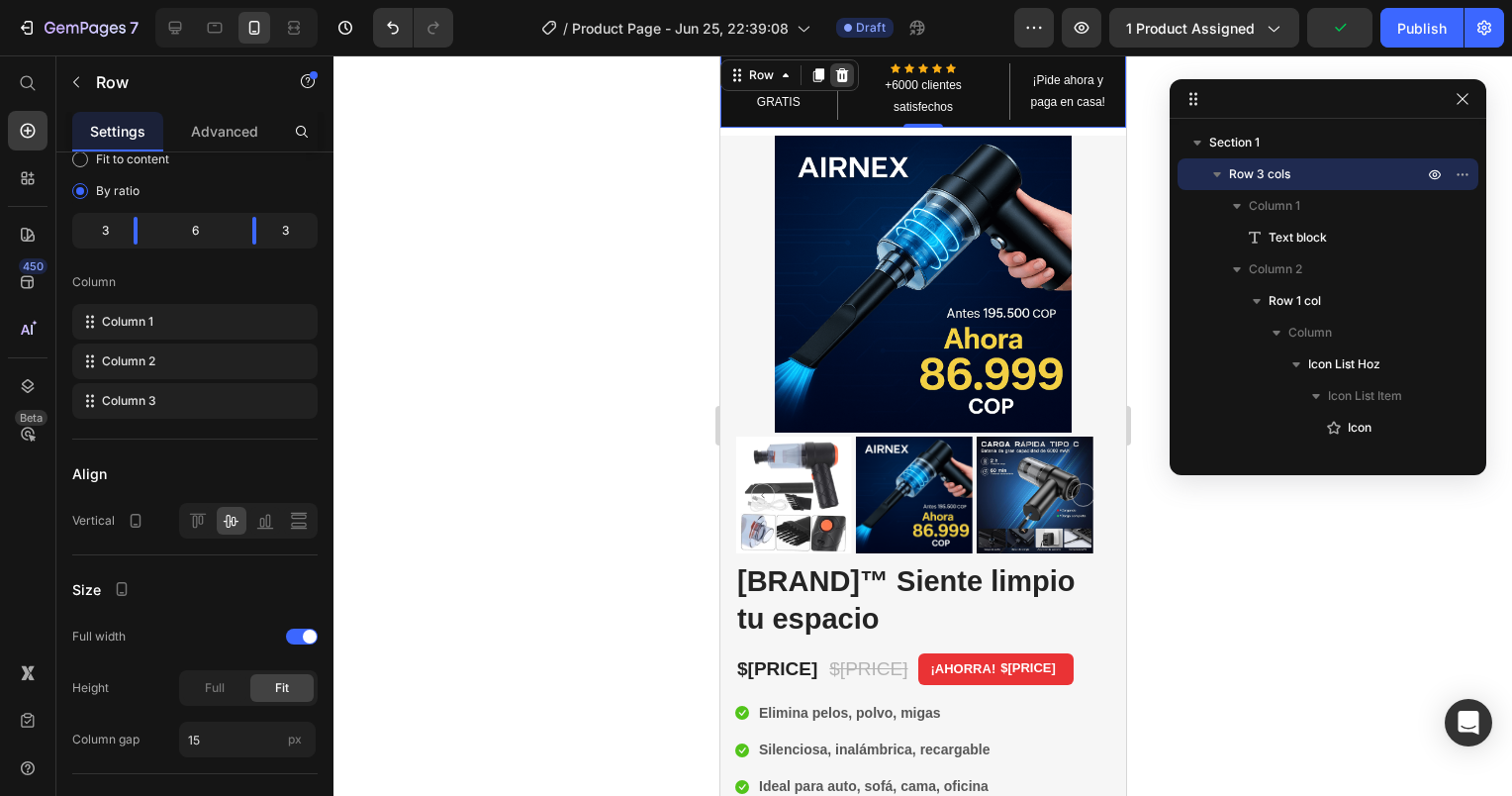 click 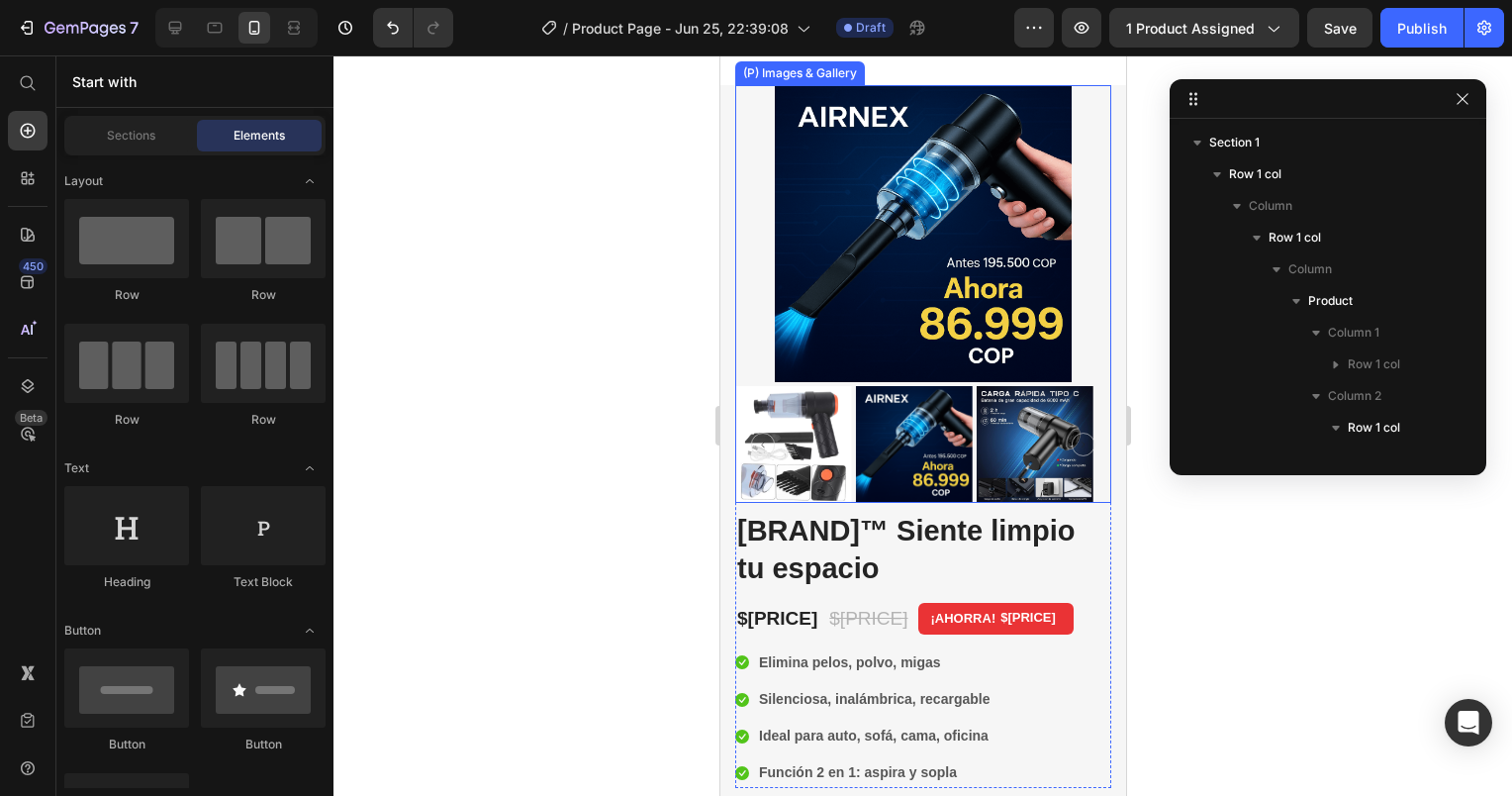 scroll, scrollTop: 99, scrollLeft: 0, axis: vertical 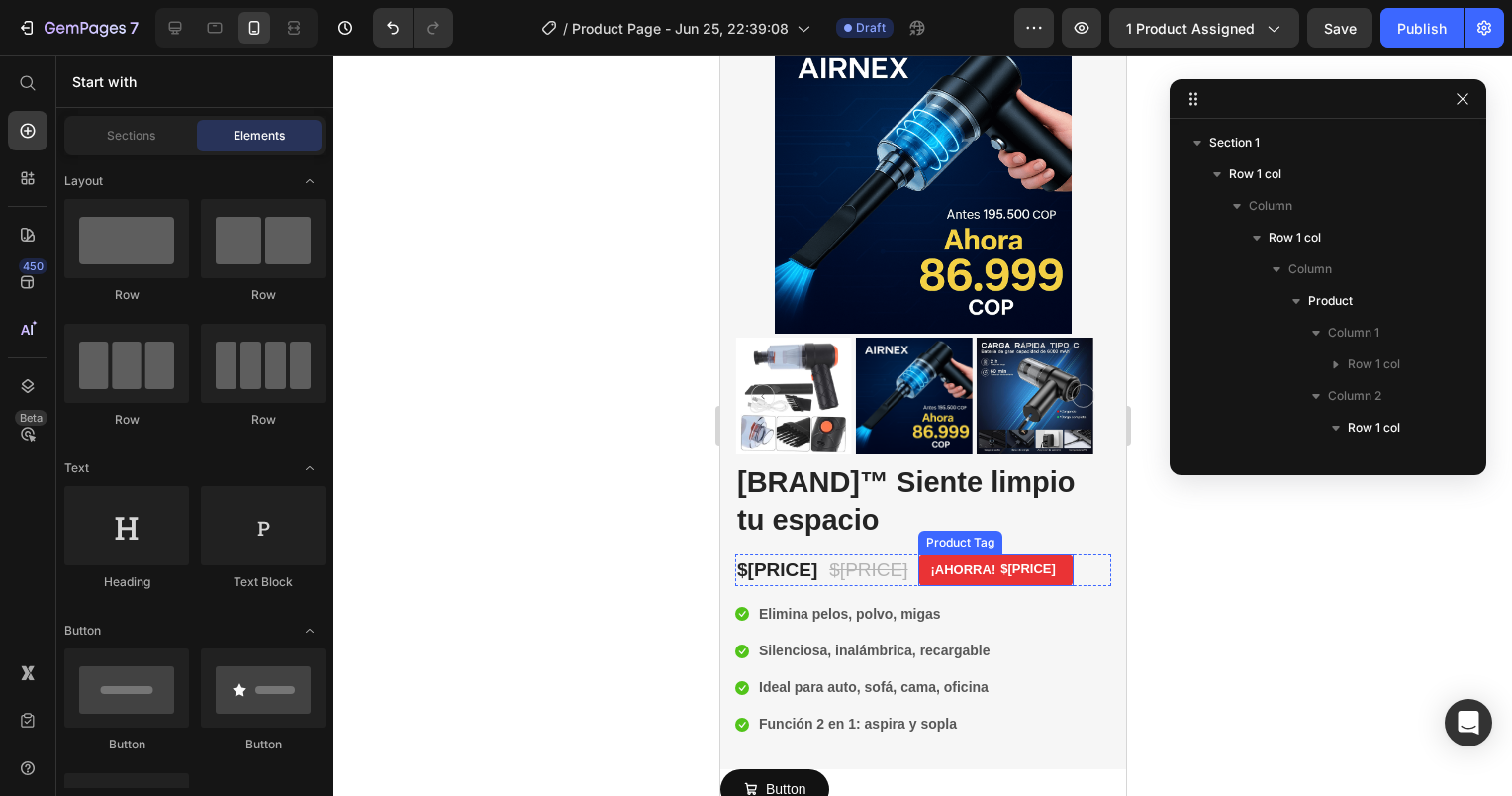 click on "$[PRICE]" at bounding box center (1027, 569) 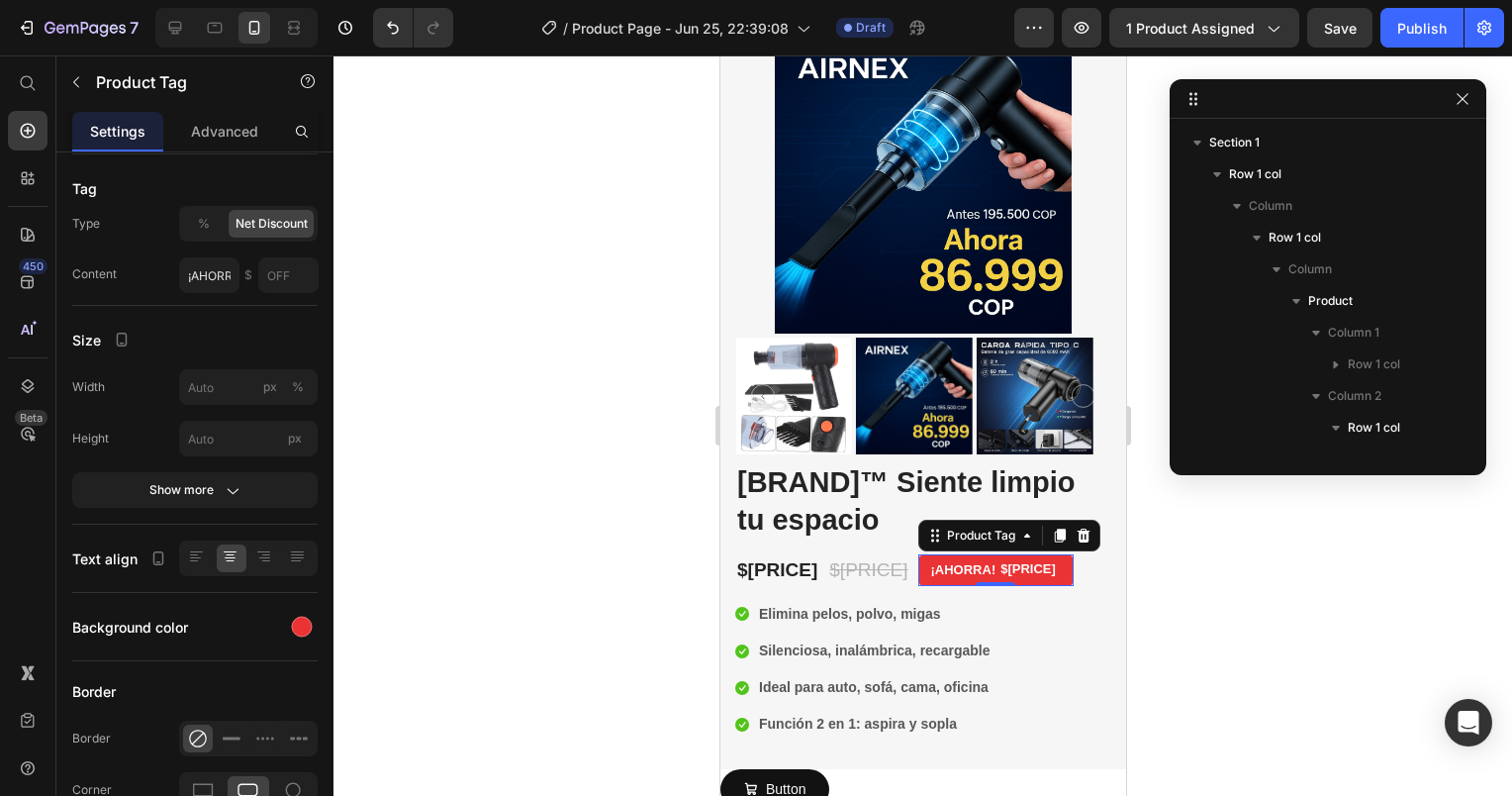 scroll, scrollTop: 533, scrollLeft: 0, axis: vertical 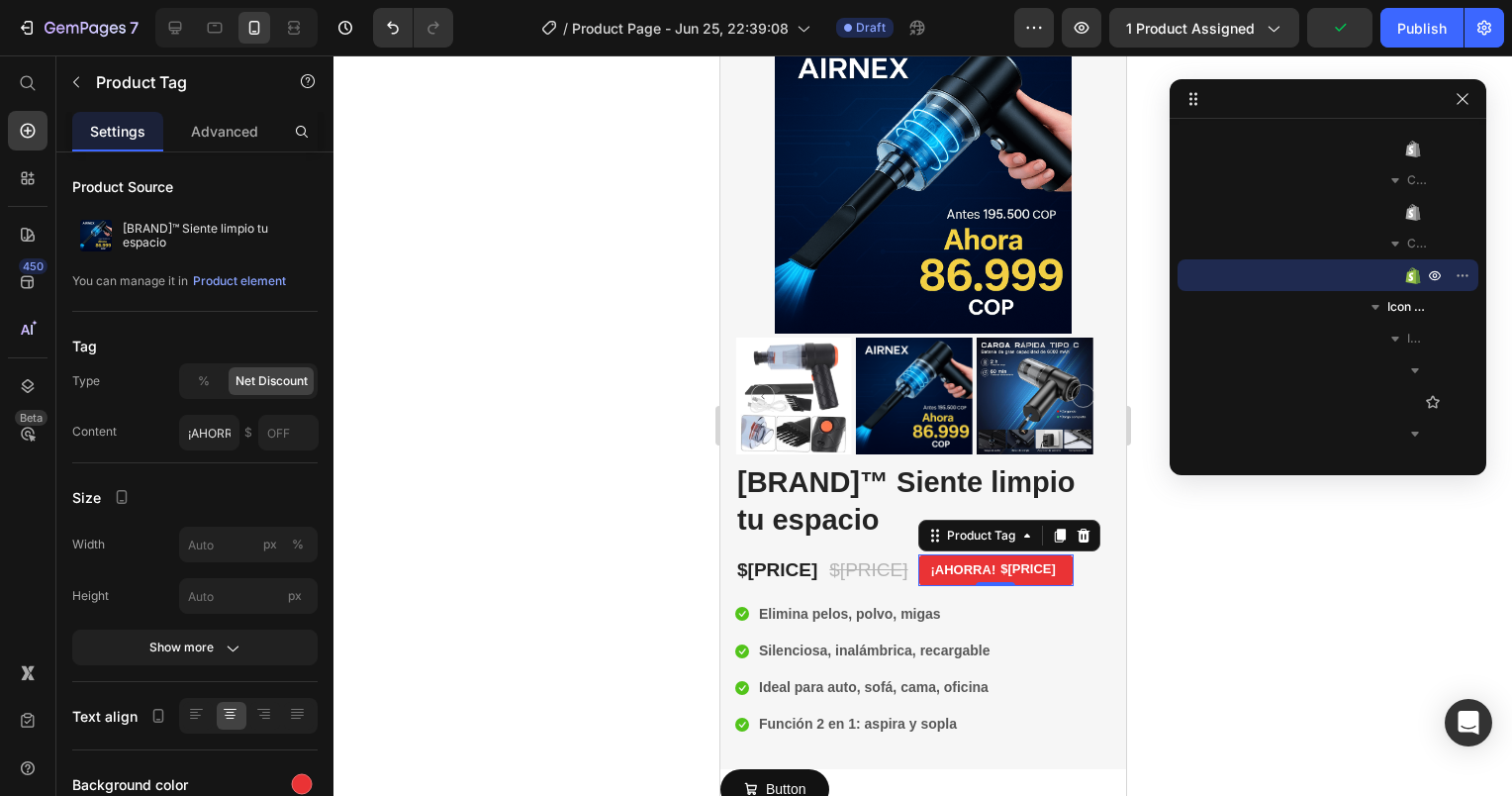 click on "¡AHORRA!" at bounding box center [963, 570] 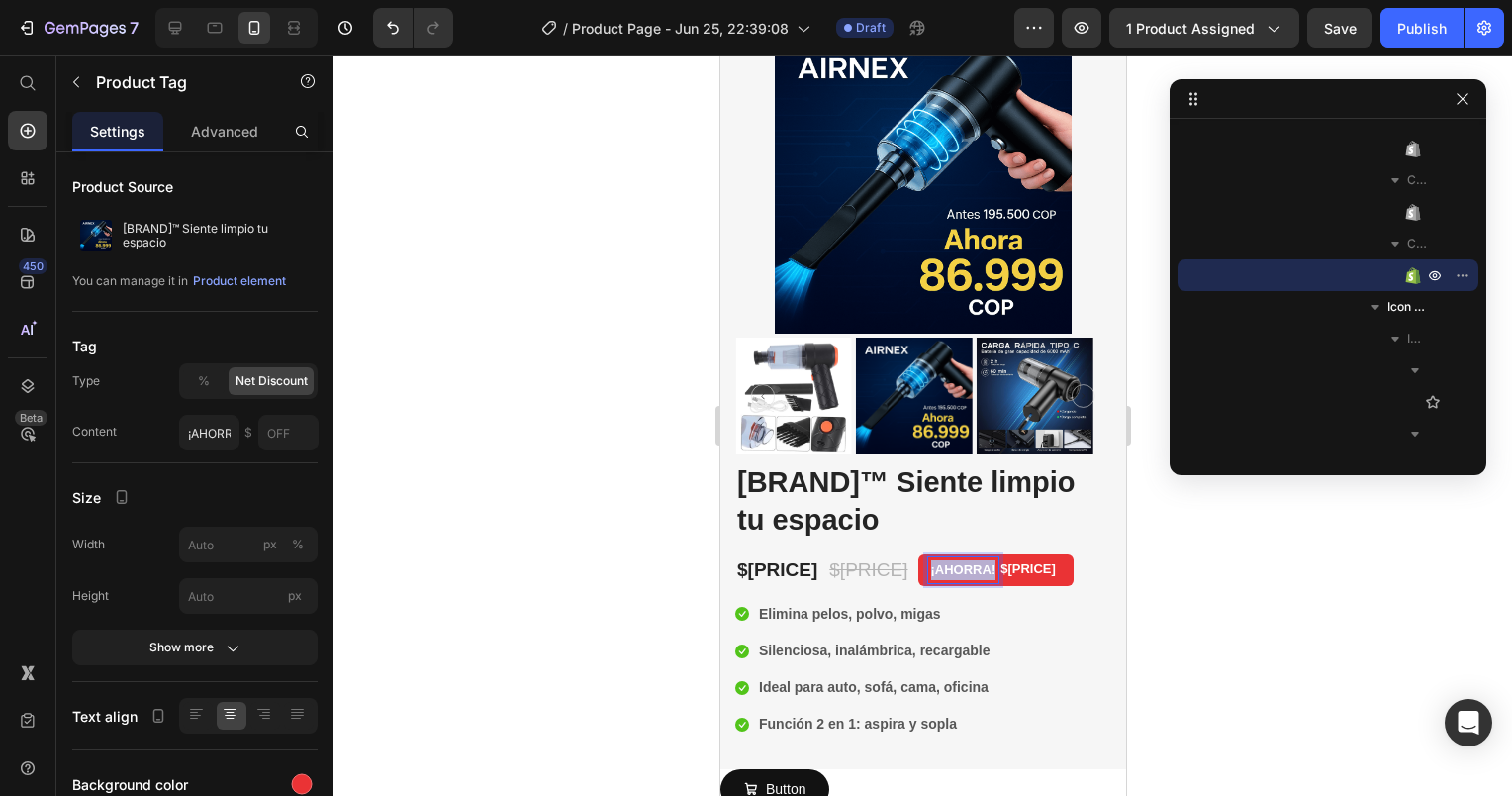 drag, startPoint x: 991, startPoint y: 582, endPoint x: 963, endPoint y: 563, distance: 33.83785 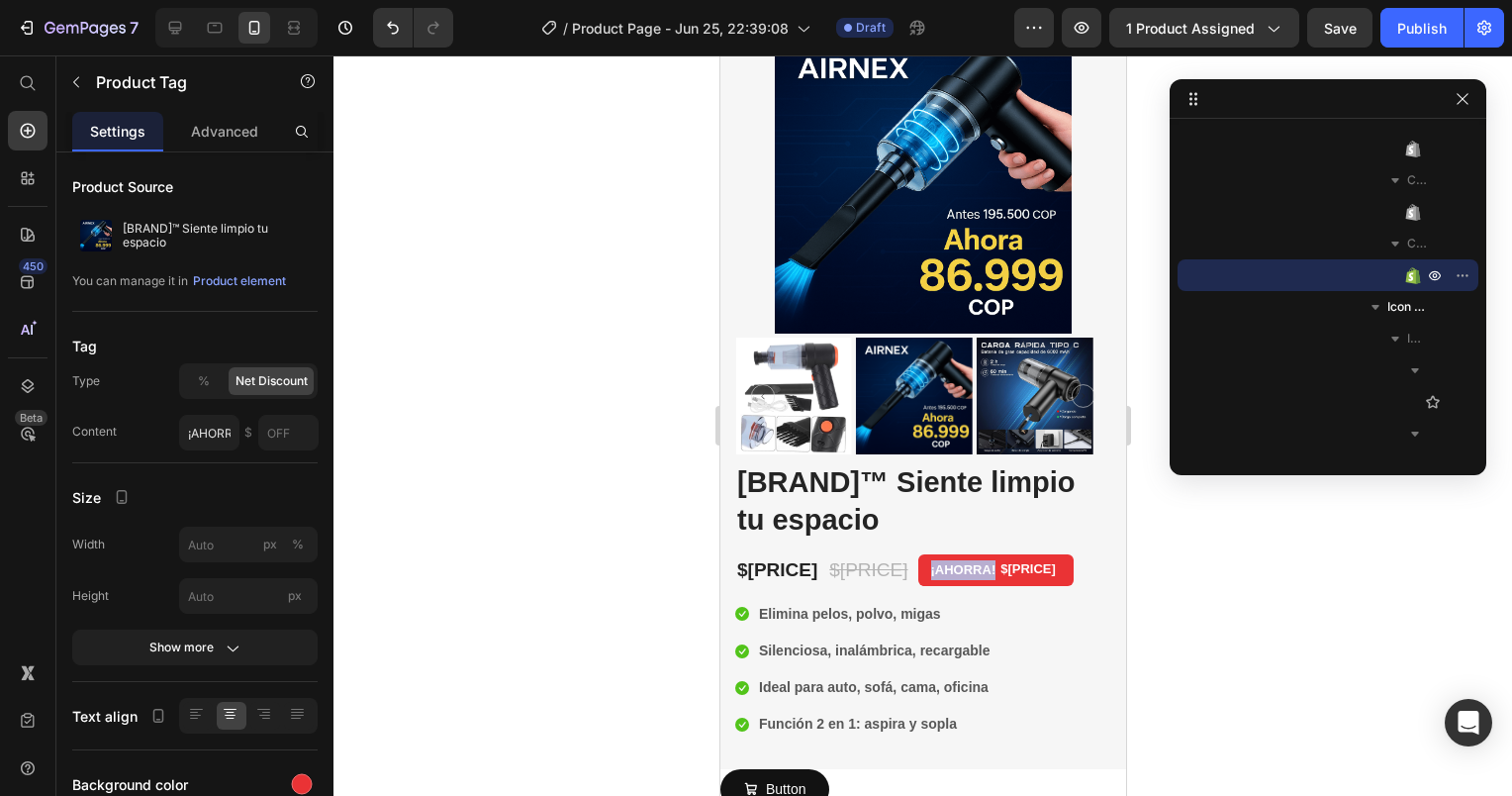 click on "¡AHORRA! $[PRICE]" at bounding box center [994, 570] 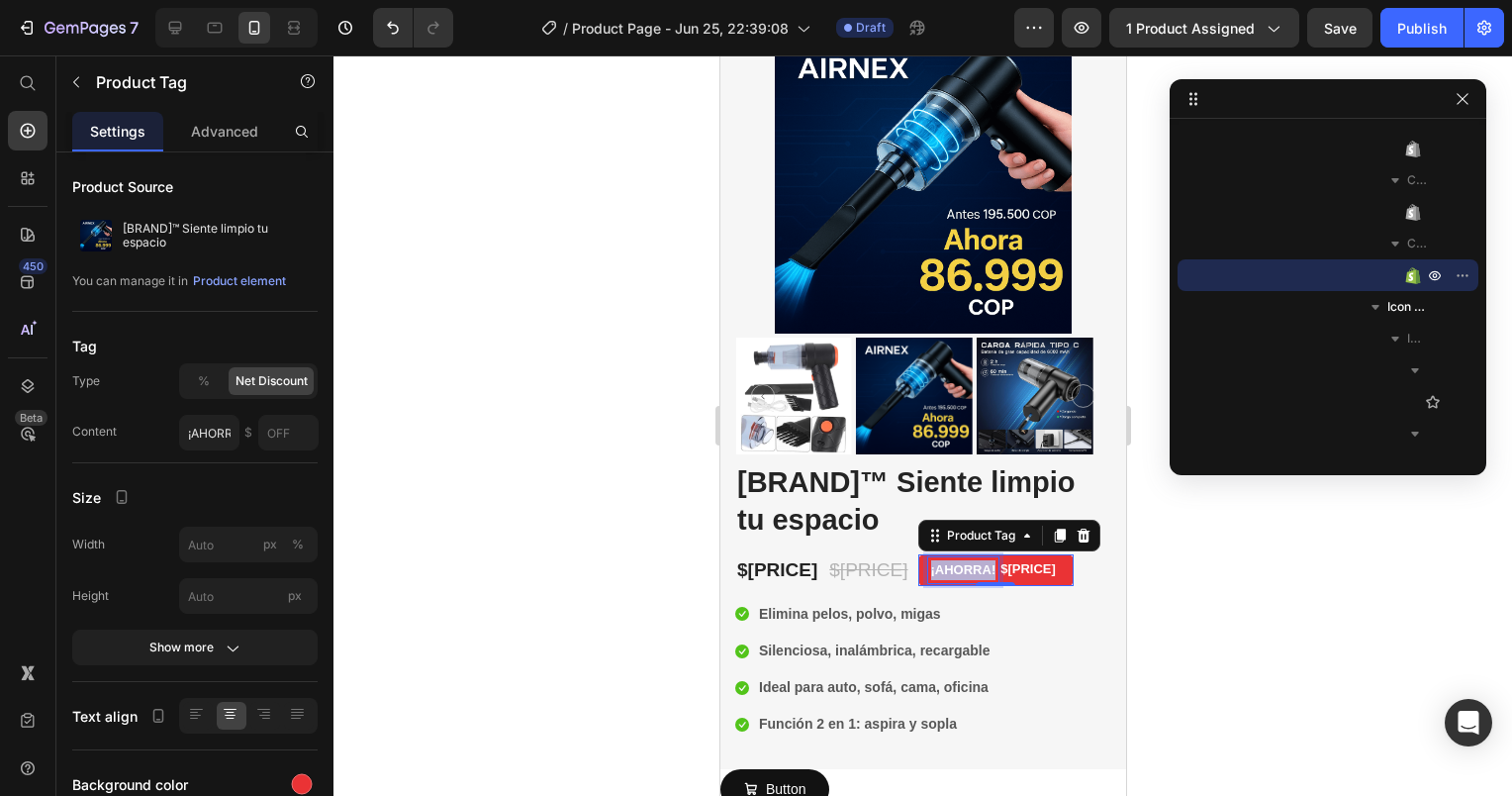 click on "¡AHORRA!" at bounding box center [963, 570] 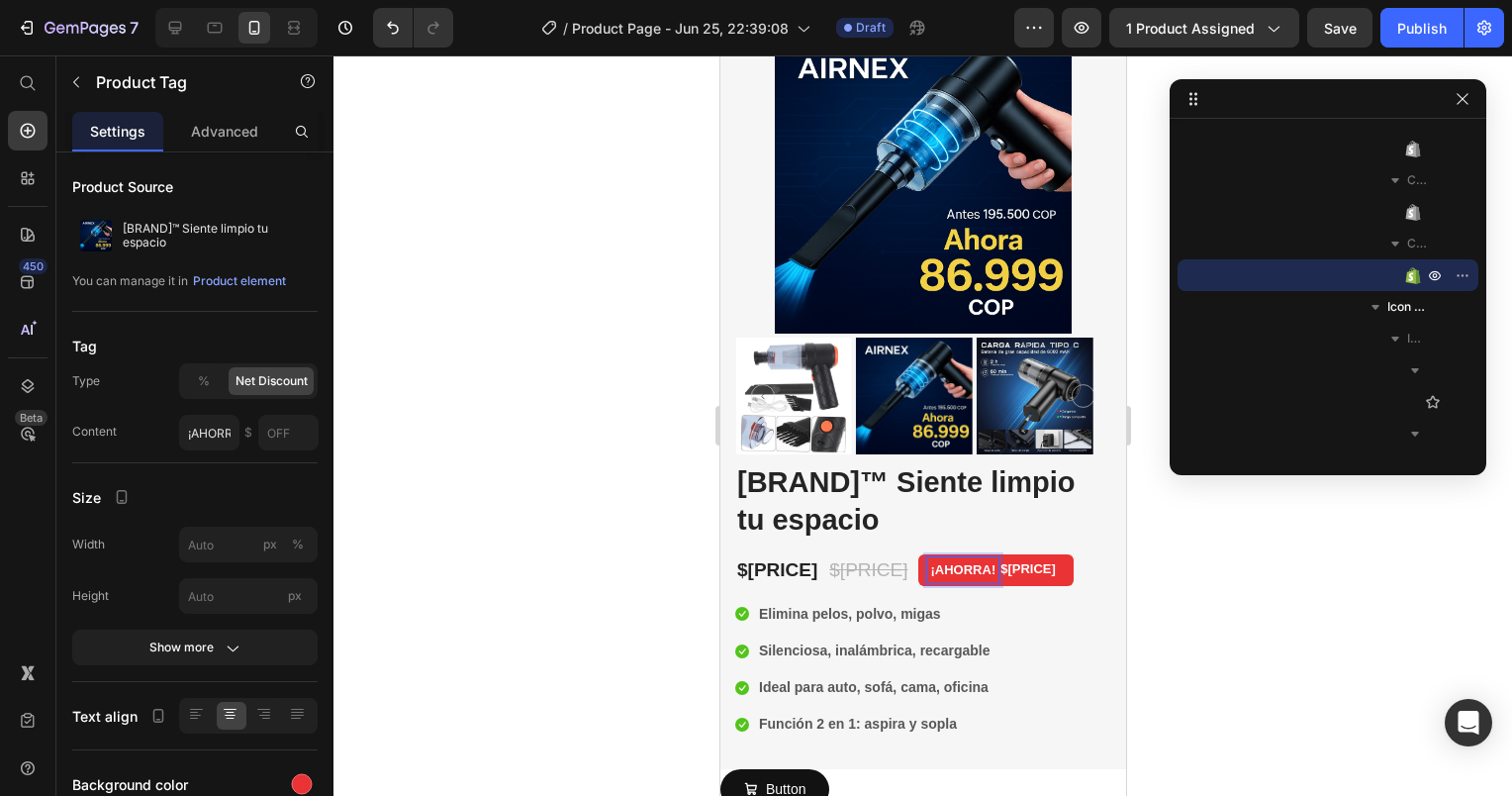 click on "¡AHORRA!" at bounding box center (963, 570) 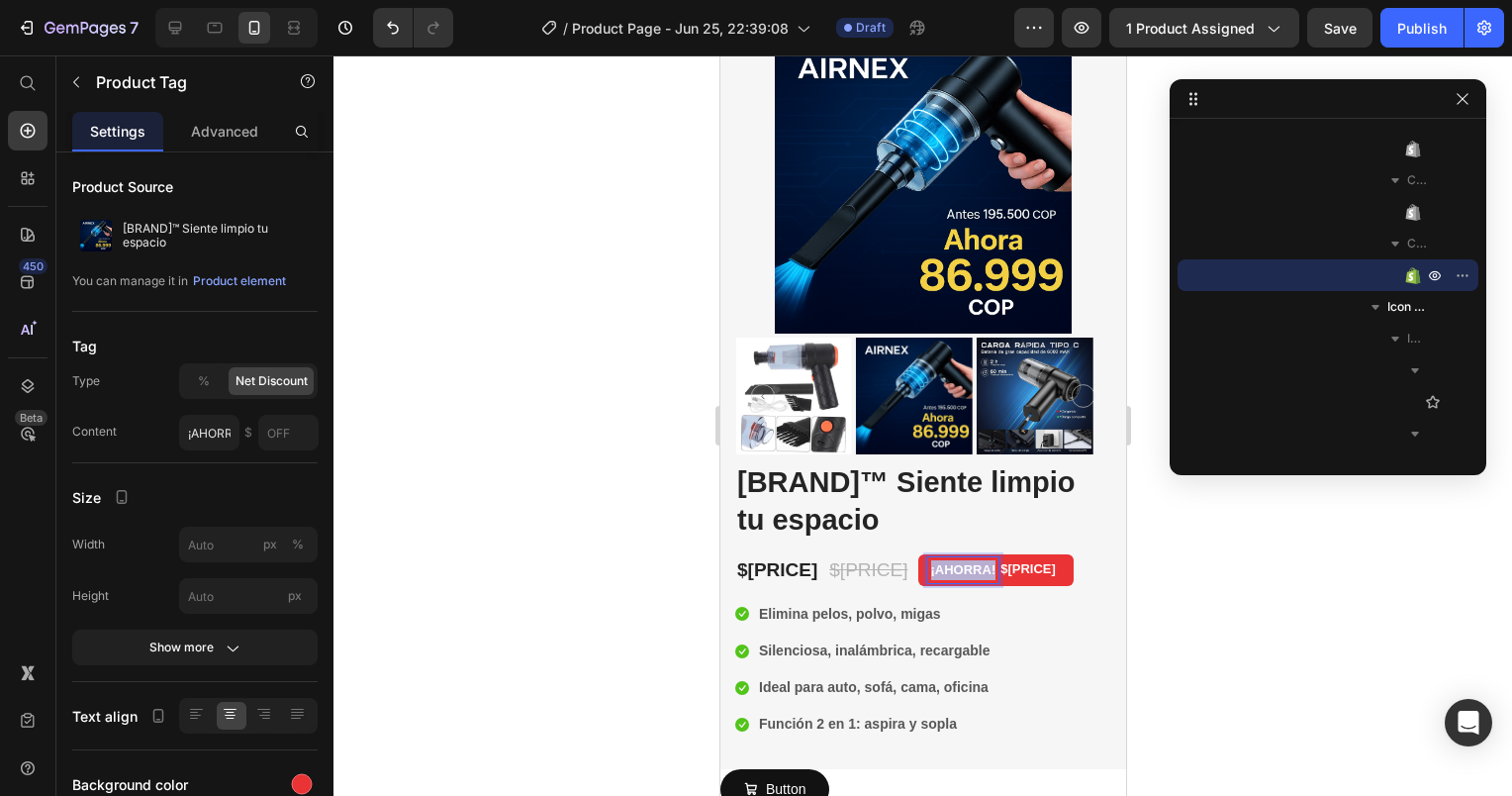 click on "¡AHORRA!" at bounding box center (963, 570) 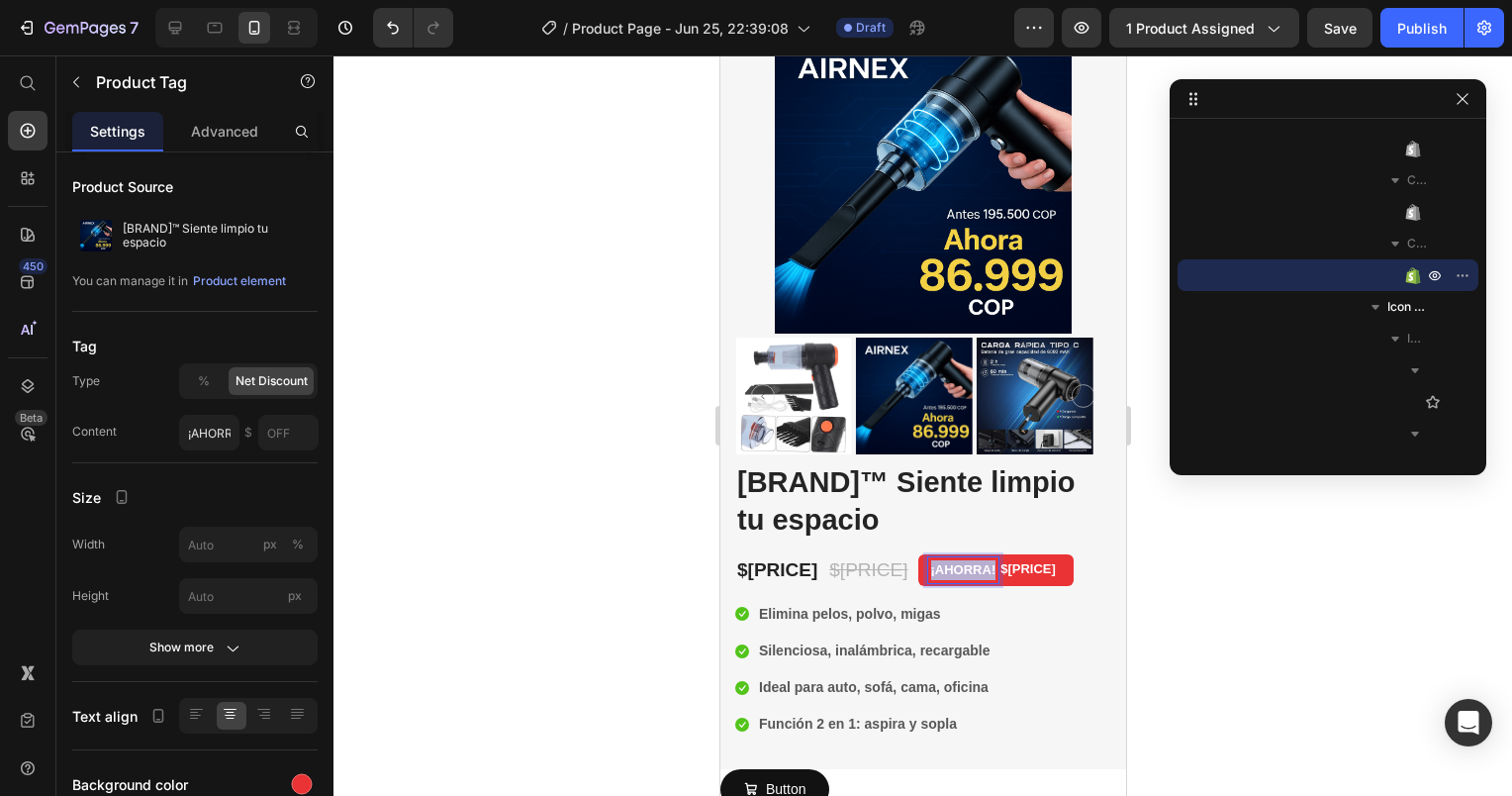 drag, startPoint x: 968, startPoint y: 580, endPoint x: 991, endPoint y: 587, distance: 24.04163 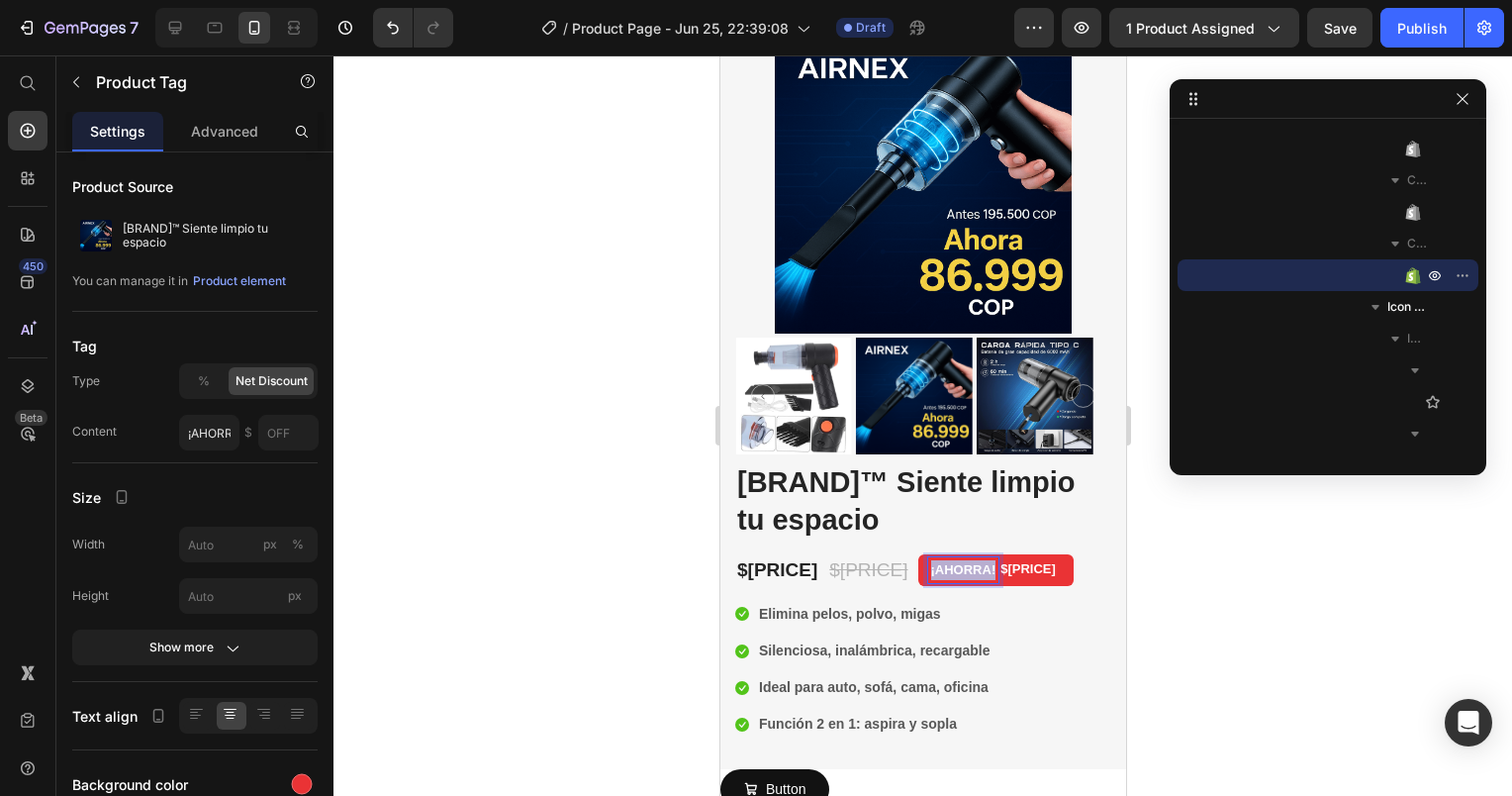 click on "¡AHORRA!" at bounding box center [963, 570] 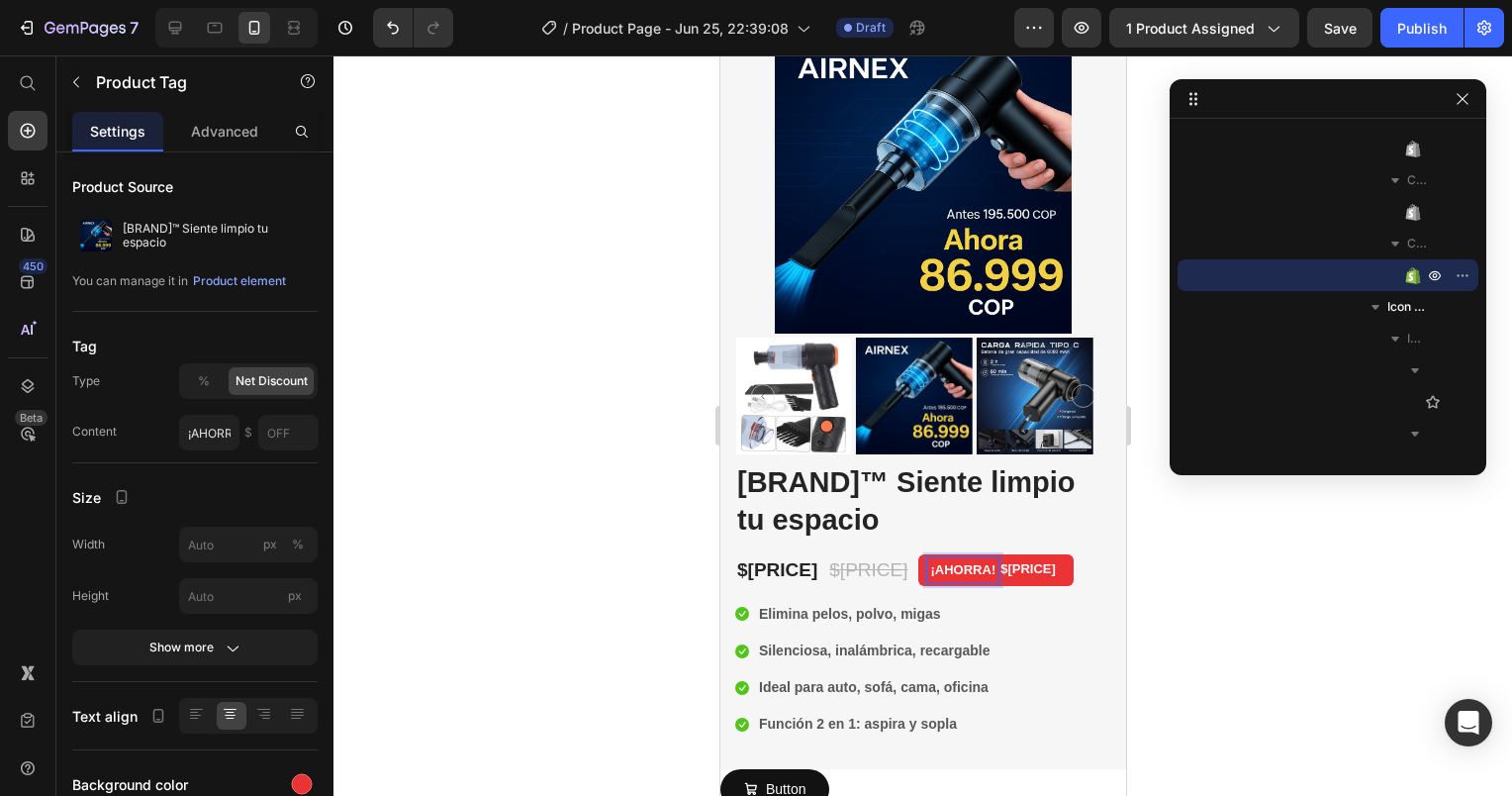 click on "¡AHORRA!" at bounding box center [963, 570] 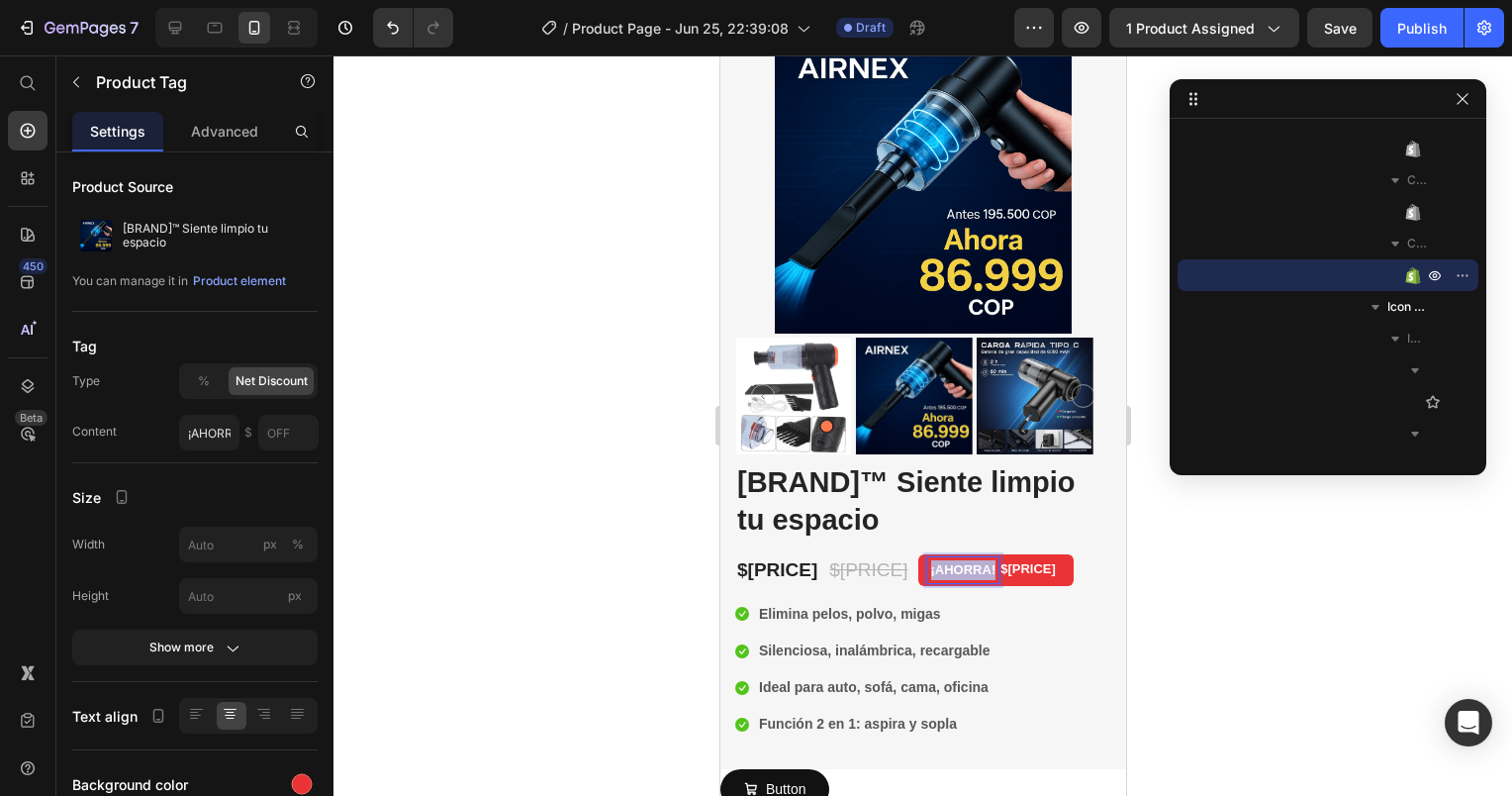 click on "¡AHORRA!" at bounding box center [963, 570] 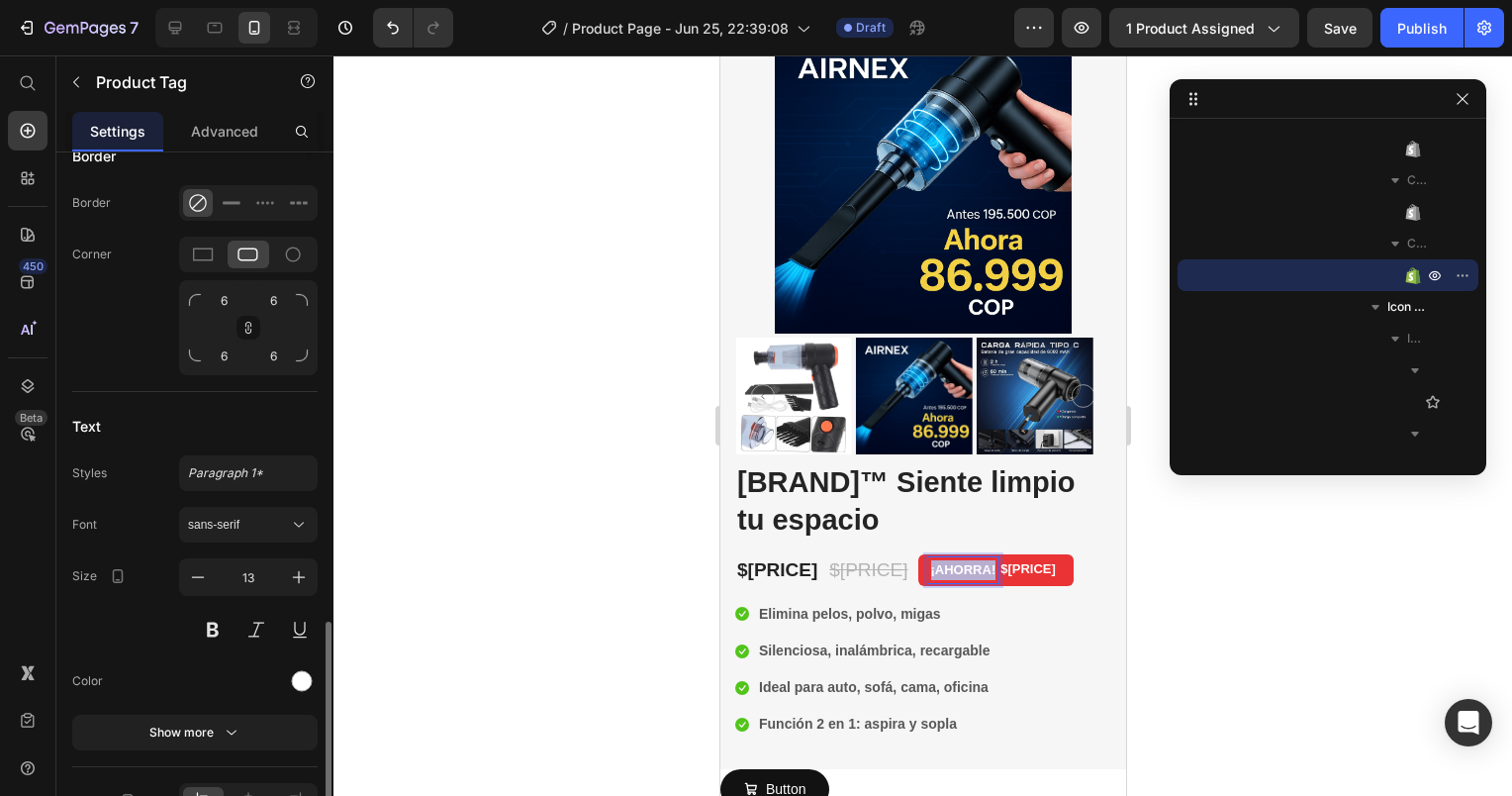 scroll, scrollTop: 792, scrollLeft: 0, axis: vertical 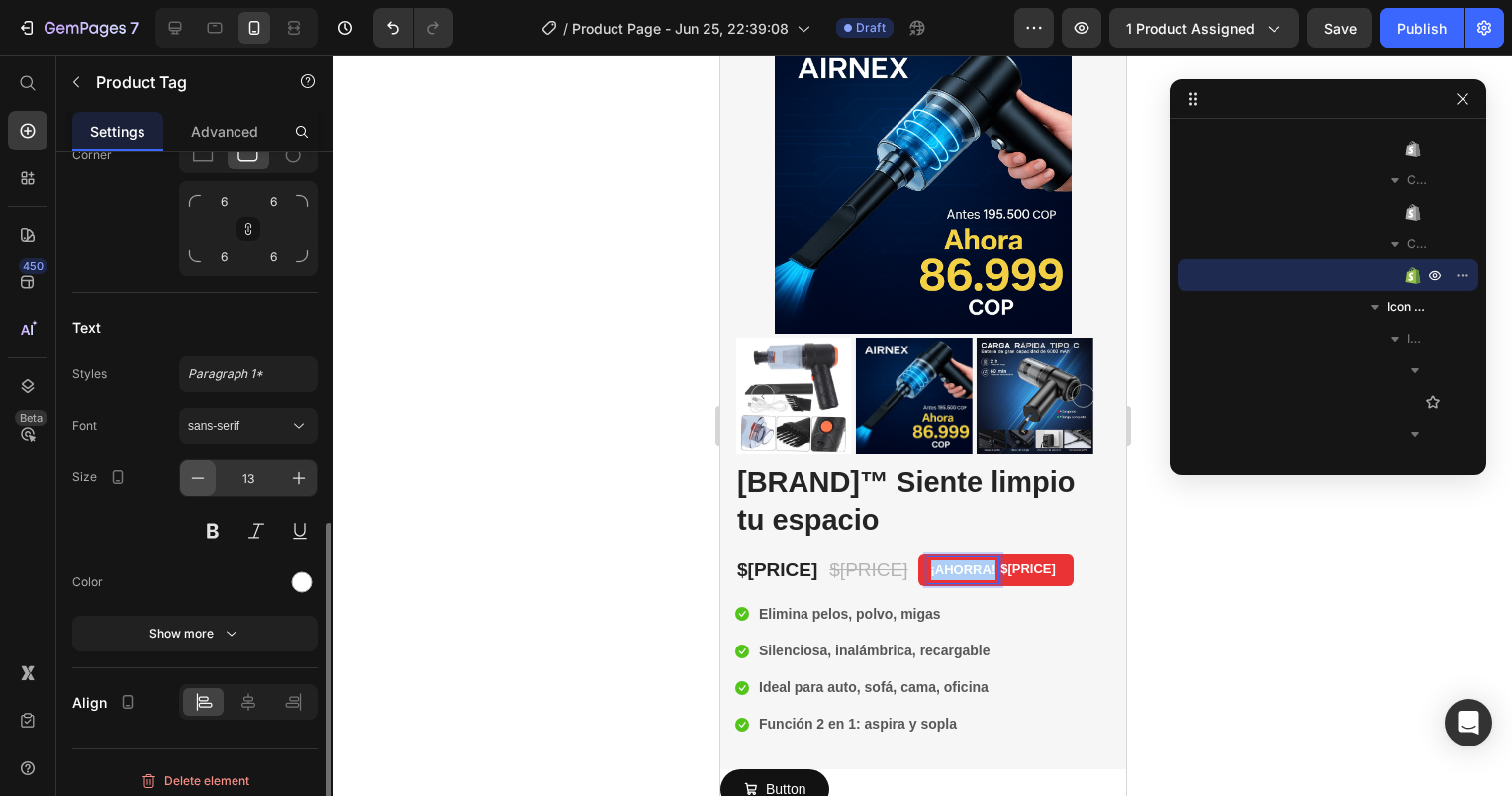 click 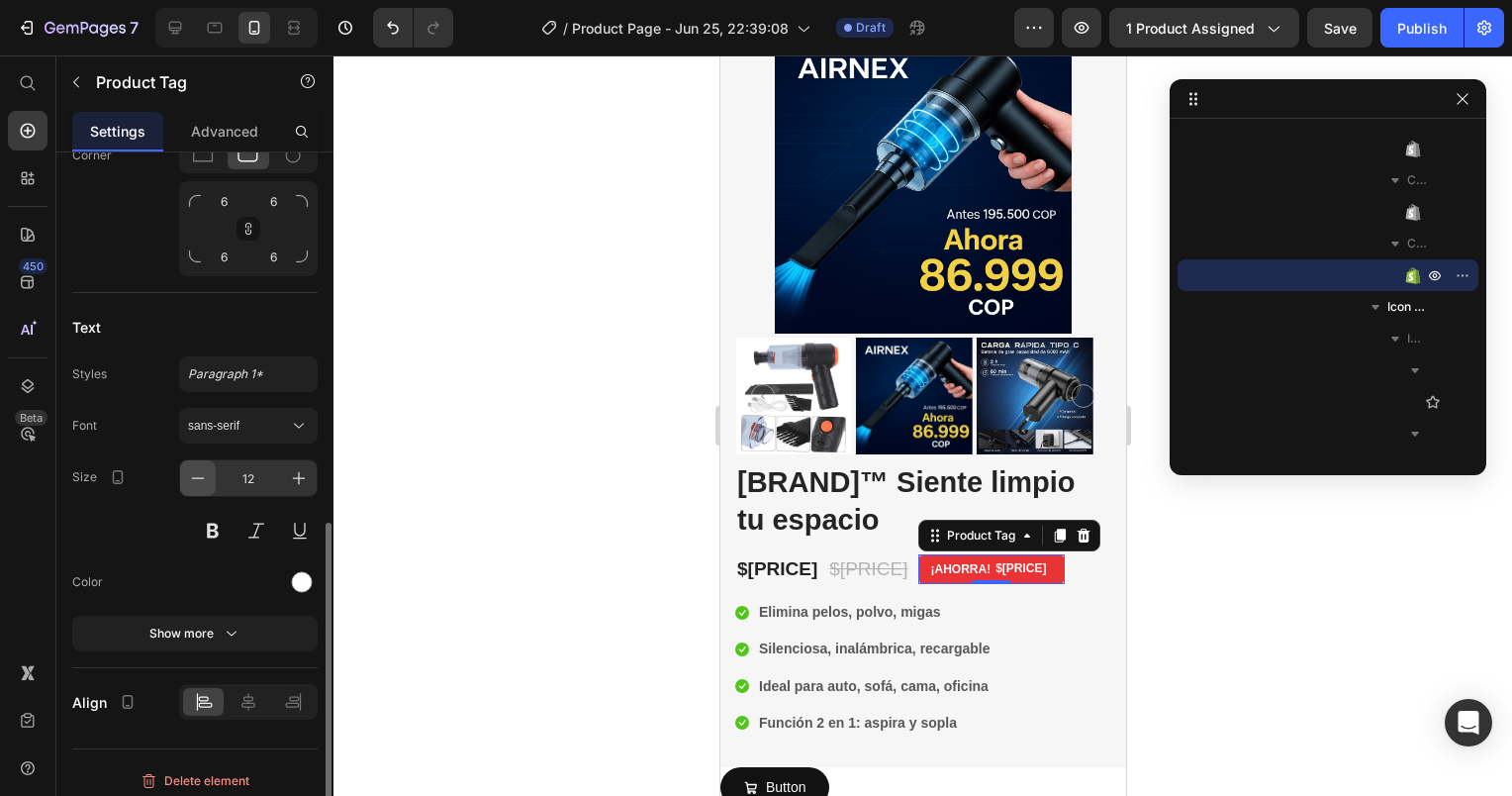 click 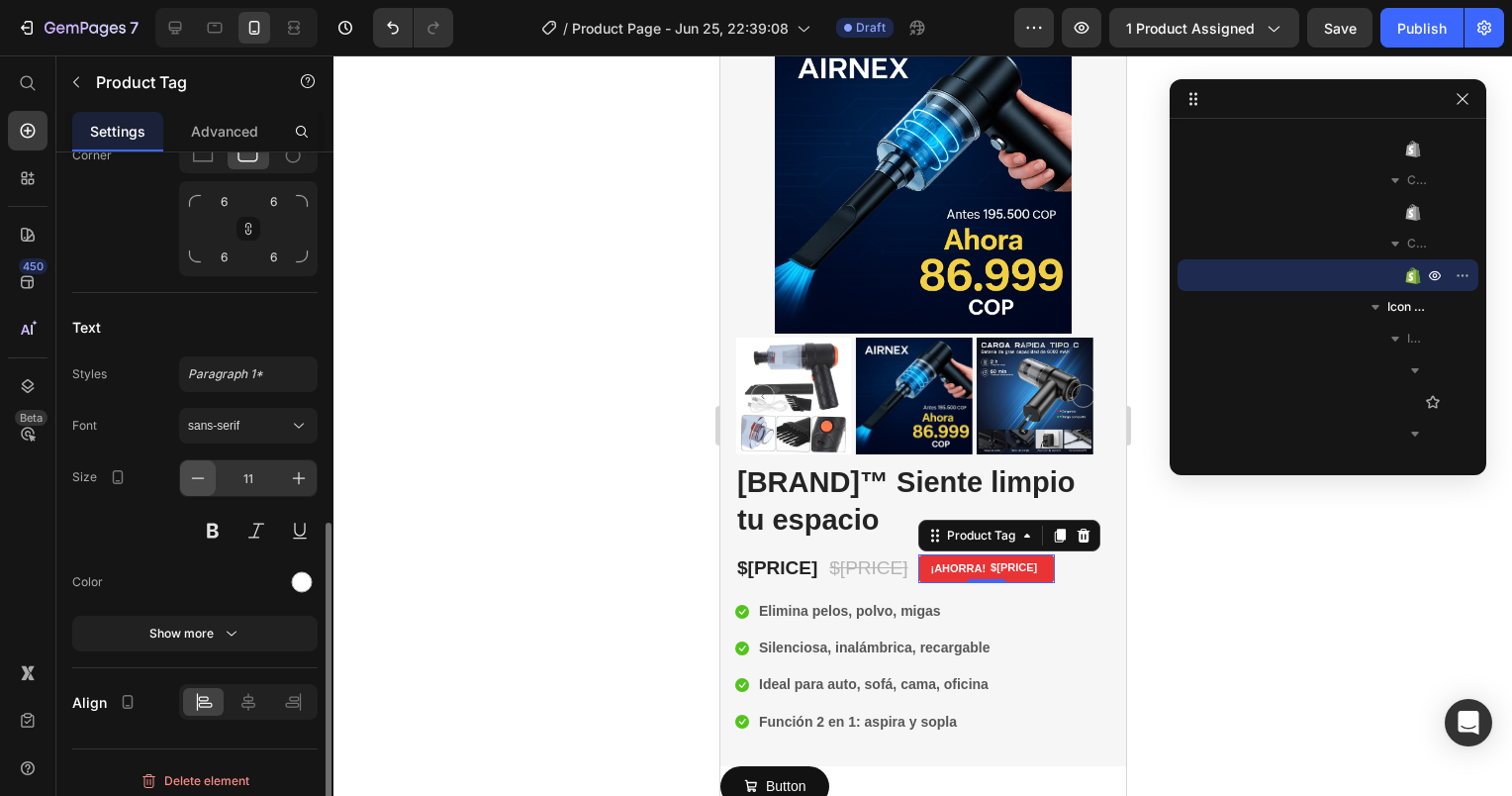 click 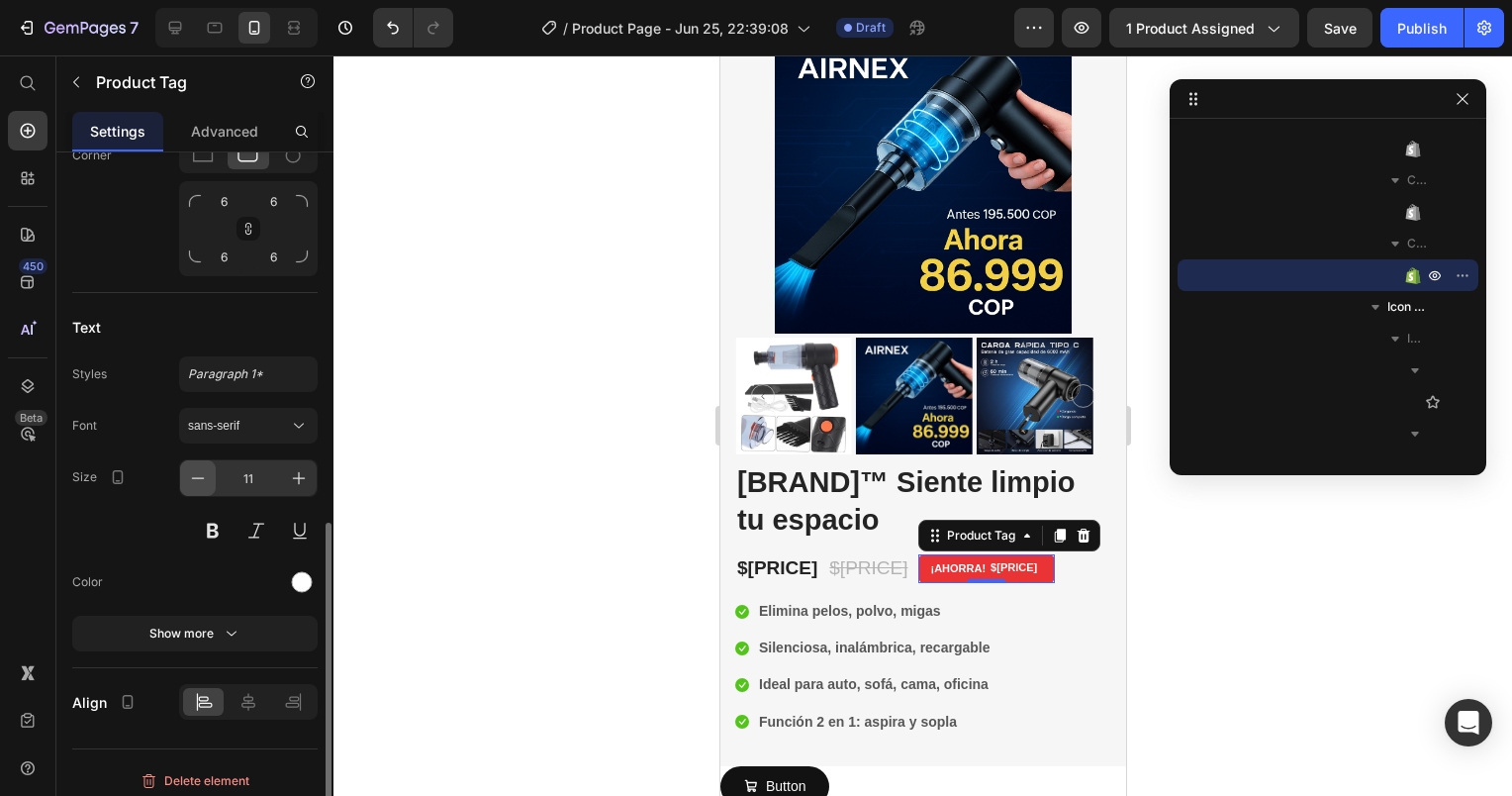 type on "10" 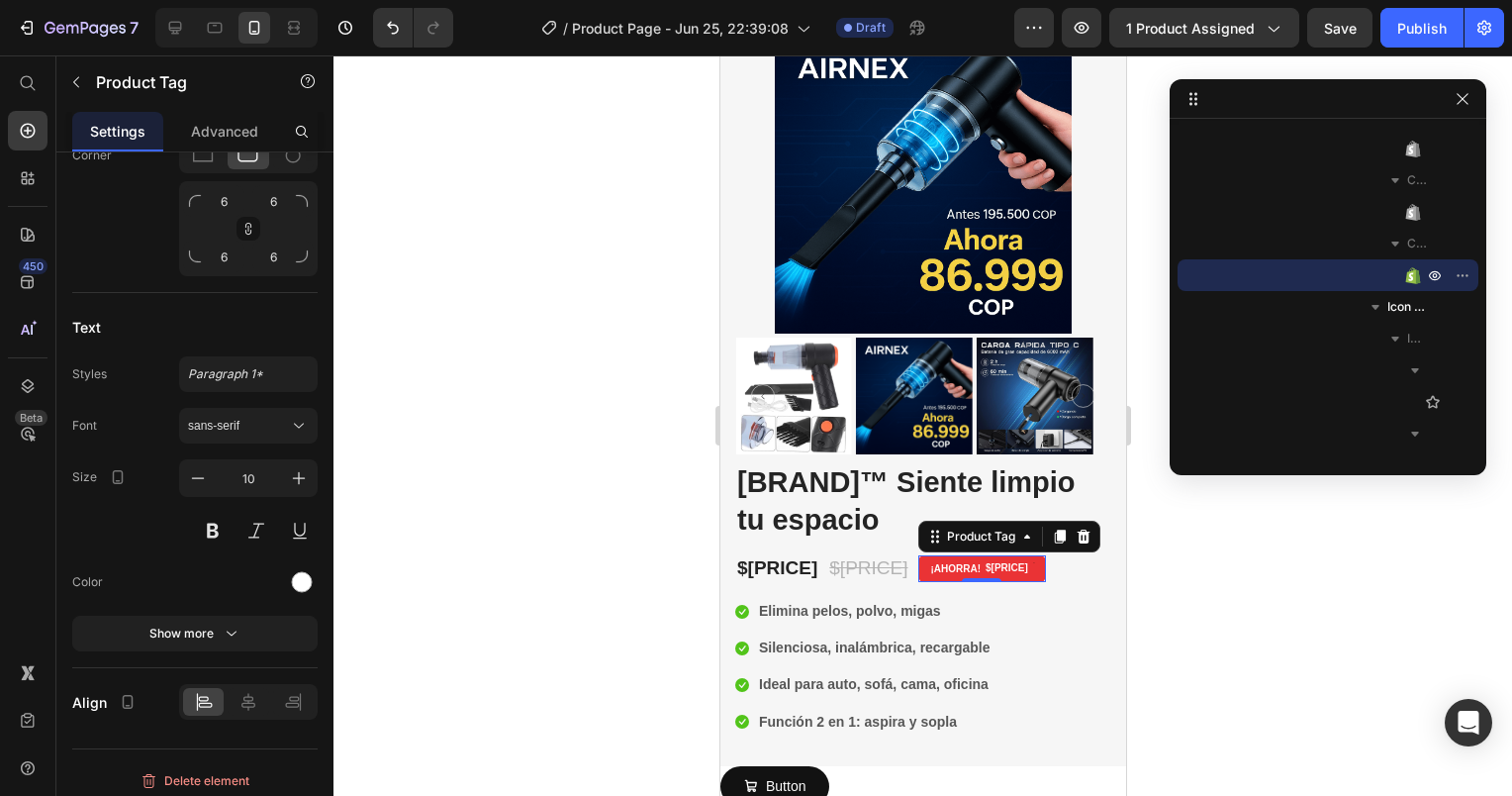 click 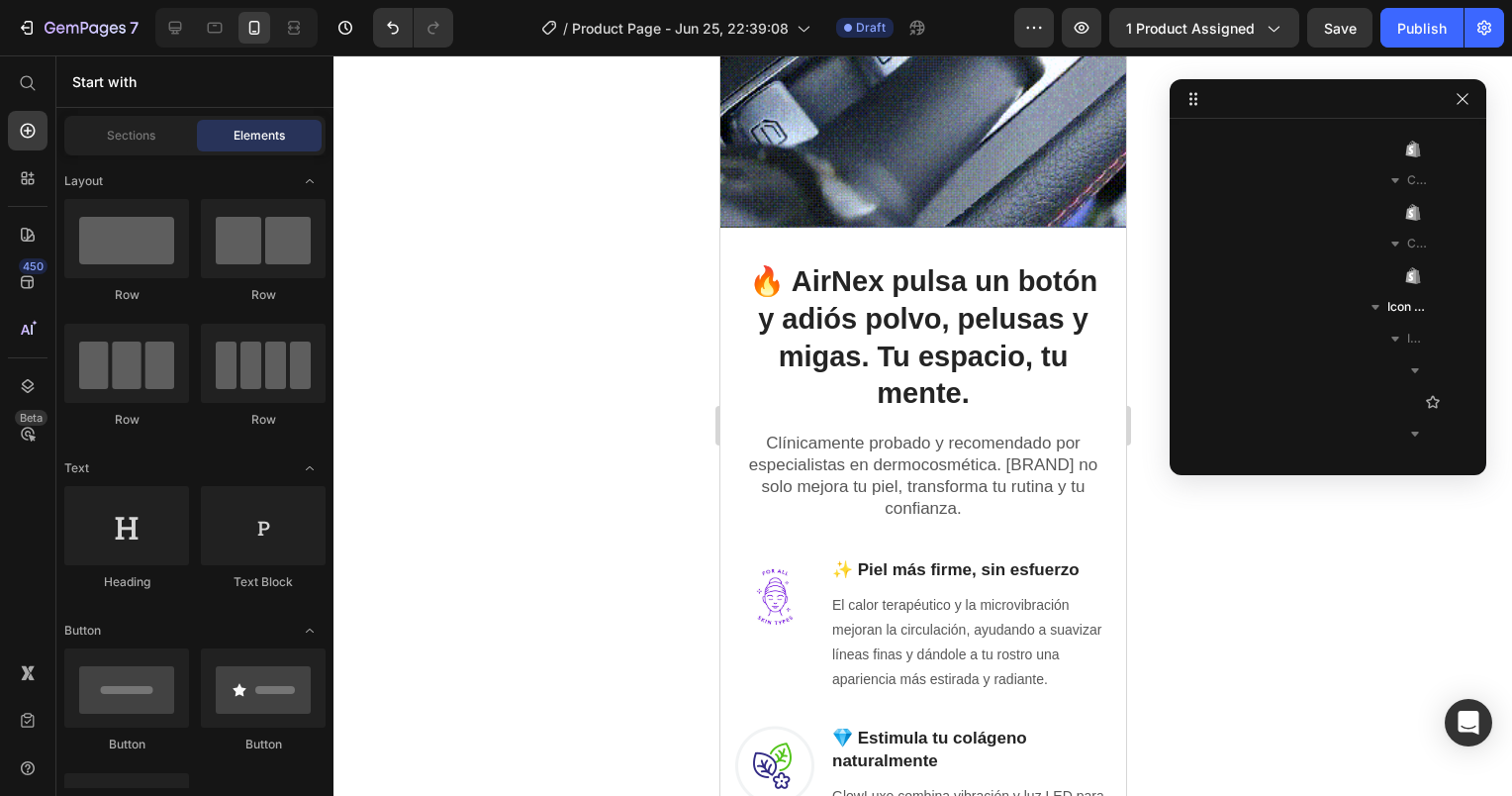 scroll, scrollTop: 1089, scrollLeft: 0, axis: vertical 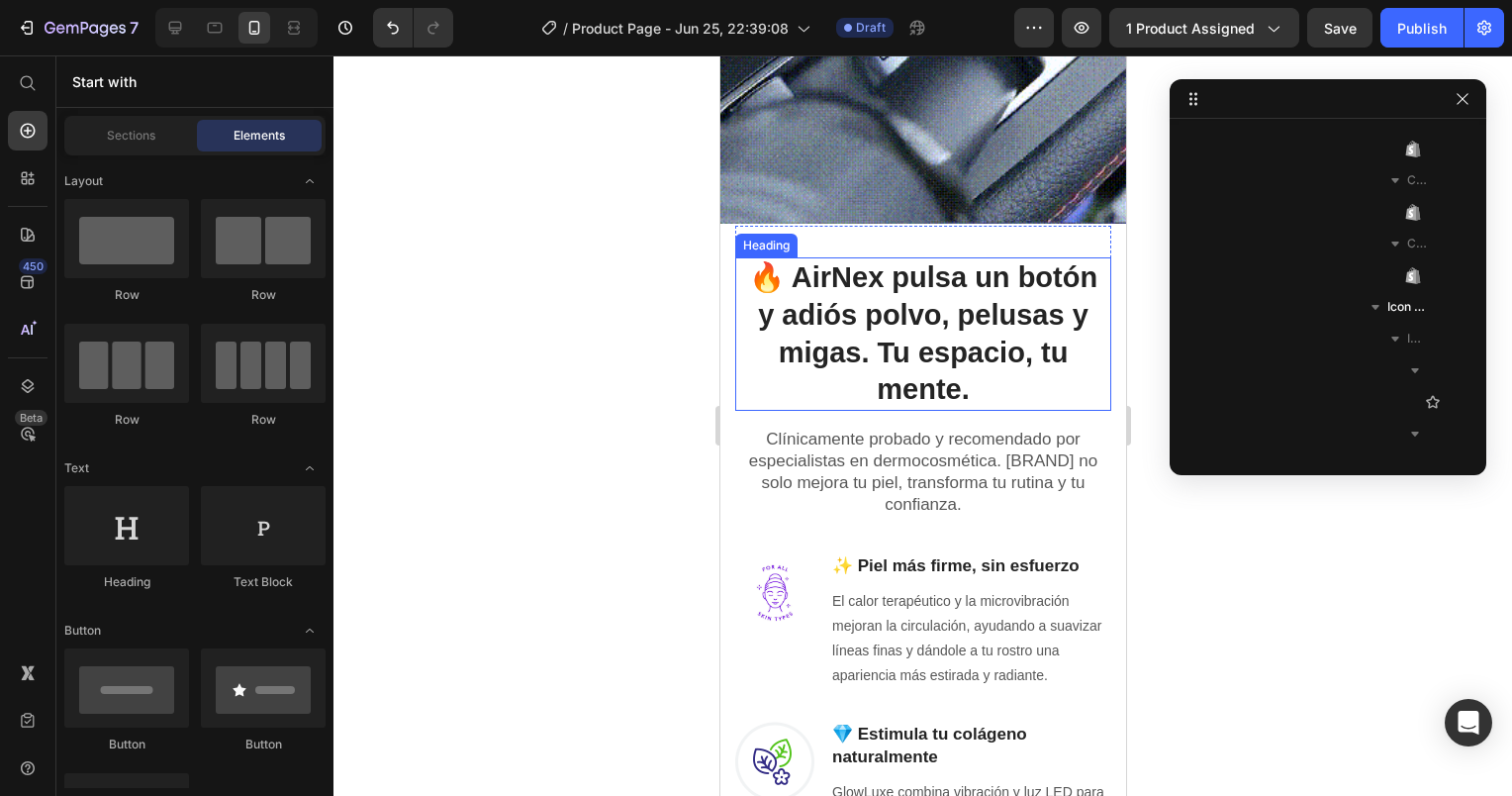 click on "🔥 AirNex pulsa un botón y adiós polvo, pelusas y migas. Tu espacio, tu mente." at bounding box center [922, 334] 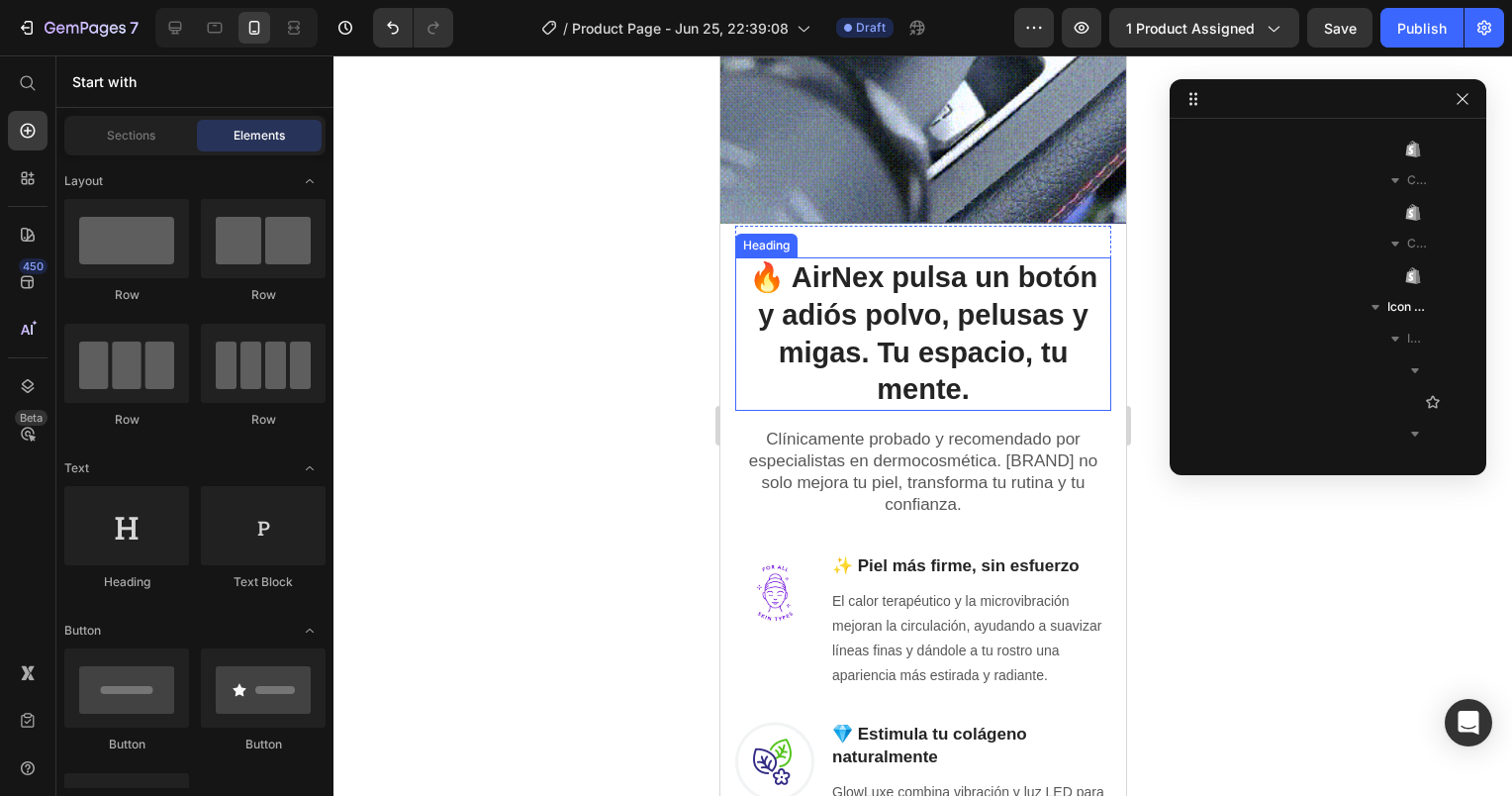 click on "🔥 AirNex pulsa un botón y adiós polvo, pelusas y migas. Tu espacio, tu mente." at bounding box center [922, 334] 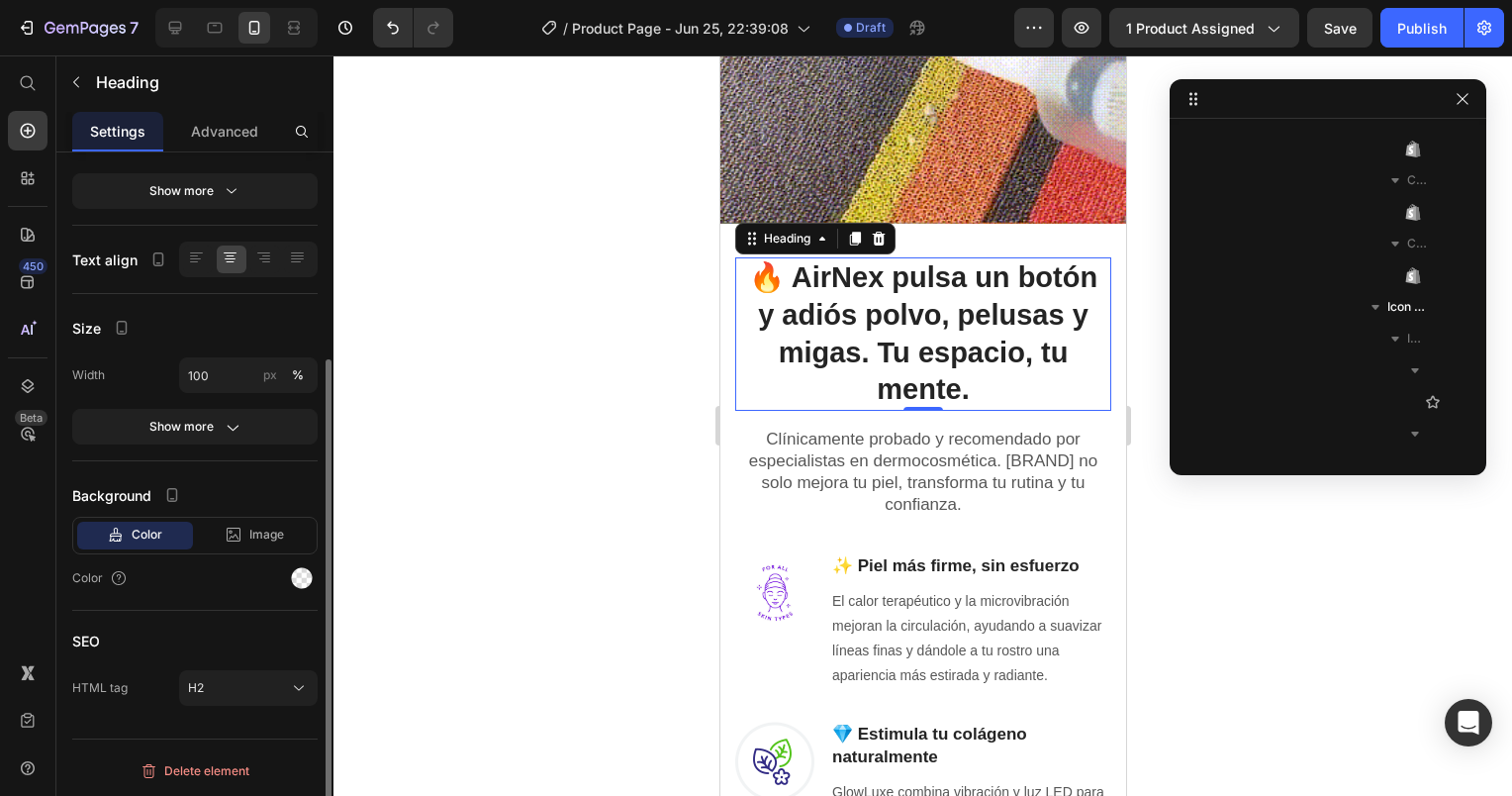 scroll, scrollTop: 1515, scrollLeft: 0, axis: vertical 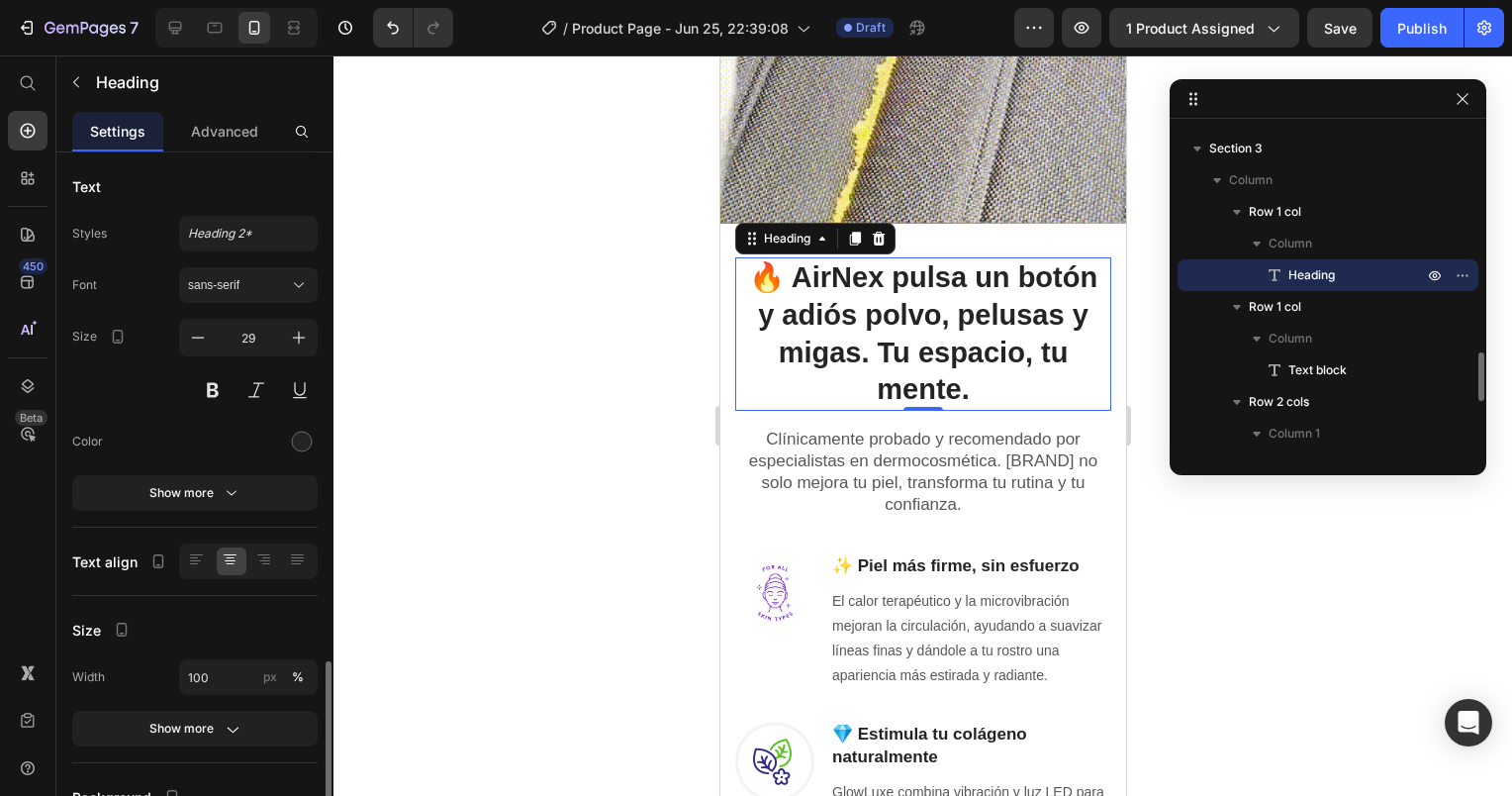 click on "🔥 AirNex pulsa un botón y adiós polvo, pelusas y migas. Tu espacio, tu mente." at bounding box center (922, 334) 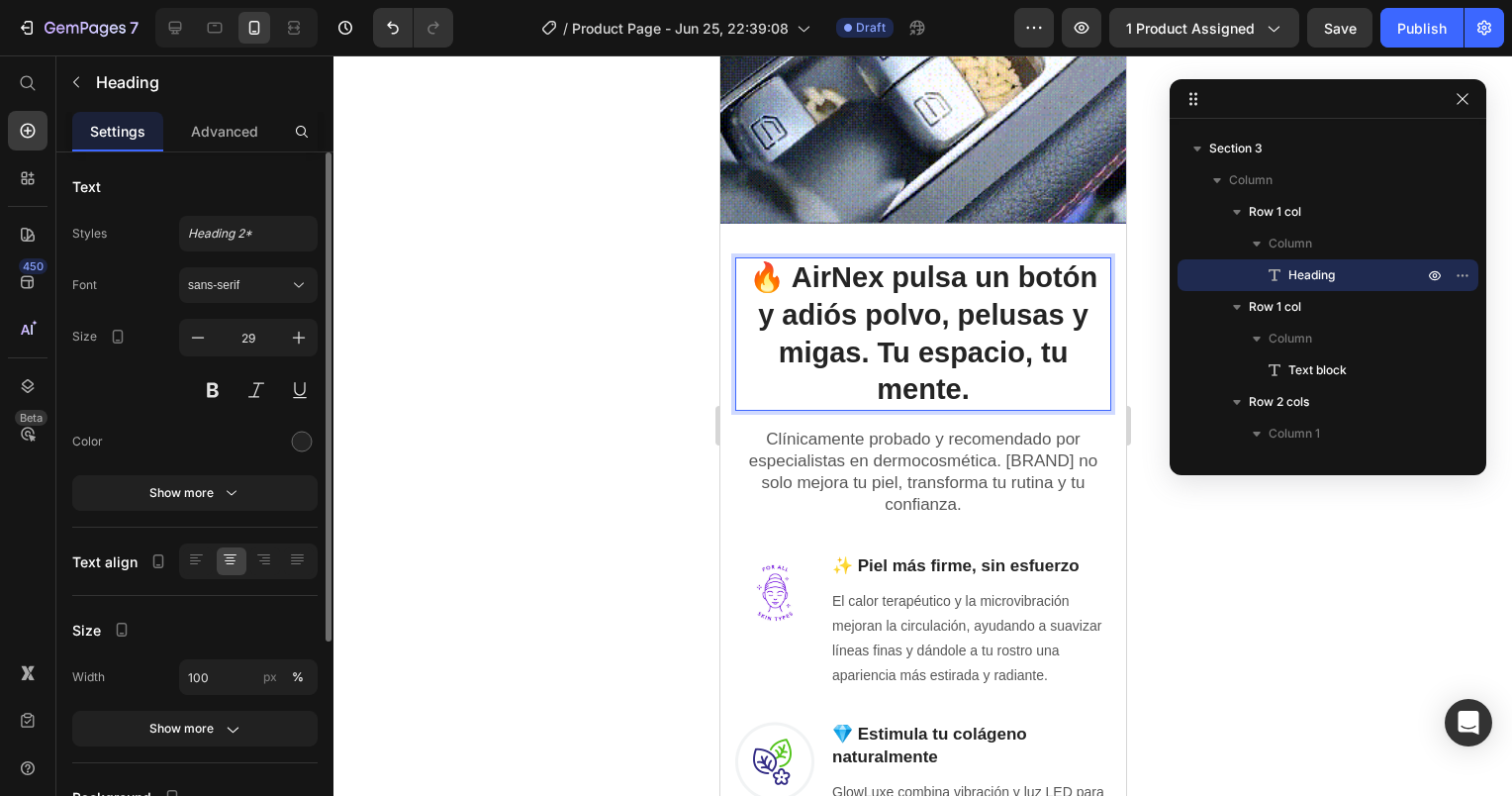 click on "🔥 AirNex pulsa un botón y adiós polvo, pelusas y migas. Tu espacio, tu mente." at bounding box center [922, 334] 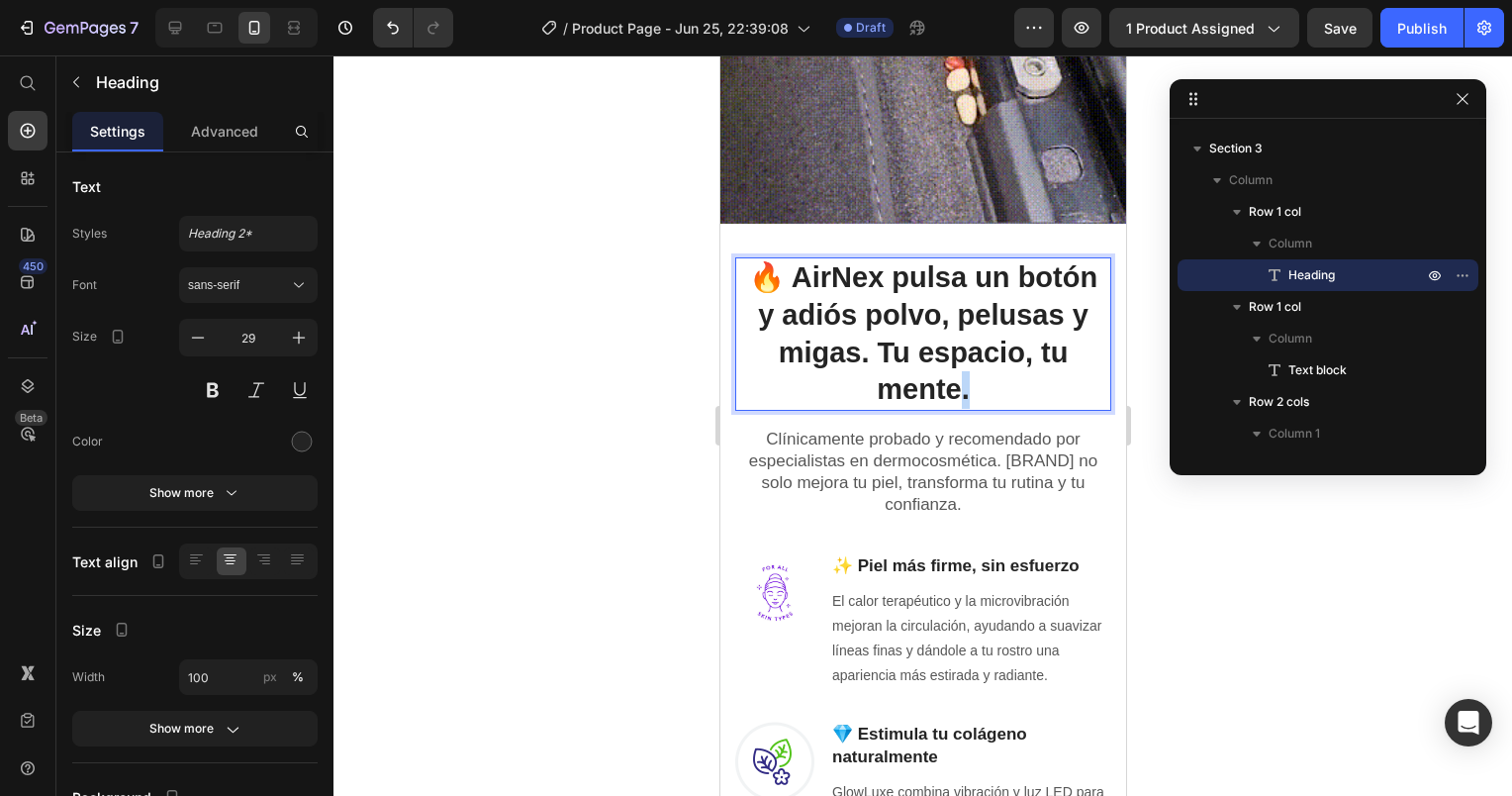 click on "🔥 AirNex pulsa un botón y adiós polvo, pelusas y migas. Tu espacio, tu mente." at bounding box center (922, 334) 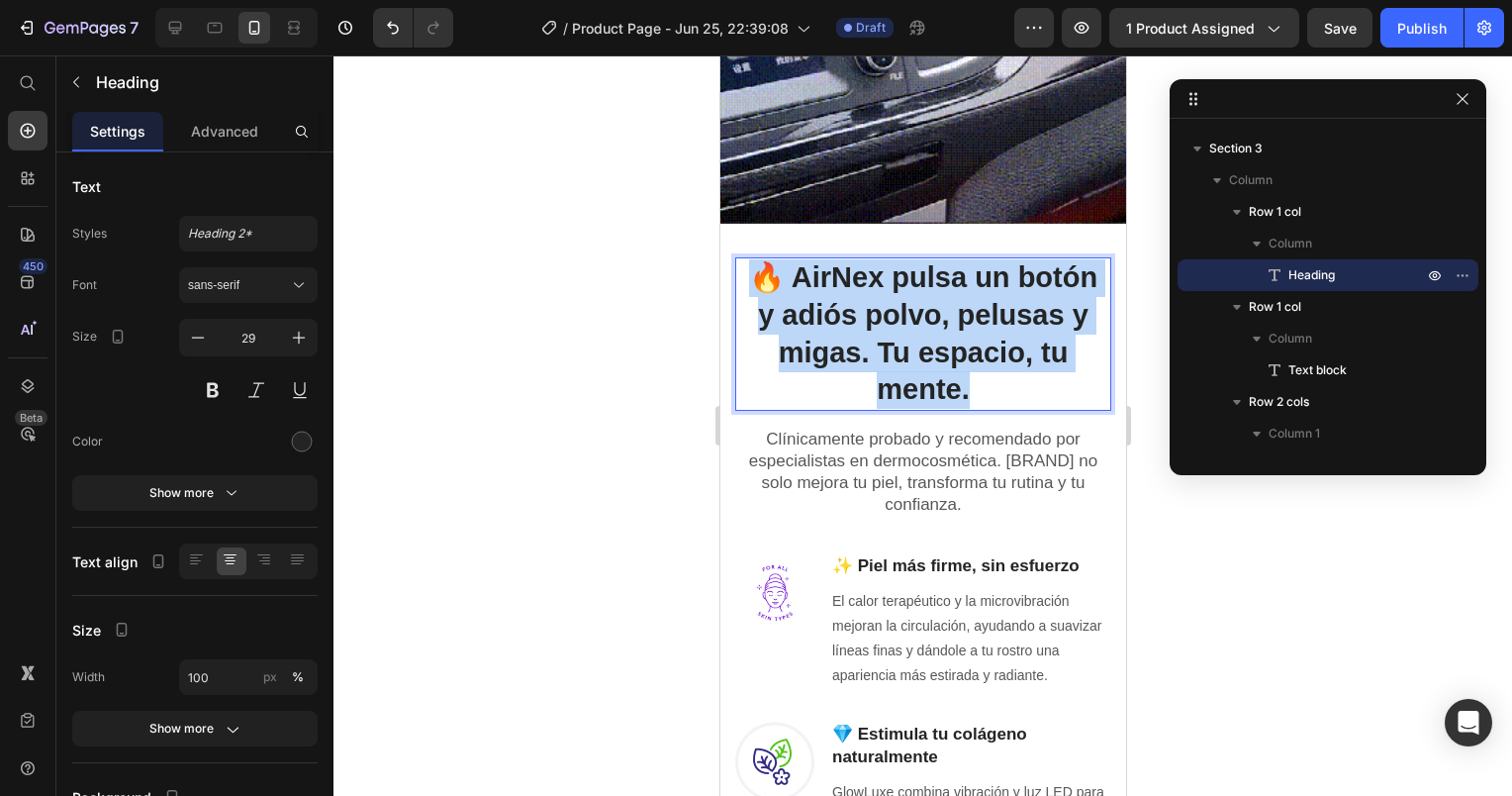 click on "🔥 AirNex pulsa un botón y adiós polvo, pelusas y migas. Tu espacio, tu mente." at bounding box center [922, 334] 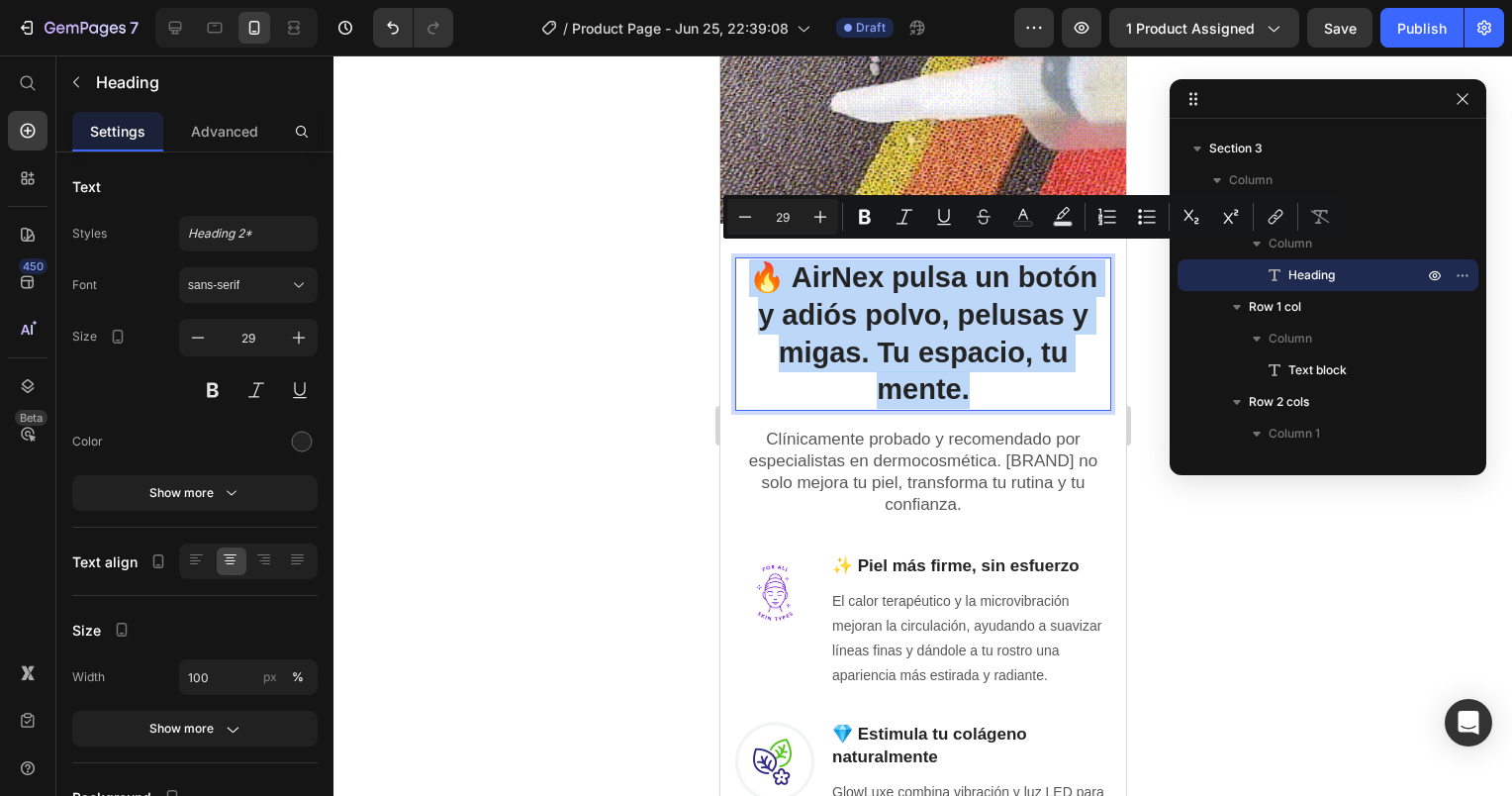 click on "🔥 AirNex pulsa un botón y adiós polvo, pelusas y migas. Tu espacio, tu mente." at bounding box center (922, 334) 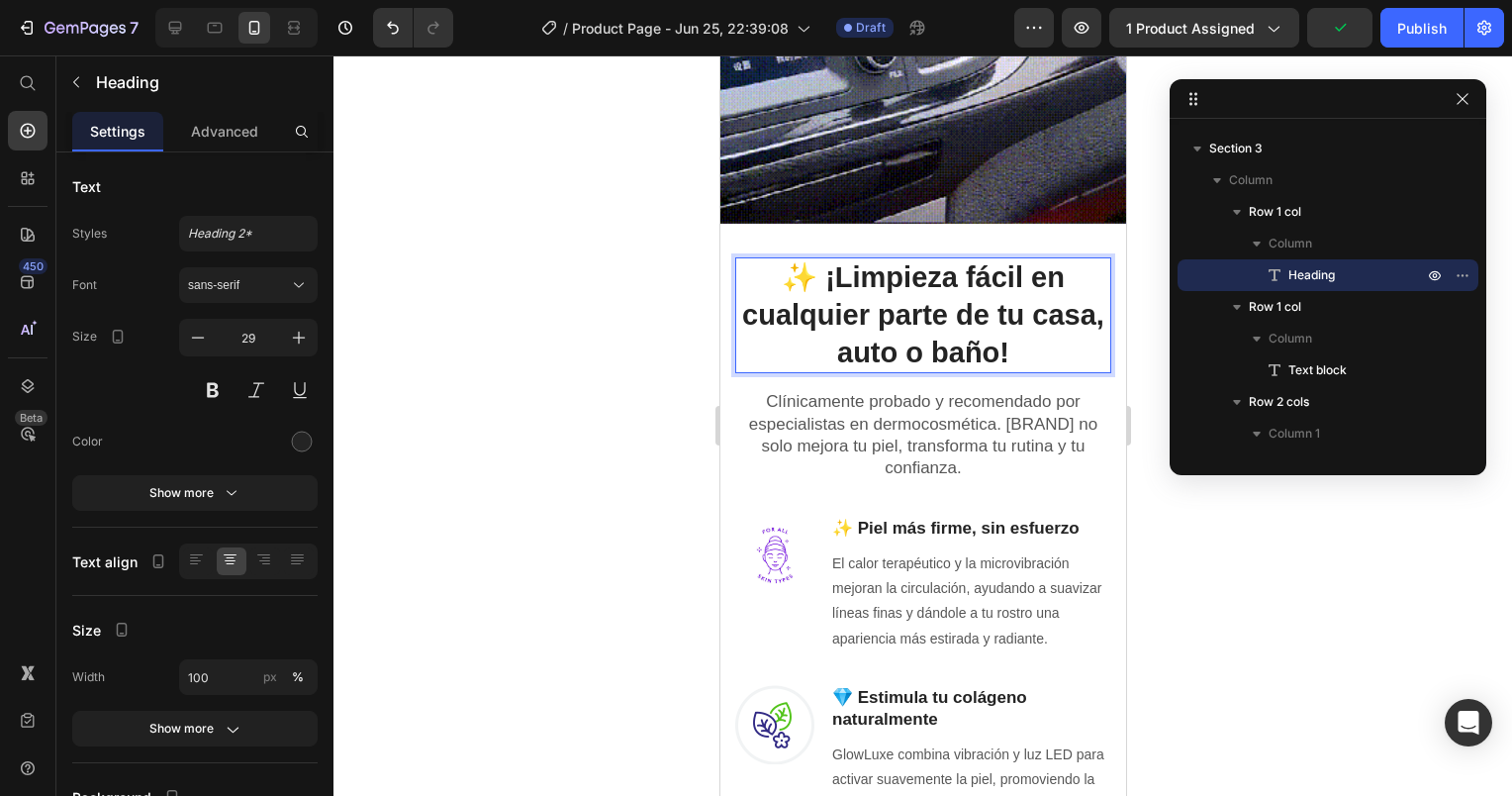 scroll, scrollTop: 1188, scrollLeft: 0, axis: vertical 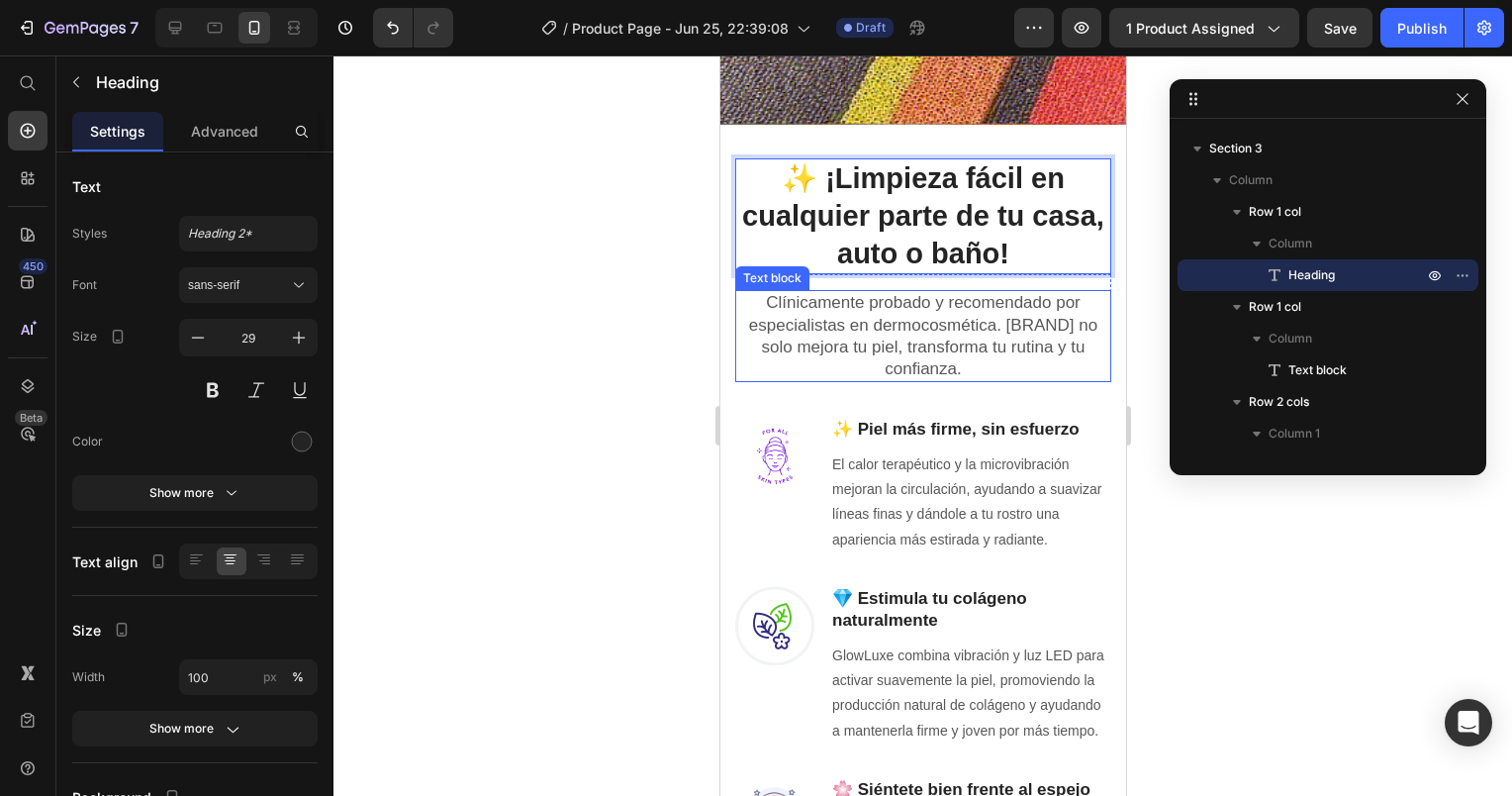 click on "Clínicamente probado y recomendado por especialistas en dermocosmética. [BRAND] no solo mejora tu piel, transforma tu rutina y tu confianza." at bounding box center (922, 336) 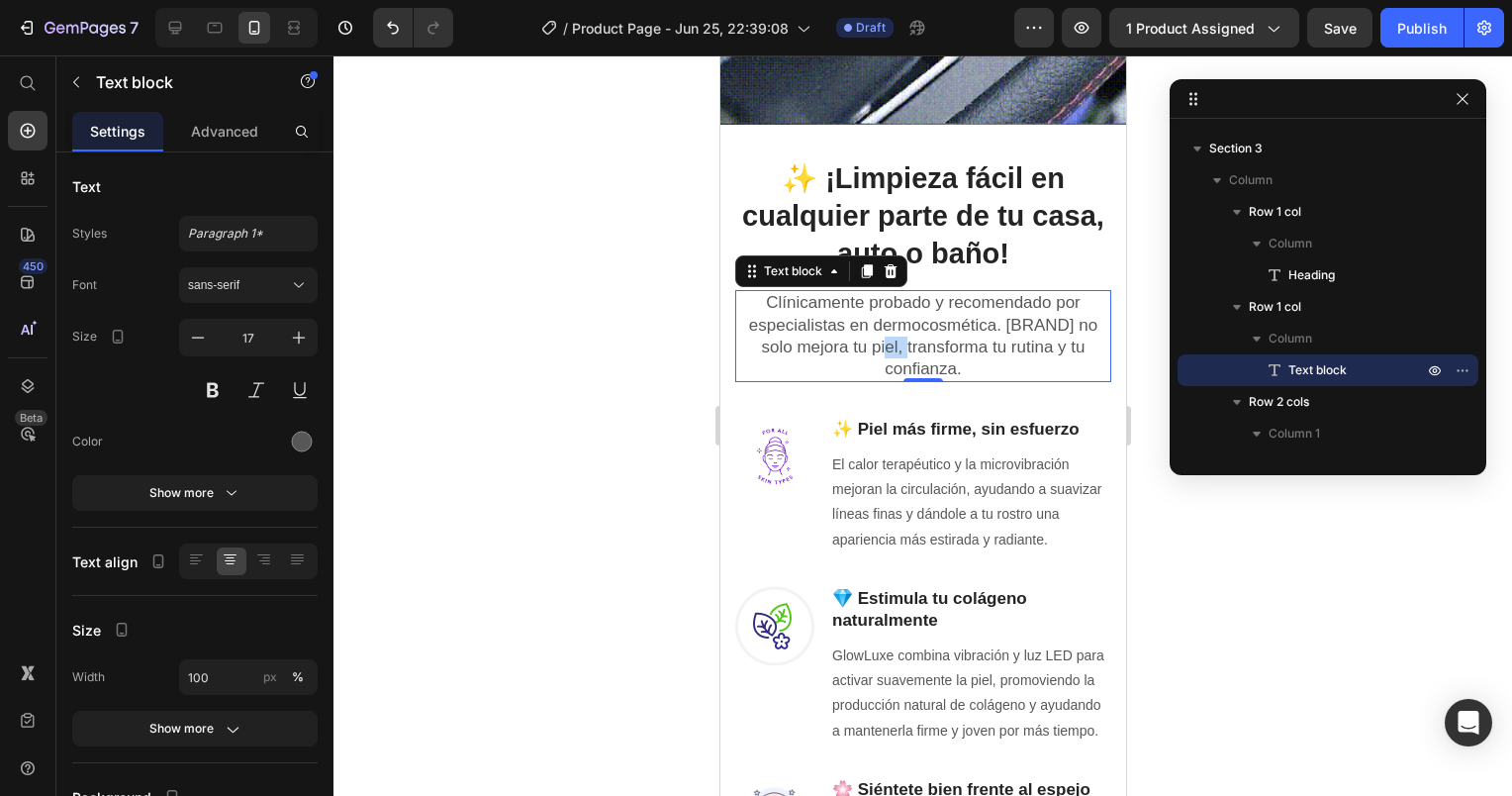 click on "Clínicamente probado y recomendado por especialistas en dermocosmética. [BRAND] no solo mejora tu piel, transforma tu rutina y tu confianza." at bounding box center [922, 336] 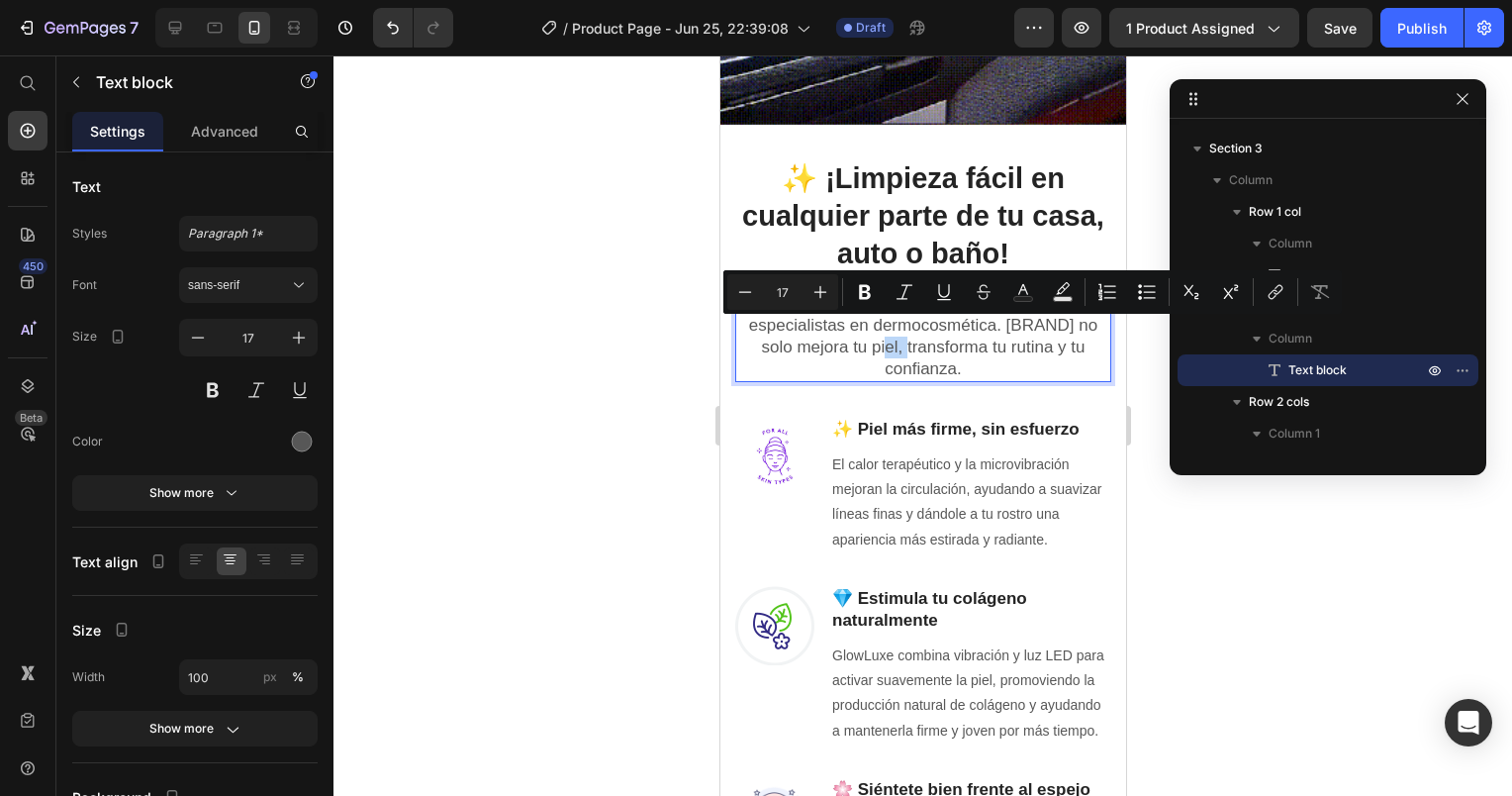 click on "Clínicamente probado y recomendado por especialistas en dermocosmética. [BRAND] no solo mejora tu piel, transforma tu rutina y tu confianza." at bounding box center [922, 336] 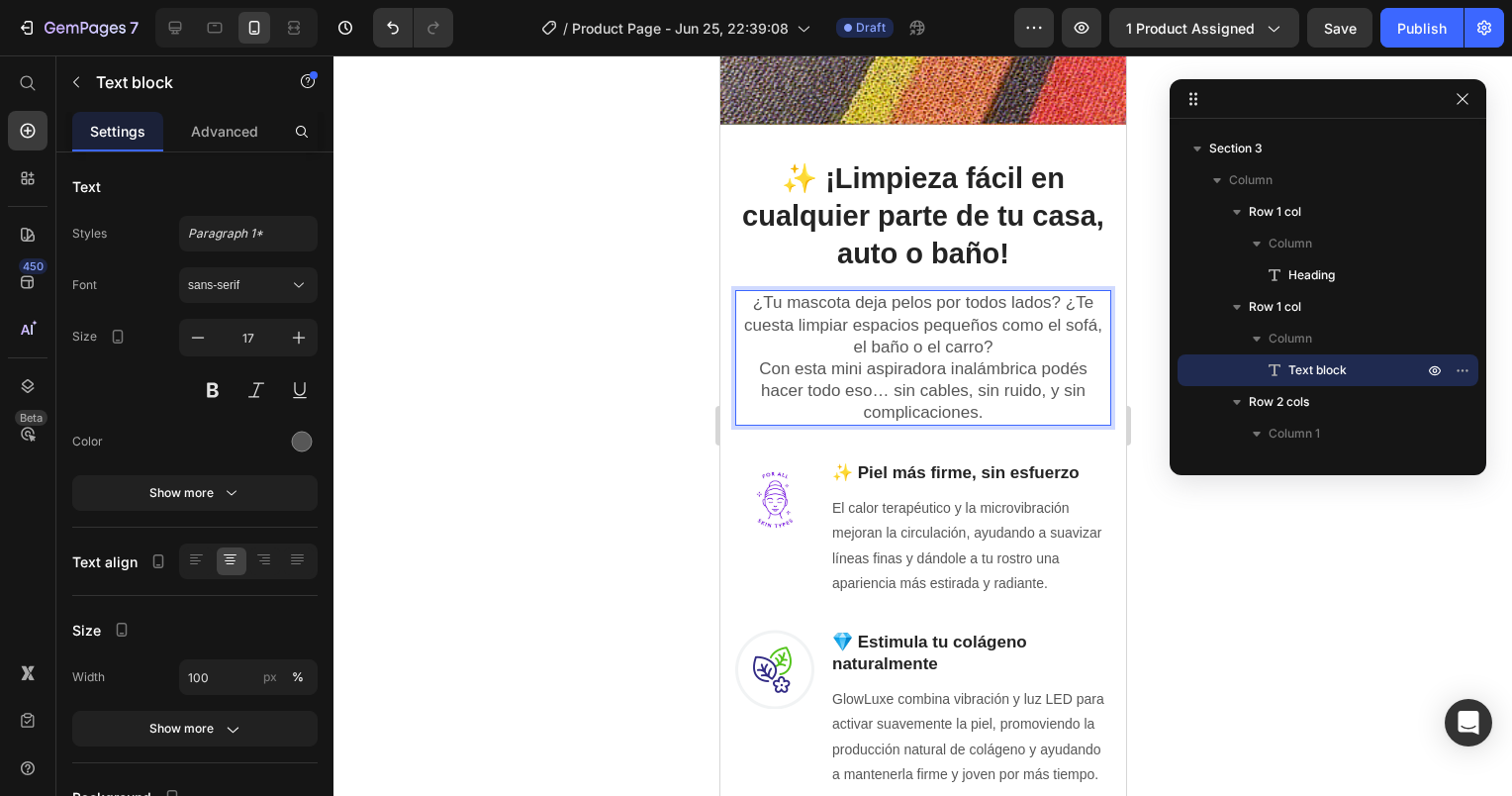 click on "¿Tu mascota deja pelos por todos lados? ¿Te cuesta limpiar espacios pequeños como el sofá, el baño o el carro? Con esta mini aspiradora inalámbrica podés hacer todo eso… sin cables, sin ruido, y sin complicaciones." at bounding box center [922, 357] 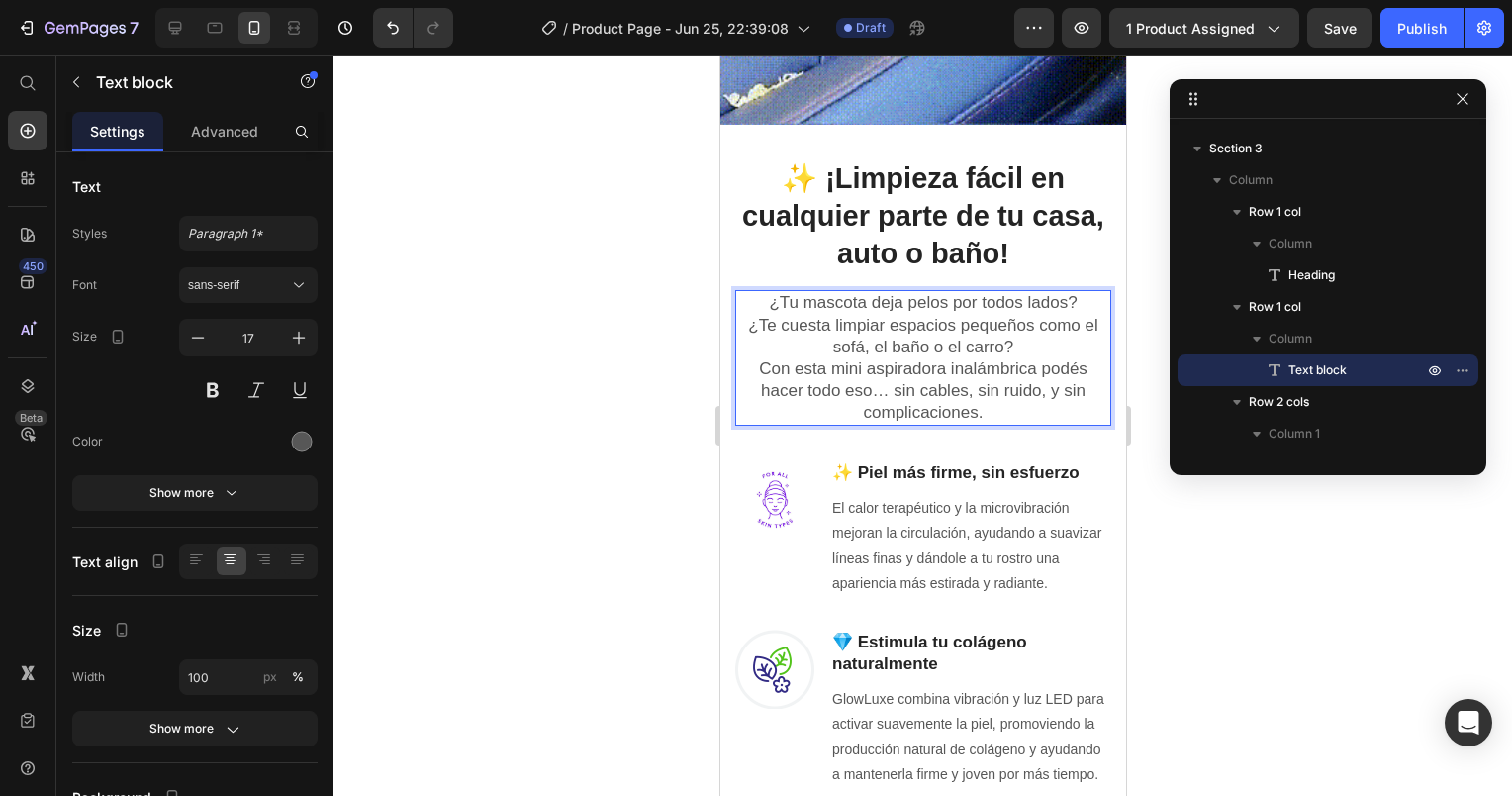 click on "¿Tu mascota deja pelos por todos lados?  ¿Te cuesta limpiar espacios pequeños como el sofá, el baño o el carro? Con esta mini aspiradora inalámbrica podés hacer todo eso… sin cables, sin ruido, y sin complicaciones." at bounding box center (922, 357) 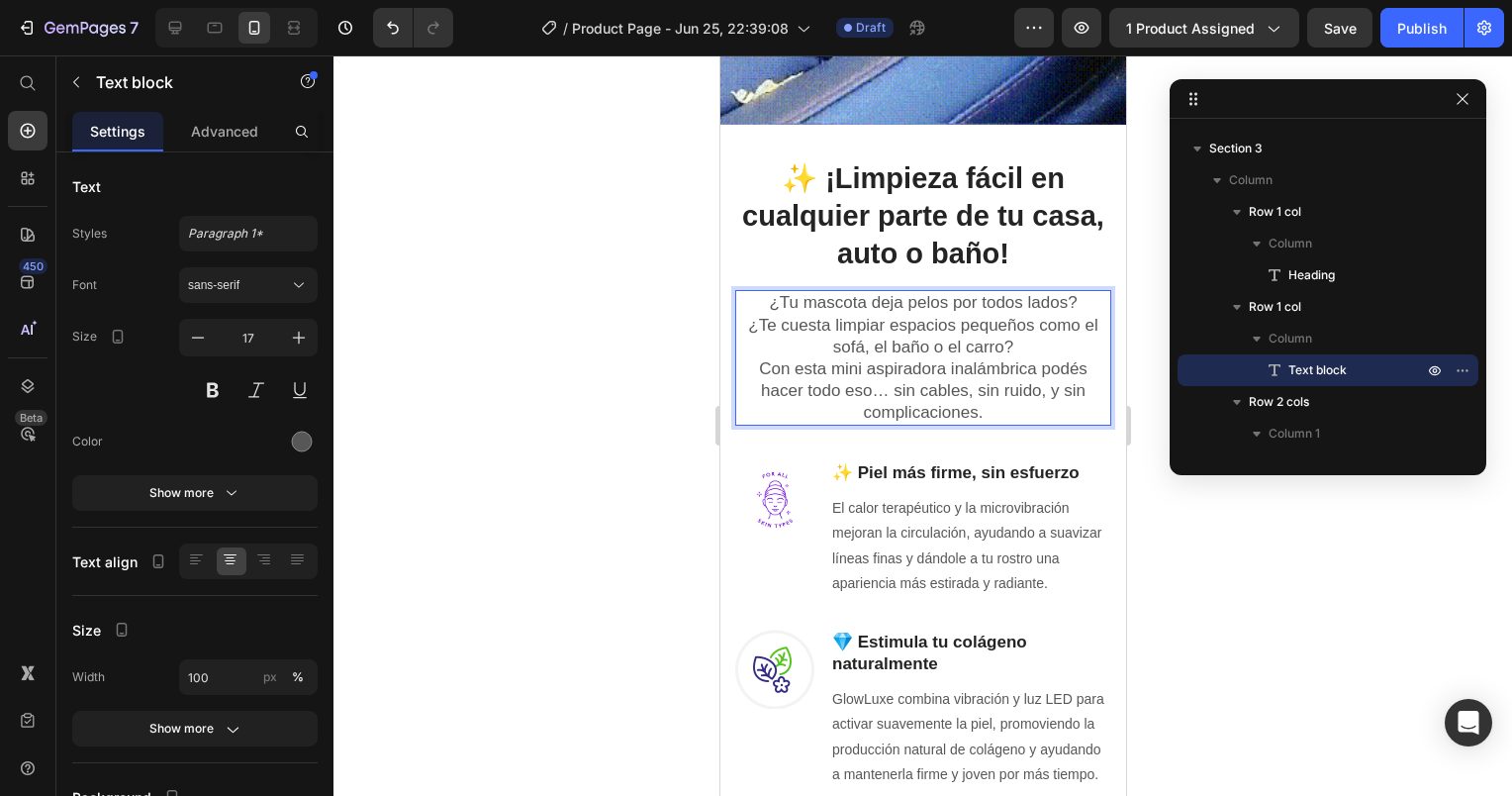click on "¿Tu mascota deja pelos por todos lados?  ¿Te cuesta limpiar espacios pequeños como el sofá, el baño o el carro? Con esta mini aspiradora inalámbrica podés hacer todo eso… sin cables, sin ruido, y sin complicaciones." at bounding box center [922, 357] 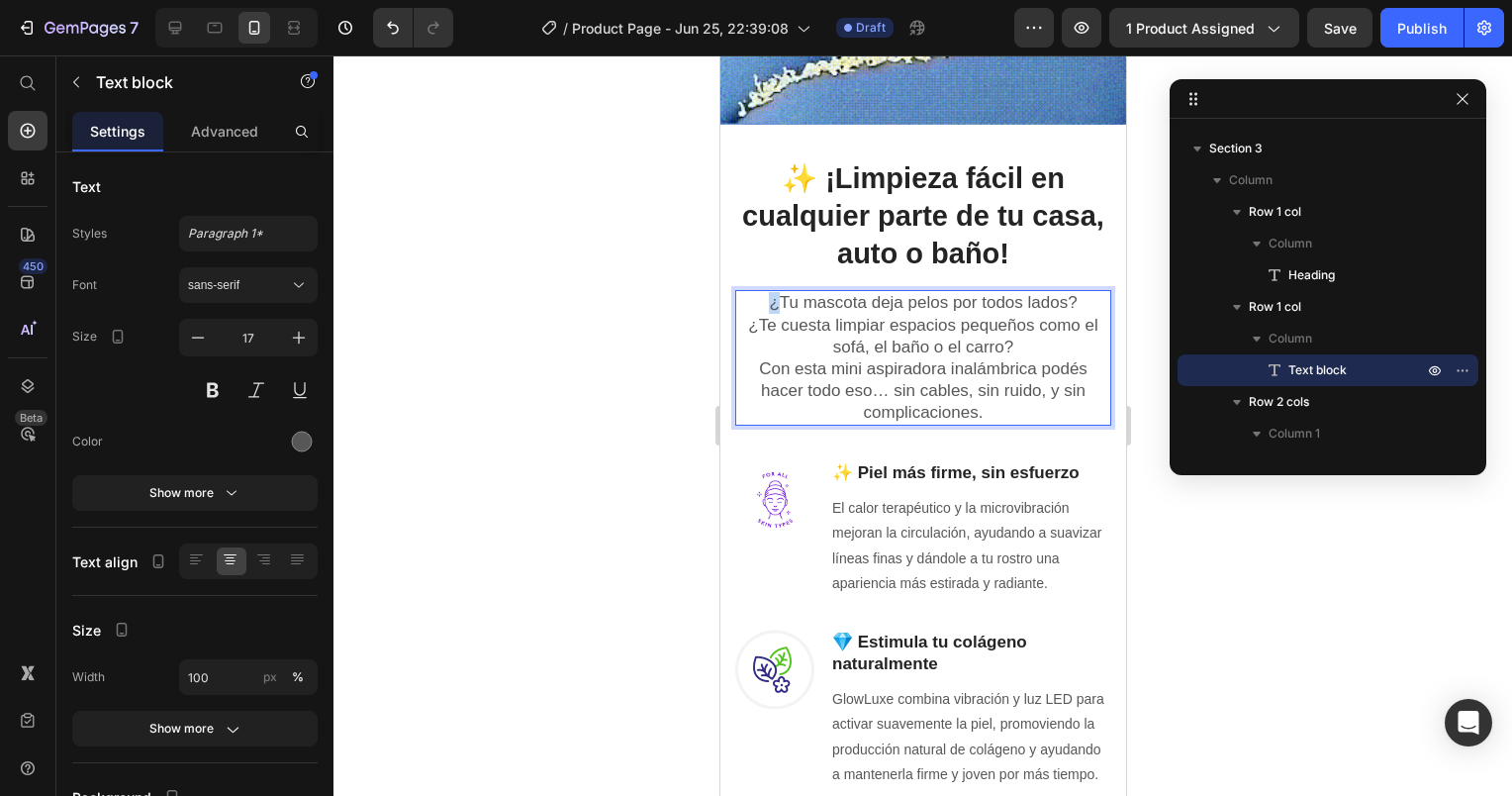 click on "¿Tu mascota deja pelos por todos lados?  ¿Te cuesta limpiar espacios pequeños como el sofá, el baño o el carro? Con esta mini aspiradora inalámbrica podés hacer todo eso… sin cables, sin ruido, y sin complicaciones." at bounding box center (922, 357) 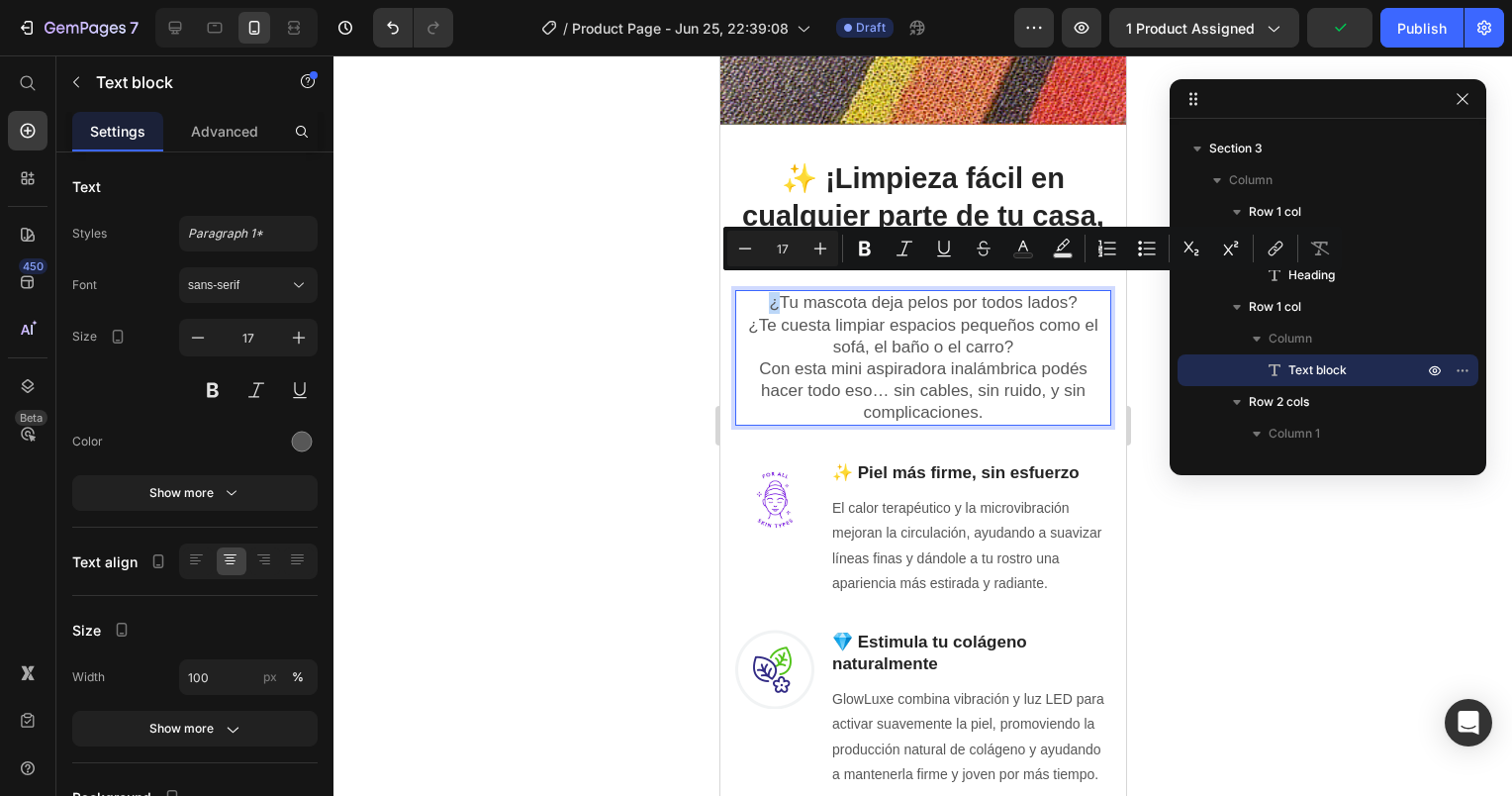 click on "¿Tu mascota deja pelos por todos lados?  ¿Te cuesta limpiar espacios pequeños como el sofá, el baño o el carro? Con esta mini aspiradora inalámbrica podés hacer todo eso… sin cables, sin ruido, y sin complicaciones." at bounding box center [922, 357] 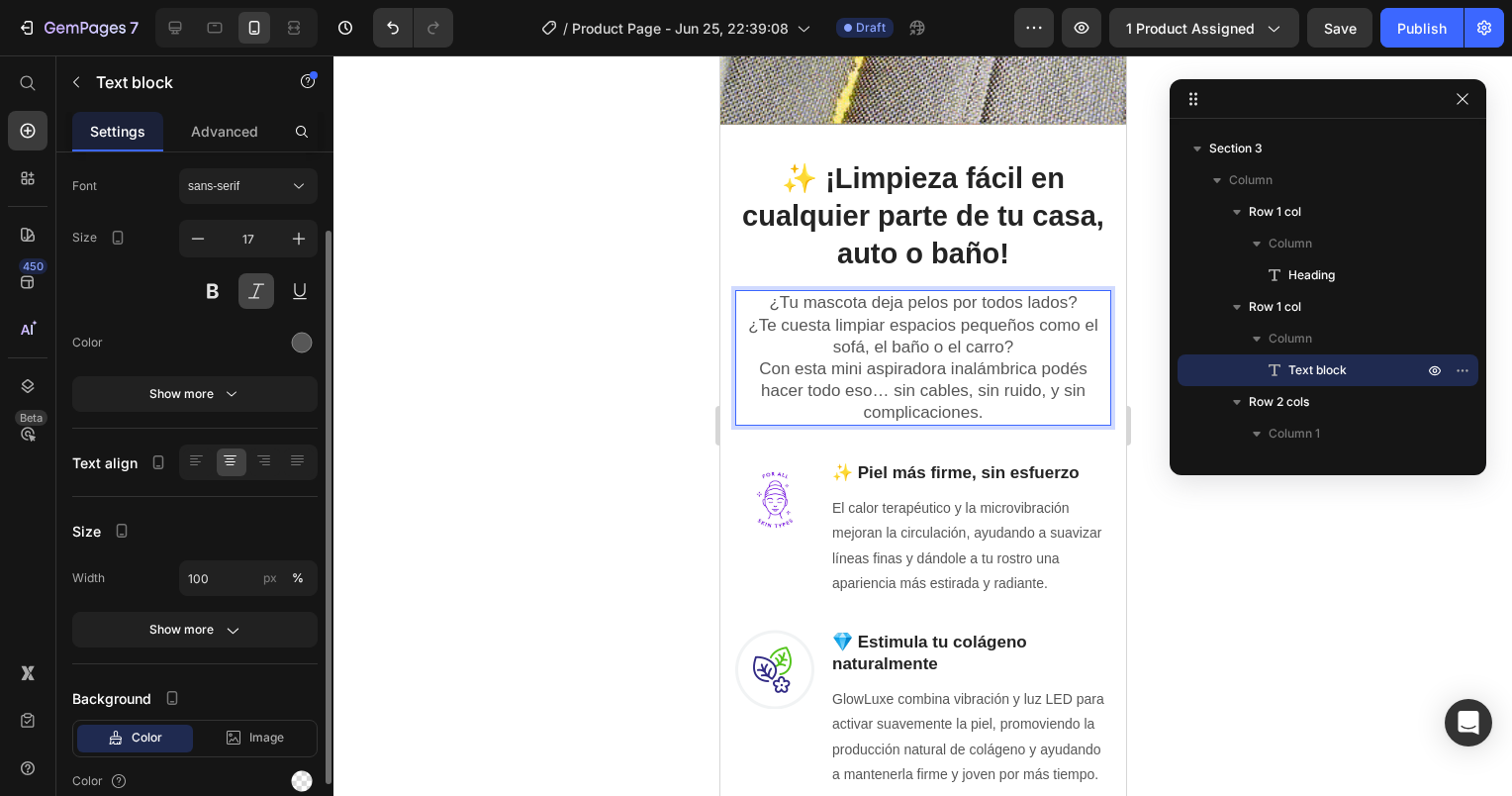 scroll, scrollTop: 183, scrollLeft: 0, axis: vertical 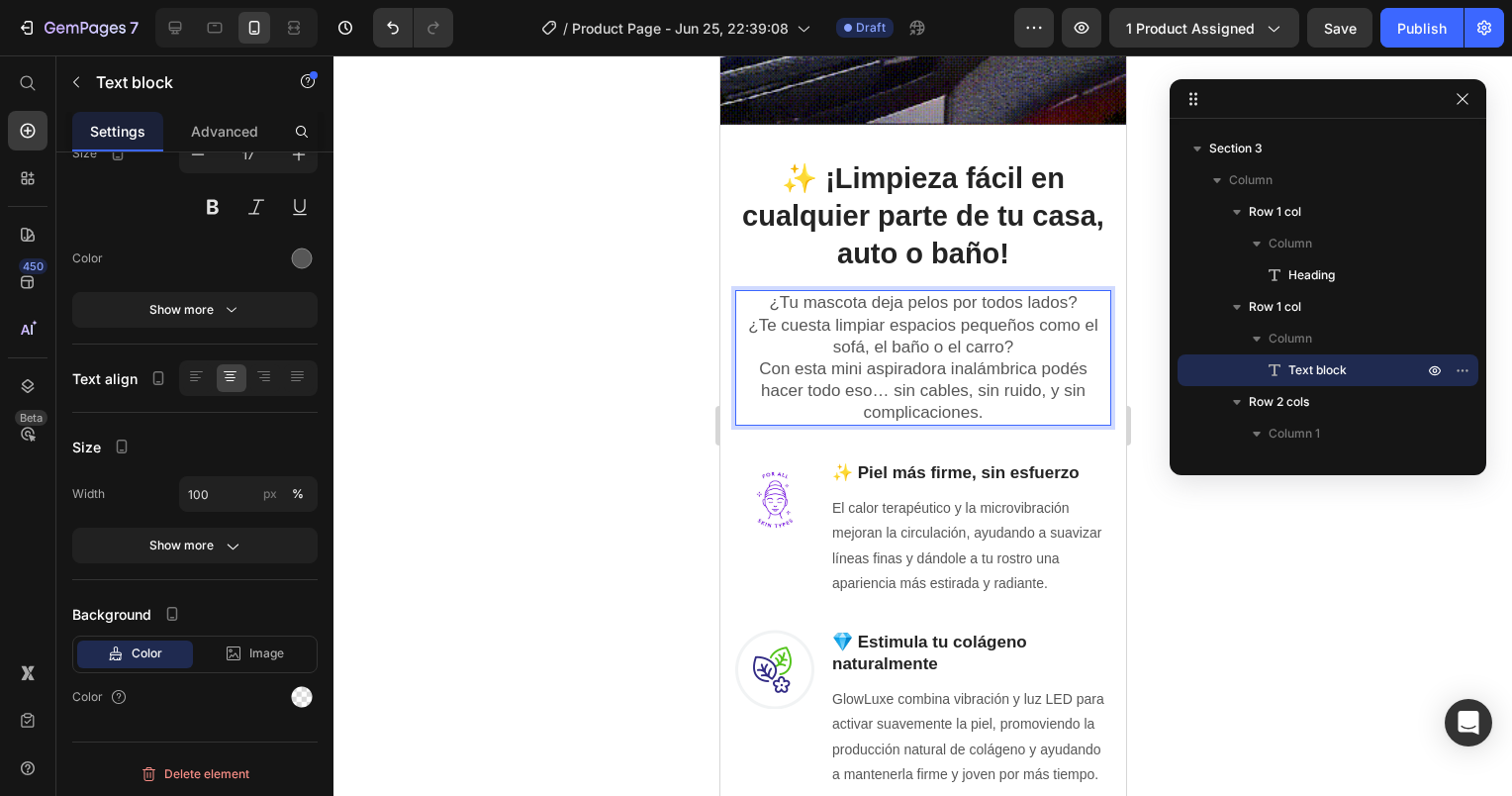 click on "¿Tu mascota deja pelos por todos lados?  ¿Te cuesta limpiar espacios pequeños como el sofá, el baño o el carro? Con esta mini aspiradora inalámbrica podés hacer todo eso… sin cables, sin ruido, y sin complicaciones." at bounding box center [922, 357] 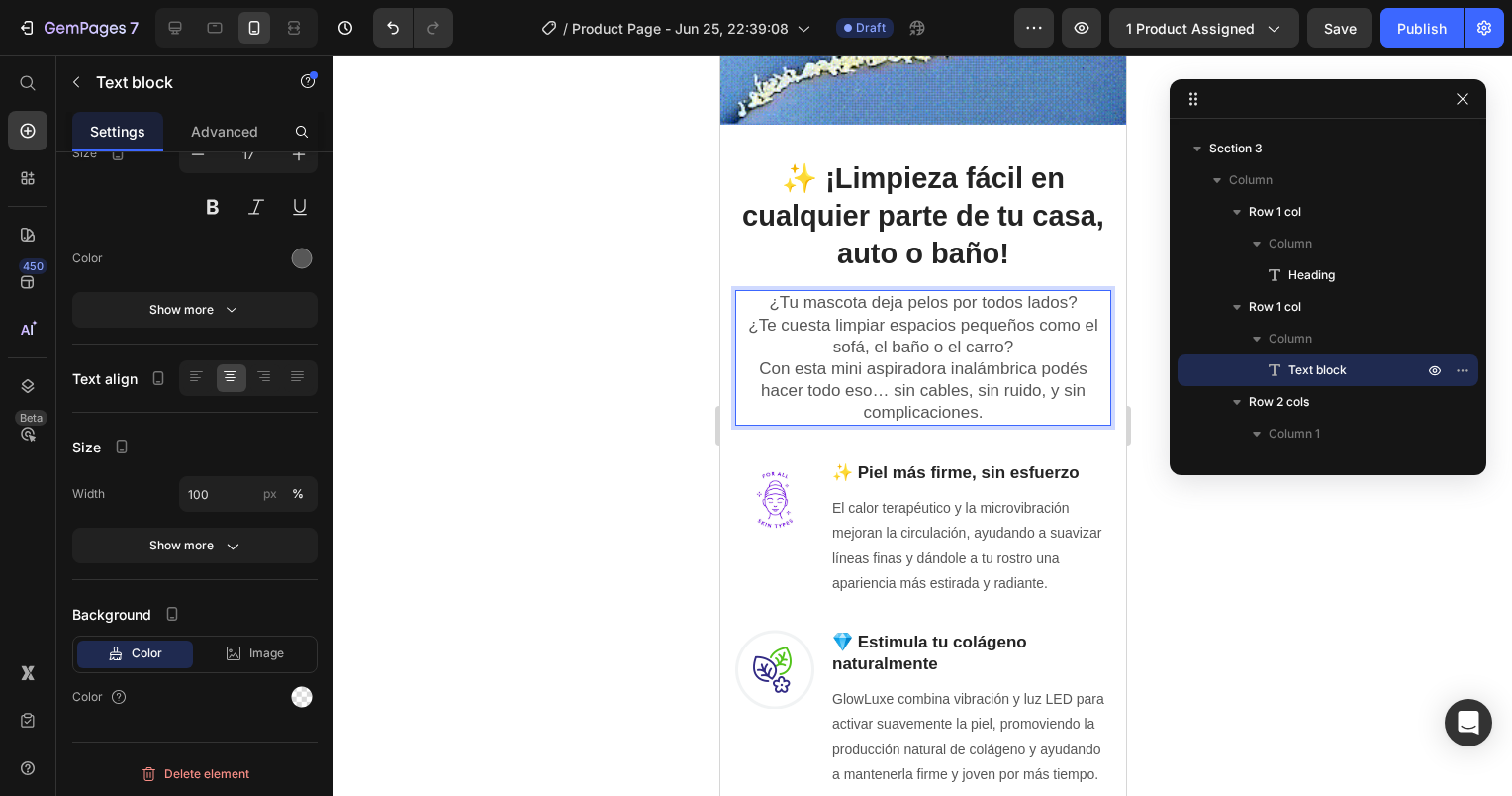 click on "¿Tu mascota deja pelos por todos lados?  ¿Te cuesta limpiar espacios pequeños como el sofá, el baño o el carro? Con esta mini aspiradora inalámbrica podés hacer todo eso… sin cables, sin ruido, y sin complicaciones." at bounding box center (922, 357) 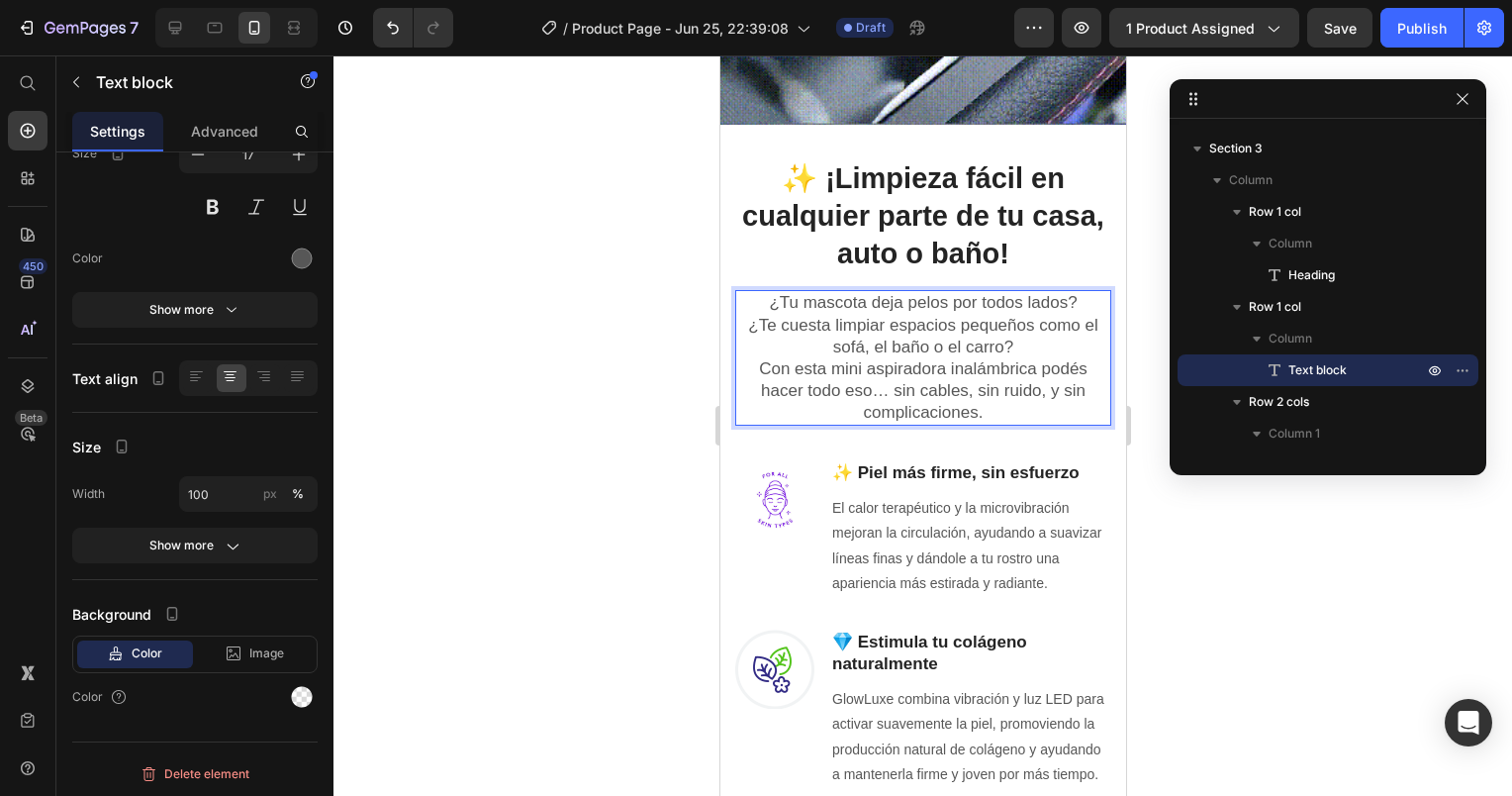 click on "¿Tu mascota deja pelos por todos lados?  ¿Te cuesta limpiar espacios pequeños como el sofá, el baño o el carro? Con esta mini aspiradora inalámbrica podés hacer todo eso… sin cables, sin ruido, y sin complicaciones." at bounding box center (922, 357) 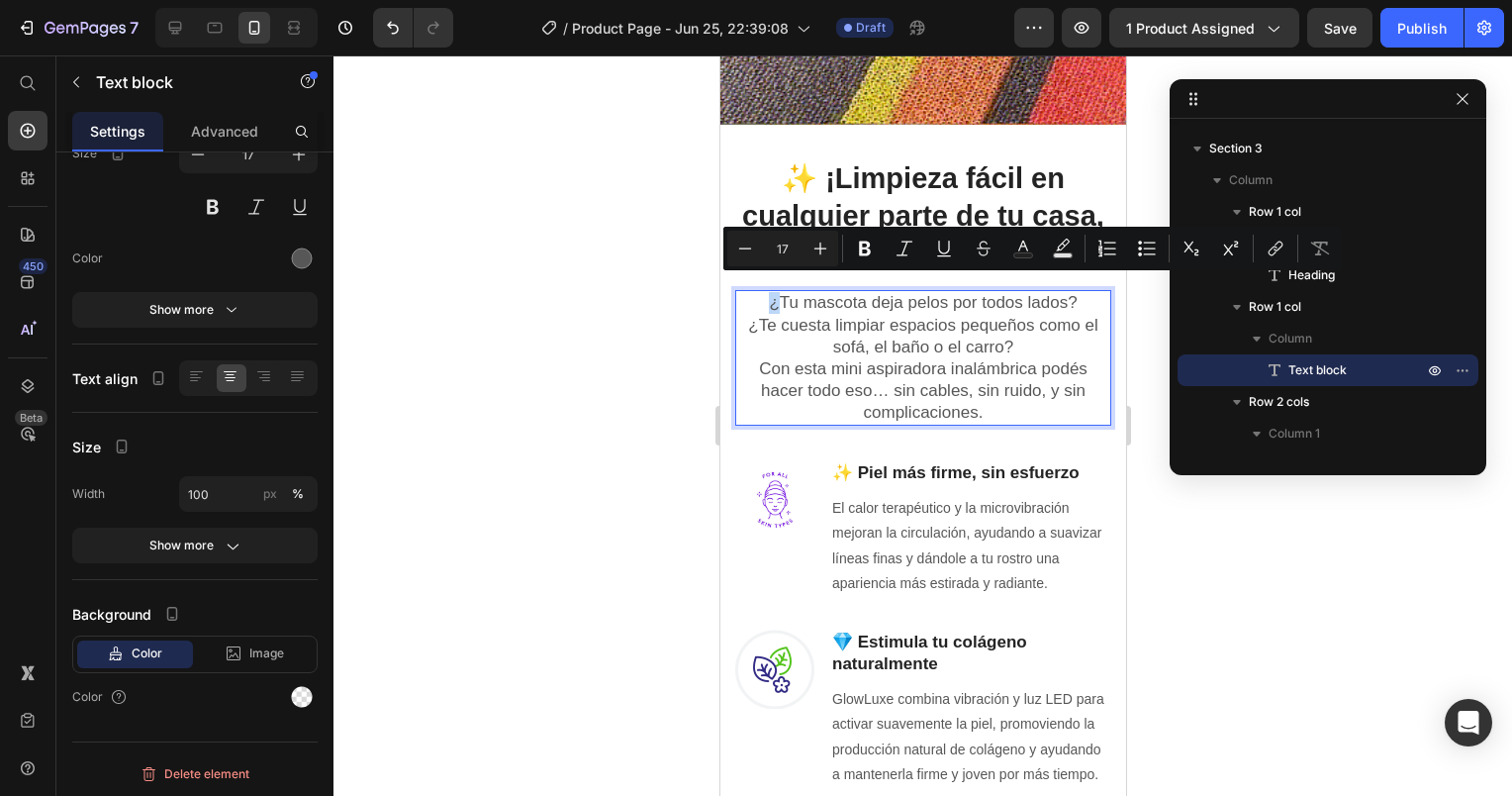 drag, startPoint x: 757, startPoint y: 289, endPoint x: 747, endPoint y: 288, distance: 10.049876 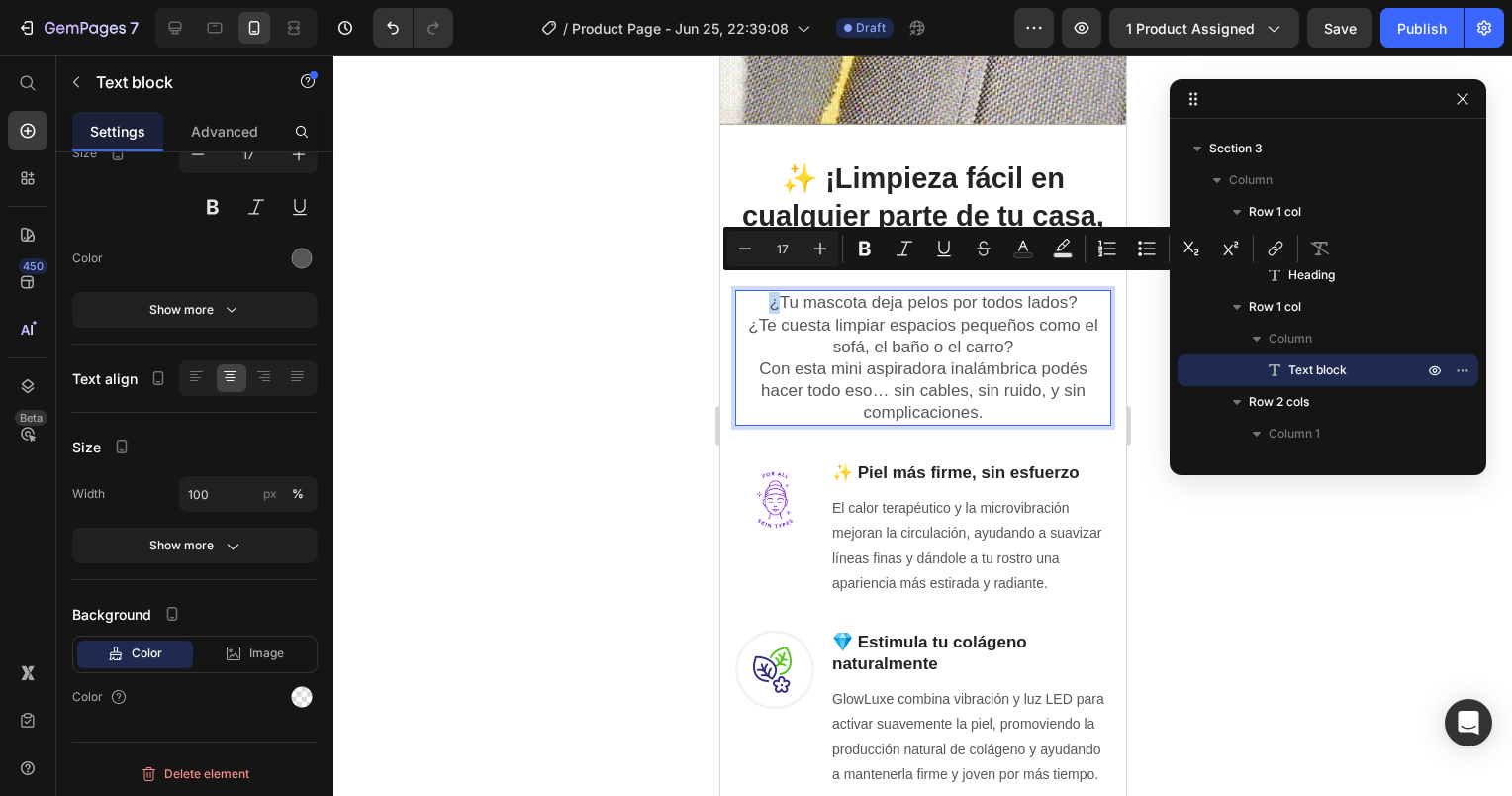 click on "¿Tu mascota deja pelos por todos lados?  ¿Te cuesta limpiar espacios pequeños como el sofá, el baño o el carro? Con esta mini aspiradora inalámbrica podés hacer todo eso… sin cables, sin ruido, y sin complicaciones." at bounding box center (922, 357) 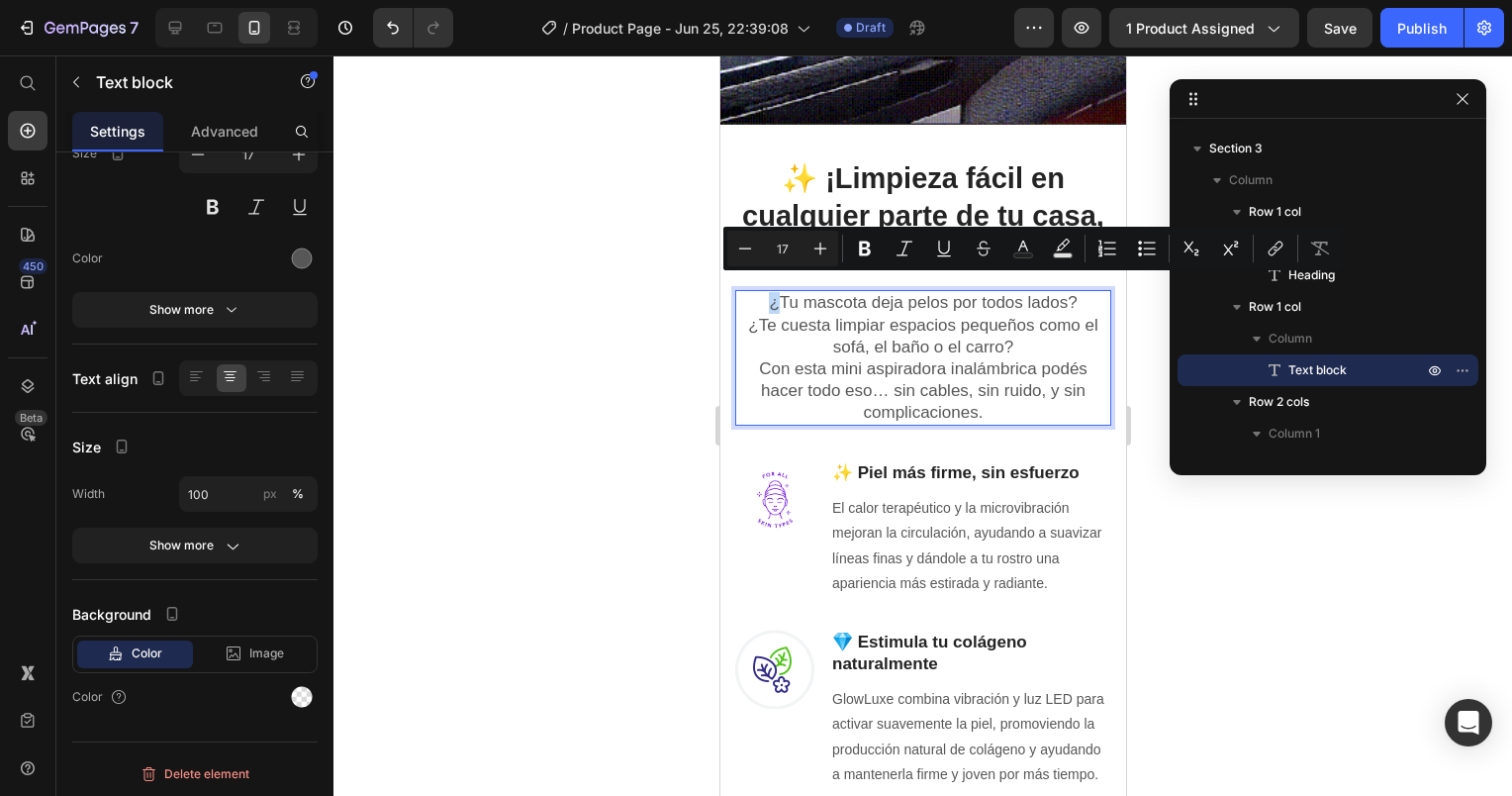 click on "¿Tu mascota deja pelos por todos lados?  ¿Te cuesta limpiar espacios pequeños como el sofá, el baño o el carro? Con esta mini aspiradora inalámbrica podés hacer todo eso… sin cables, sin ruido, y sin complicaciones." at bounding box center (922, 357) 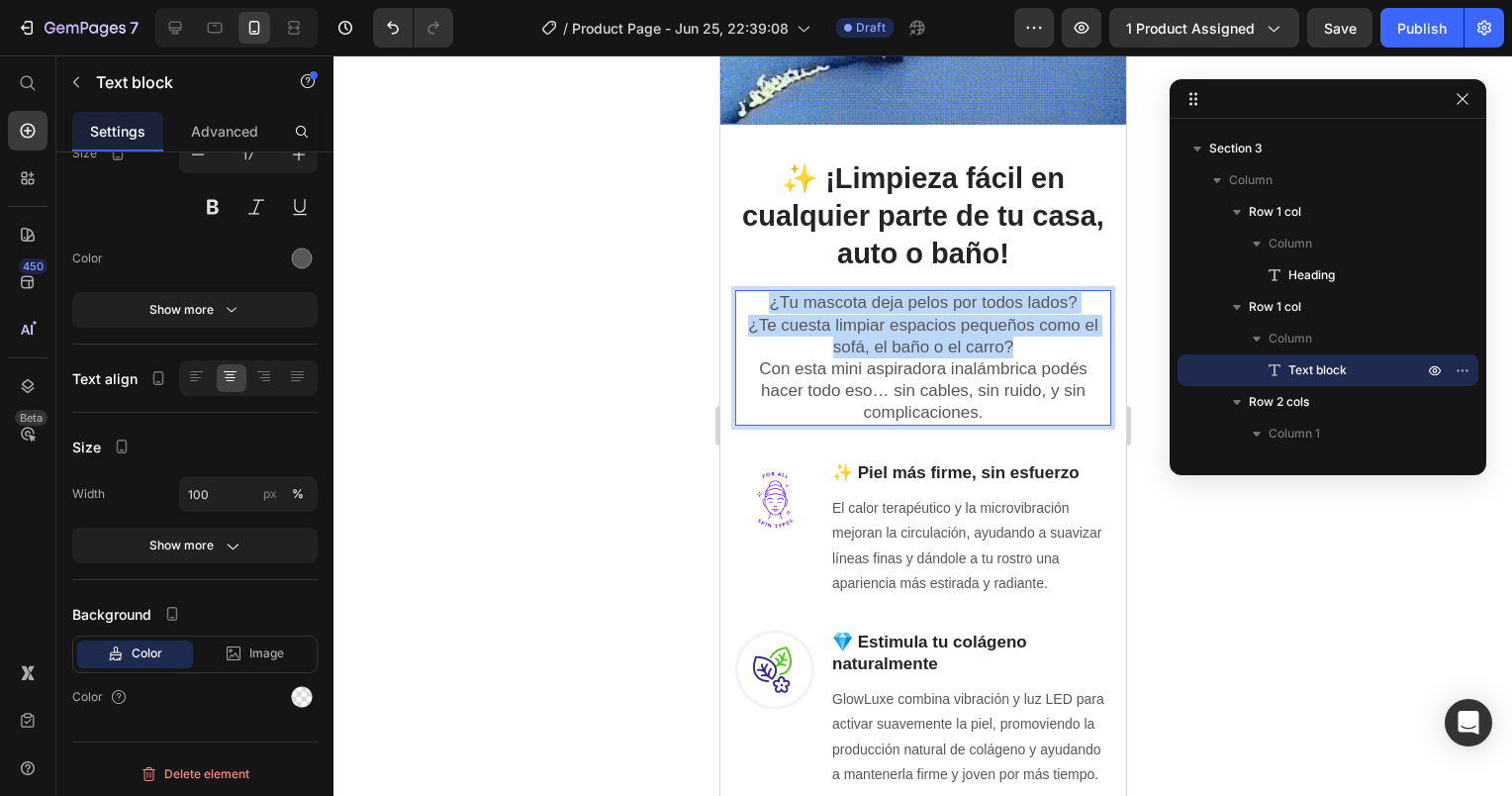 drag, startPoint x: 759, startPoint y: 288, endPoint x: 1077, endPoint y: 322, distance: 319.8124 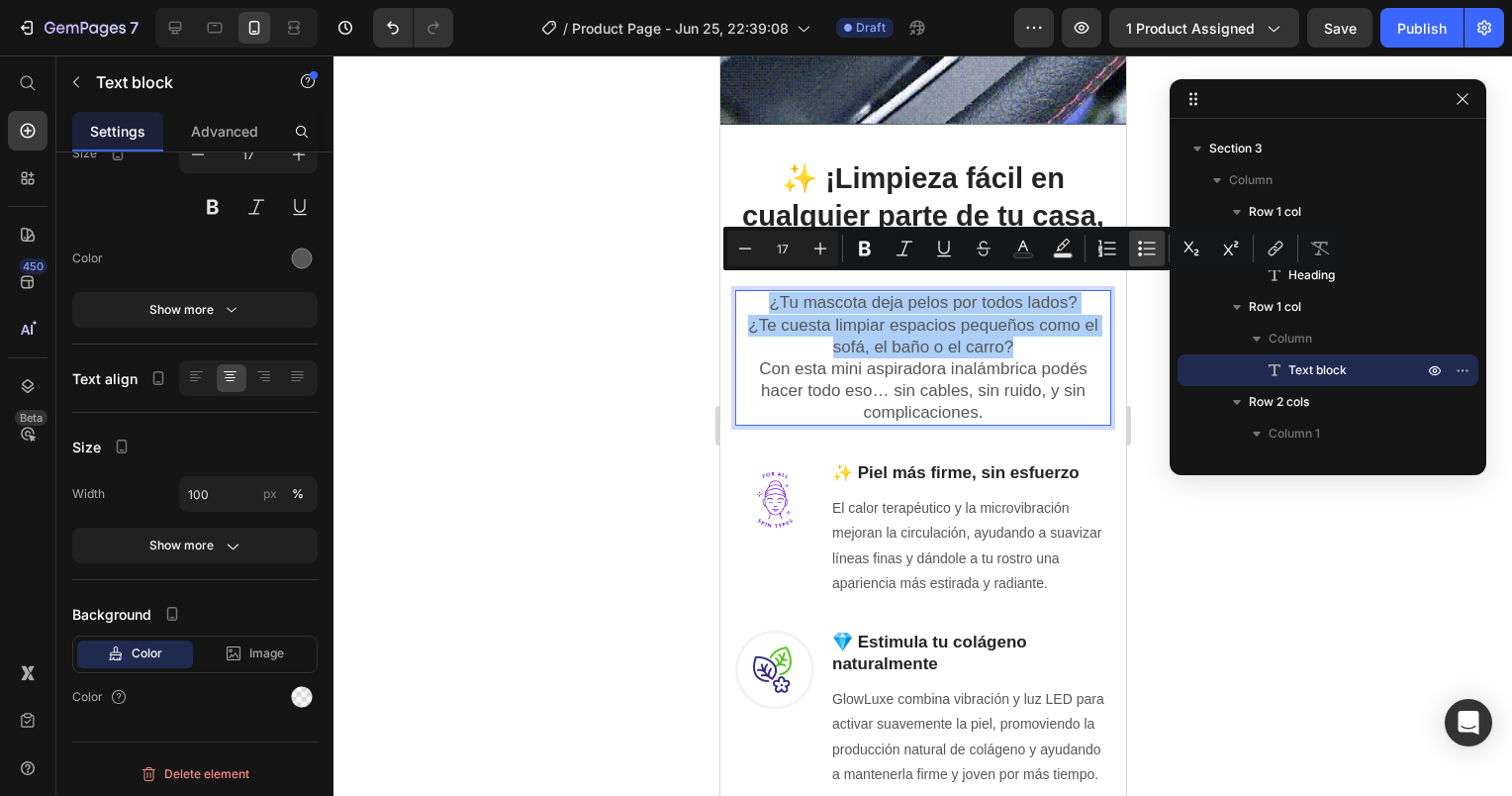 click 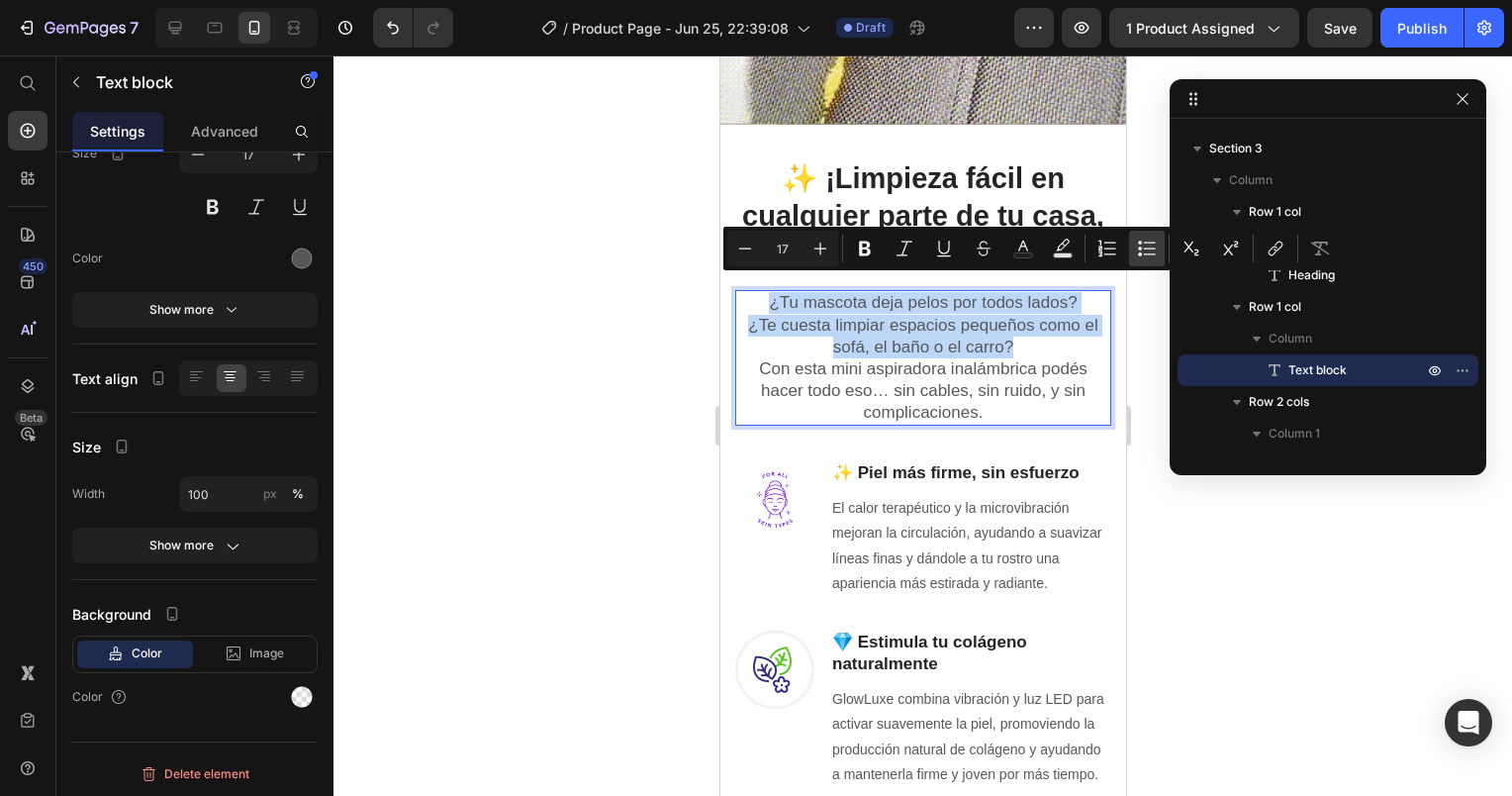 type on "17" 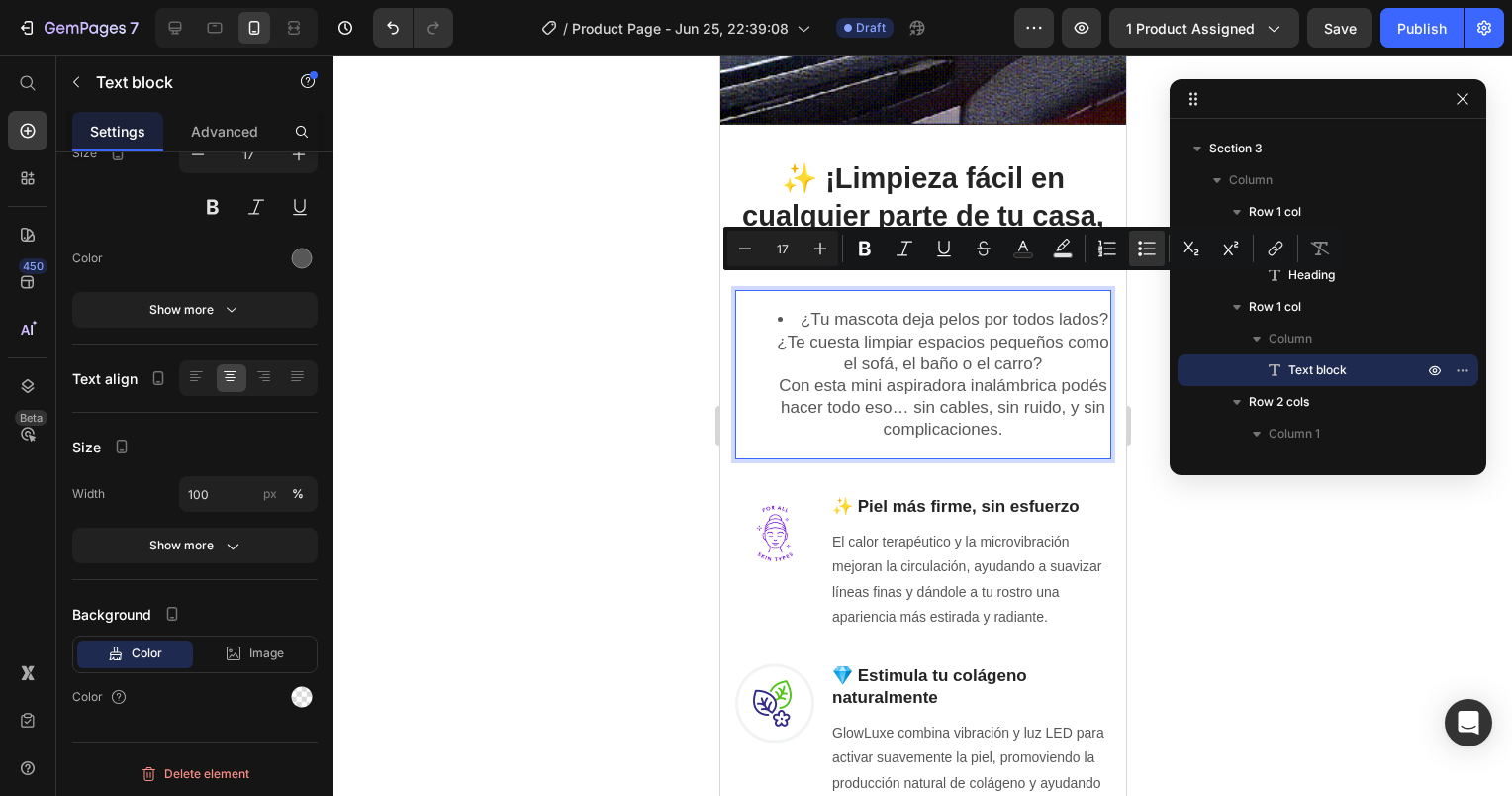 click on "¿Tu mascota deja pelos por todos lados?  ¿Te cuesta limpiar espacios pequeños como el sofá, el baño o el carro? Con esta mini aspiradora inalámbrica podés hacer todo eso… sin cables, sin ruido, y sin complicaciones." at bounding box center (942, 374) 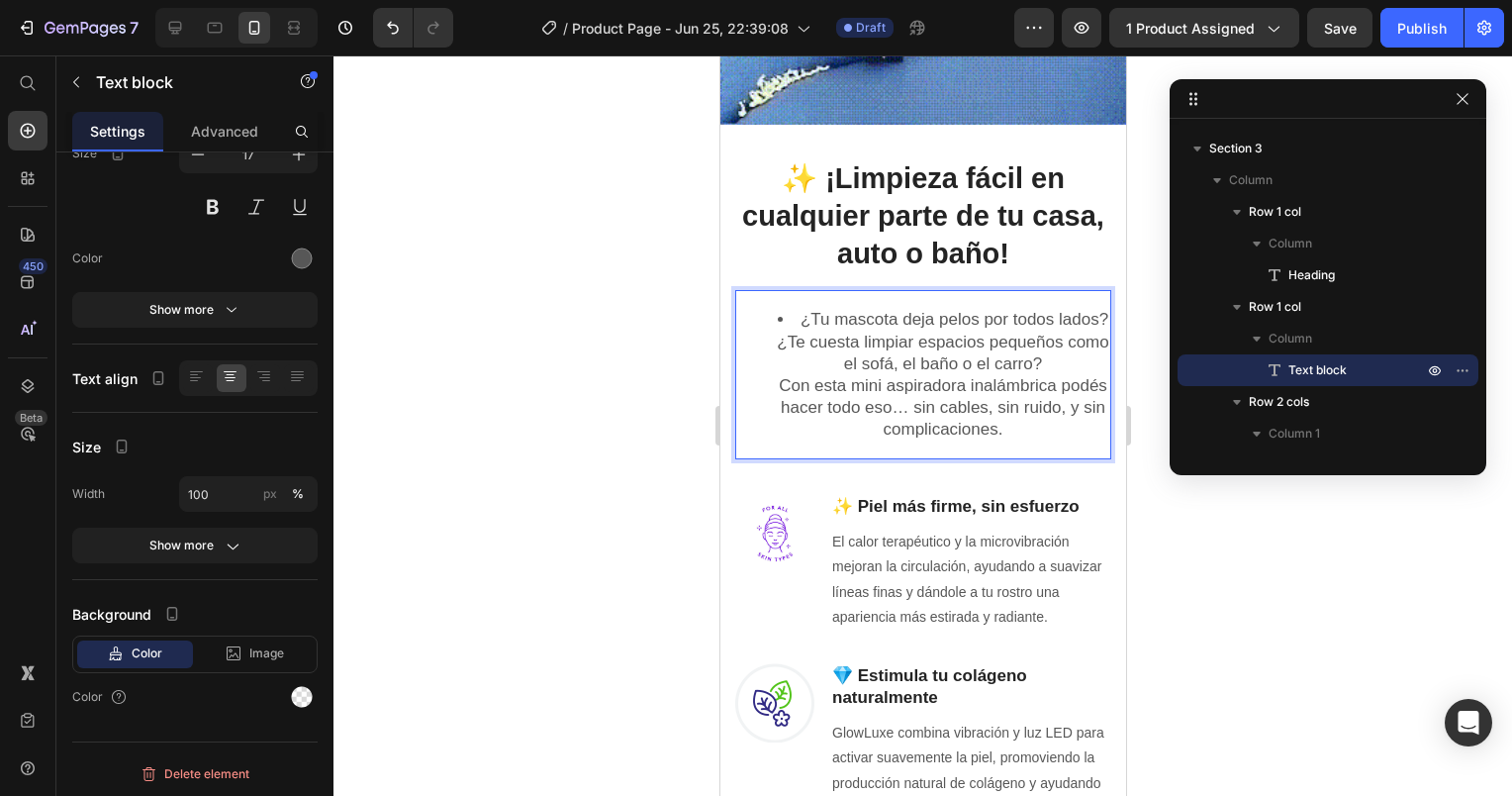 click on "¿Tu mascota deja pelos por todos lados?  ¿Te cuesta limpiar espacios pequeños como el sofá, el baño o el carro? Con esta mini aspiradora inalámbrica podés hacer todo eso… sin cables, sin ruido, y sin complicaciones." at bounding box center [942, 374] 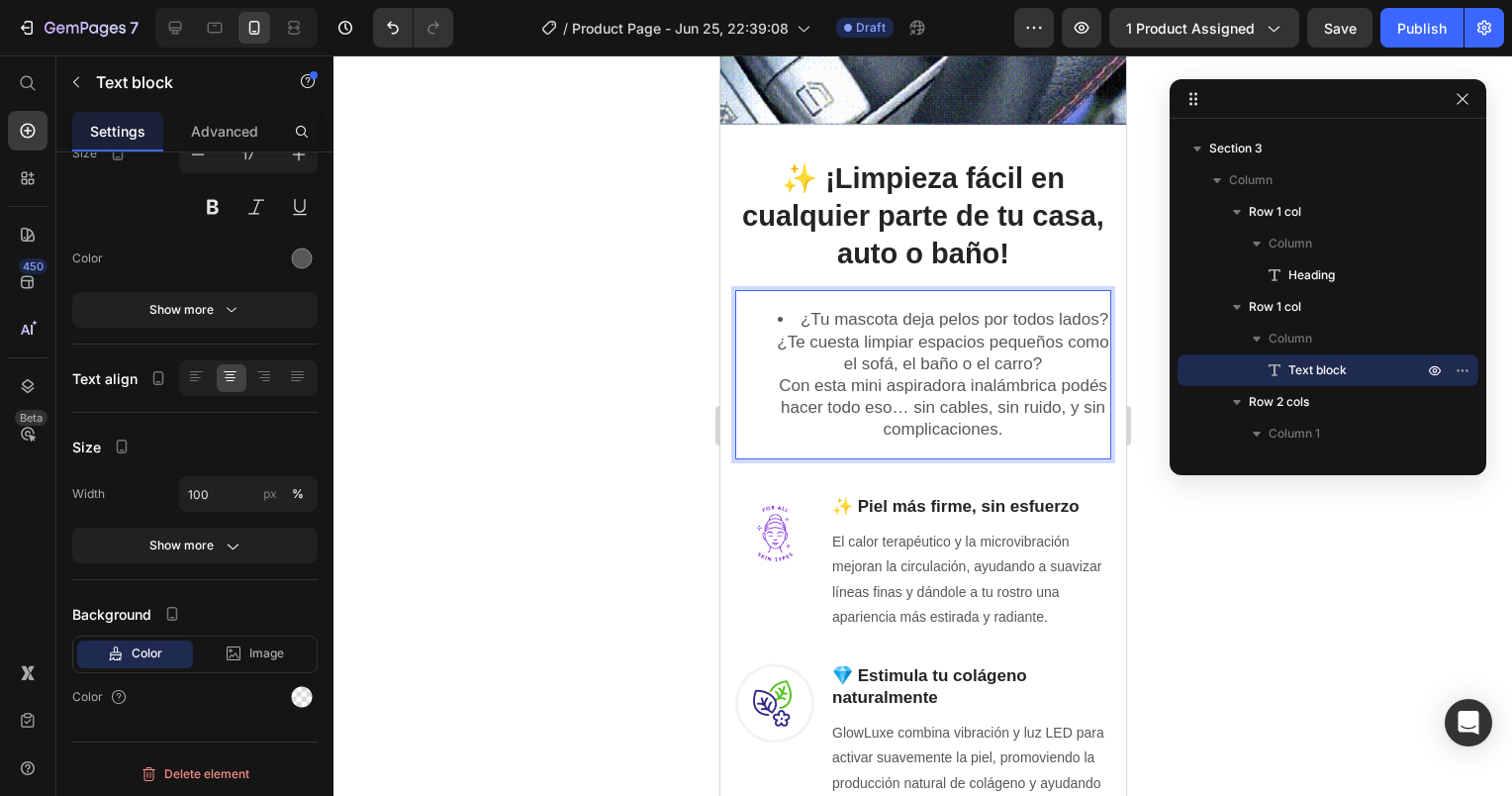 click on "¿Tu mascota deja pelos por todos lados?  ¿Te cuesta limpiar espacios pequeños como el sofá, el baño o el carro? Con esta mini aspiradora inalámbrica podés hacer todo eso… sin cables, sin ruido, y sin complicaciones." at bounding box center [942, 374] 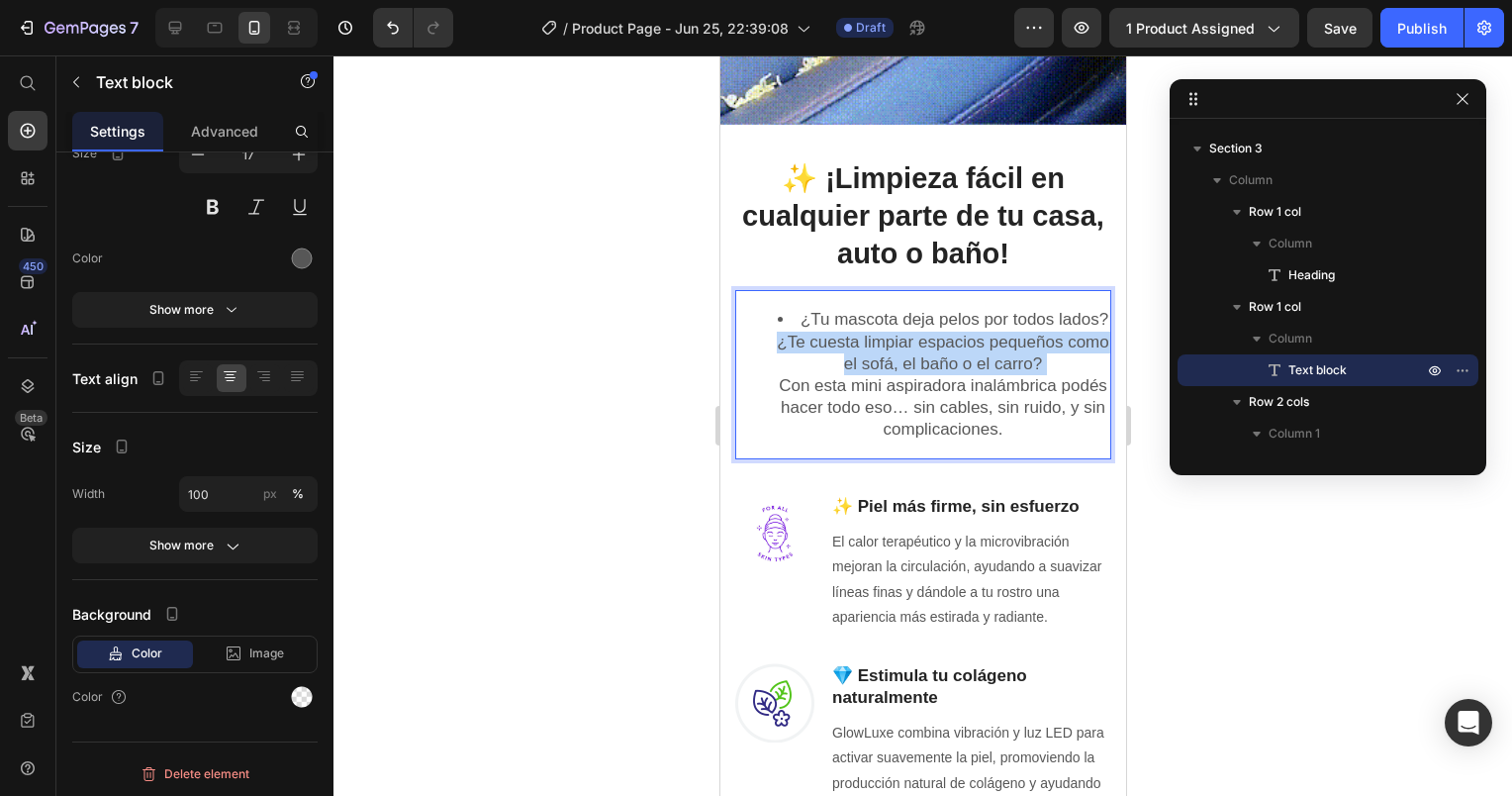 drag, startPoint x: 786, startPoint y: 345, endPoint x: 1056, endPoint y: 364, distance: 270.66769 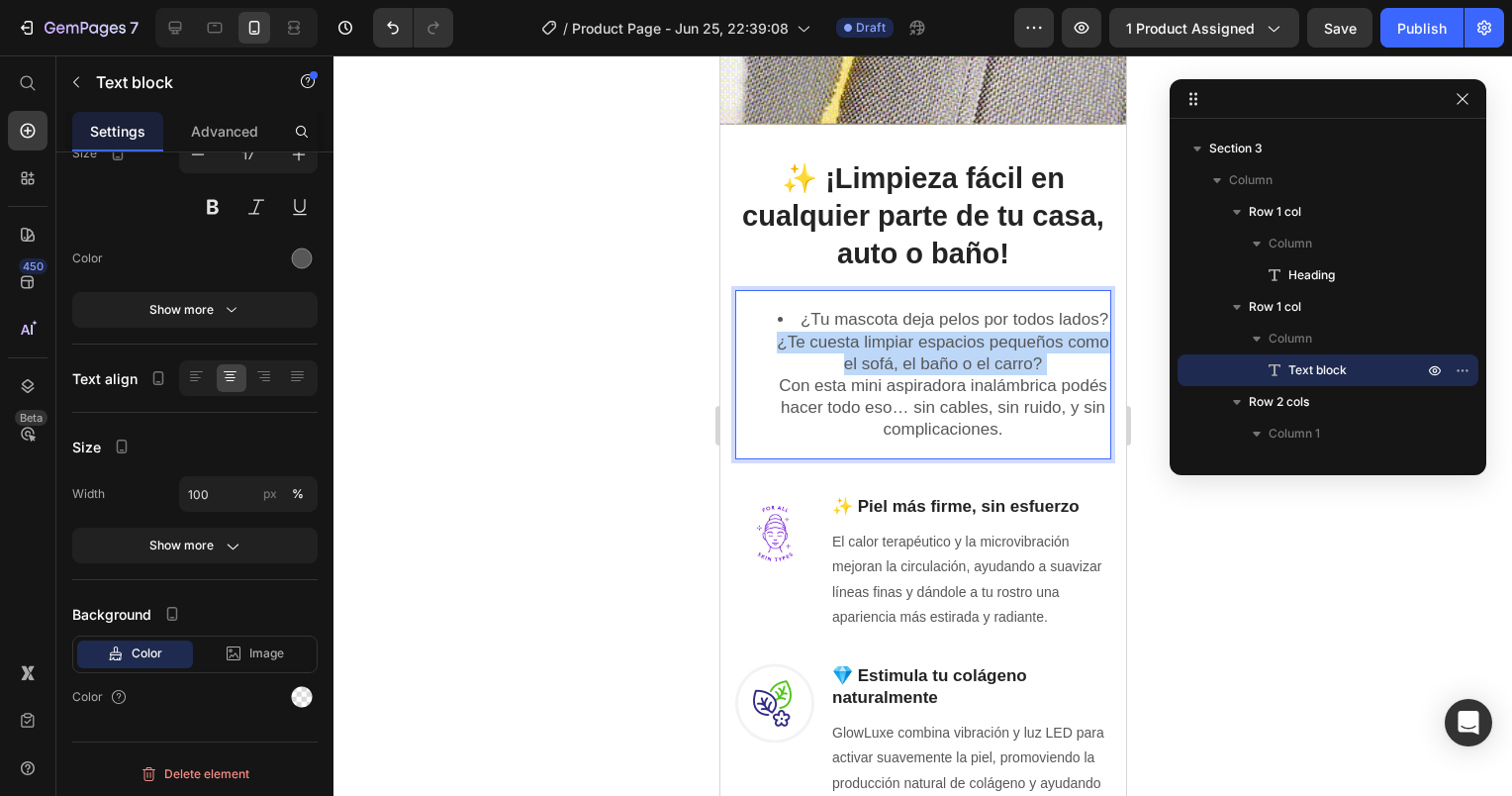 click on "¿Tu mascota deja pelos por todos lados?  ¿Te cuesta limpiar espacios pequeños como el sofá, el baño o el carro? Con esta mini aspiradora inalámbrica podés hacer todo eso… sin cables, sin ruido, y sin complicaciones." at bounding box center (942, 374) 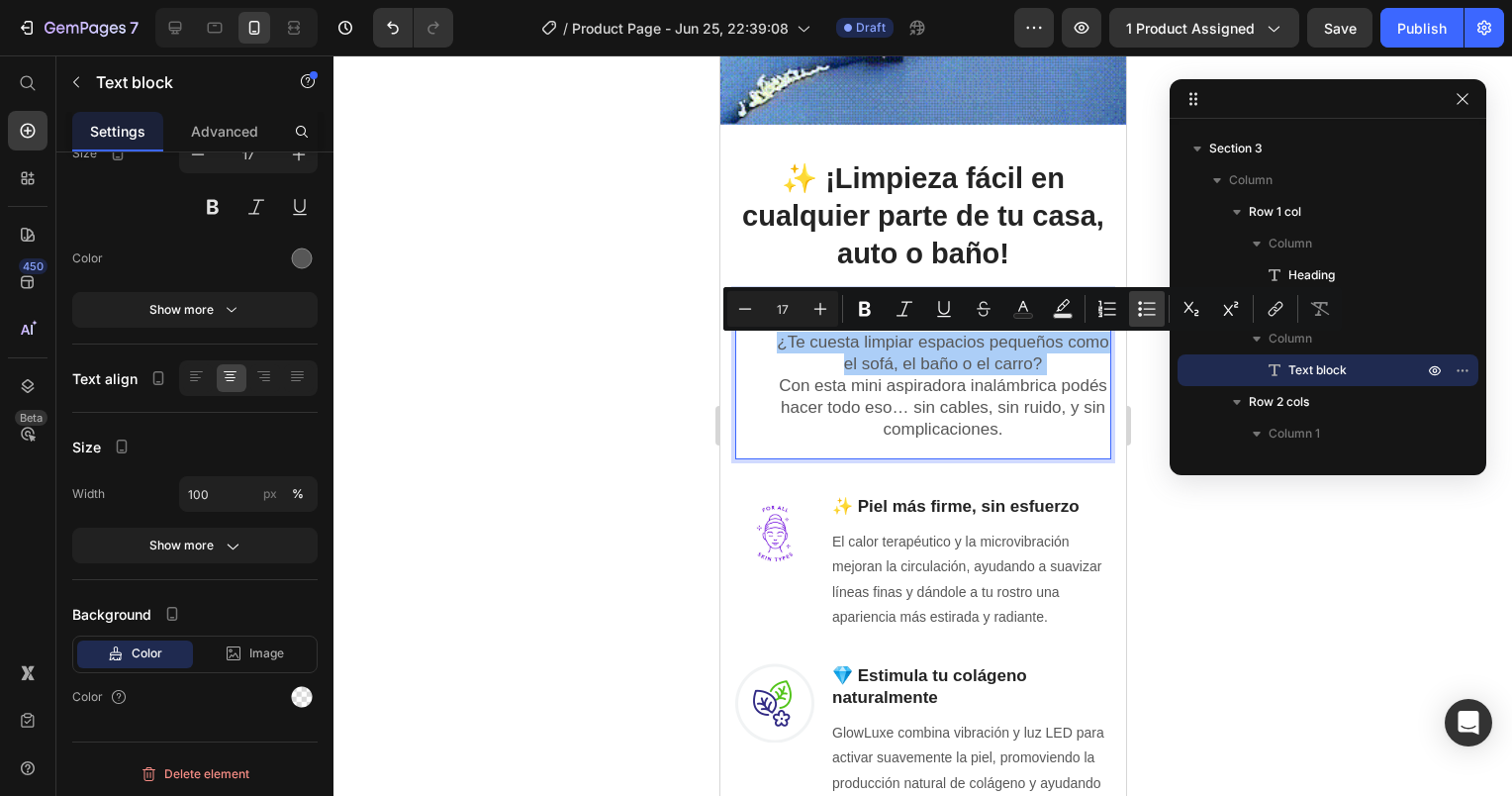 click 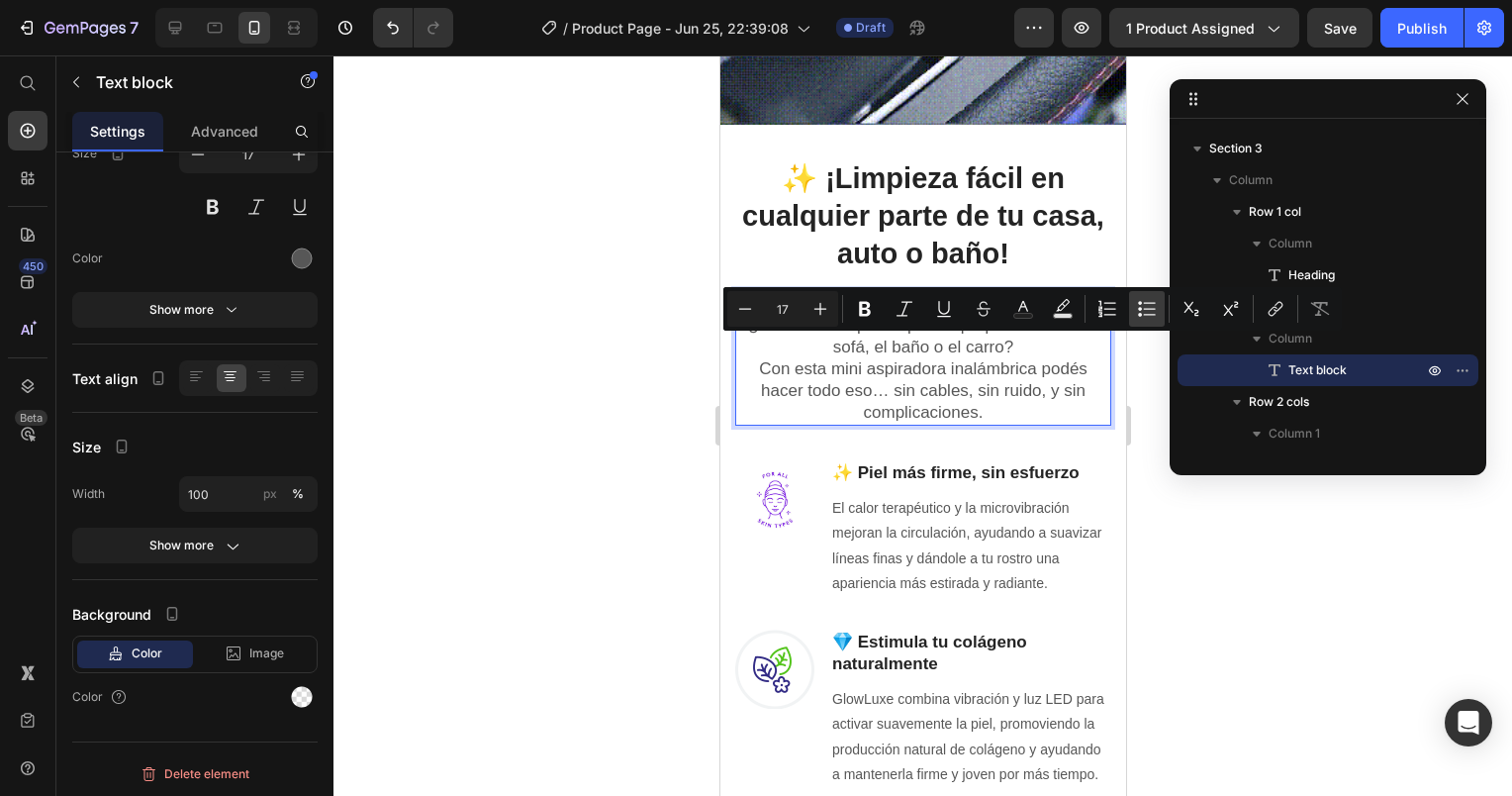click 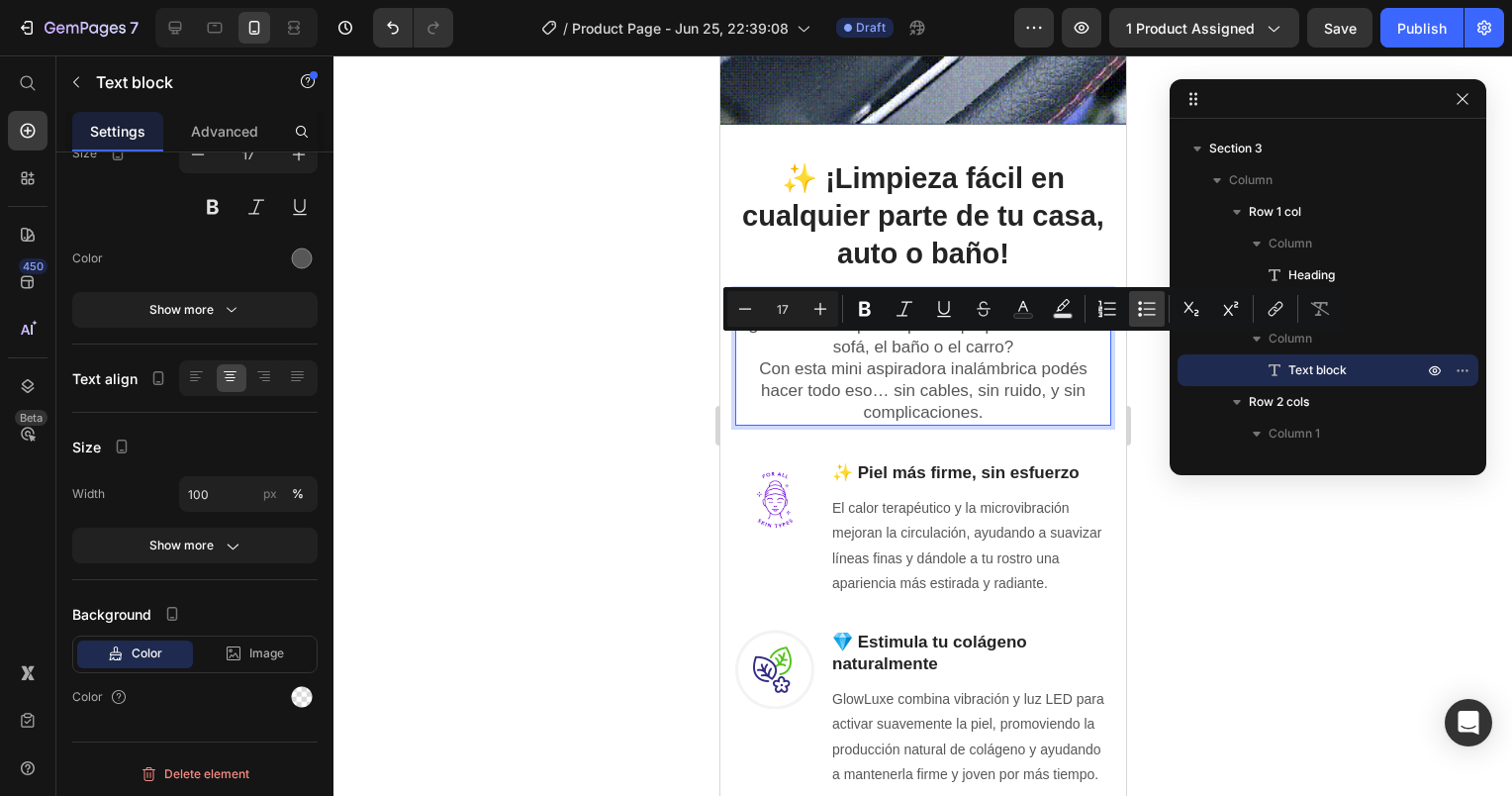 type on "17" 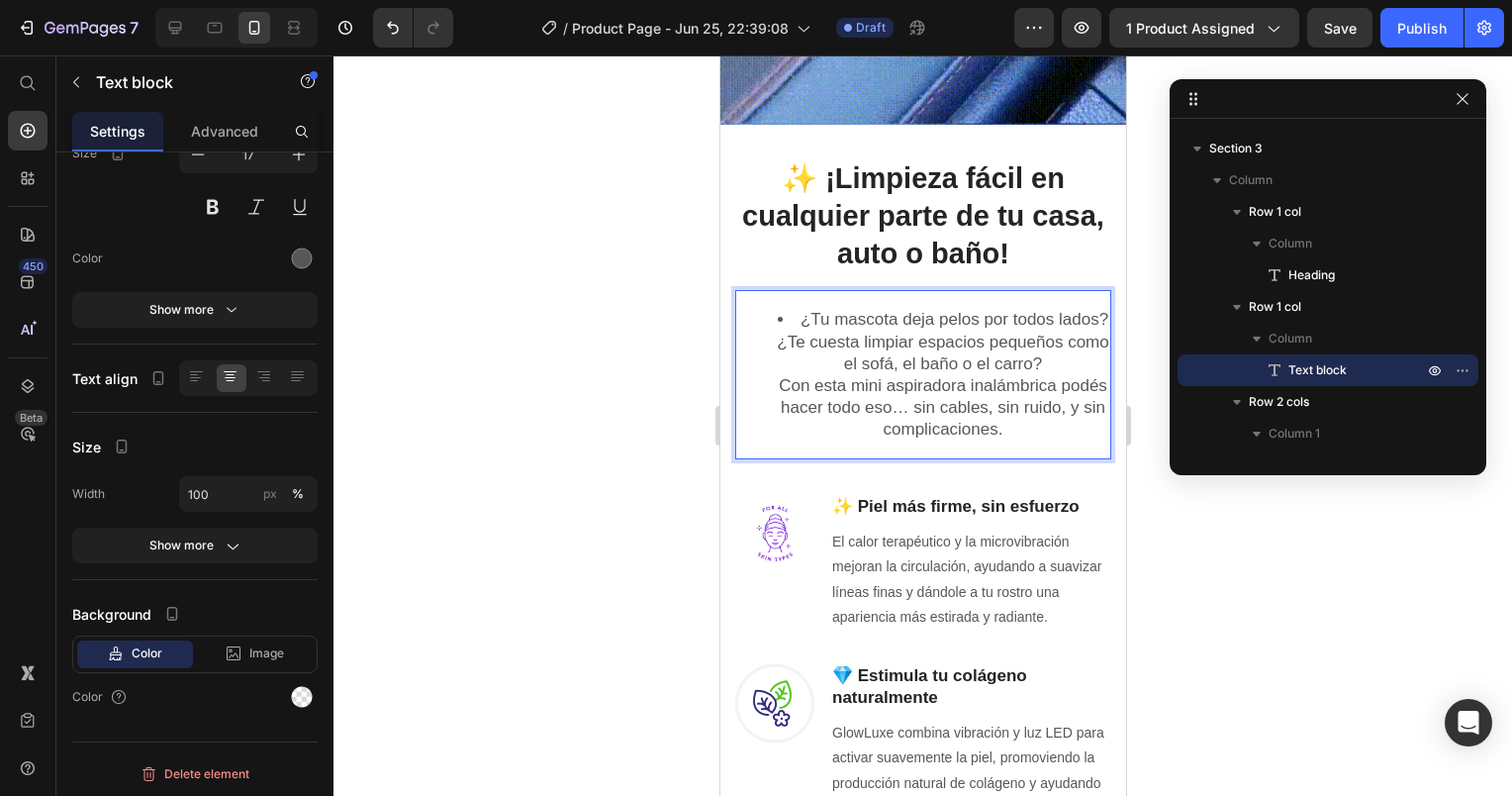 click on "¿Tu mascota deja pelos por todos lados?  ¿Te cuesta limpiar espacios pequeños como el sofá, el baño o el carro? Con esta mini aspiradora inalámbrica podés hacer todo eso… sin cables, sin ruido, y sin complicaciones." at bounding box center (942, 374) 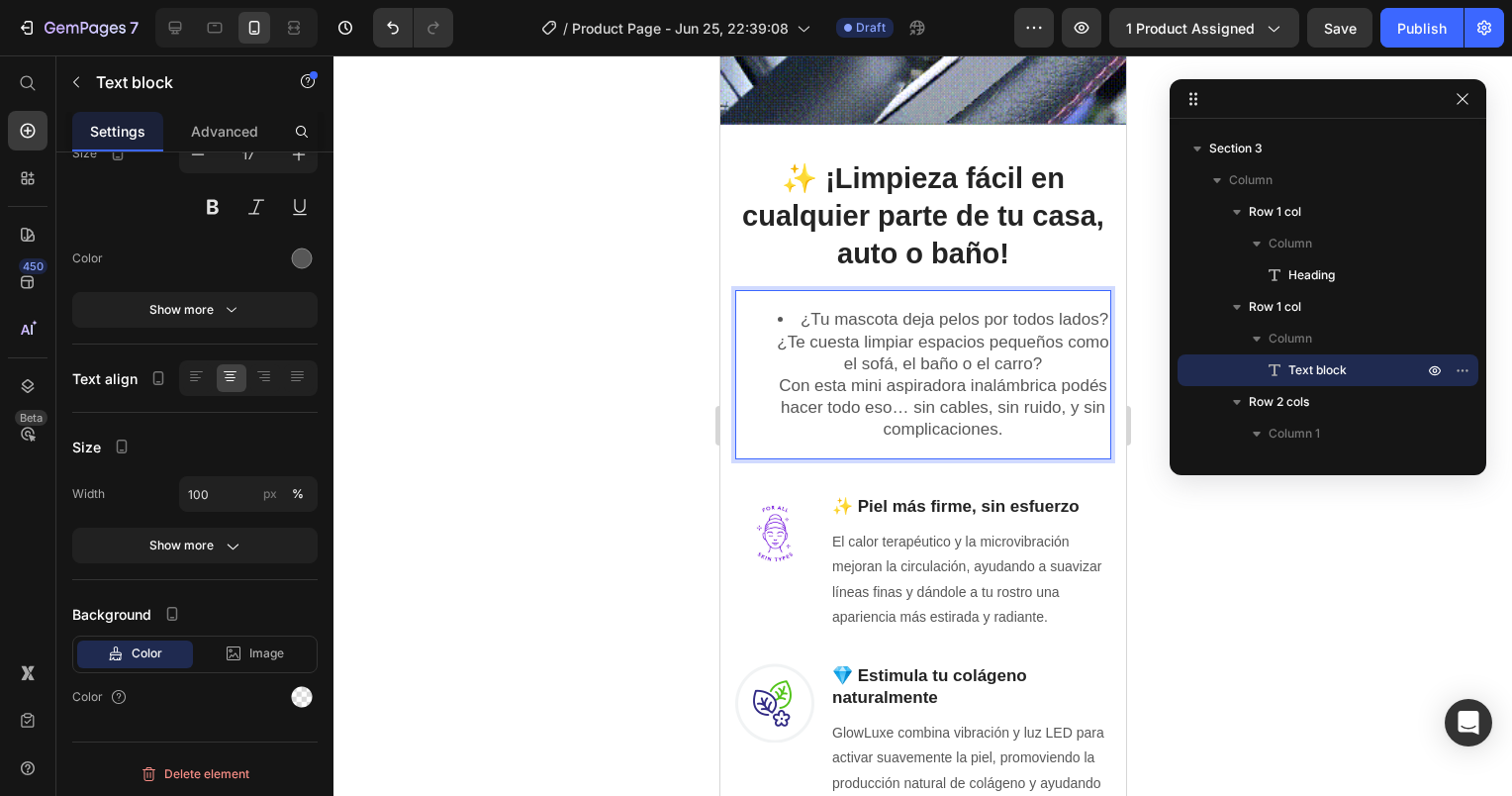 drag, startPoint x: 1006, startPoint y: 410, endPoint x: 1032, endPoint y: 394, distance: 30.528675 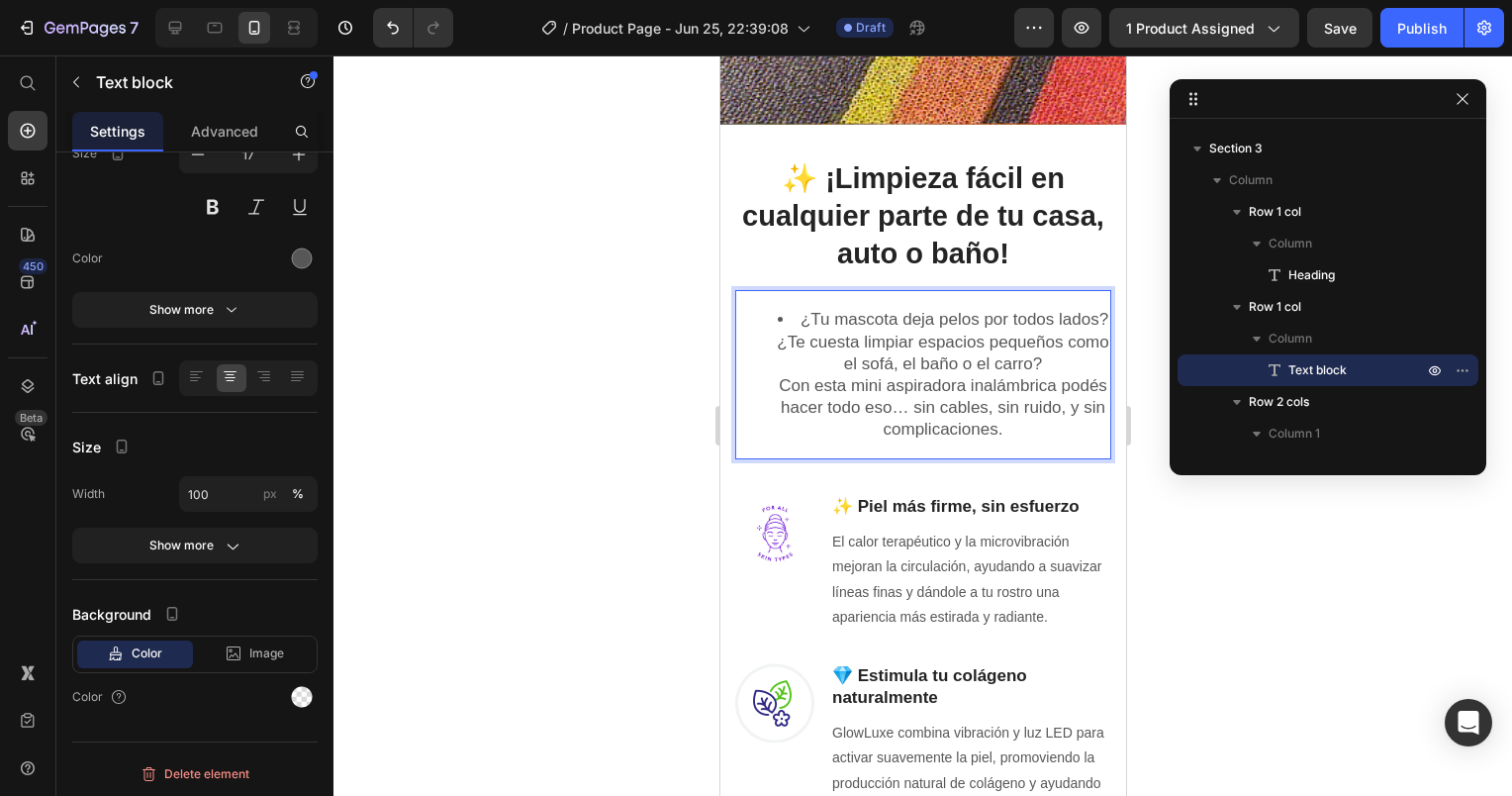 click on "¿Tu mascota deja pelos por todos lados?  ¿Te cuesta limpiar espacios pequeños como el sofá, el baño o el carro? Con esta mini aspiradora inalámbrica podés hacer todo eso… sin cables, sin ruido, y sin complicaciones." at bounding box center [942, 374] 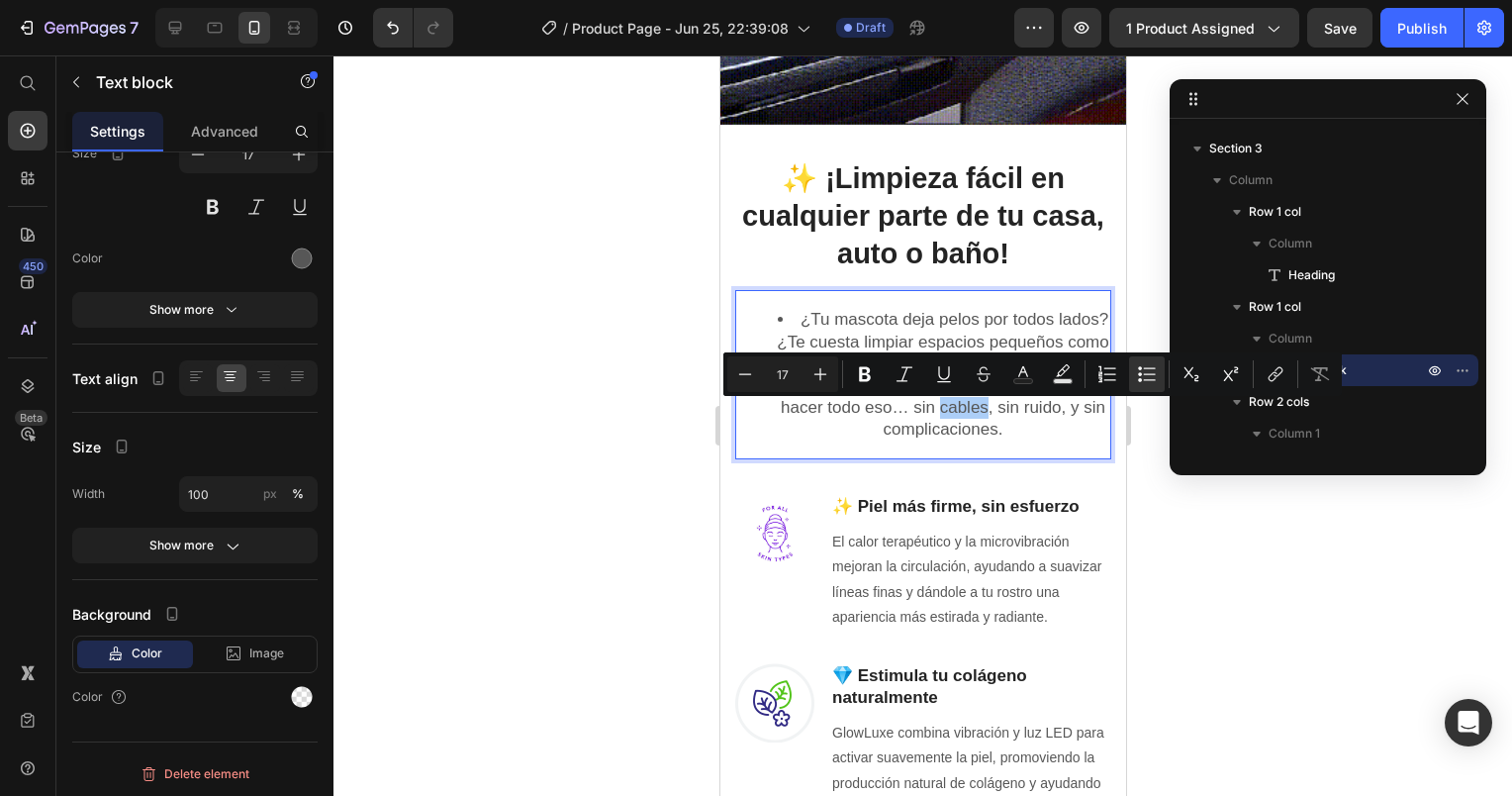 click 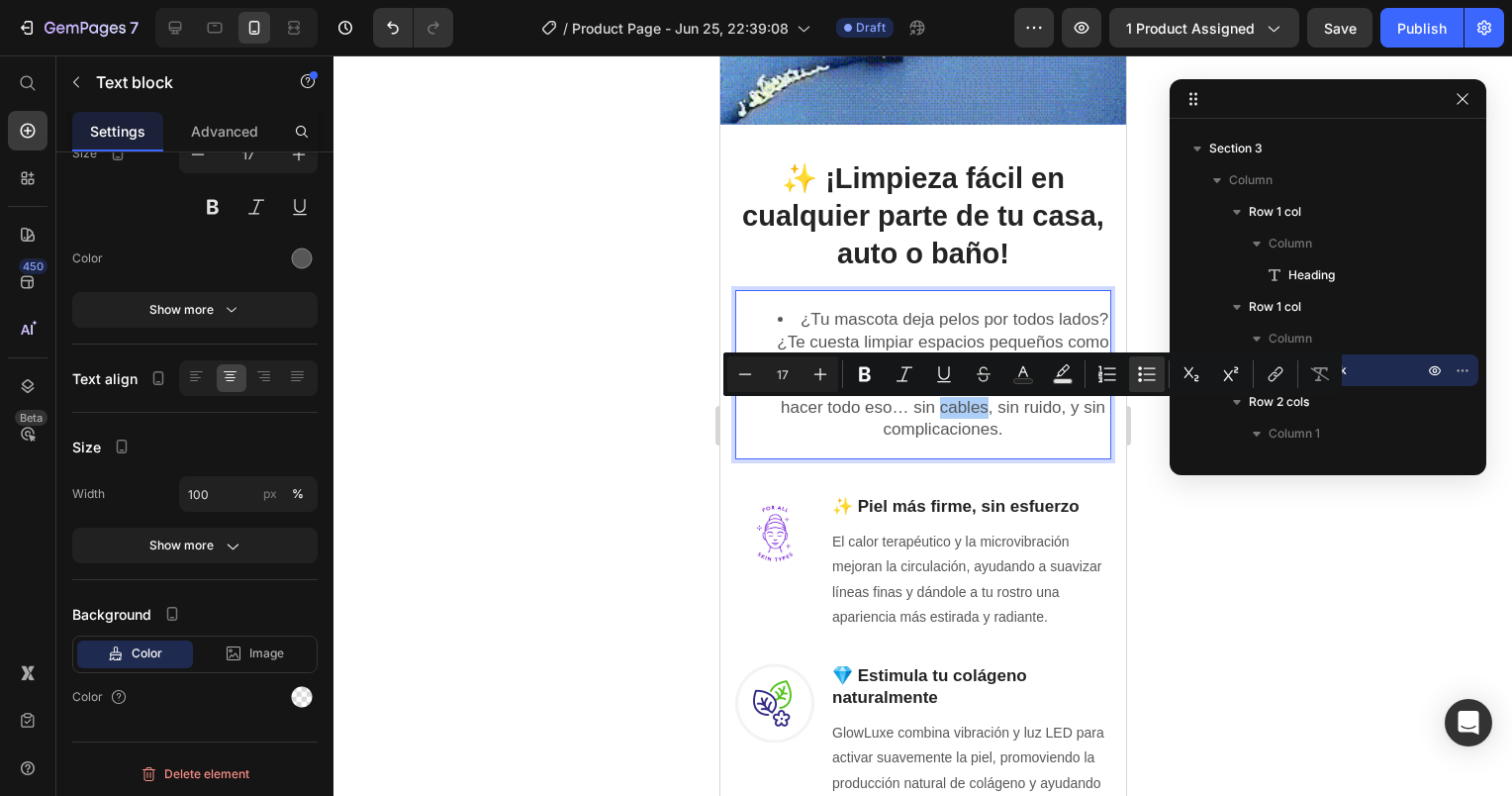 type on "000000" 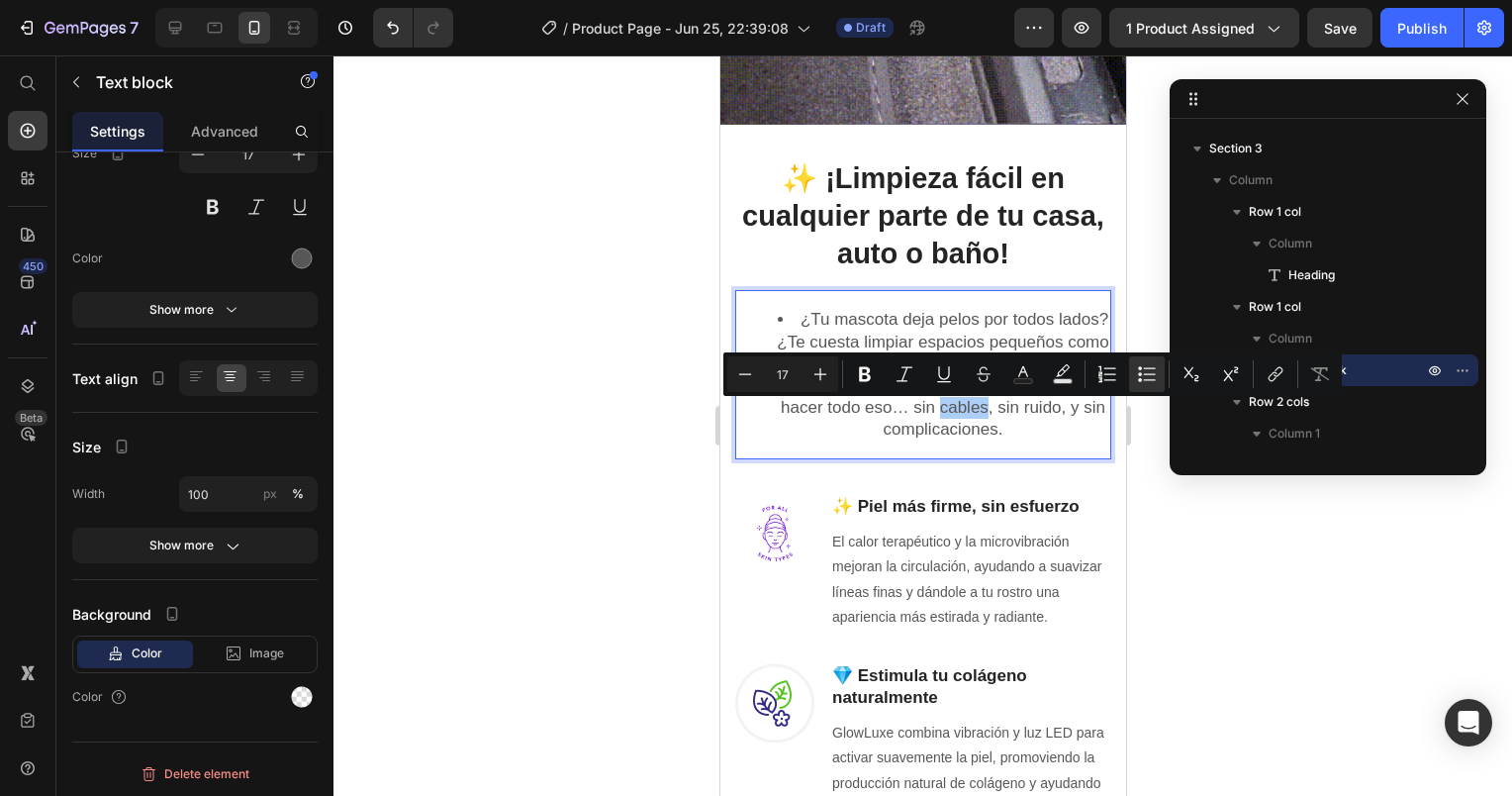 type on "77" 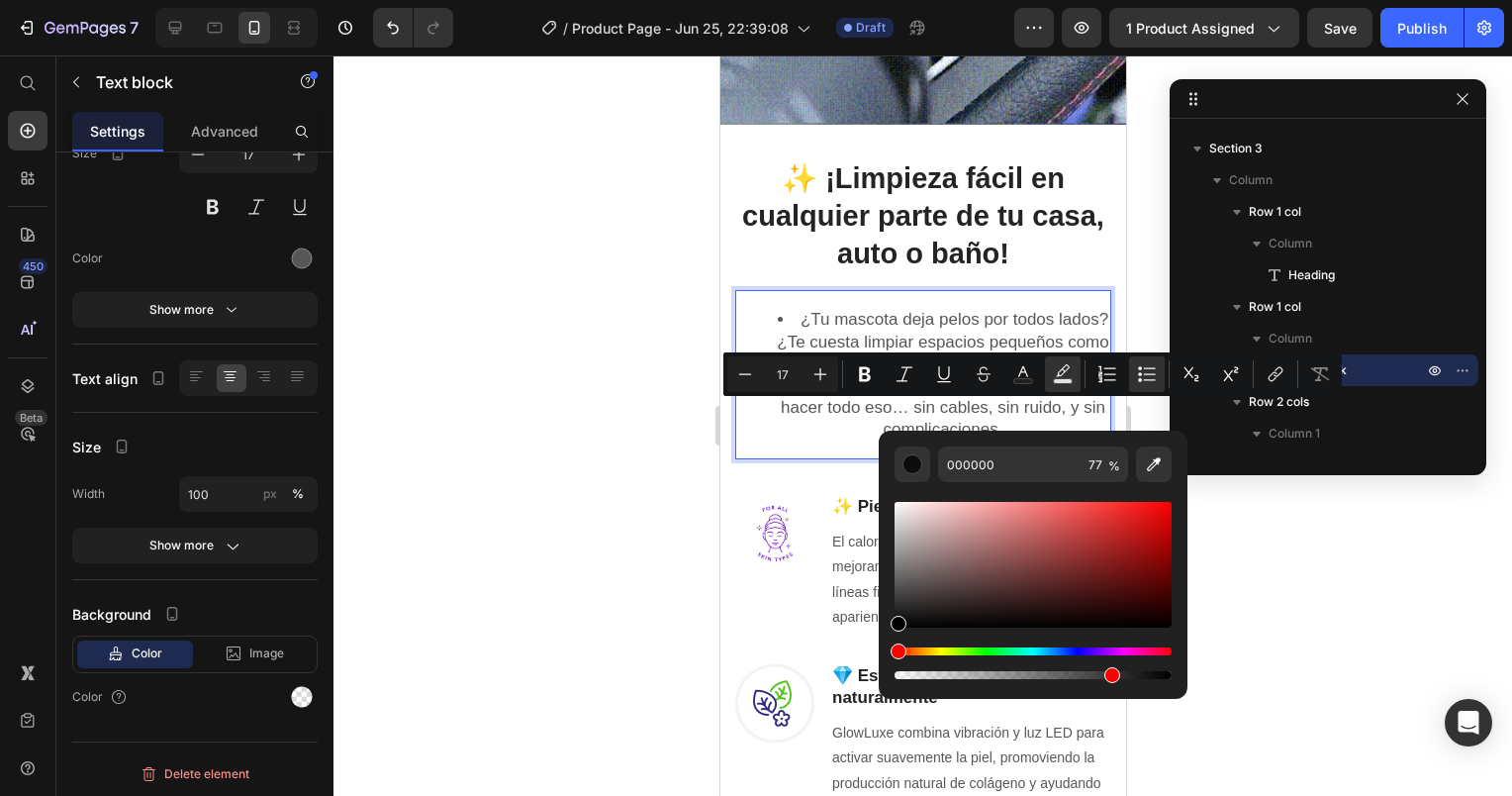 click on "¿Tu mascota deja pelos por todos lados?  ¿Te cuesta limpiar espacios pequeños como el sofá, el baño o el carro? Con esta mini aspiradora inalámbrica podés hacer todo eso… sin cables, sin ruido, y sin complicaciones." at bounding box center [942, 374] 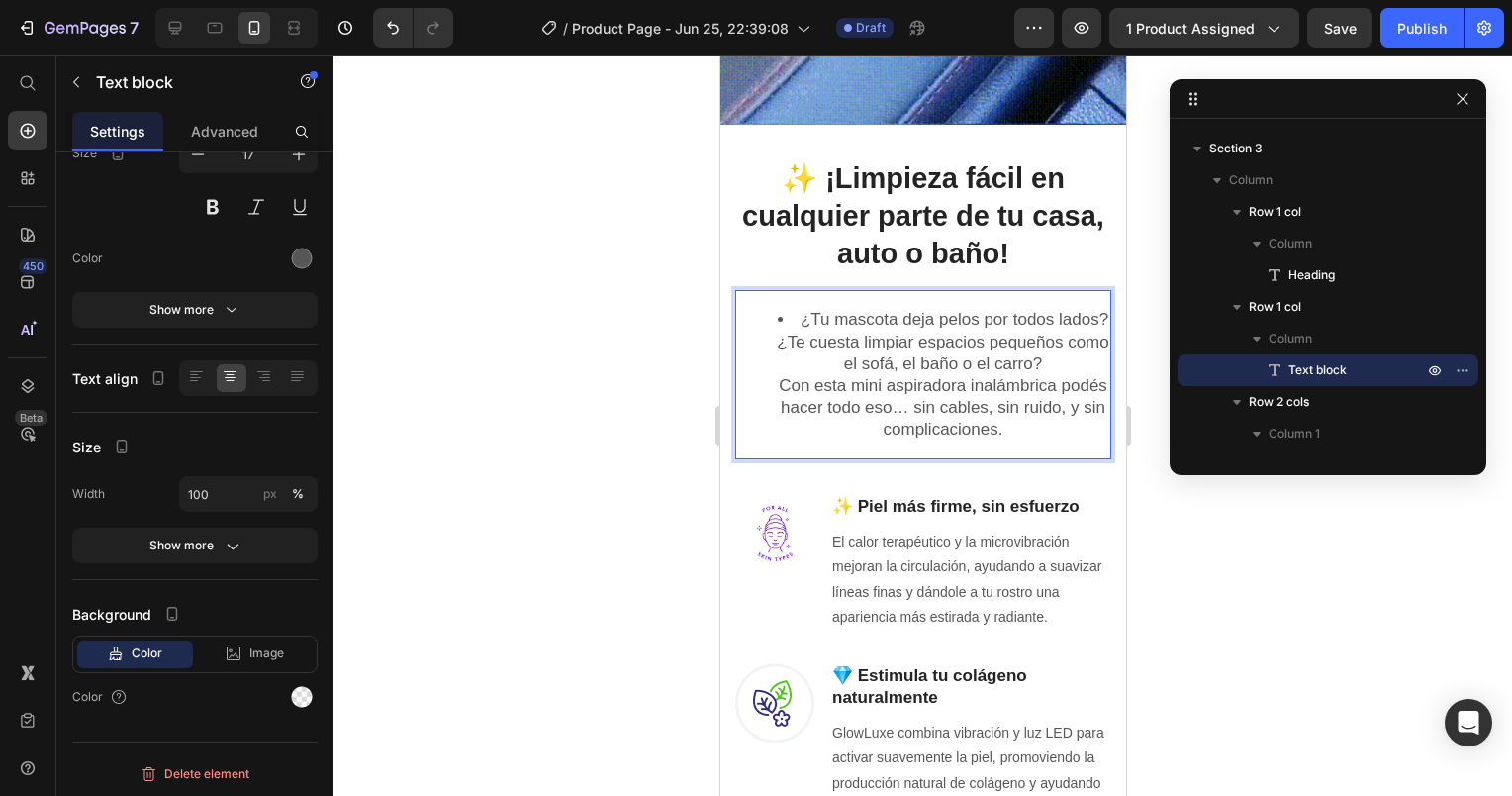 click on "¿Tu mascota deja pelos por todos lados?  ¿Te cuesta limpiar espacios pequeños como el sofá, el baño o el carro? Con esta mini aspiradora inalámbrica podés hacer todo eso… sin cables, sin ruido, y sin complicaciones." at bounding box center [942, 374] 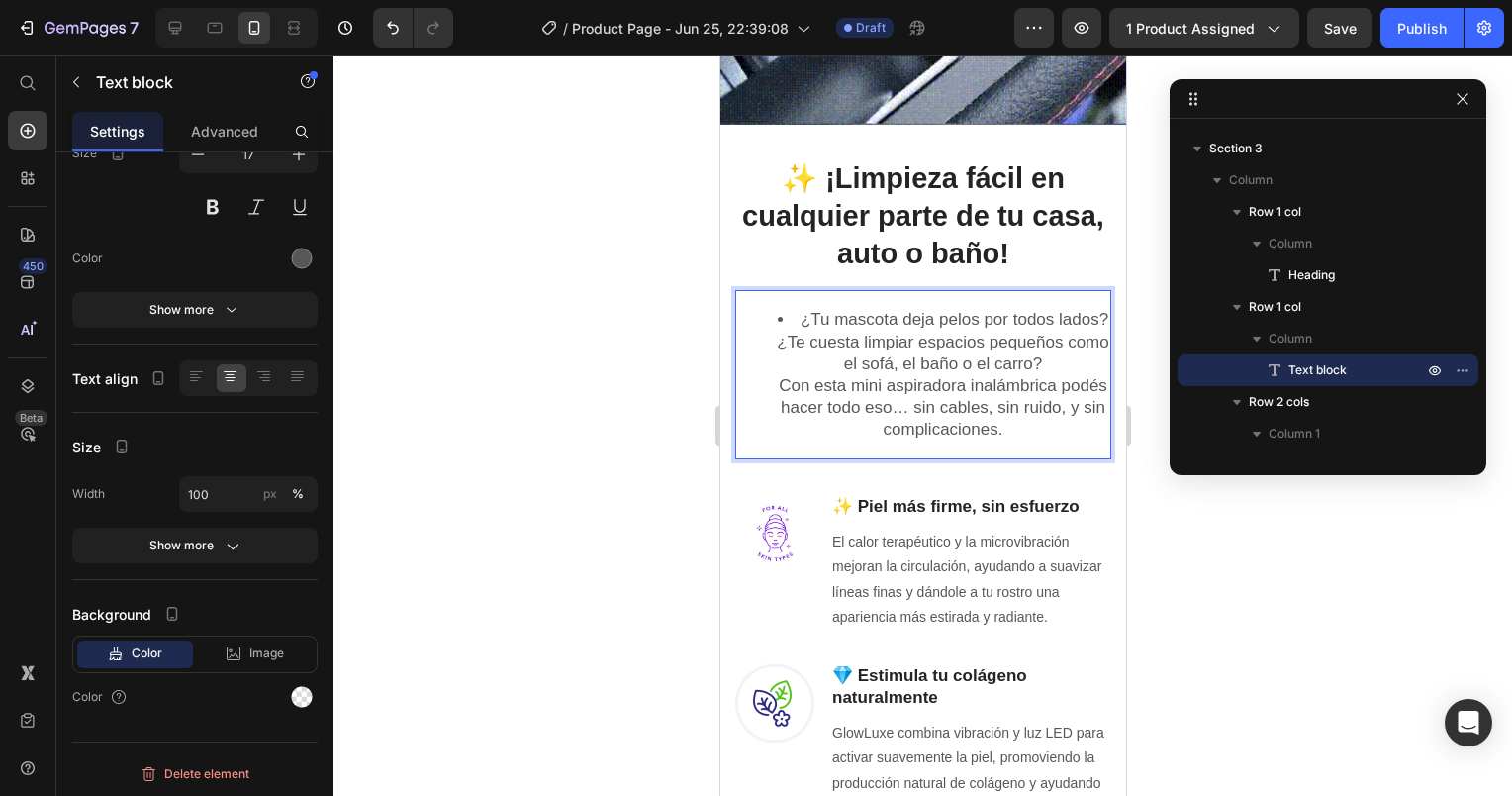 click on "¿Tu mascota deja pelos por todos lados?  ¿Te cuesta limpiar espacios pequeños como el sofá, el baño o el carro? Con esta mini aspiradora inalámbrica podés hacer todo eso… sin cables, sin ruido, y sin complicaciones." at bounding box center (942, 374) 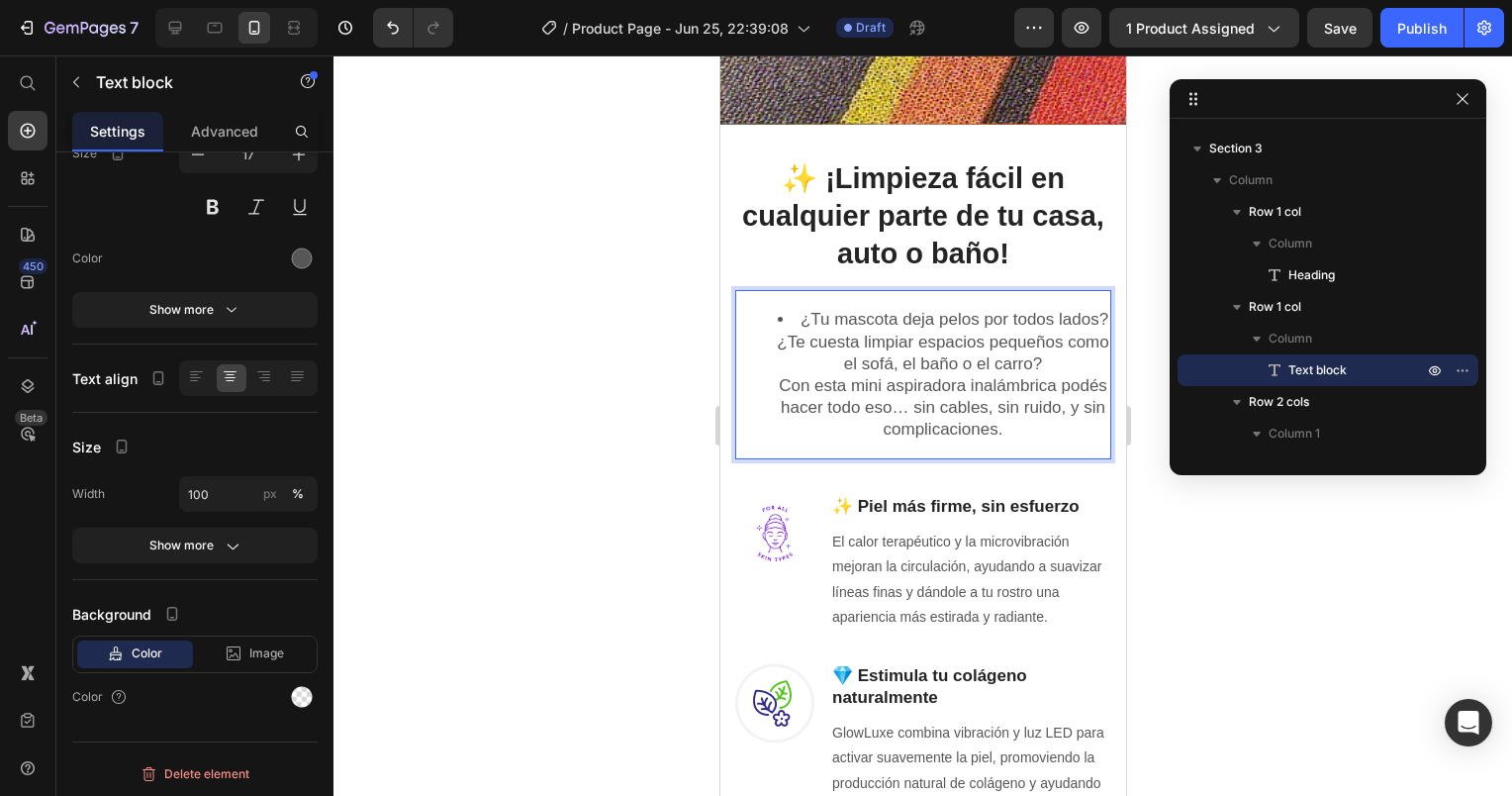 click on "¿Tu mascota deja pelos por todos lados?  ¿Te cuesta limpiar espacios pequeños como el sofá, el baño o el carro? Con esta mini aspiradora inalámbrica podés hacer todo eso… sin cables, sin ruido, y sin complicaciones." at bounding box center [942, 374] 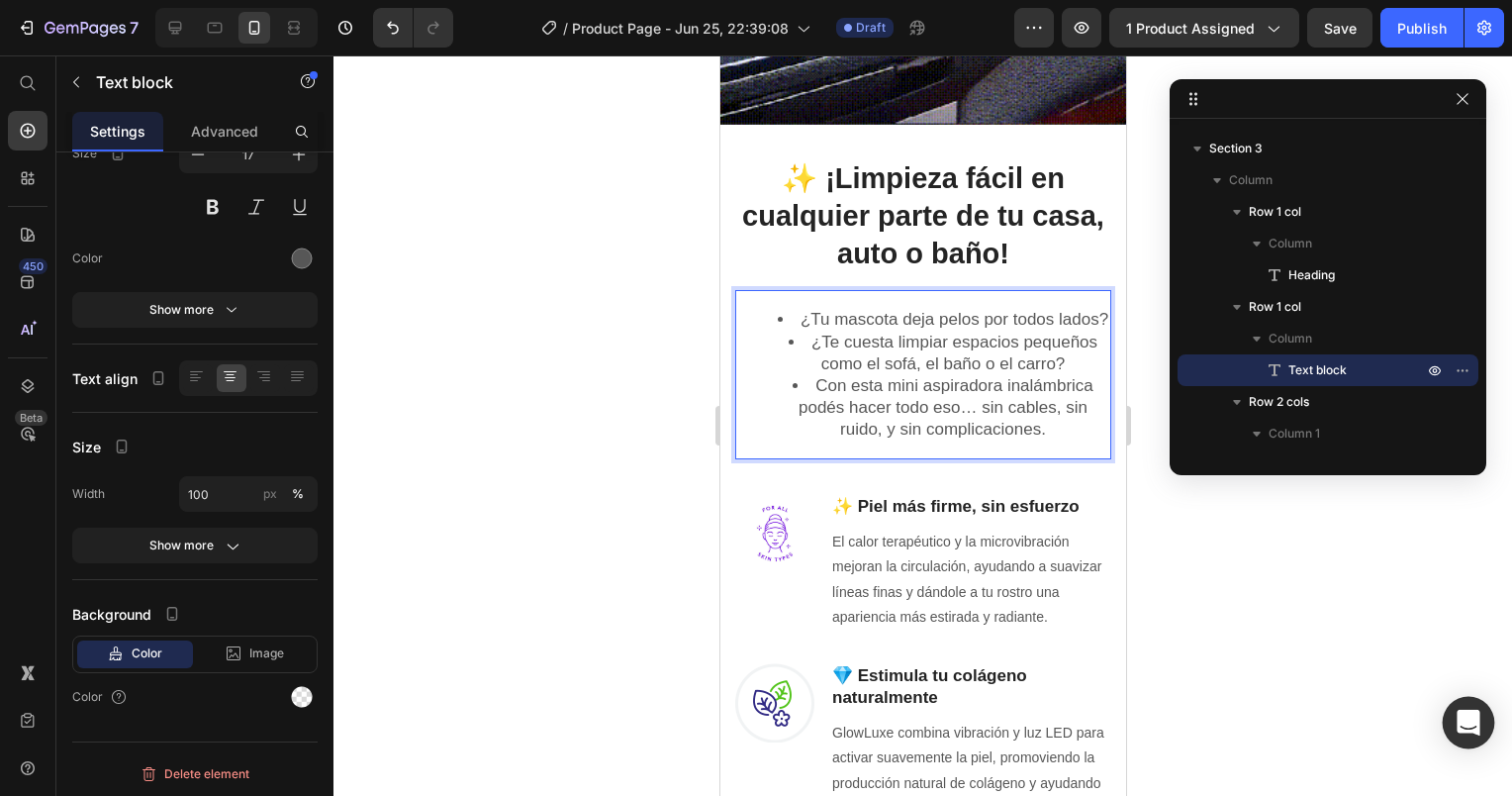 click at bounding box center [1468, 723] 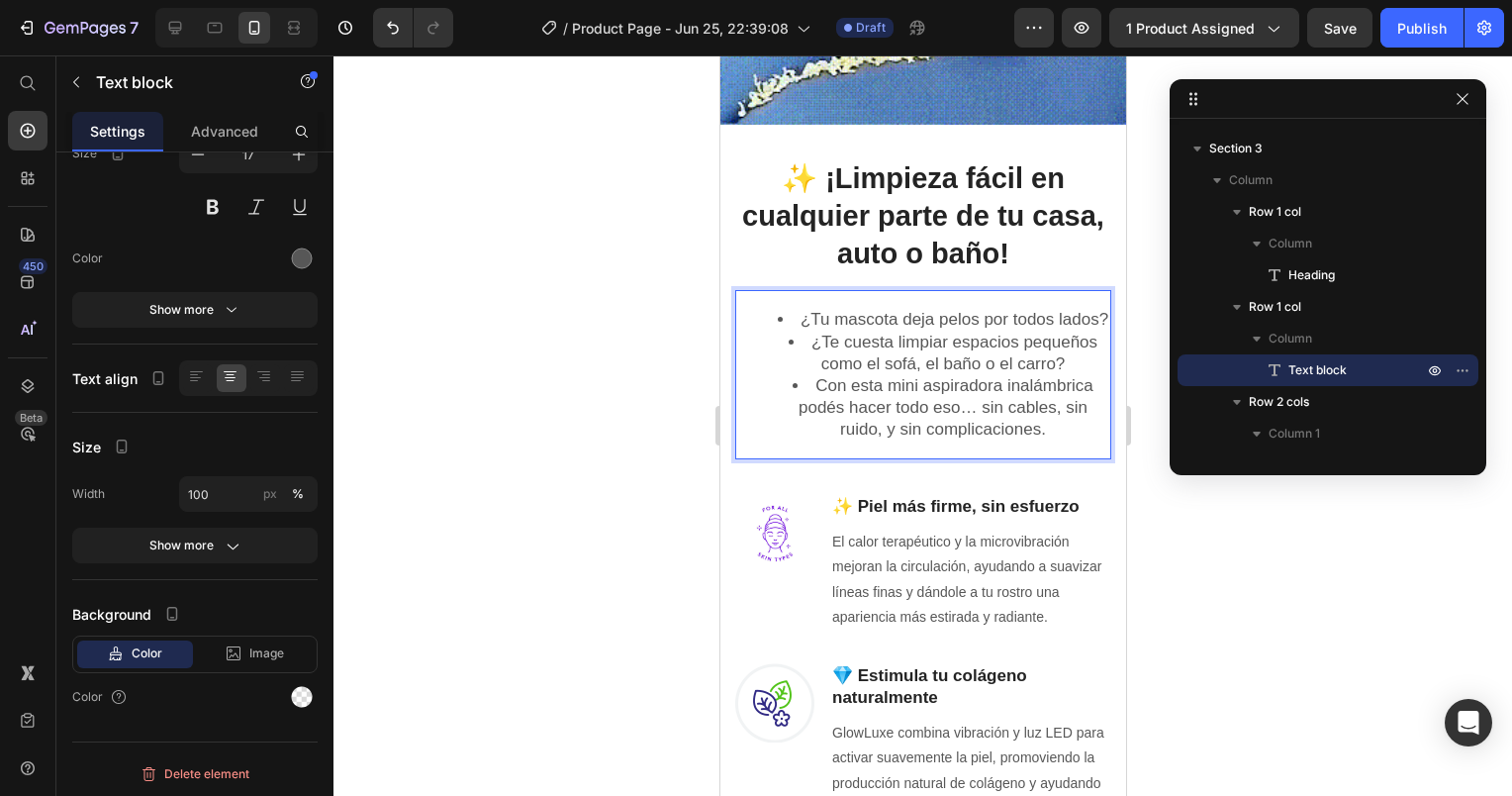 drag, startPoint x: 1452, startPoint y: 736, endPoint x: 1375, endPoint y: 707, distance: 82.28001 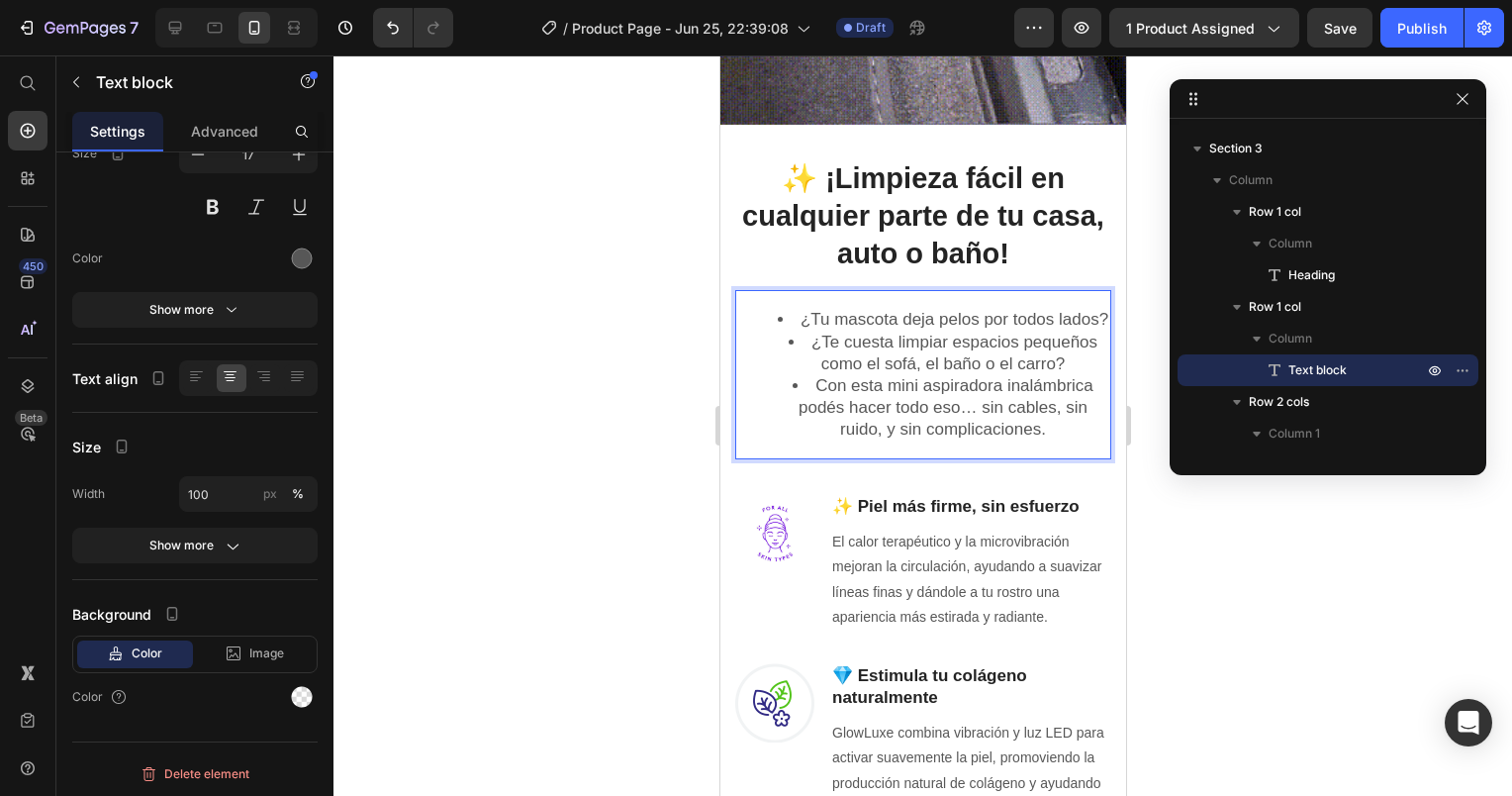 click at bounding box center [1468, 723] 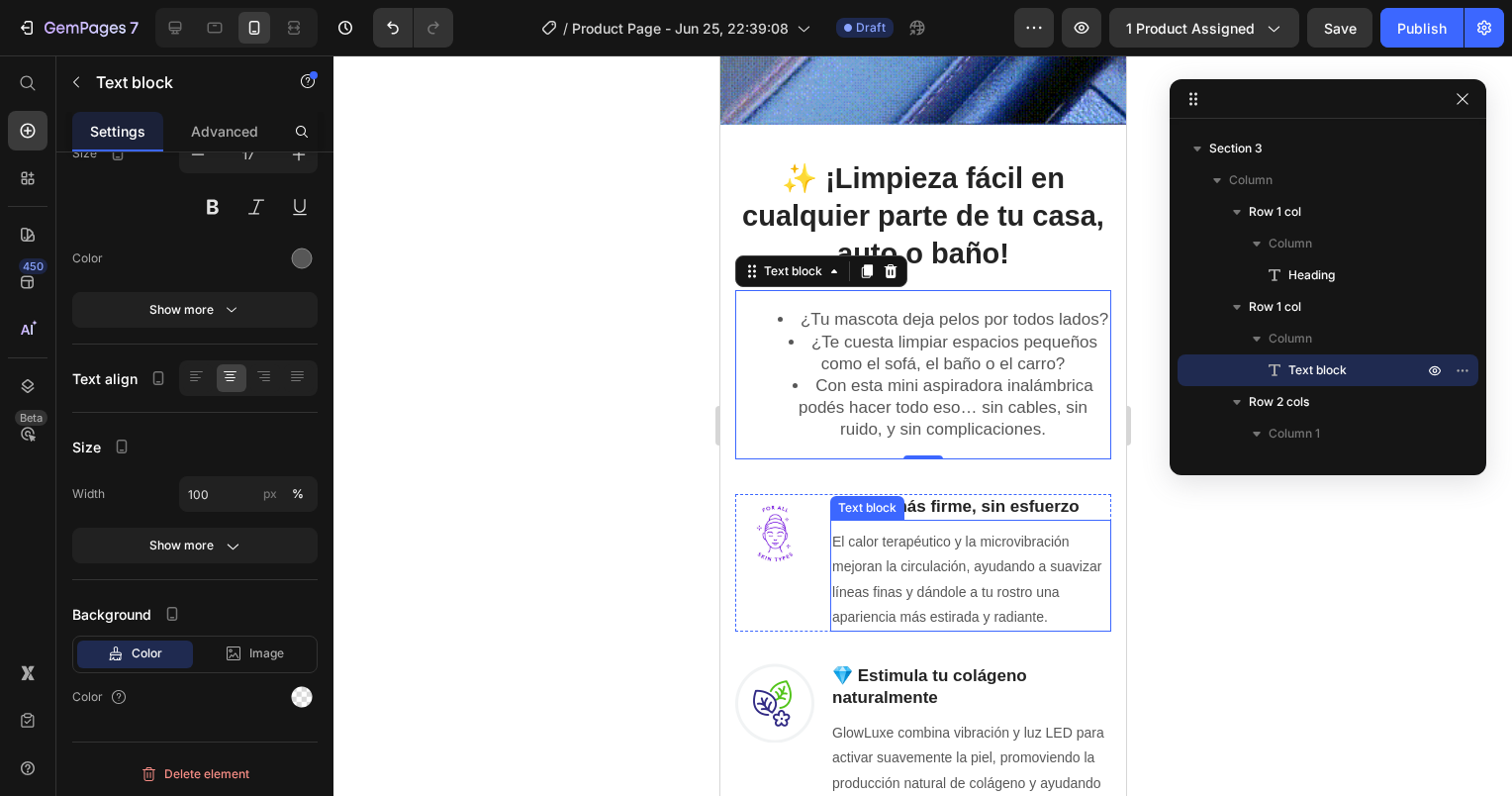 scroll, scrollTop: 1287, scrollLeft: 0, axis: vertical 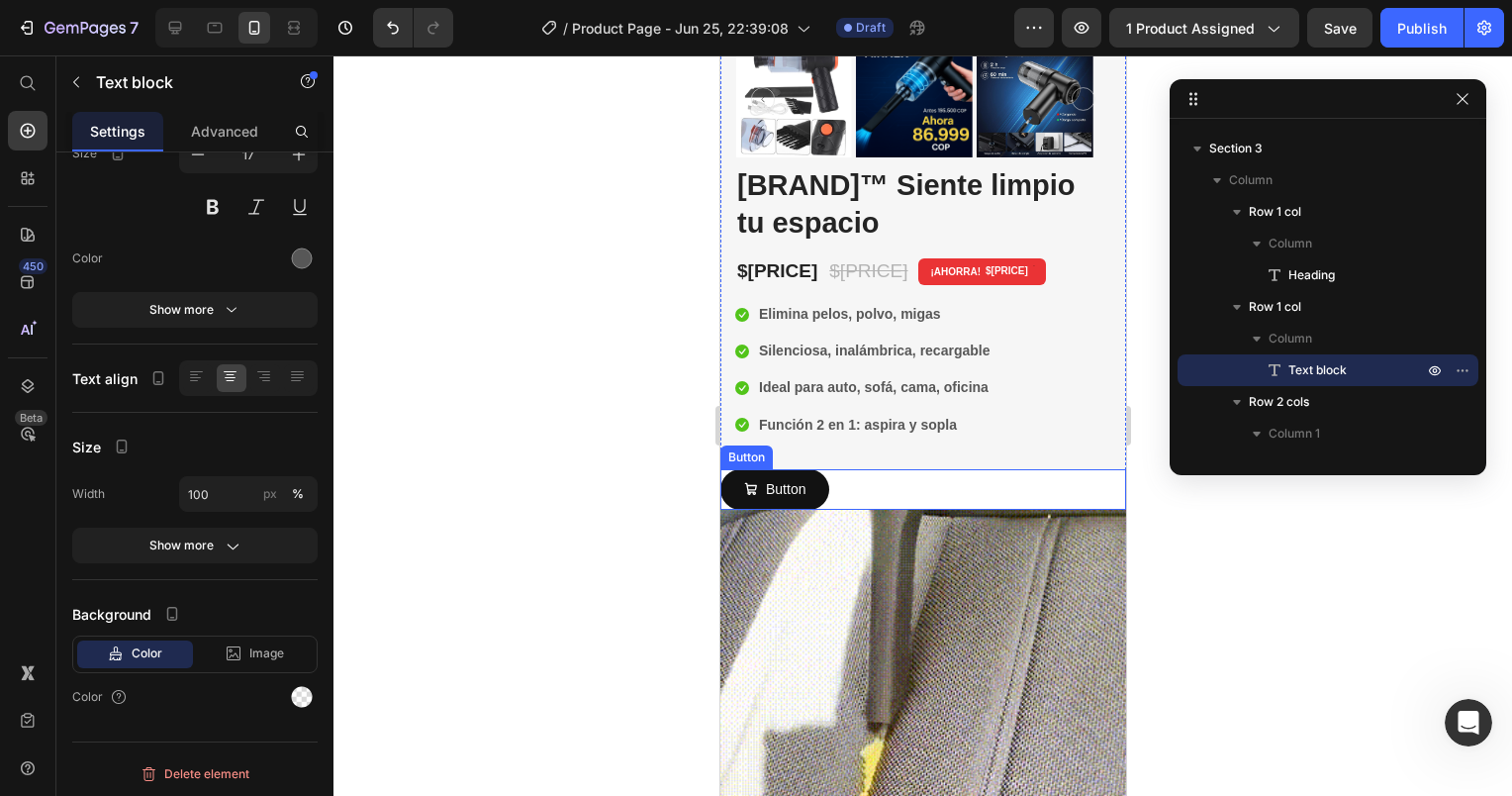 click on "Button Button" at bounding box center [922, 489] 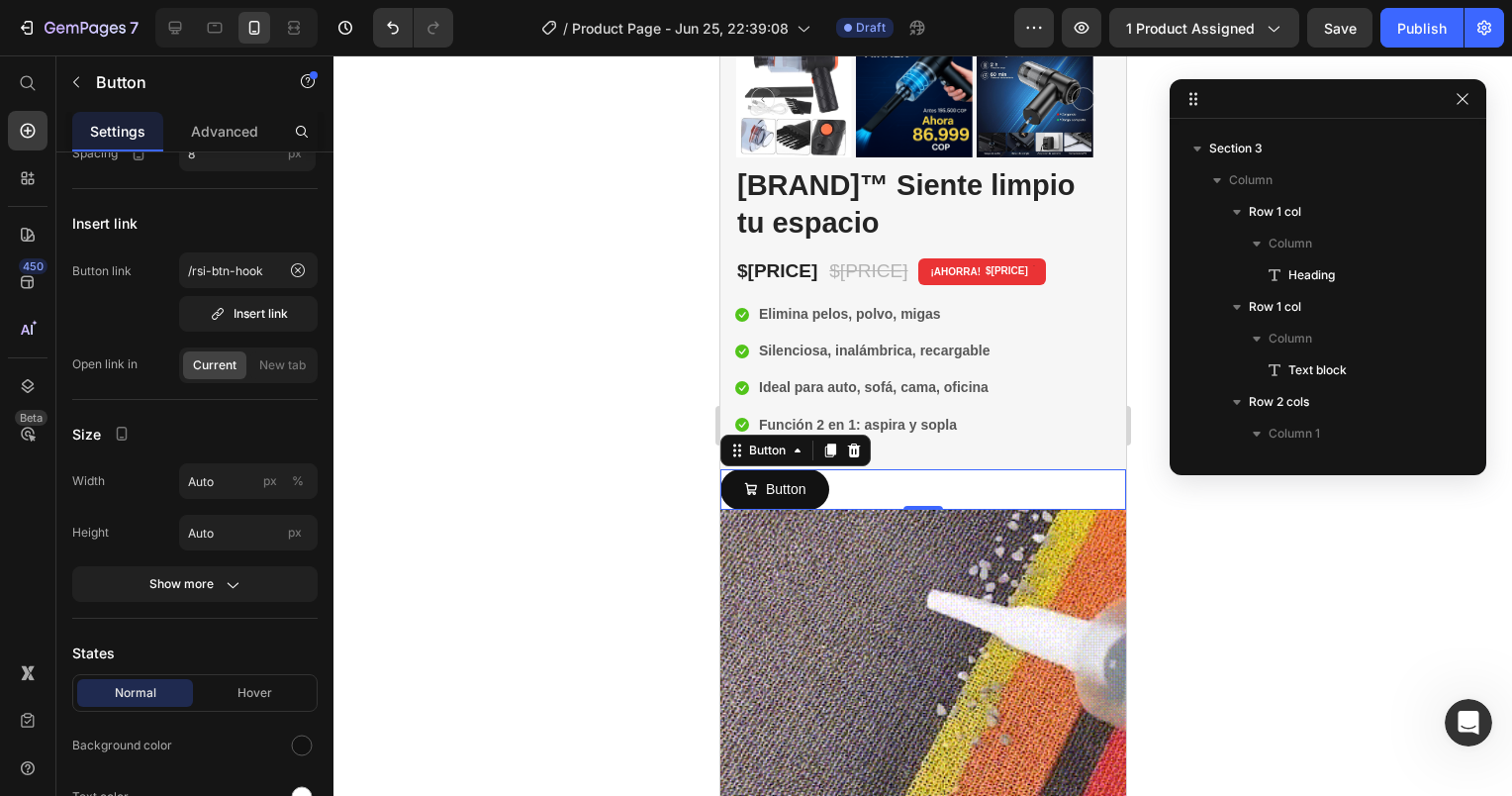 scroll, scrollTop: 1261, scrollLeft: 0, axis: vertical 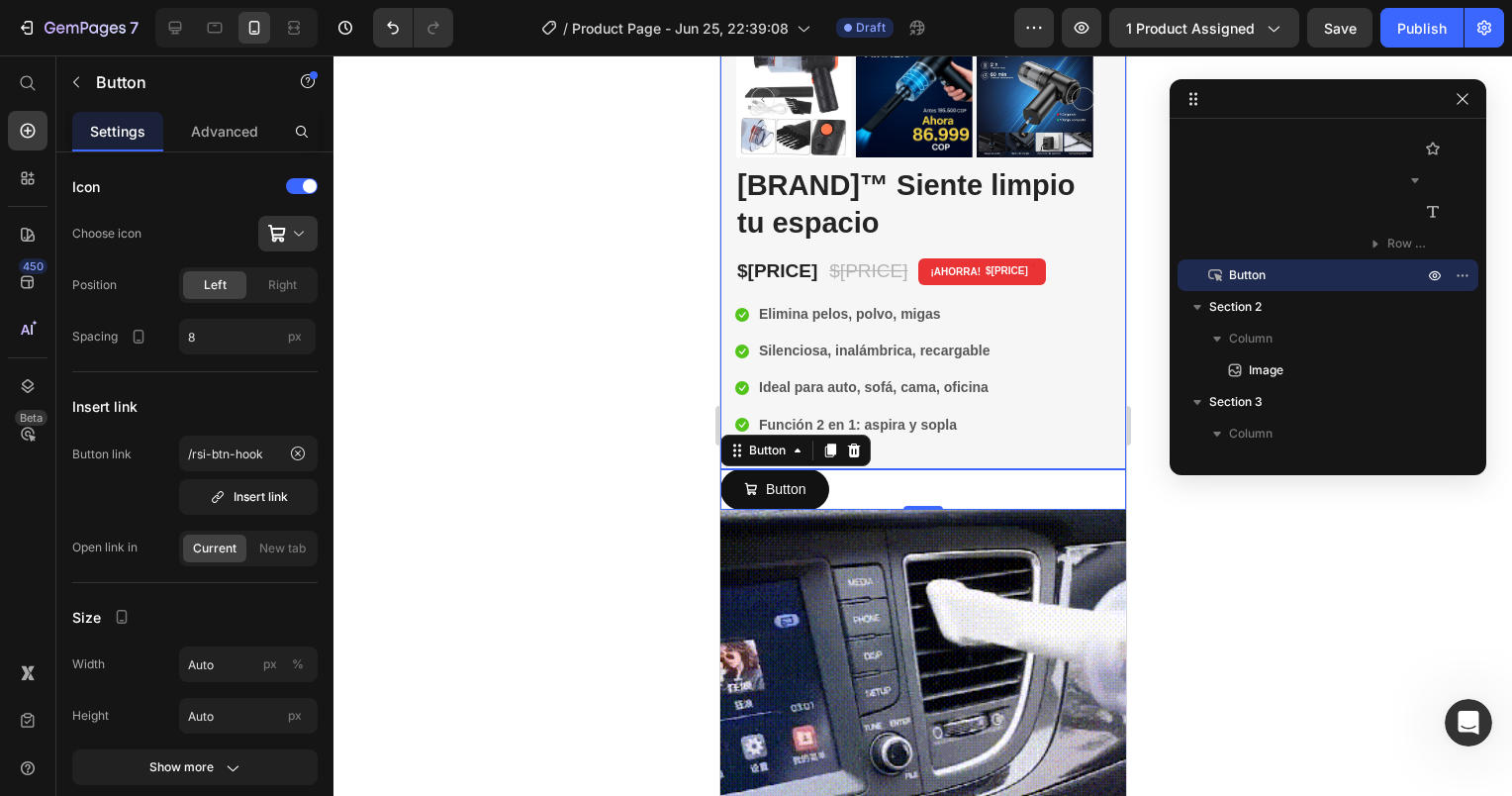 click on "Image Image ¡Envío gratis! Heading En todo México Text block Row Image Garantía de reembolso Heading Bajo las condiciones correctas. Text block Row Row Row (P) Images & Gallery AirNex™ Siente limpio tu espacio (P) Title Icon Icon Icon Icon Icon Icon List Hoz 6000+ Clients satisfaits Text block Row Icon Mejora inmediata de la elasticidad cutánea. Text block Icon Reducción visible de la papada y arrugas. Text block Icon Relajación muscular en cara, cuello y hombros. Text block Icon Piel más luminosa , tersa y tonificada . Text block Icon List $86.999,00 (P) Price $158.000,00 (P) Price ¡AHORRA! $71.001,00 Product Tag Row Icon Elimina pelos, polvo, migas Text block Icon Silenciosa, inalámbrica, recargable Text block Icon Ideal para auto, sofá, cama, oficina Text block Icon Image" at bounding box center [922, 104] 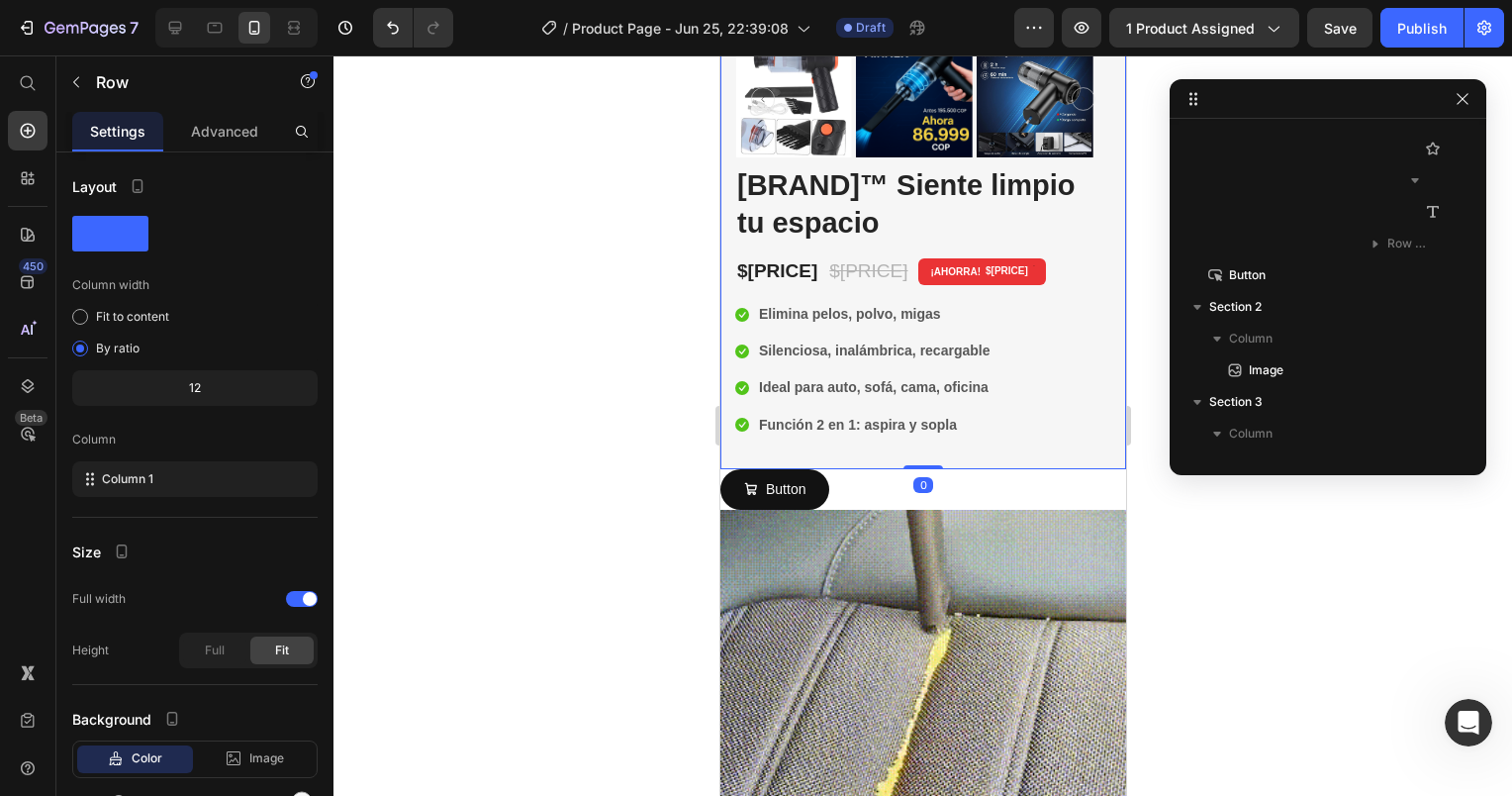 scroll, scrollTop: 0, scrollLeft: 0, axis: both 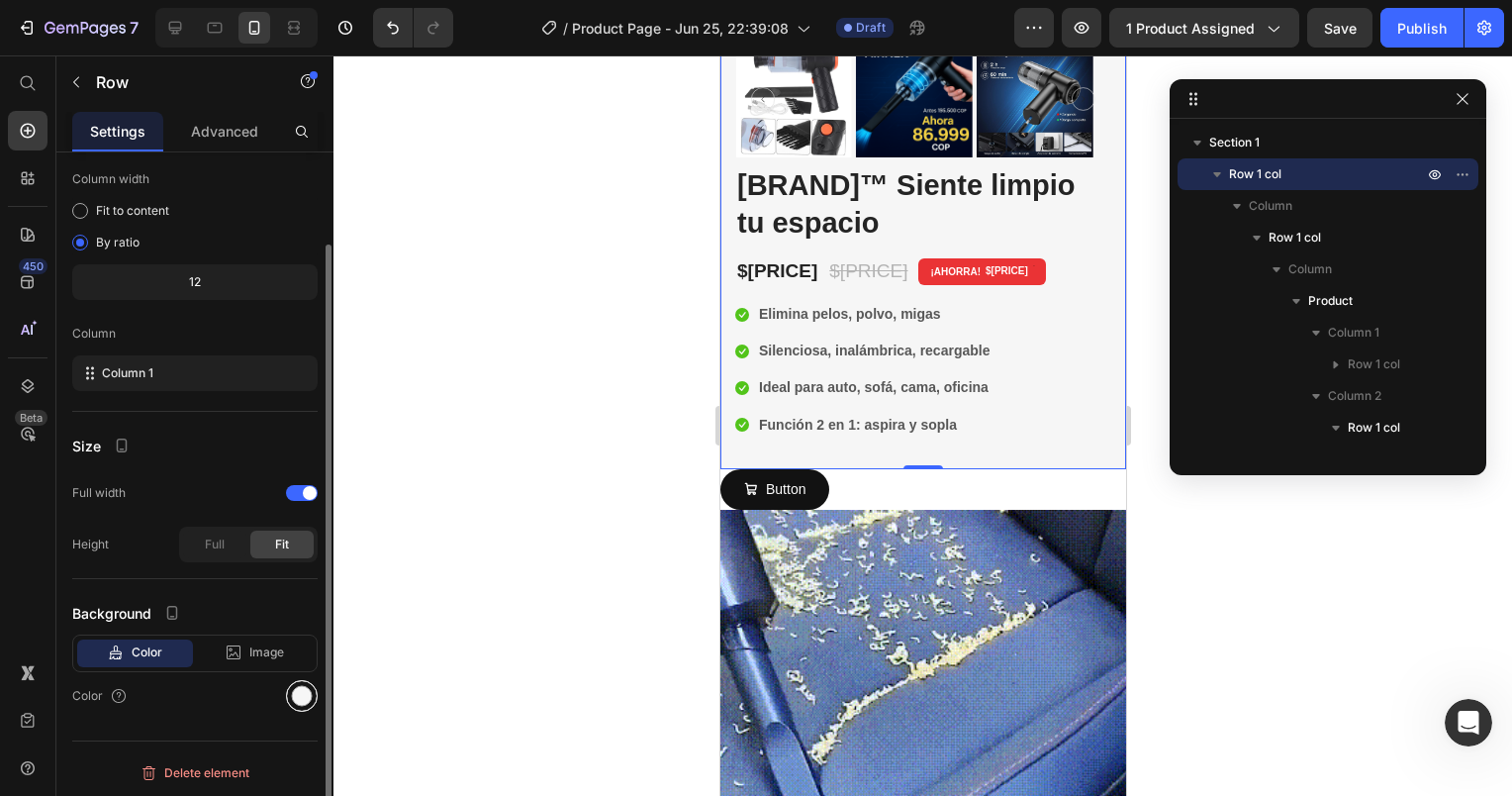 click at bounding box center (302, 696) 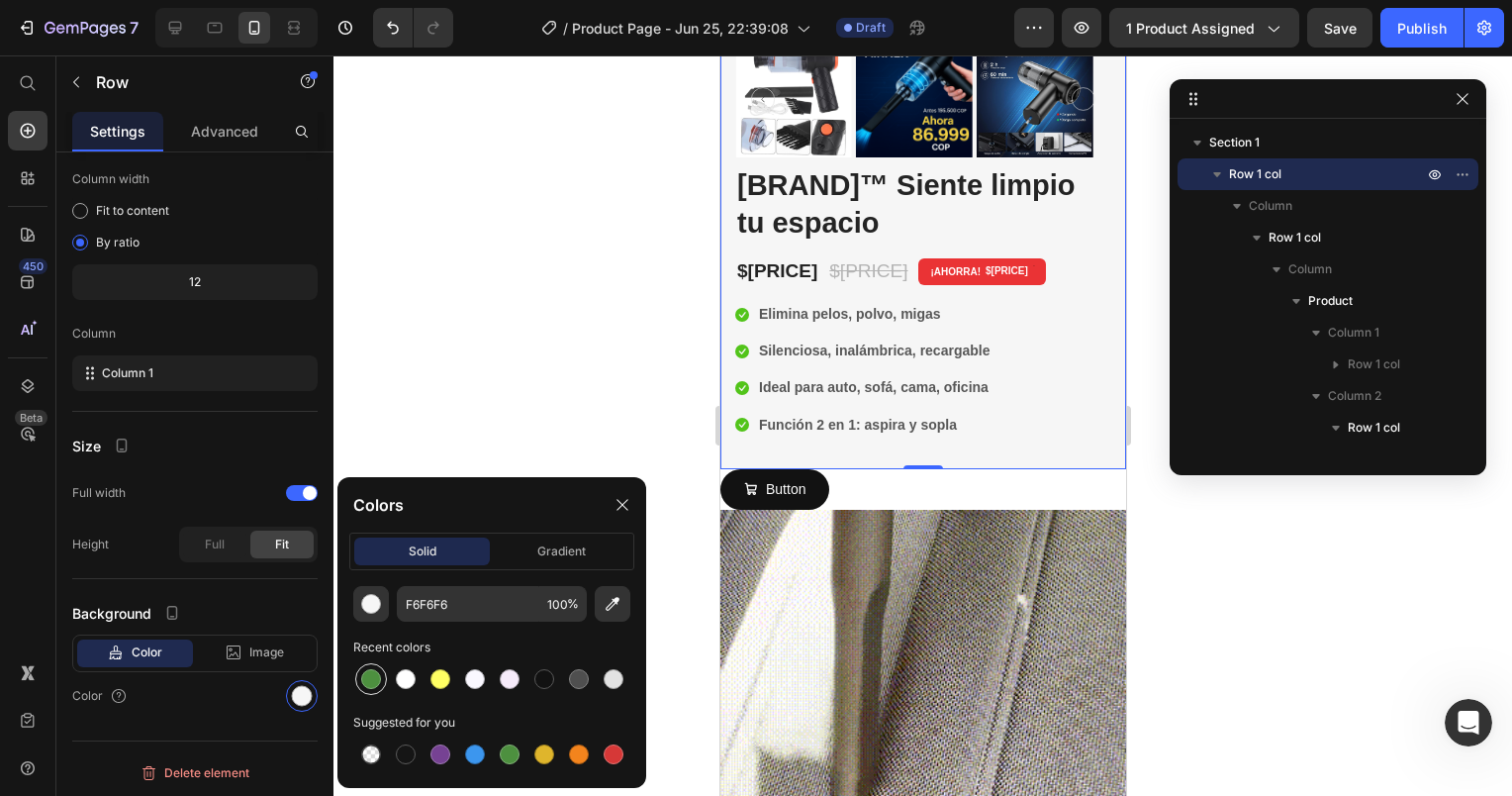 click at bounding box center (371, 679) 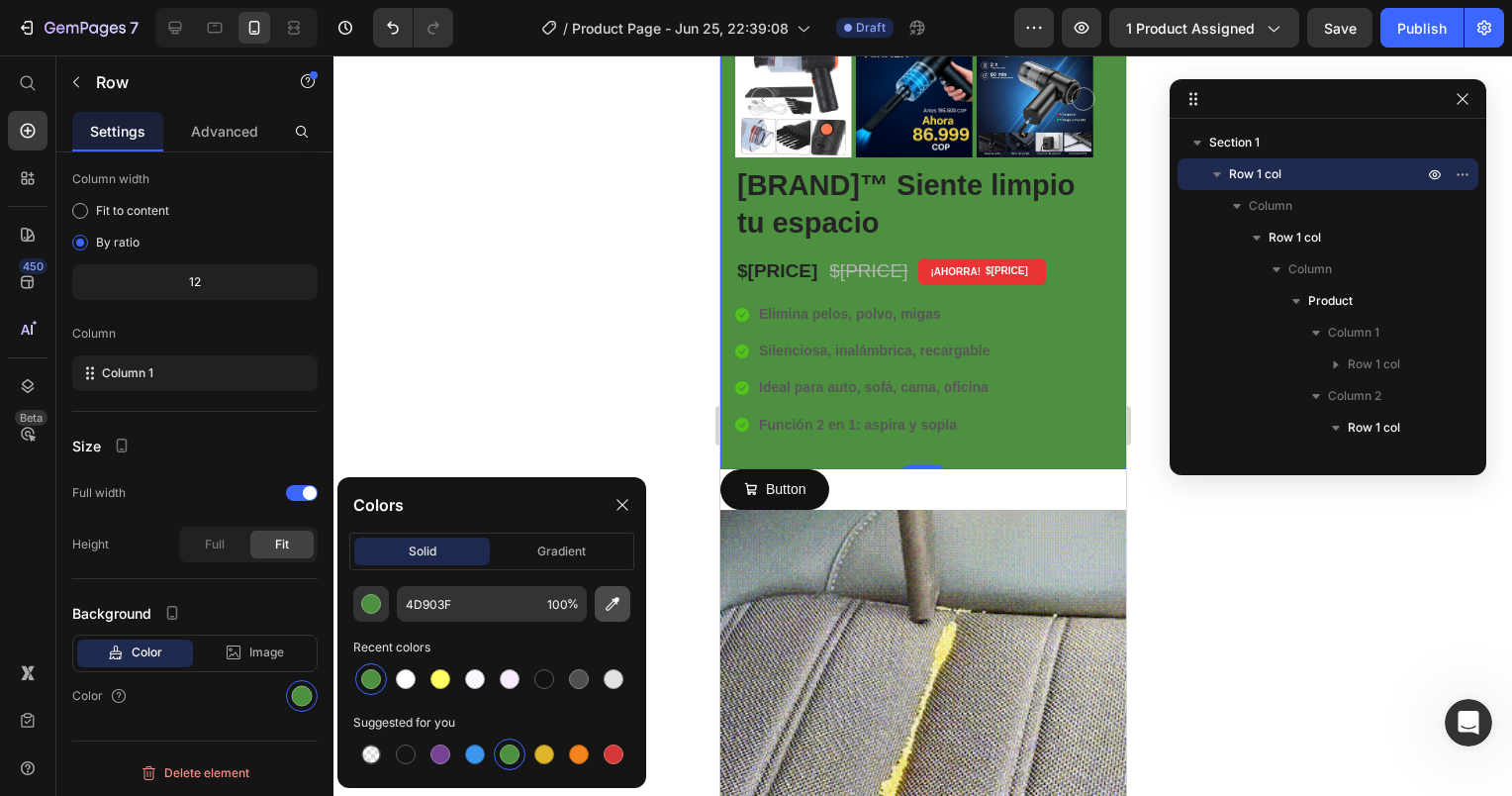 click 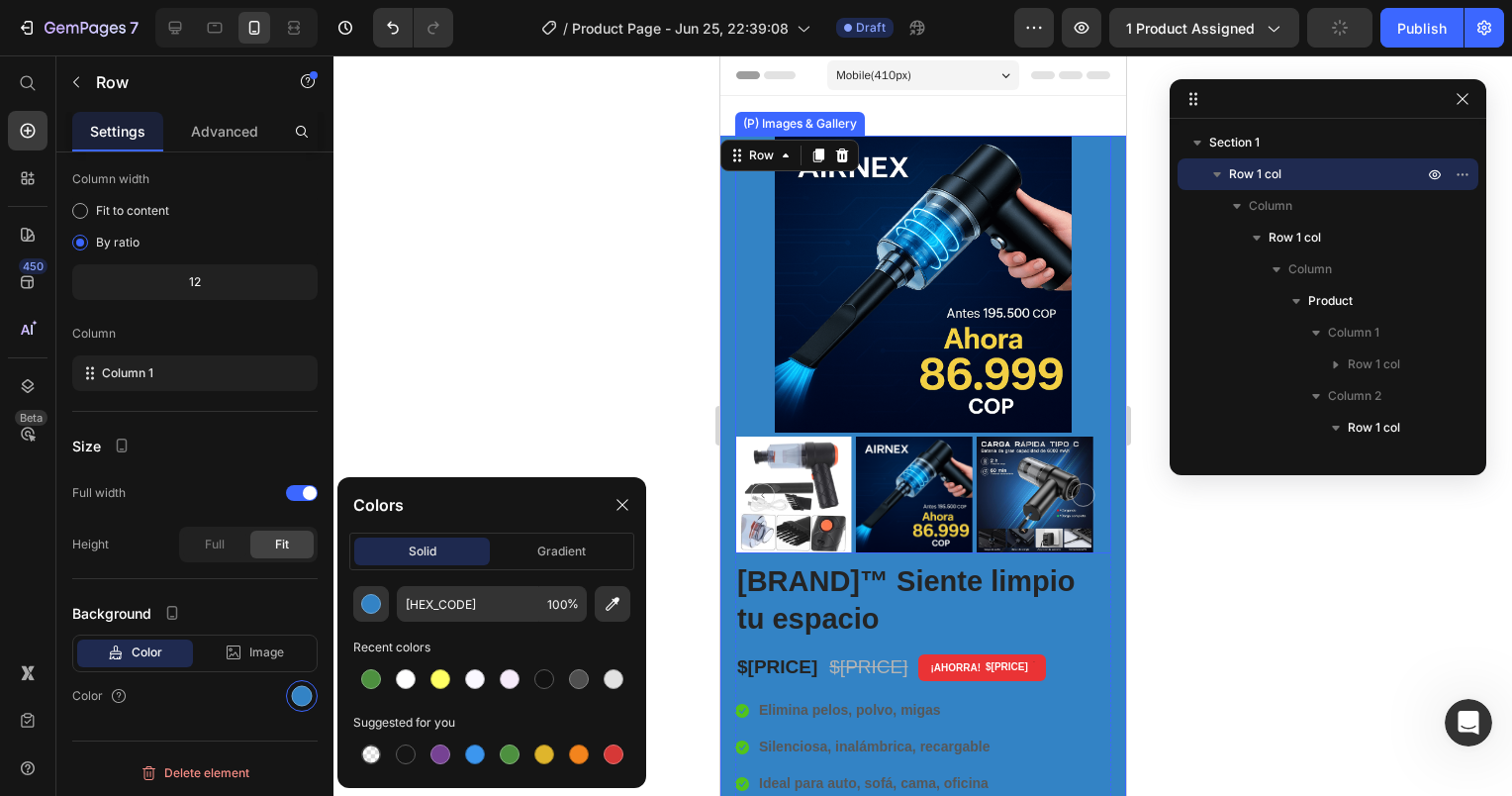 scroll, scrollTop: 99, scrollLeft: 0, axis: vertical 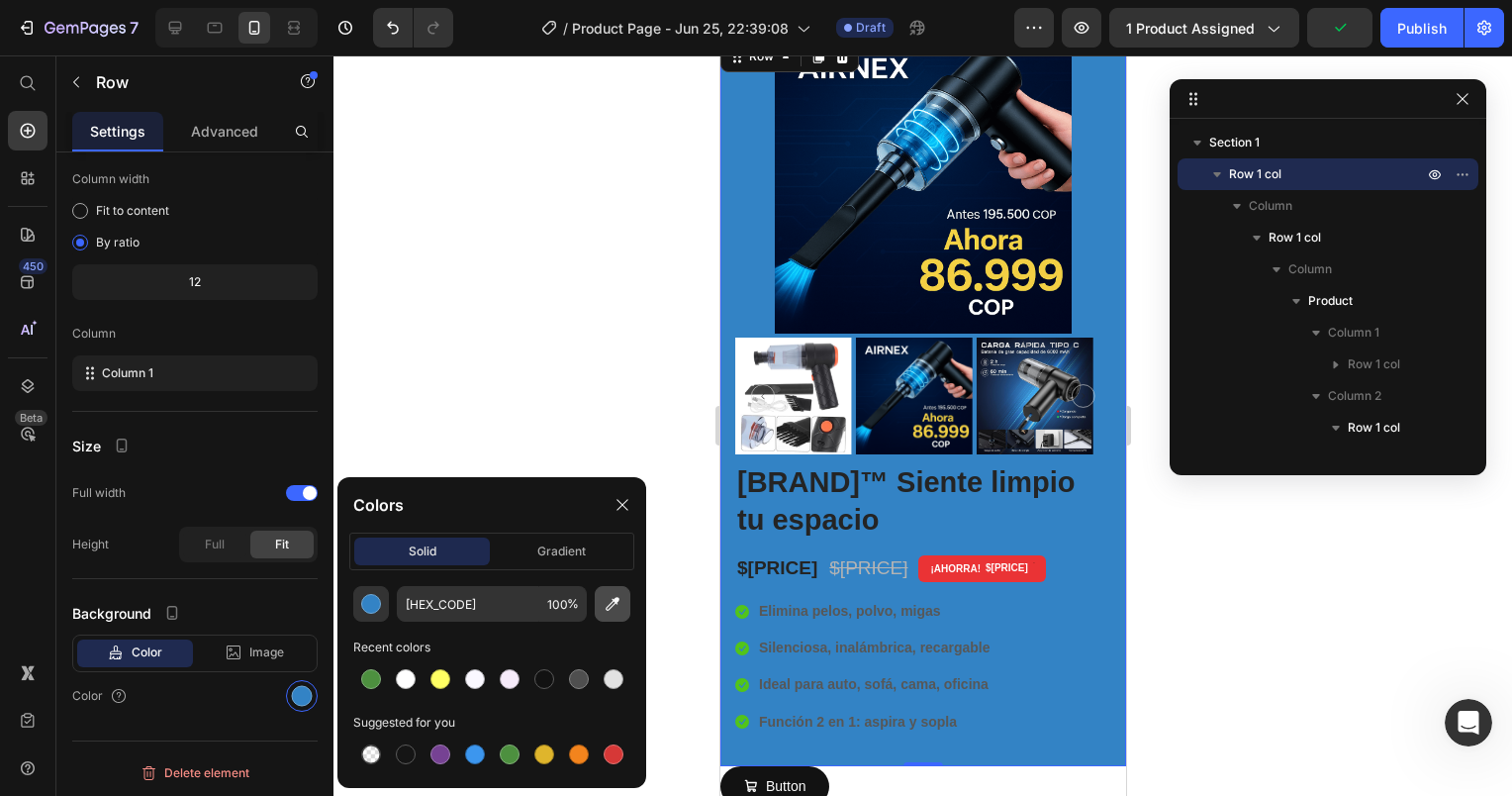 click at bounding box center (613, 604) 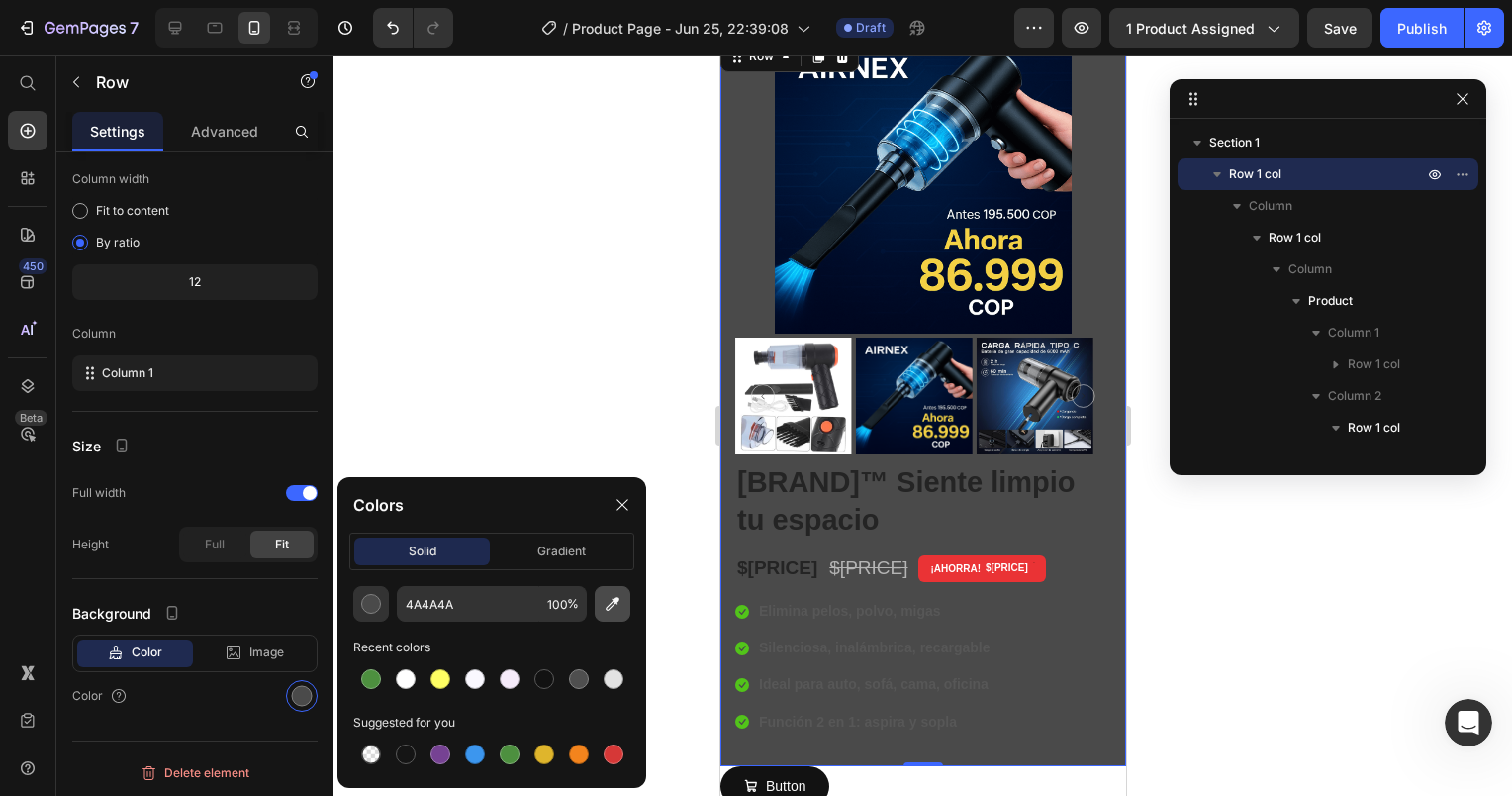 click 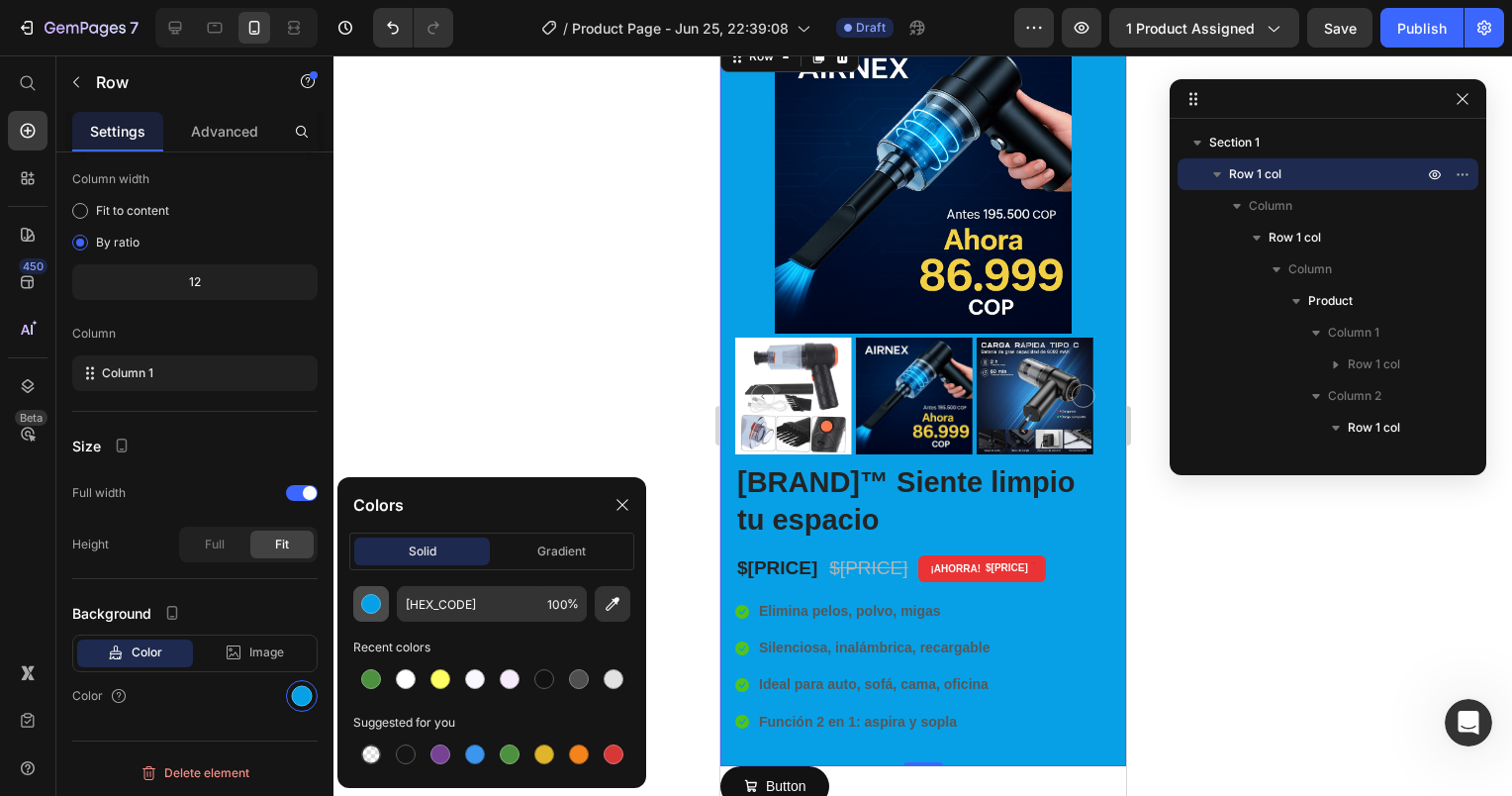 click at bounding box center (371, 604) 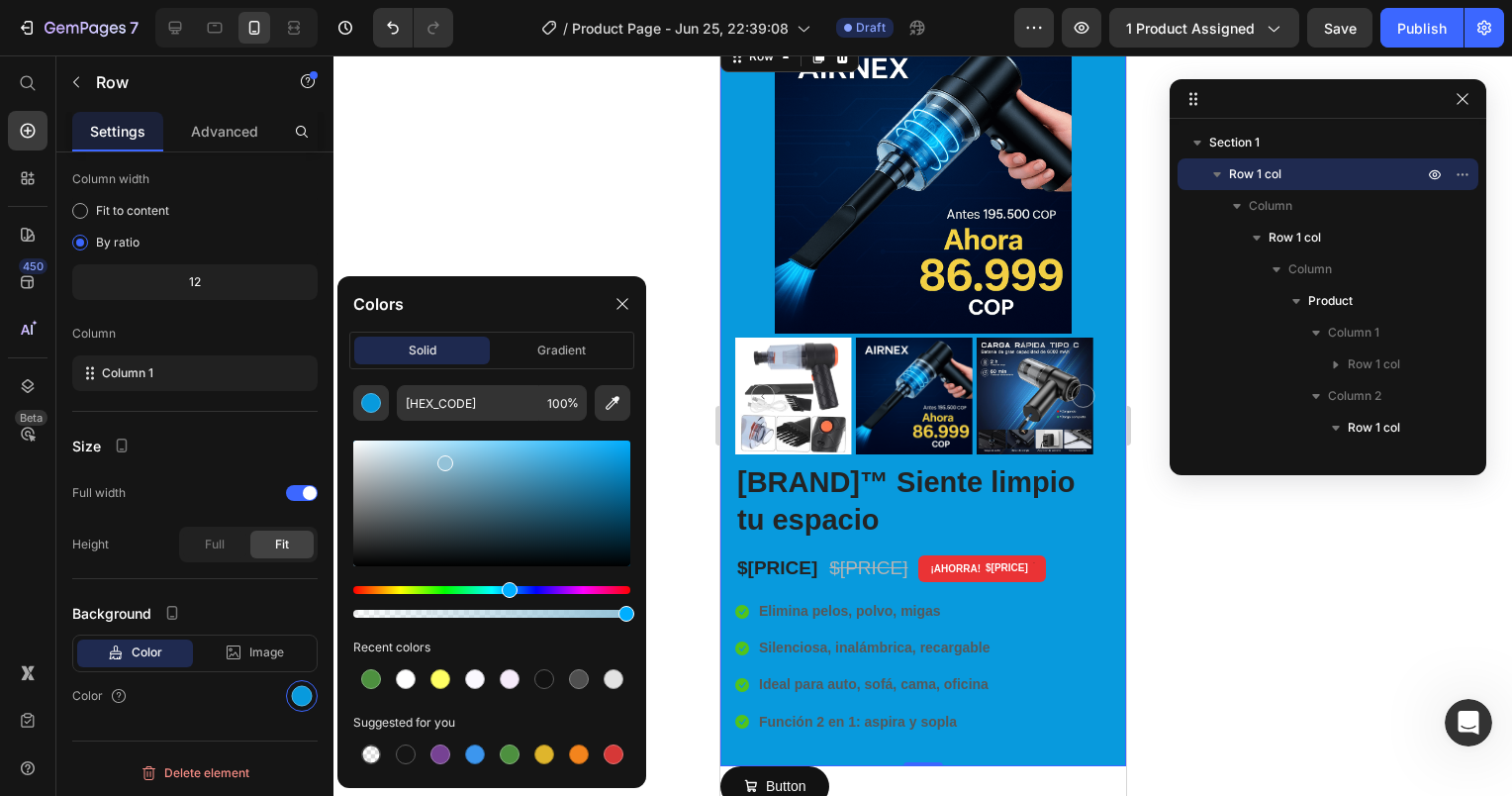 drag, startPoint x: 621, startPoint y: 456, endPoint x: 443, endPoint y: 459, distance: 178.025 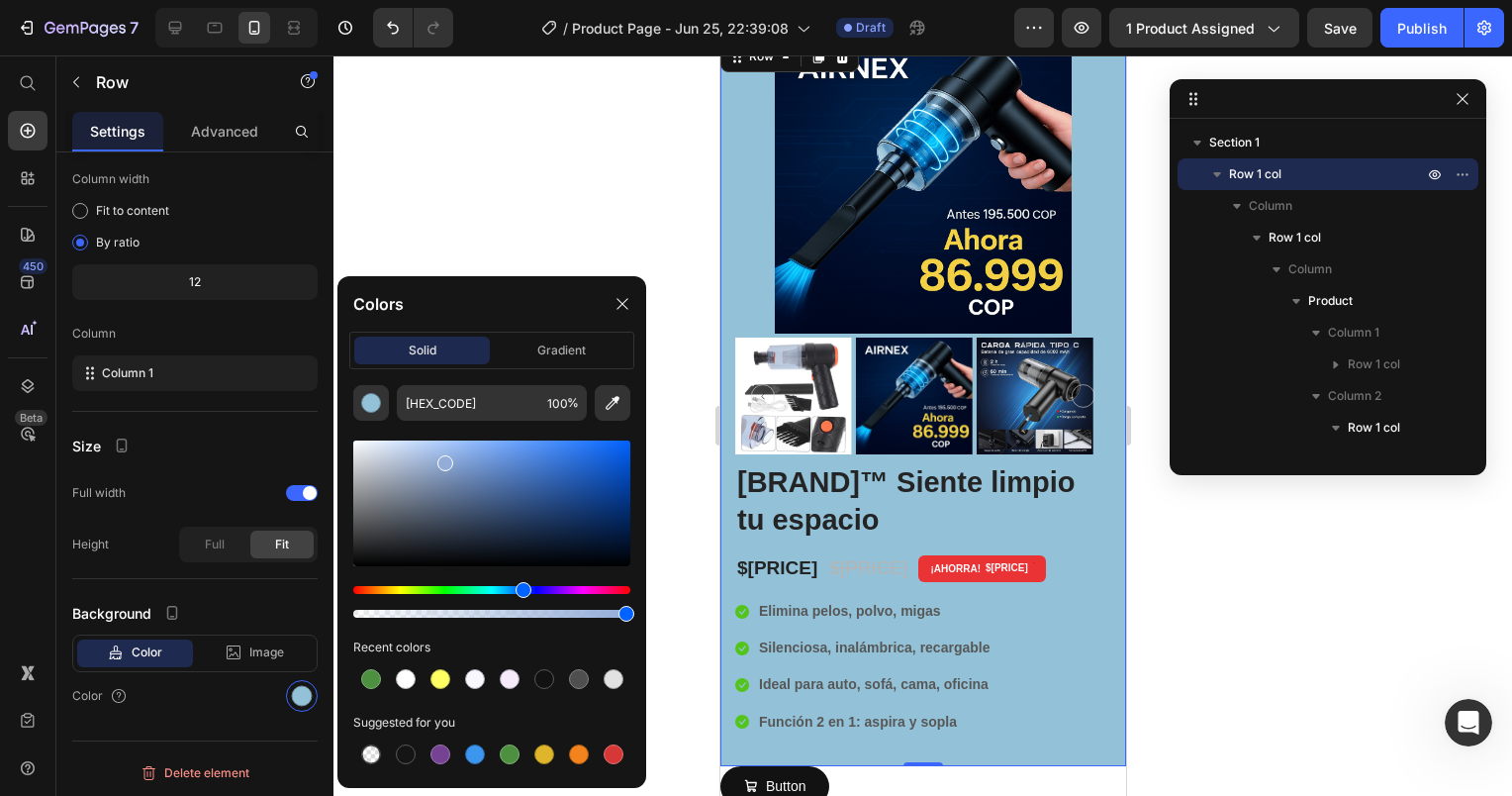 drag, startPoint x: 512, startPoint y: 586, endPoint x: 526, endPoint y: 586, distance: 14 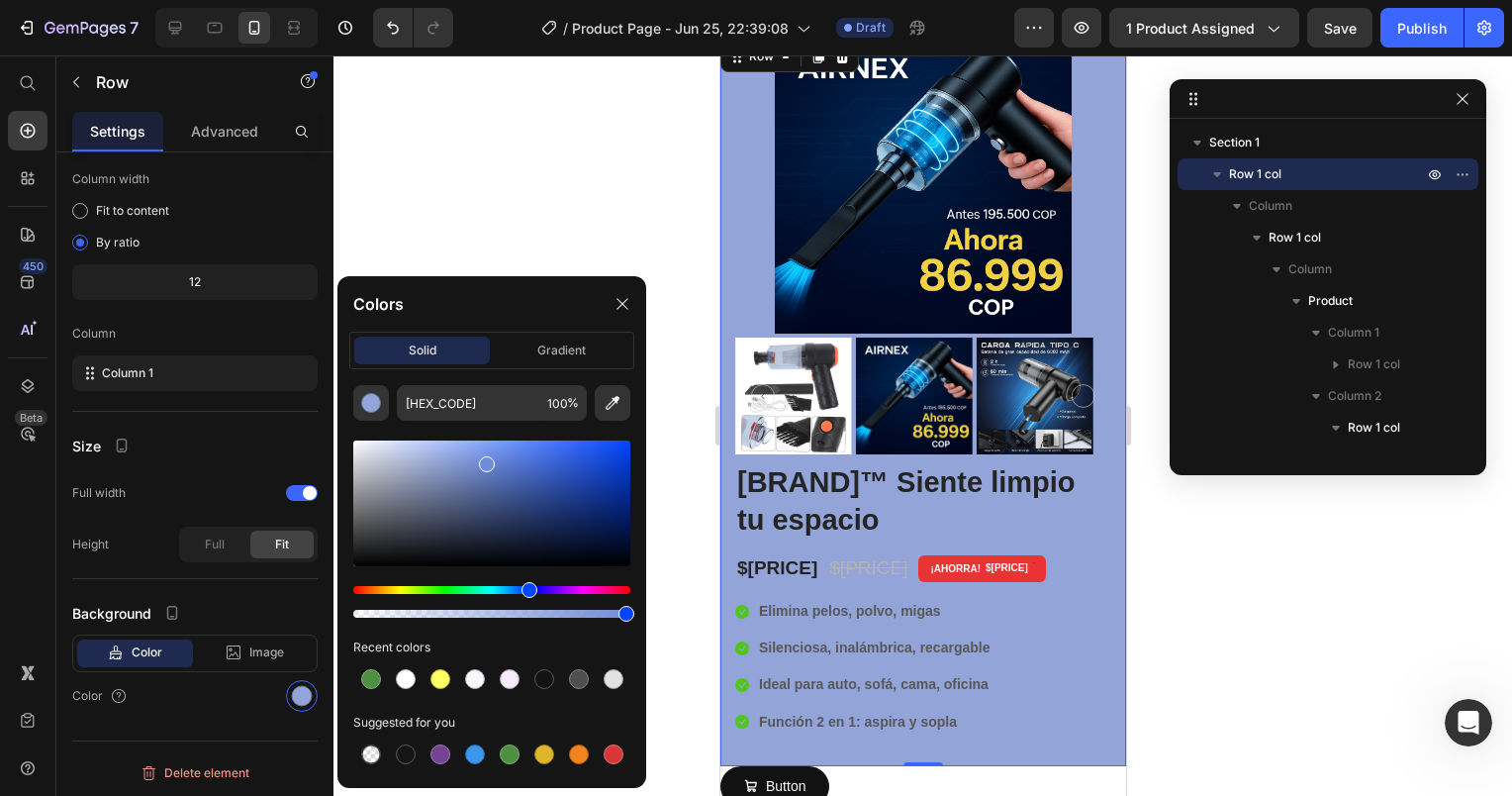 drag, startPoint x: 443, startPoint y: 460, endPoint x: 492, endPoint y: 460, distance: 49 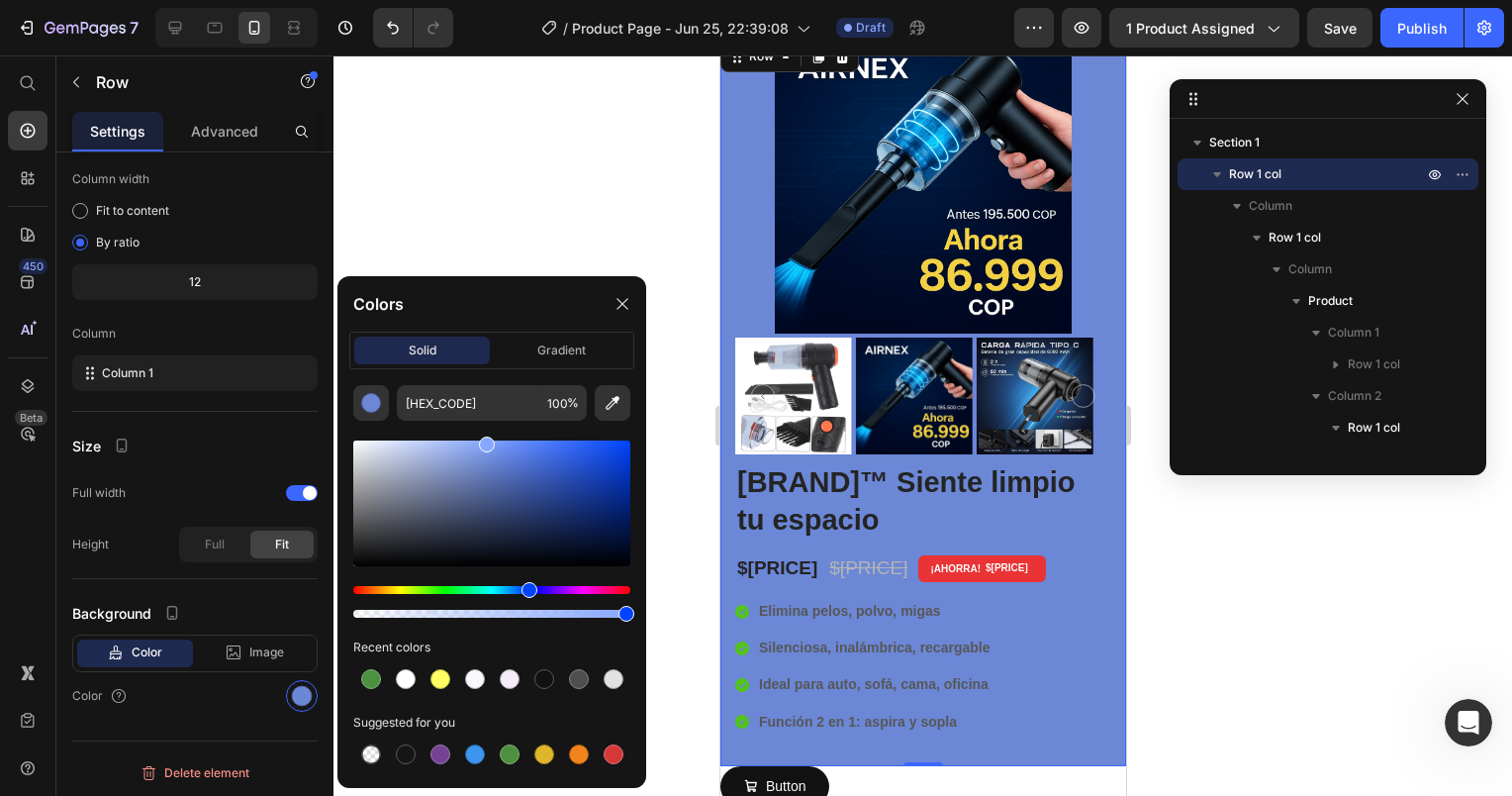 drag, startPoint x: 492, startPoint y: 460, endPoint x: 485, endPoint y: 430, distance: 30.805844 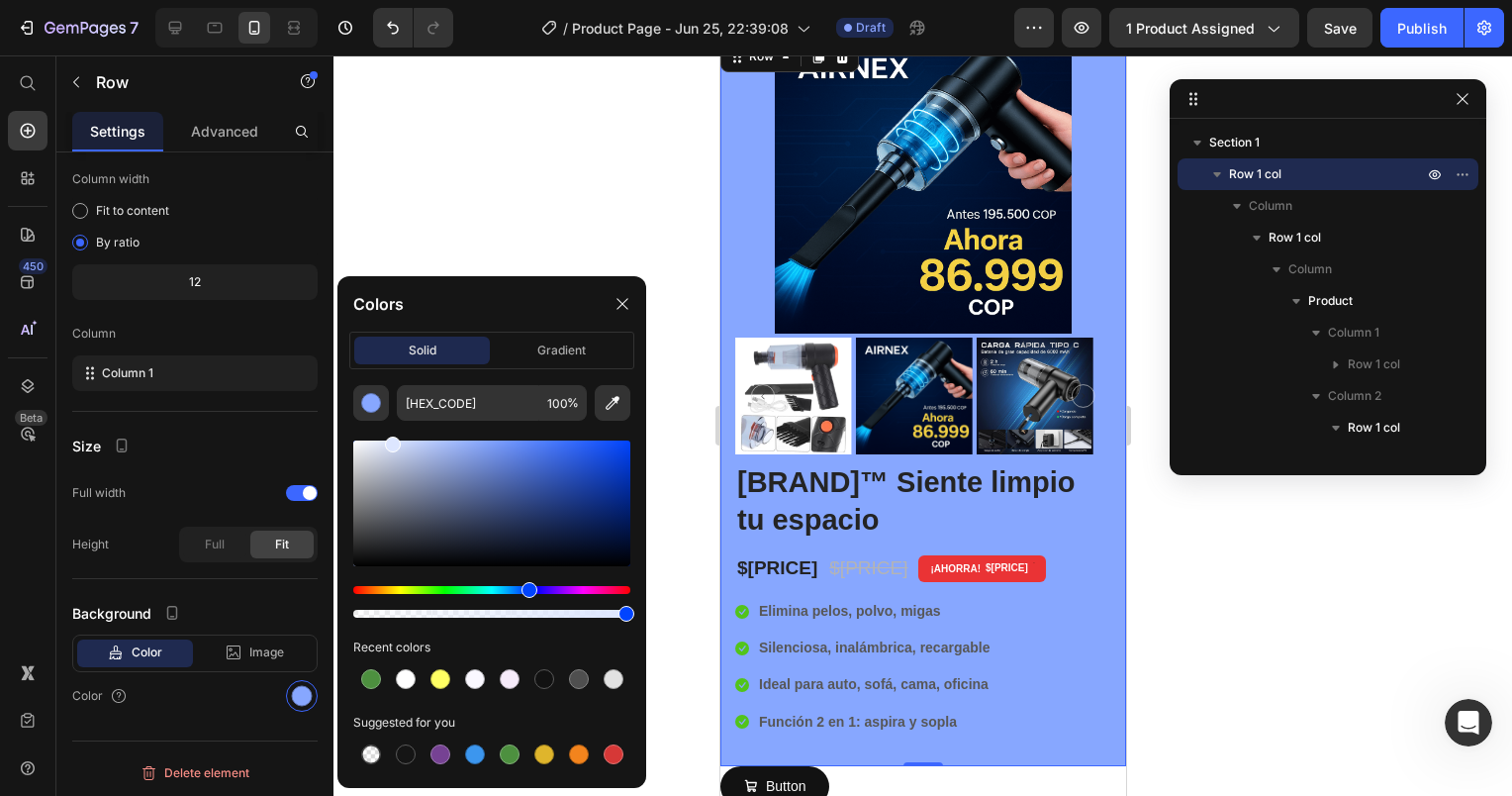 drag, startPoint x: 476, startPoint y: 444, endPoint x: 387, endPoint y: 425, distance: 91.005494 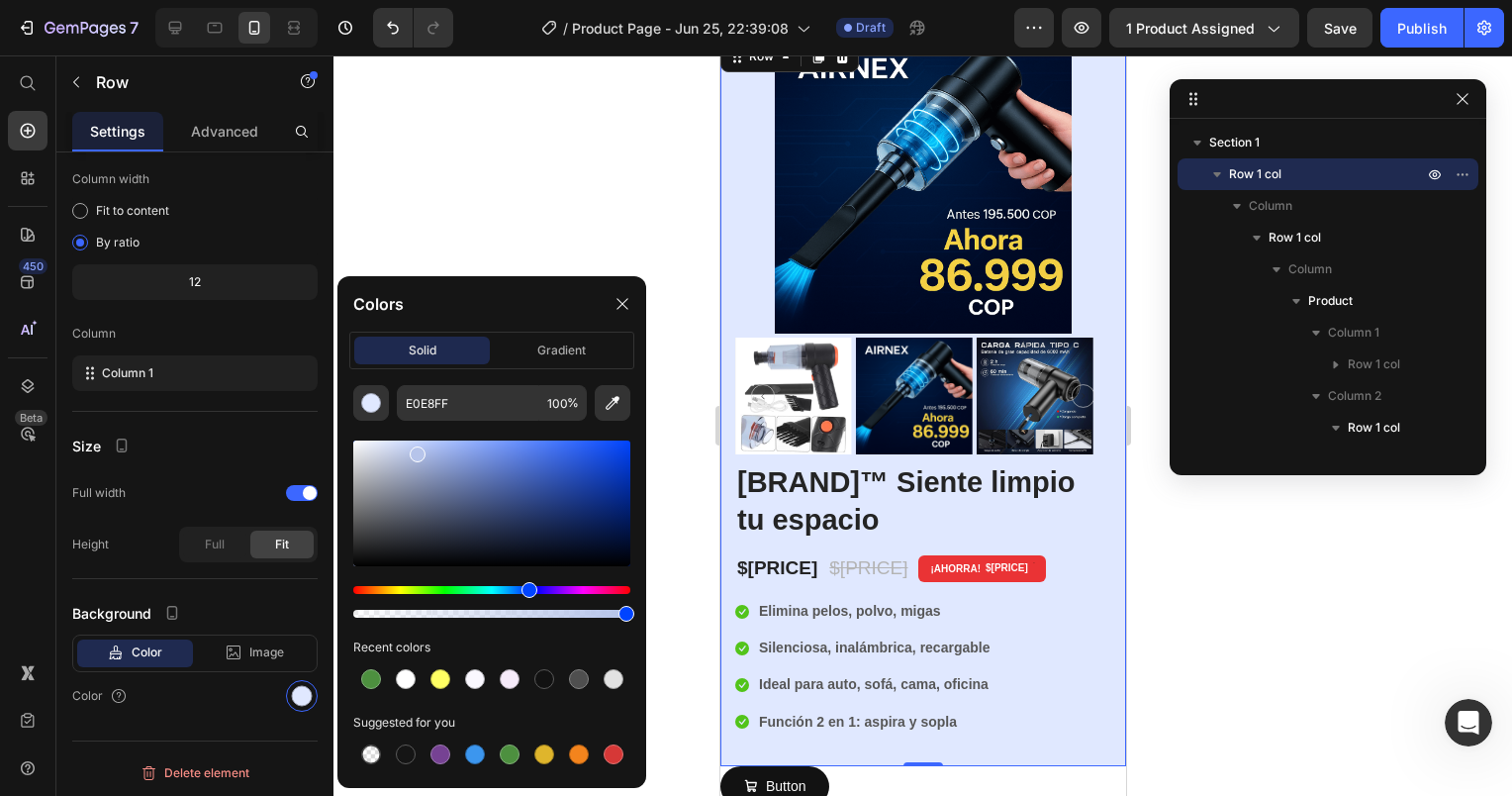 drag, startPoint x: 393, startPoint y: 448, endPoint x: 423, endPoint y: 451, distance: 30.149627 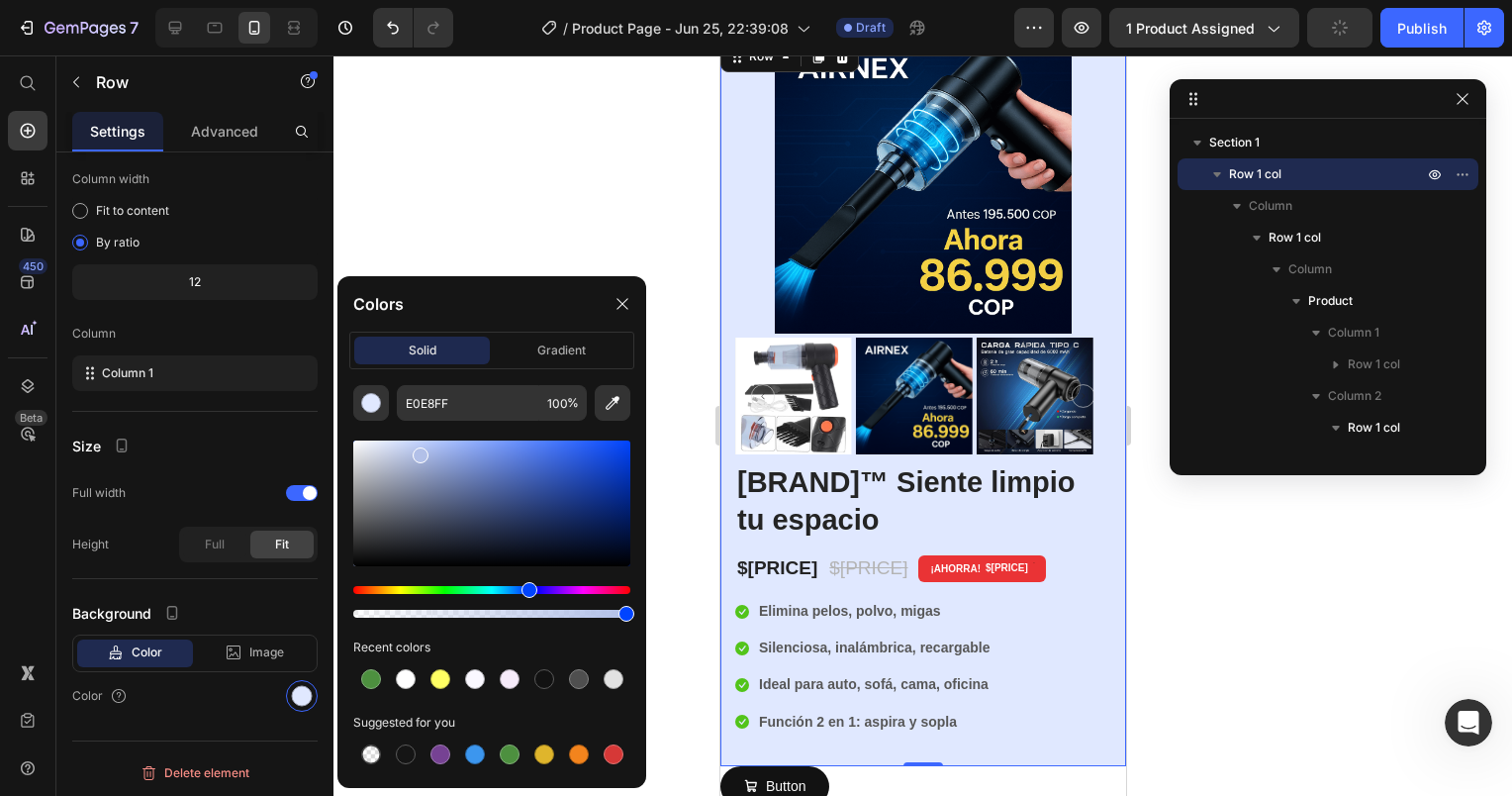 type on "[HEX_CODE]" 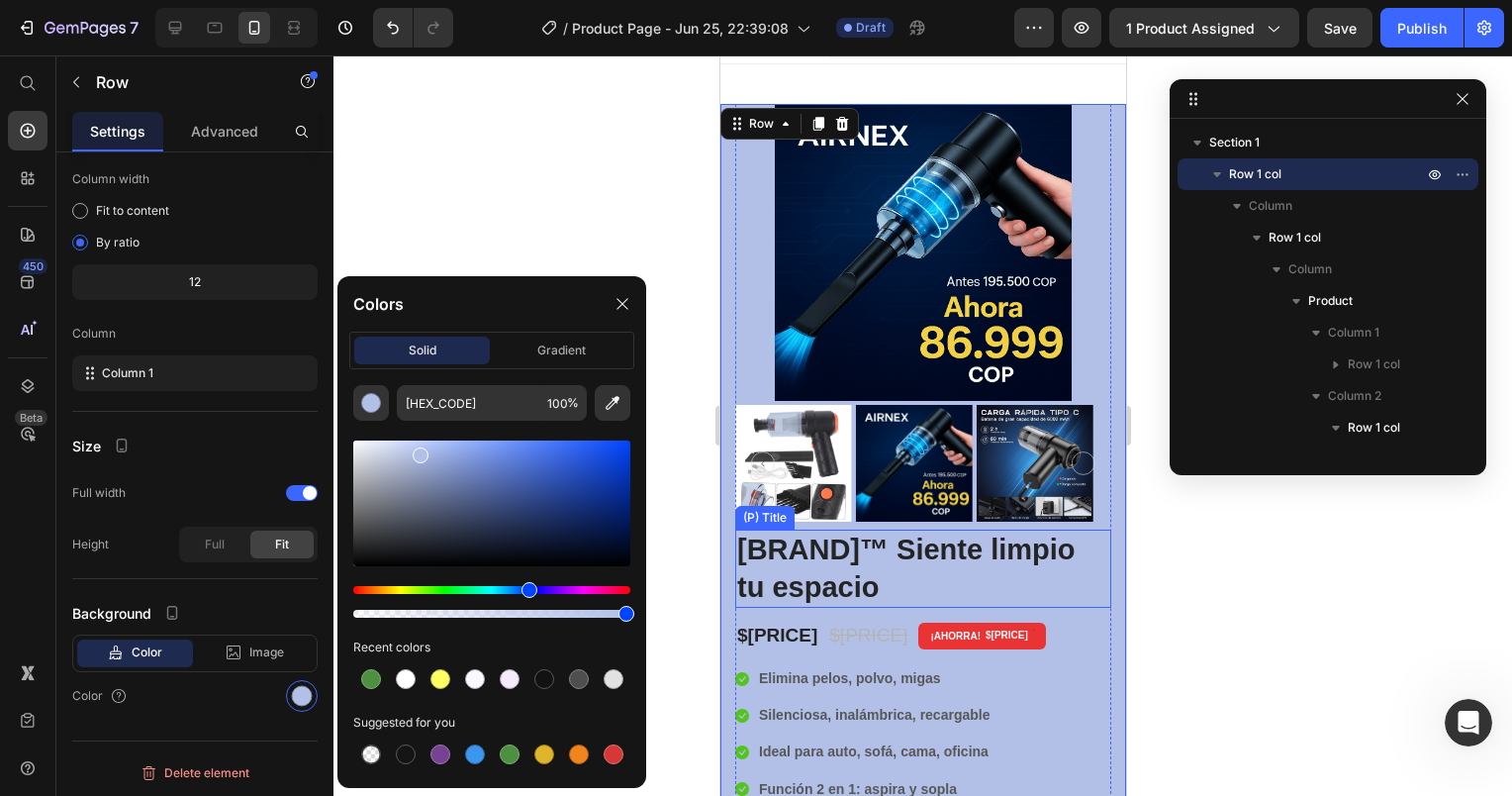 scroll, scrollTop: 0, scrollLeft: 0, axis: both 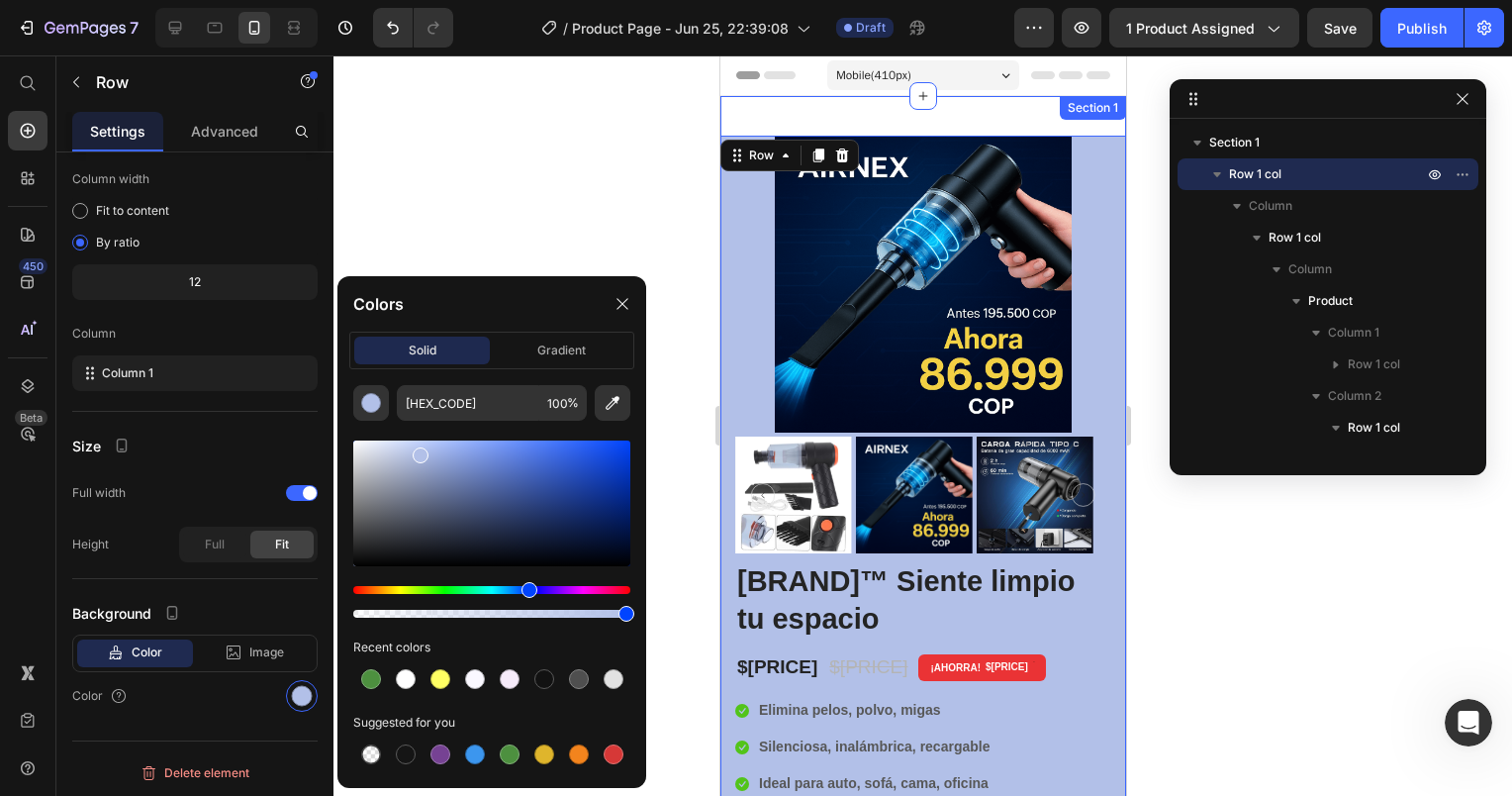 click on "Image Image ¡Envío gratis! Heading En todo México Text block Row Image Garantía de reembolso Heading Bajo las condiciones correctas. Text block Row Row Row (P) Images & Gallery AirNex™ Siente limpio tu espacio (P) Title Icon Icon Icon Icon Icon Icon List Hoz 6000+ Clients satisfaits Text block Row Icon Mejora inmediata de la elasticidad cutánea. Text block Icon Reducción visible de la papada y arrugas. Text block Icon Relajación muscular en cara, cuello y hombros. Text block Icon Piel más luminosa , tersa y tonificada . Text block Icon List $86.999,00 (P) Price $158.000,00 (P) Price ¡AHORRA! $71.001,00 Product Tag Row Icon Elimina pelos, polvo, migas Text block Icon Silenciosa, inalámbrica, recargable Text block Icon Ideal para auto, sofá, cama, oficina Text block Icon Image" at bounding box center (922, 501) 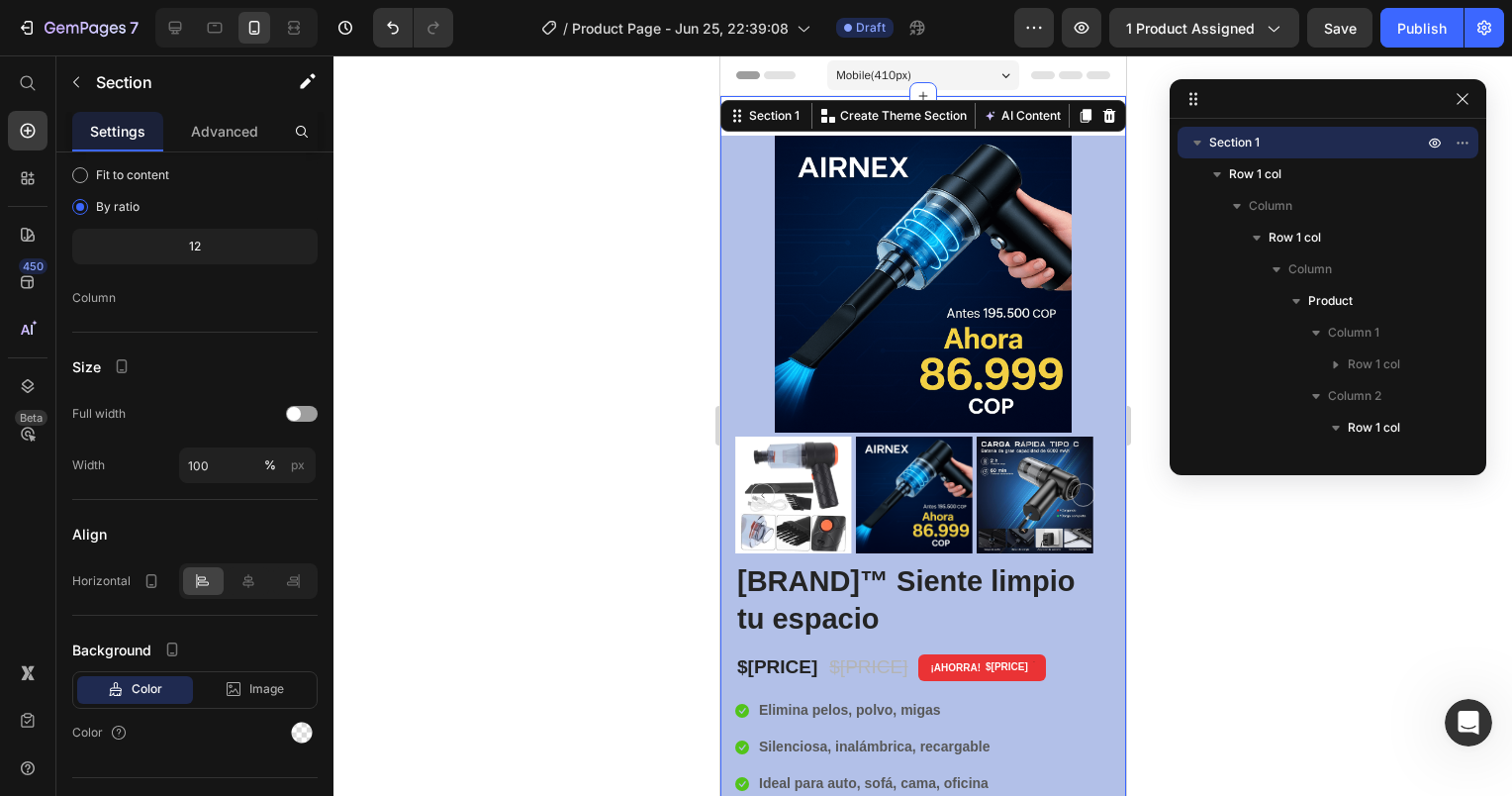 scroll, scrollTop: 0, scrollLeft: 0, axis: both 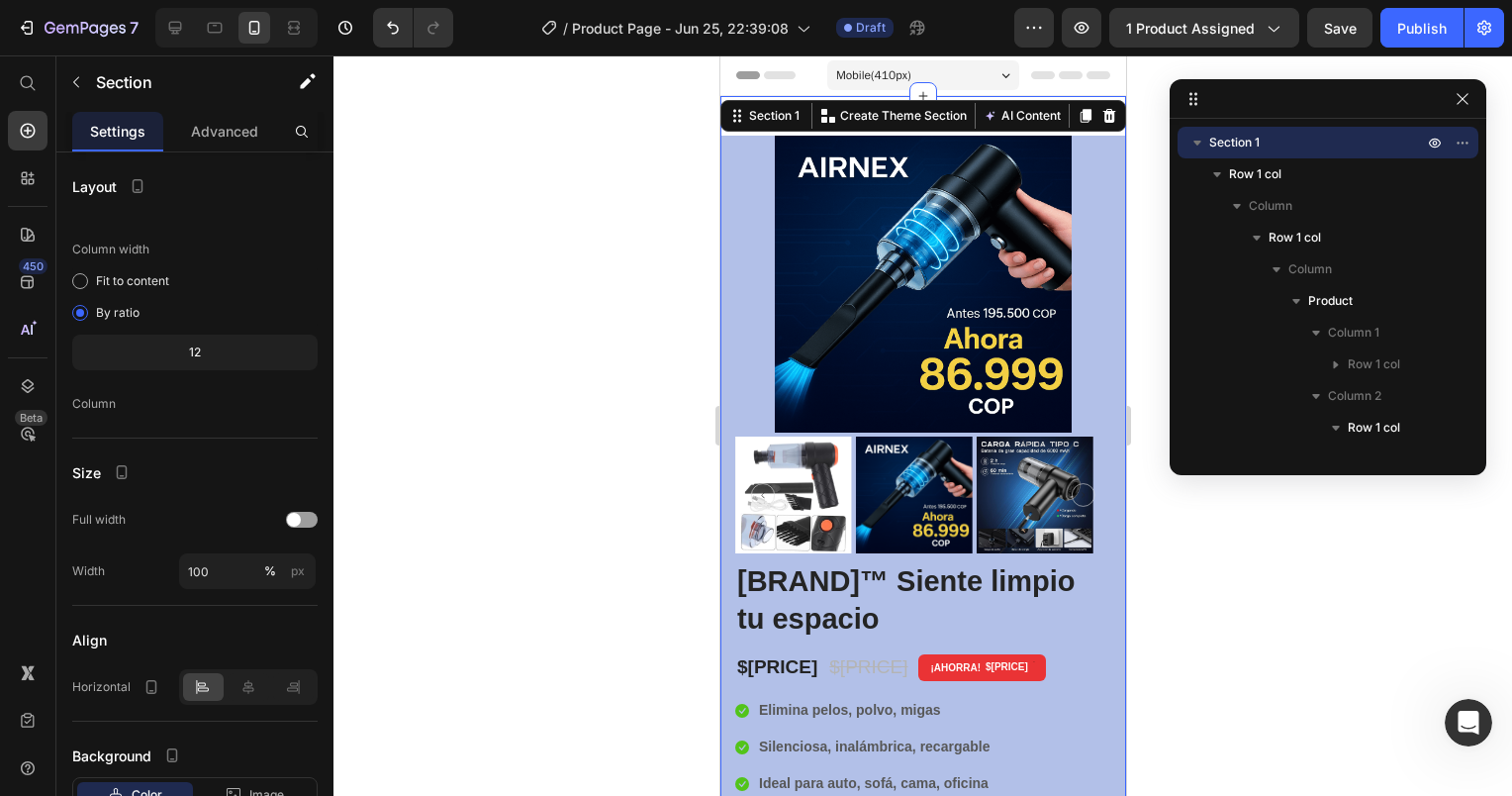 click 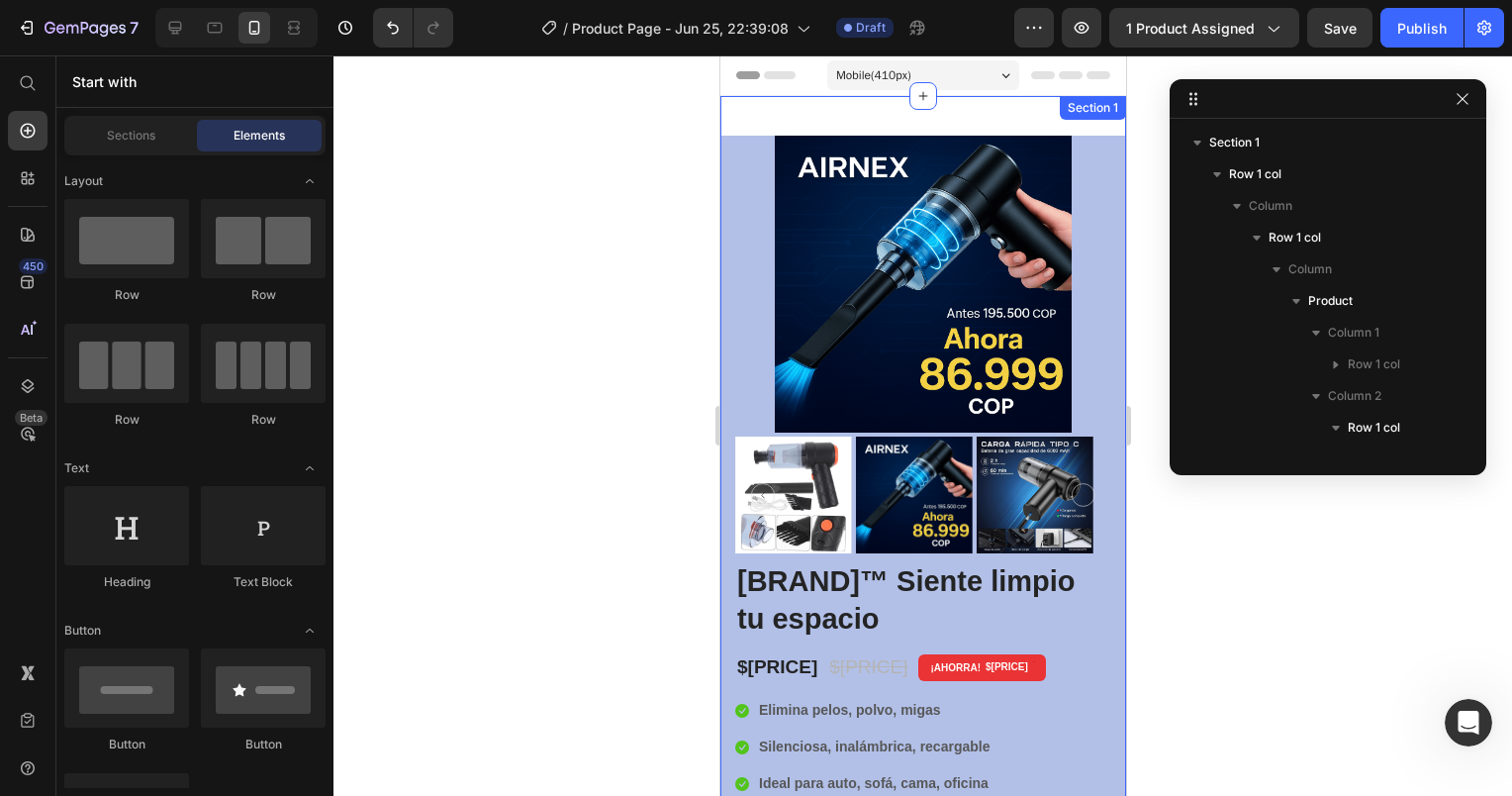 click on "Image Image ¡Envío gratis! Heading En todo México Text block Row Image Garantía de reembolso Heading Bajo las condiciones correctas. Text block Row Row Row (P) Images & Gallery AirNex™ Siente limpio tu espacio (P) Title Icon Icon Icon Icon Icon Icon List Hoz 6000+ Clients satisfaits Text block Row Icon Mejora inmediata de la elasticidad cutánea. Text block Icon Reducción visible de la papada y arrugas. Text block Icon Relajación muscular en cara, cuello y hombros. Text block Icon Piel más luminosa , tersa y tonificada . Text block Icon List $86.999,00 (P) Price $158.000,00 (P) Price ¡AHORRA! $71.001,00 Product Tag Row Icon Elimina pelos, polvo, migas Text block Icon Silenciosa, inalámbrica, recargable Text block Icon Ideal para auto, sofá, cama, oficina Text block Icon Image" at bounding box center [922, 501] 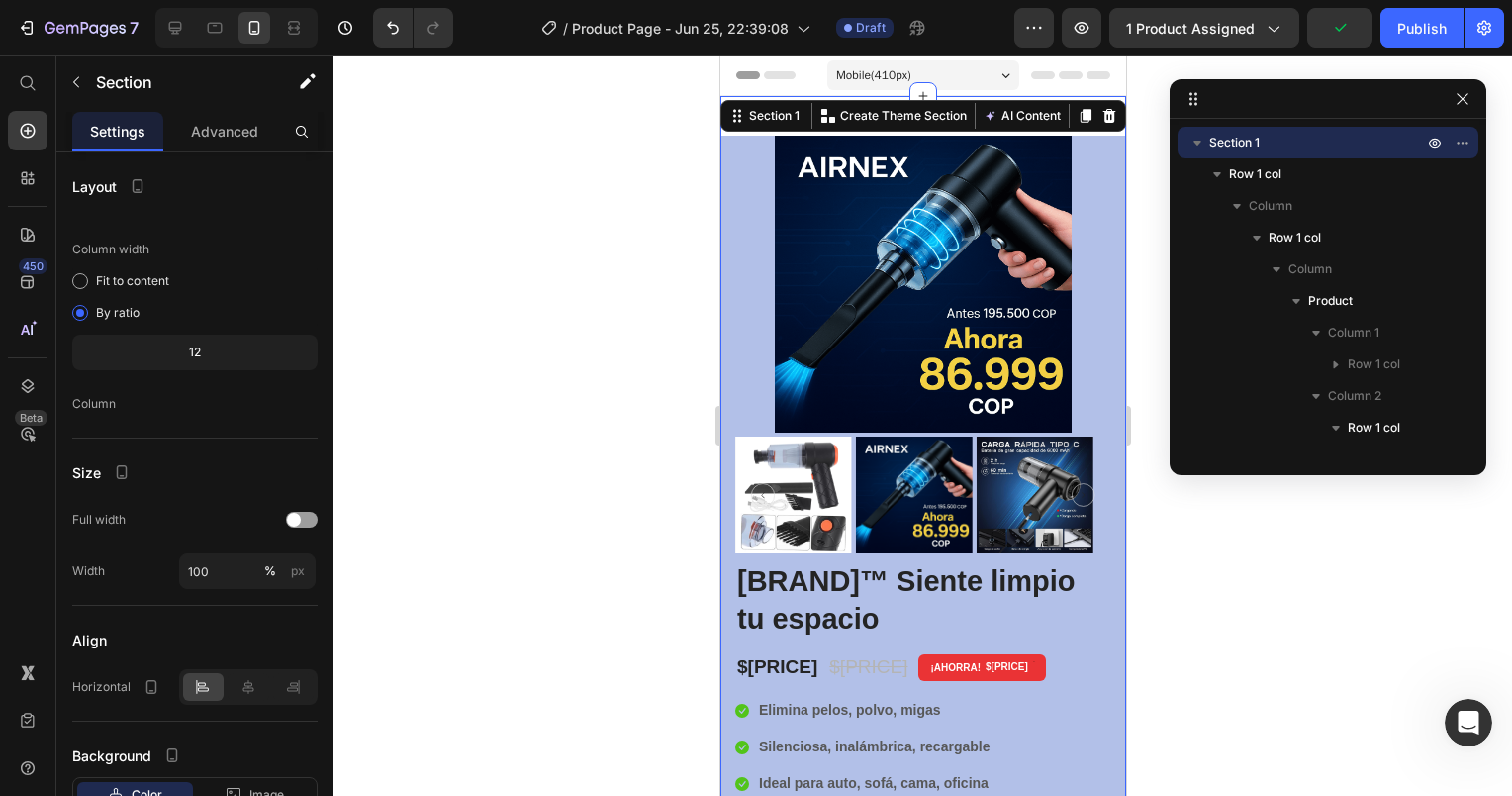 click 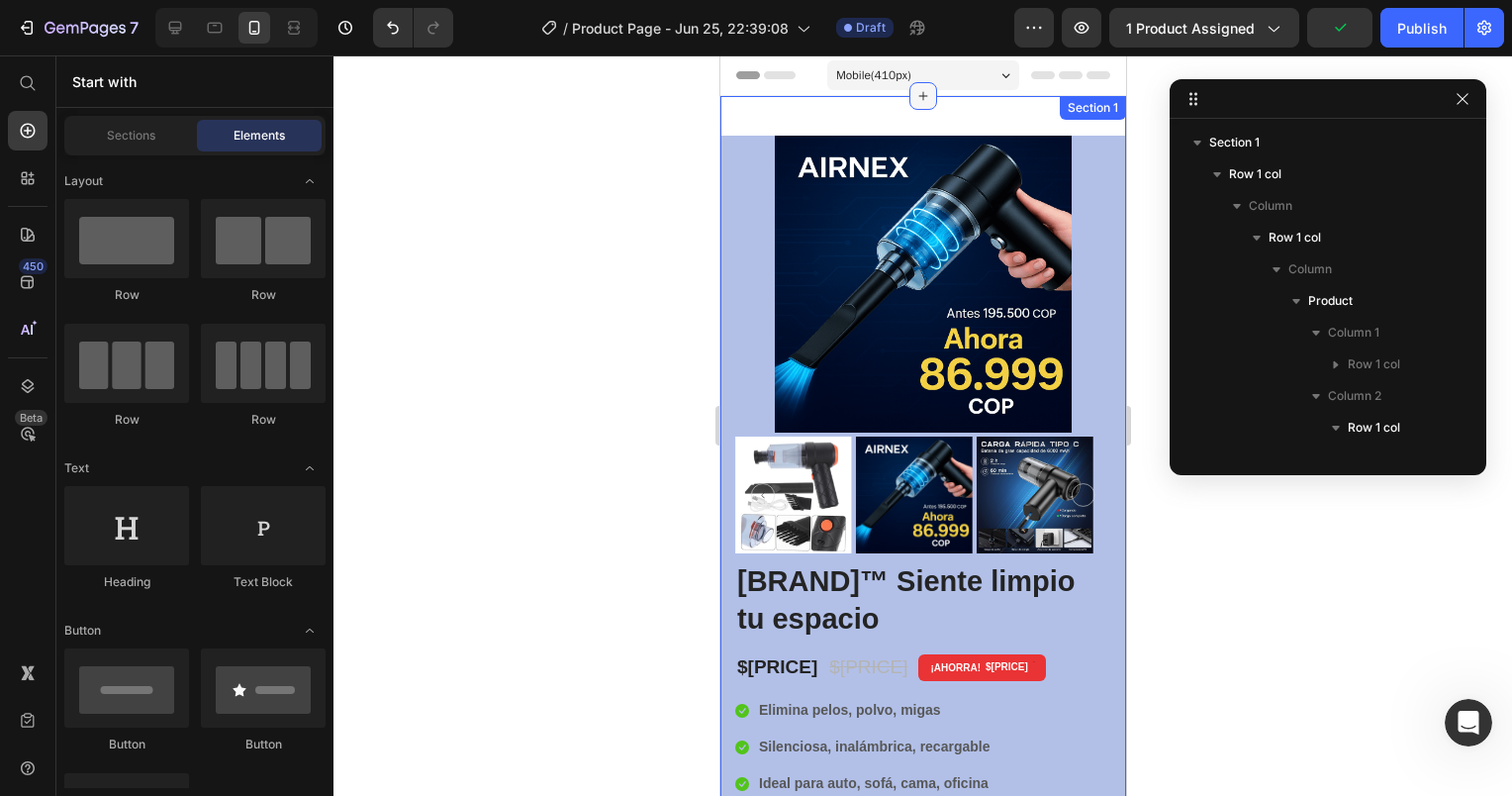 click 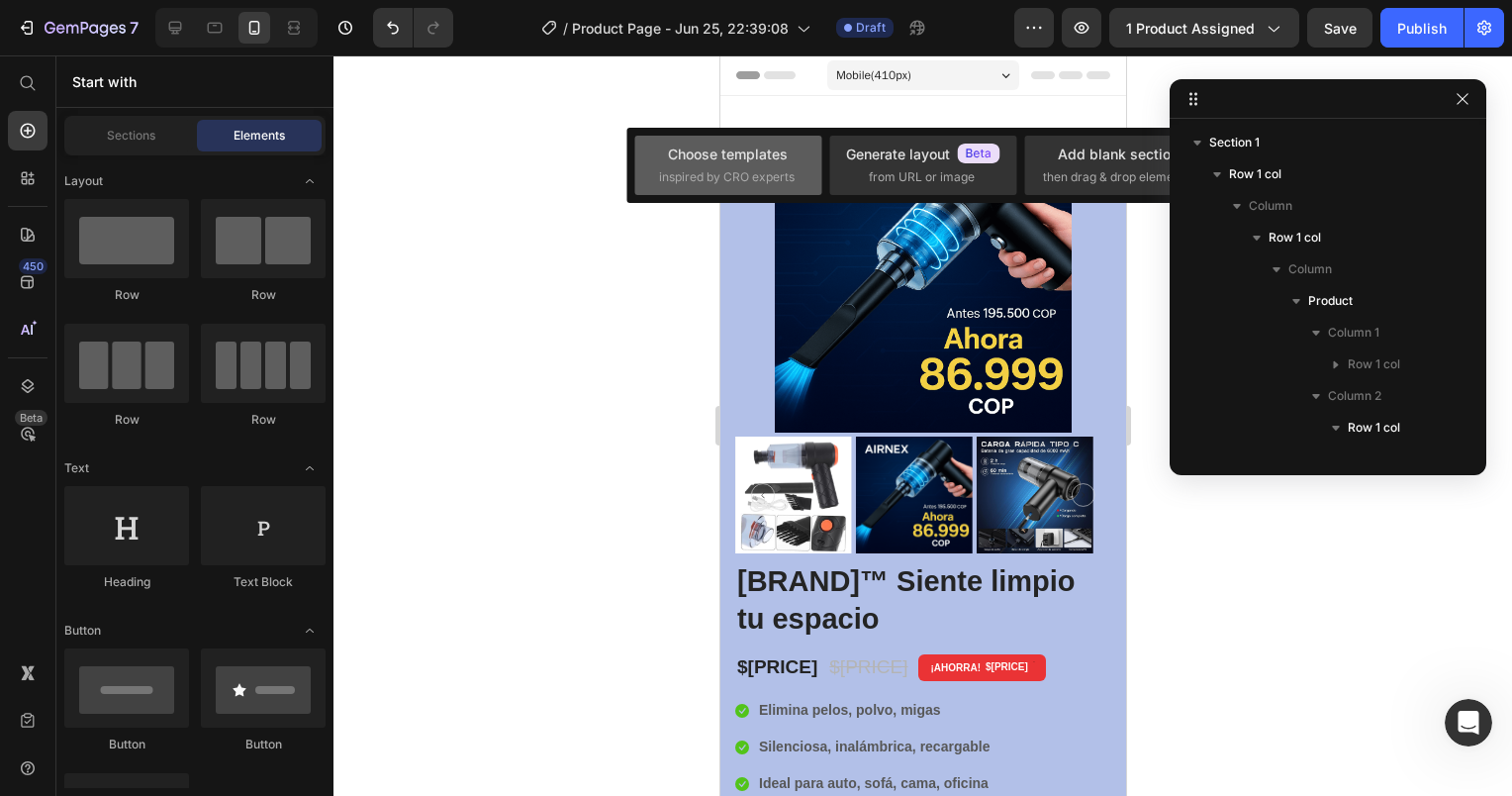 click on "inspired by CRO experts" at bounding box center [726, 177] 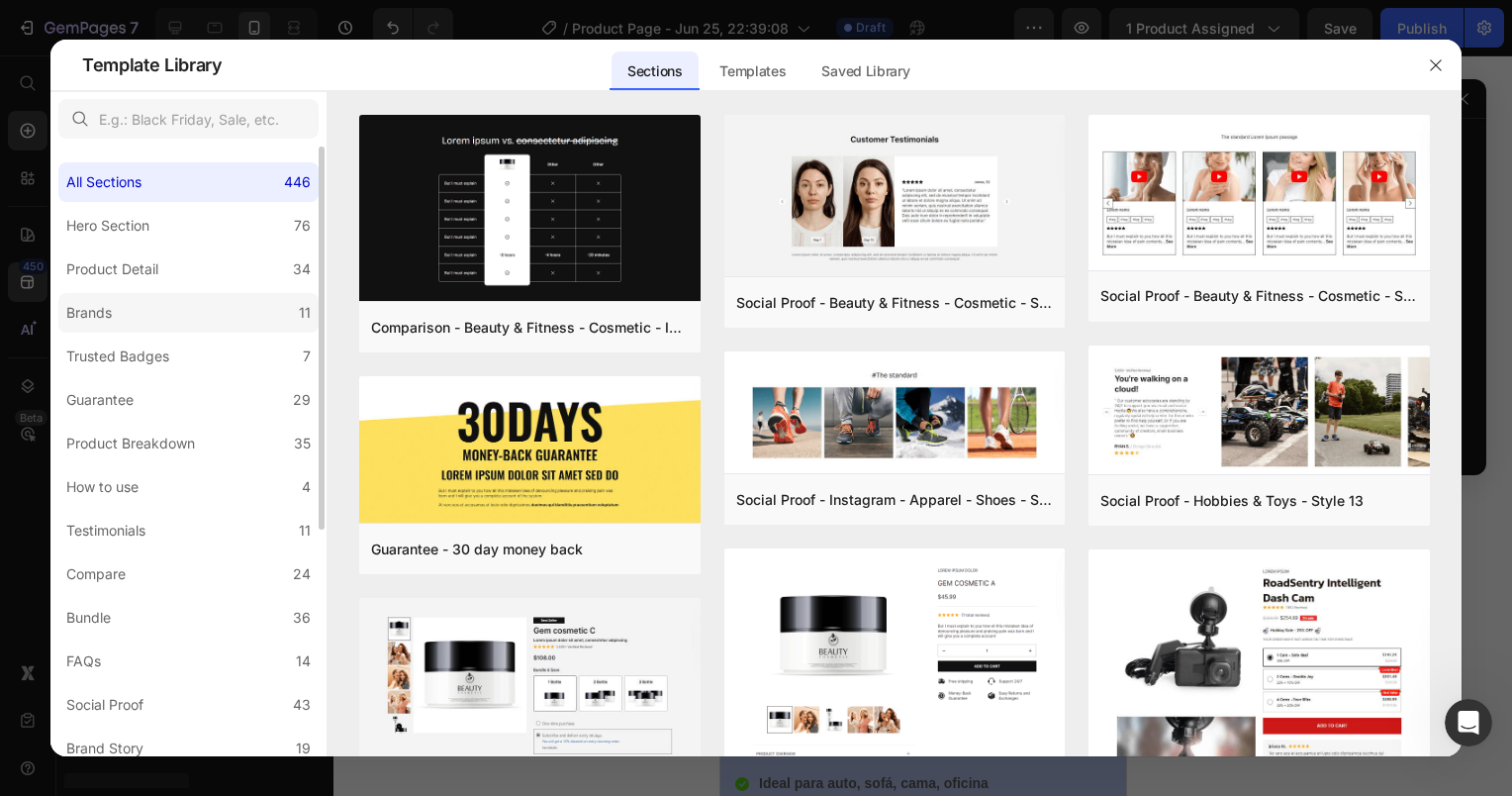 click on "Brands 11" 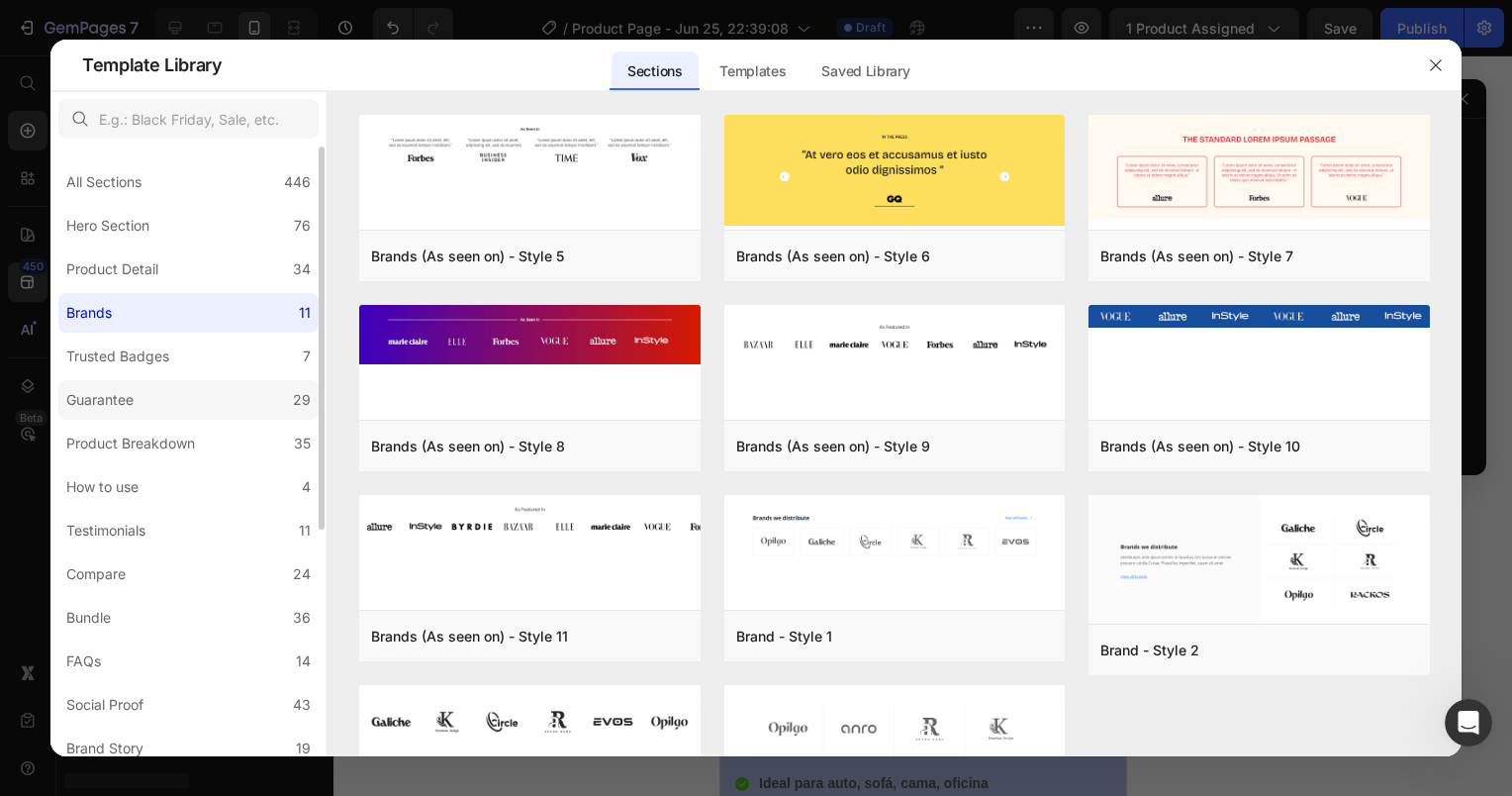 click on "Guarantee 29" 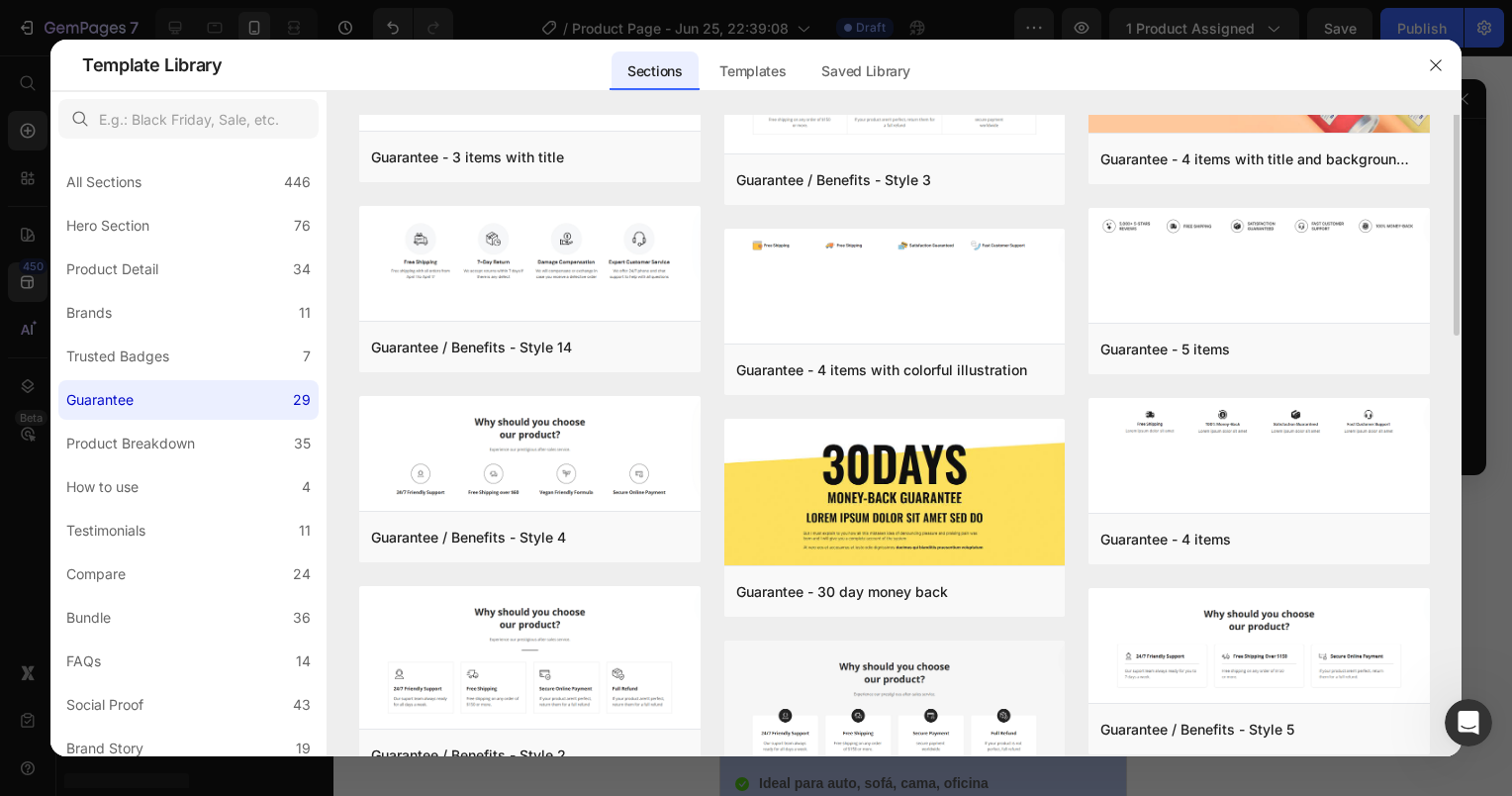 scroll, scrollTop: 0, scrollLeft: 0, axis: both 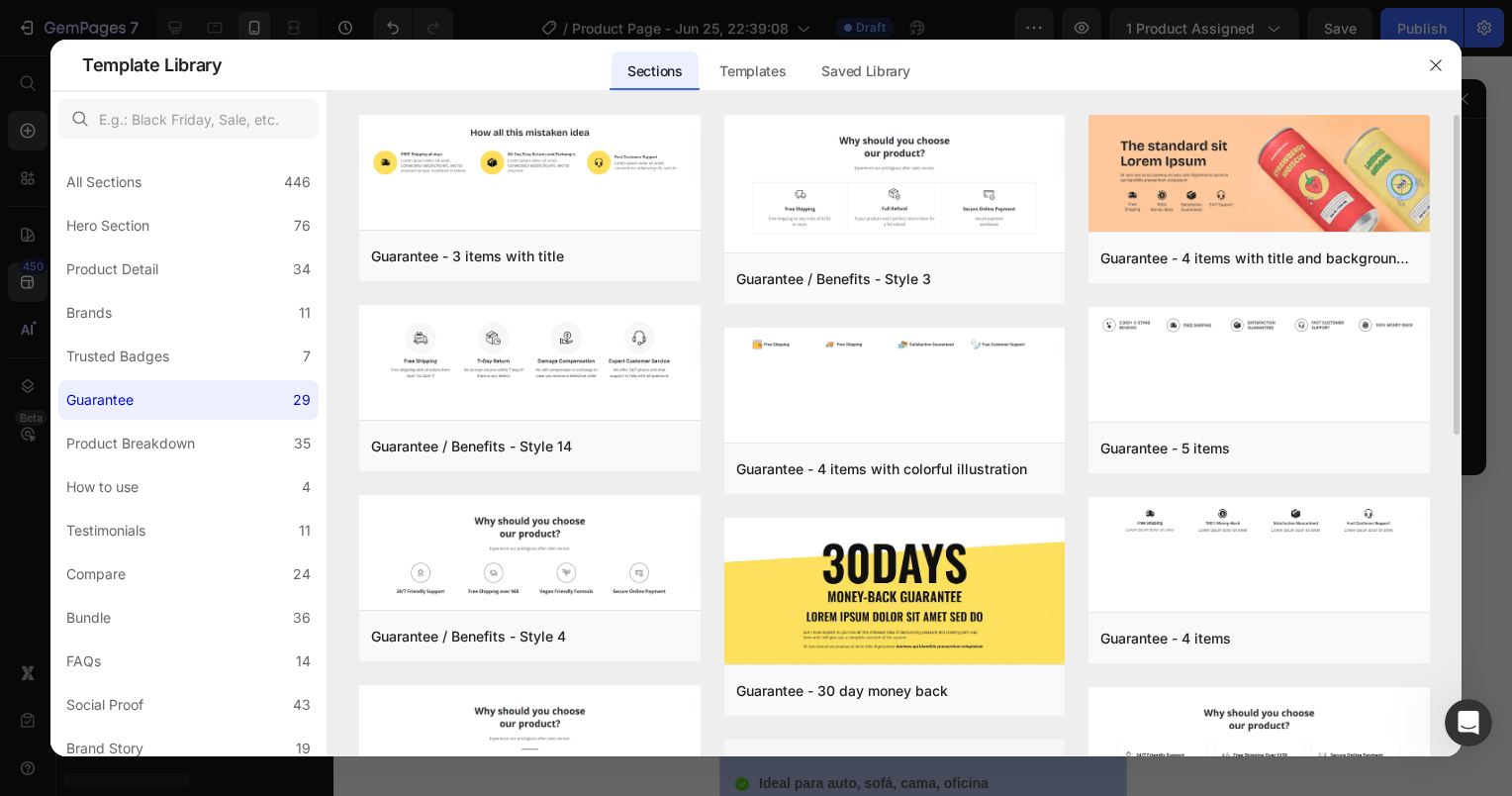 click at bounding box center [895, 387] 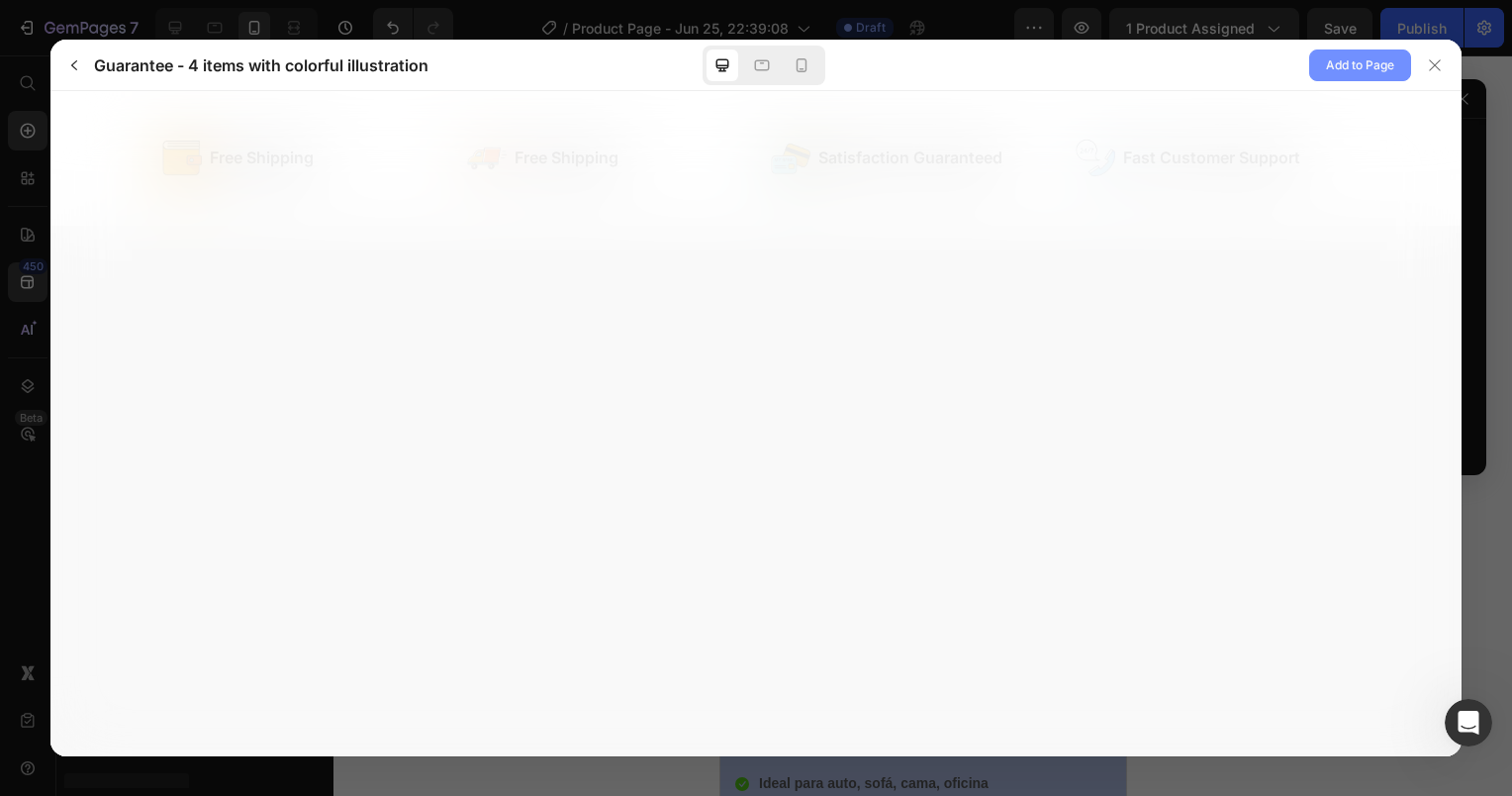 scroll, scrollTop: 0, scrollLeft: 0, axis: both 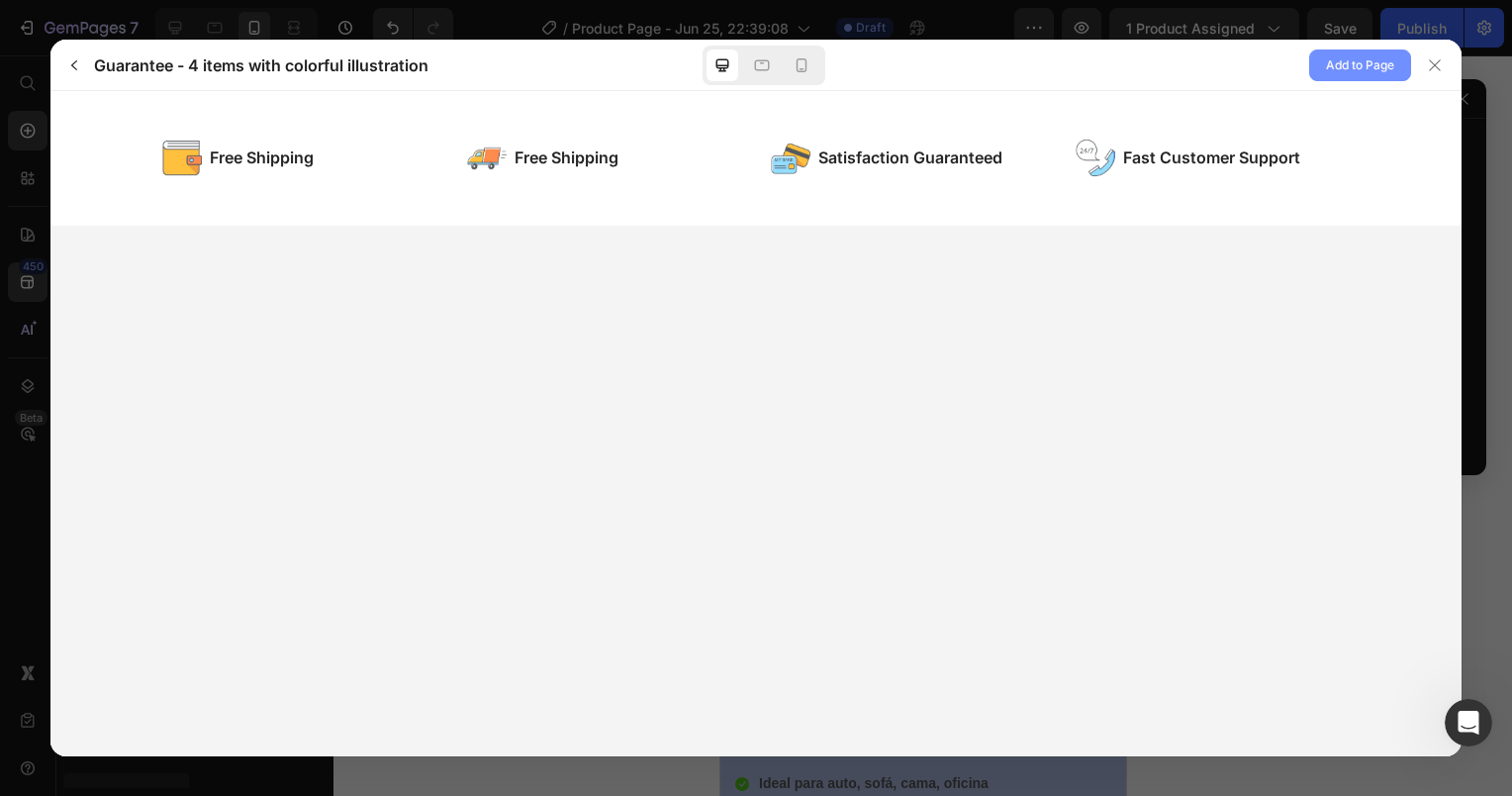click on "Add to Page" 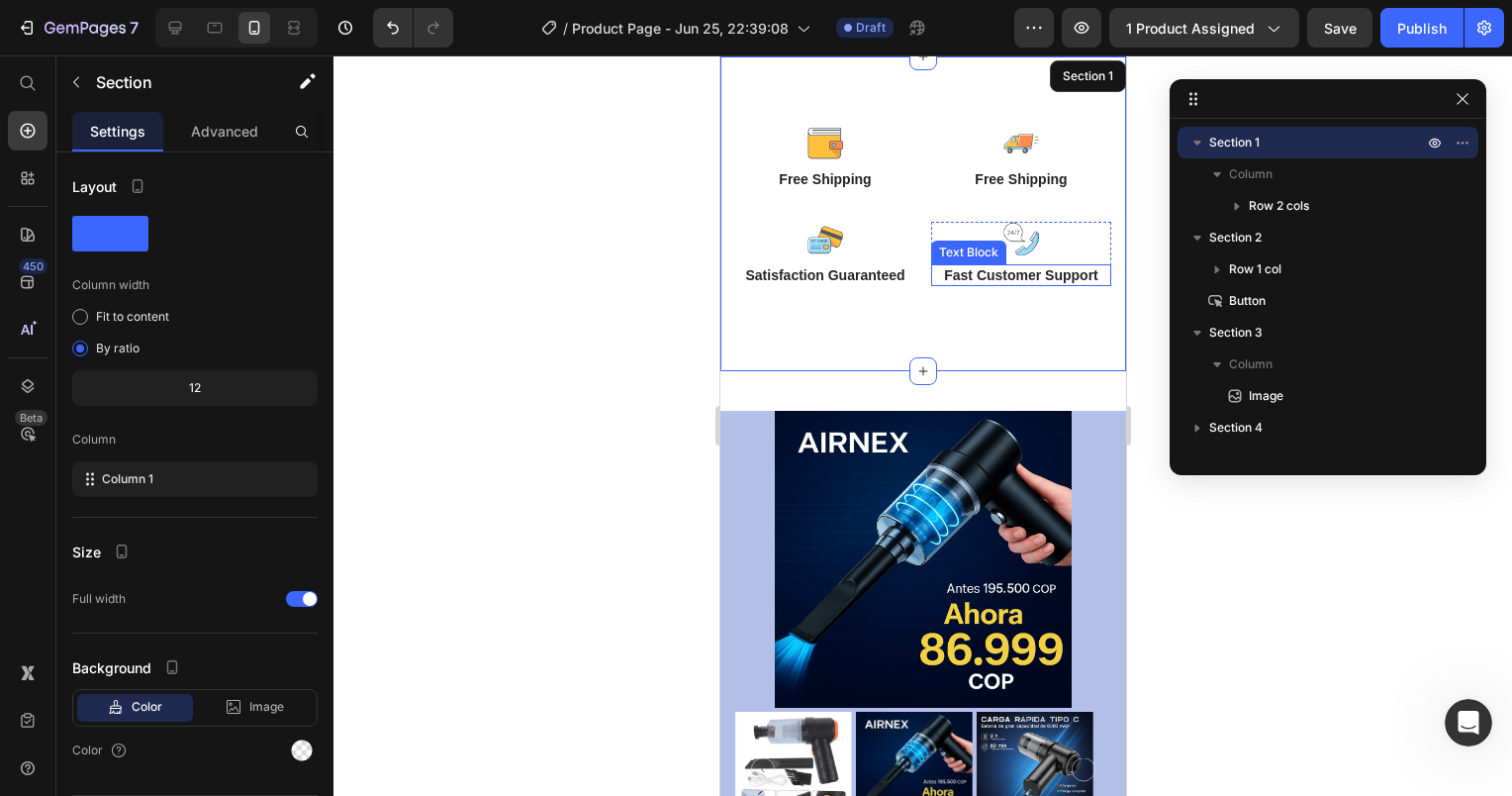 scroll, scrollTop: 0, scrollLeft: 0, axis: both 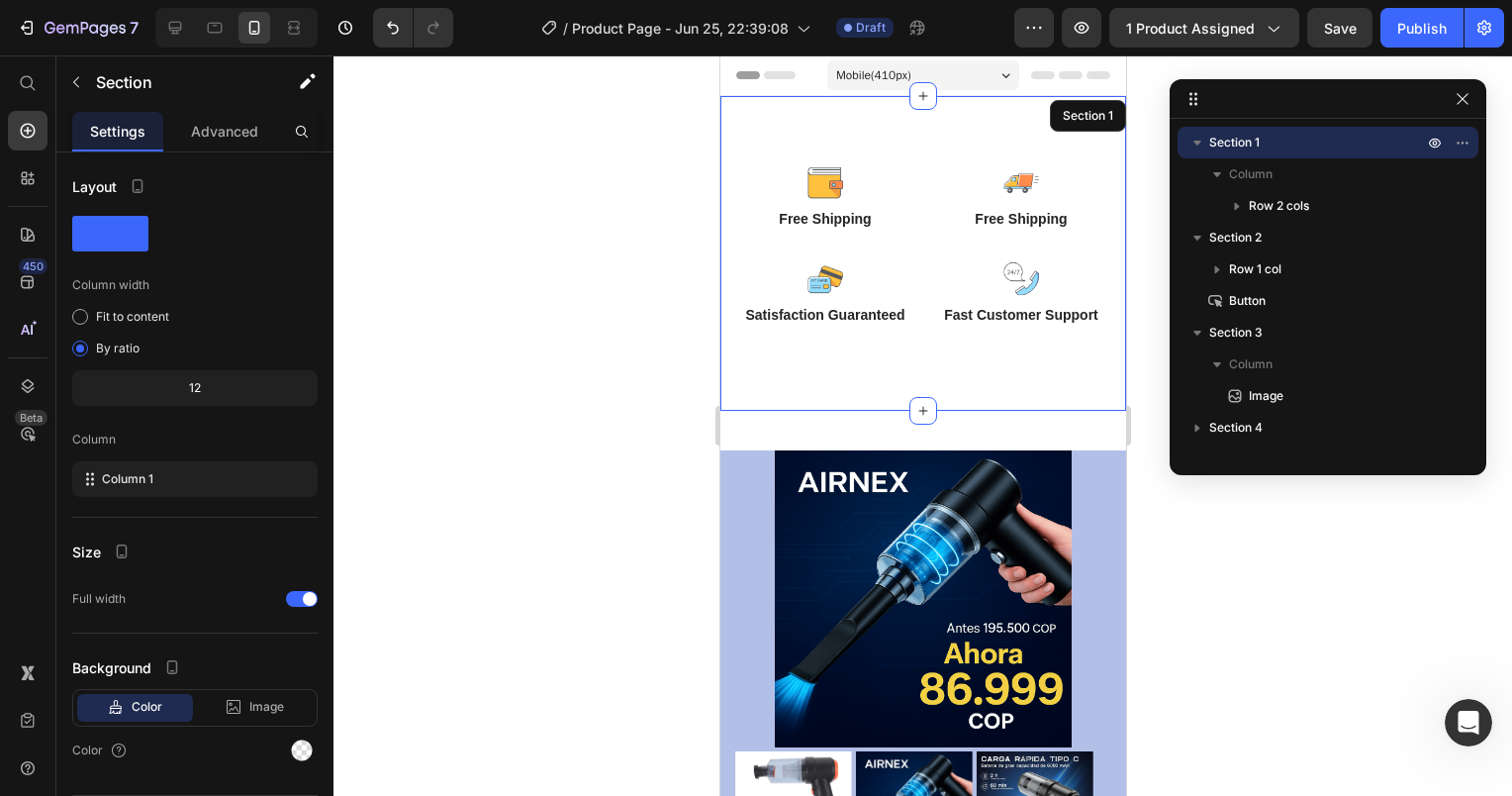click on "Image Free Shipping Text Block Row Image Free Shipping Text Block Row Row Image Satisfaction Guaranteed Text Block Row Image Fast Customer Support Text Block Row Row Row Section 1" at bounding box center (922, 253) 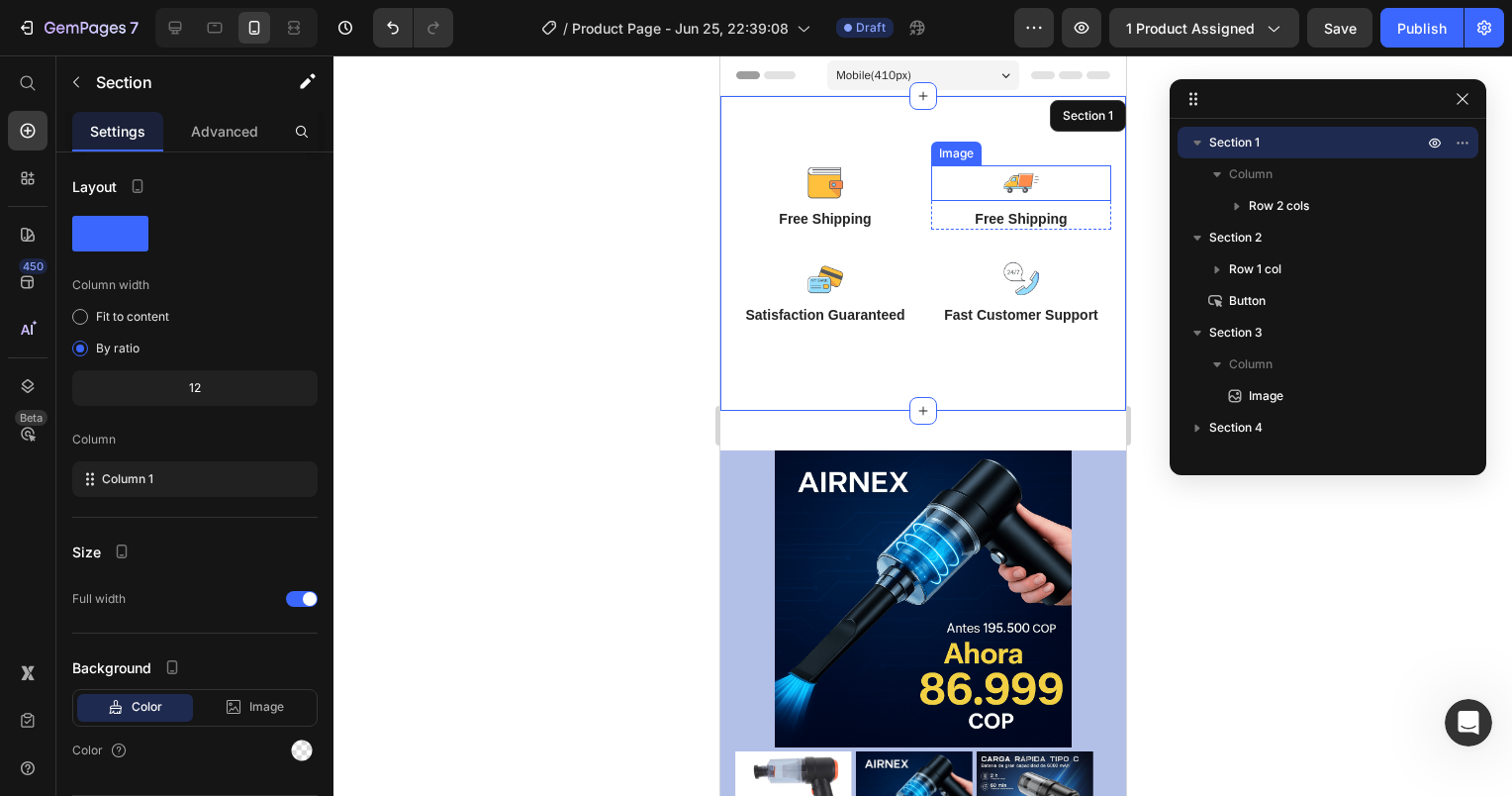 click at bounding box center [824, 183] 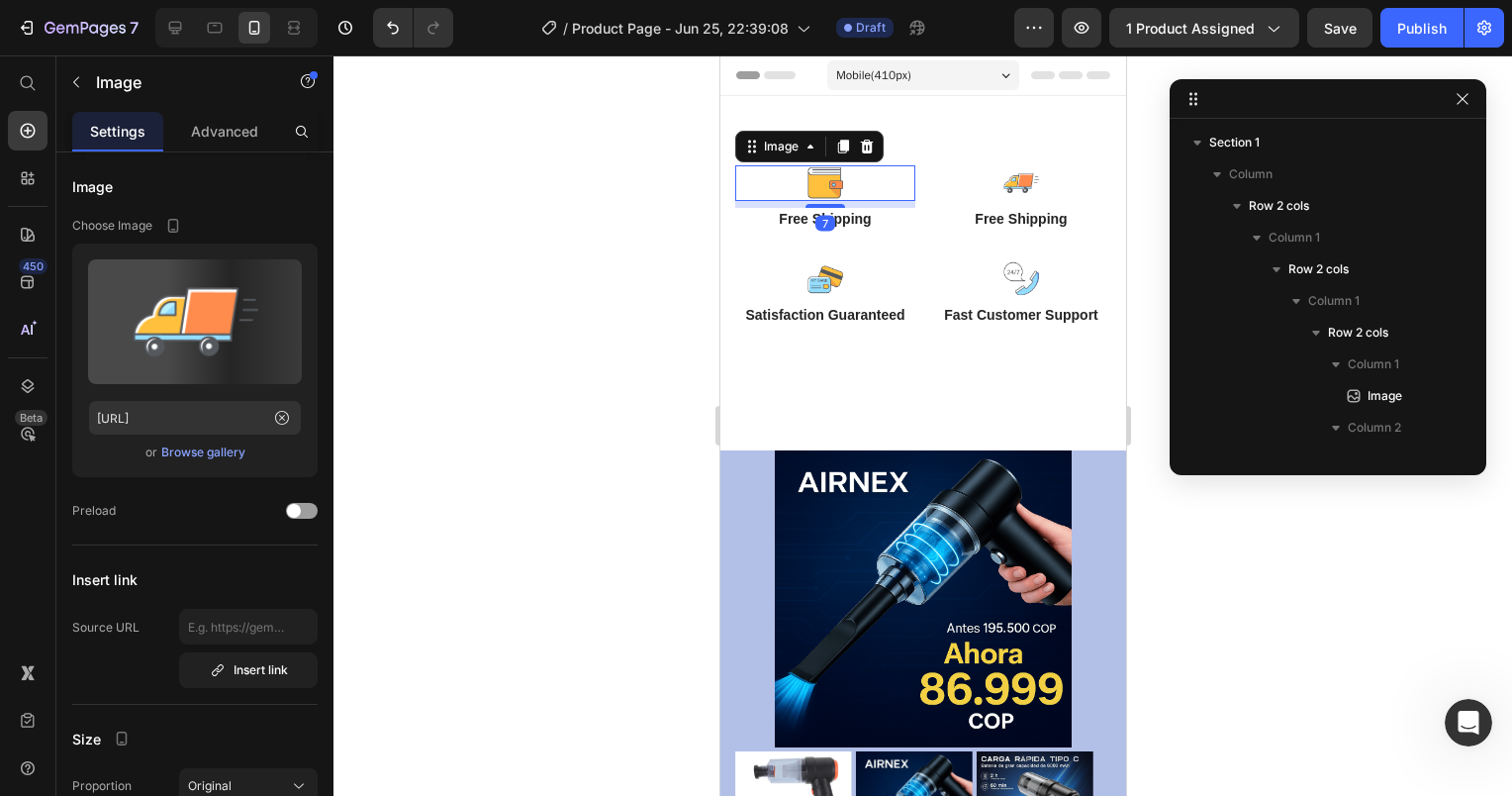 click at bounding box center (1020, 183) 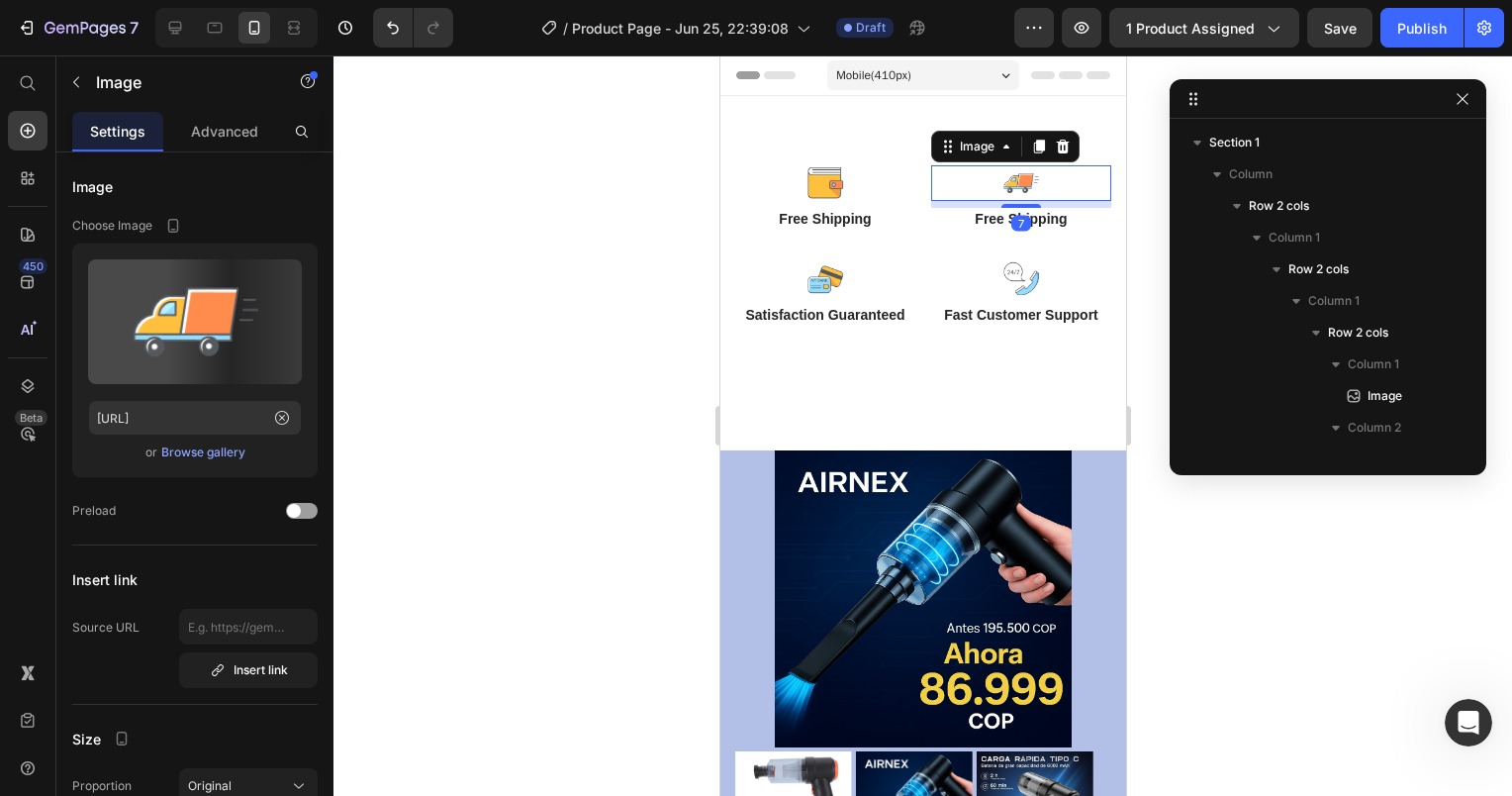 scroll, scrollTop: 311, scrollLeft: 0, axis: vertical 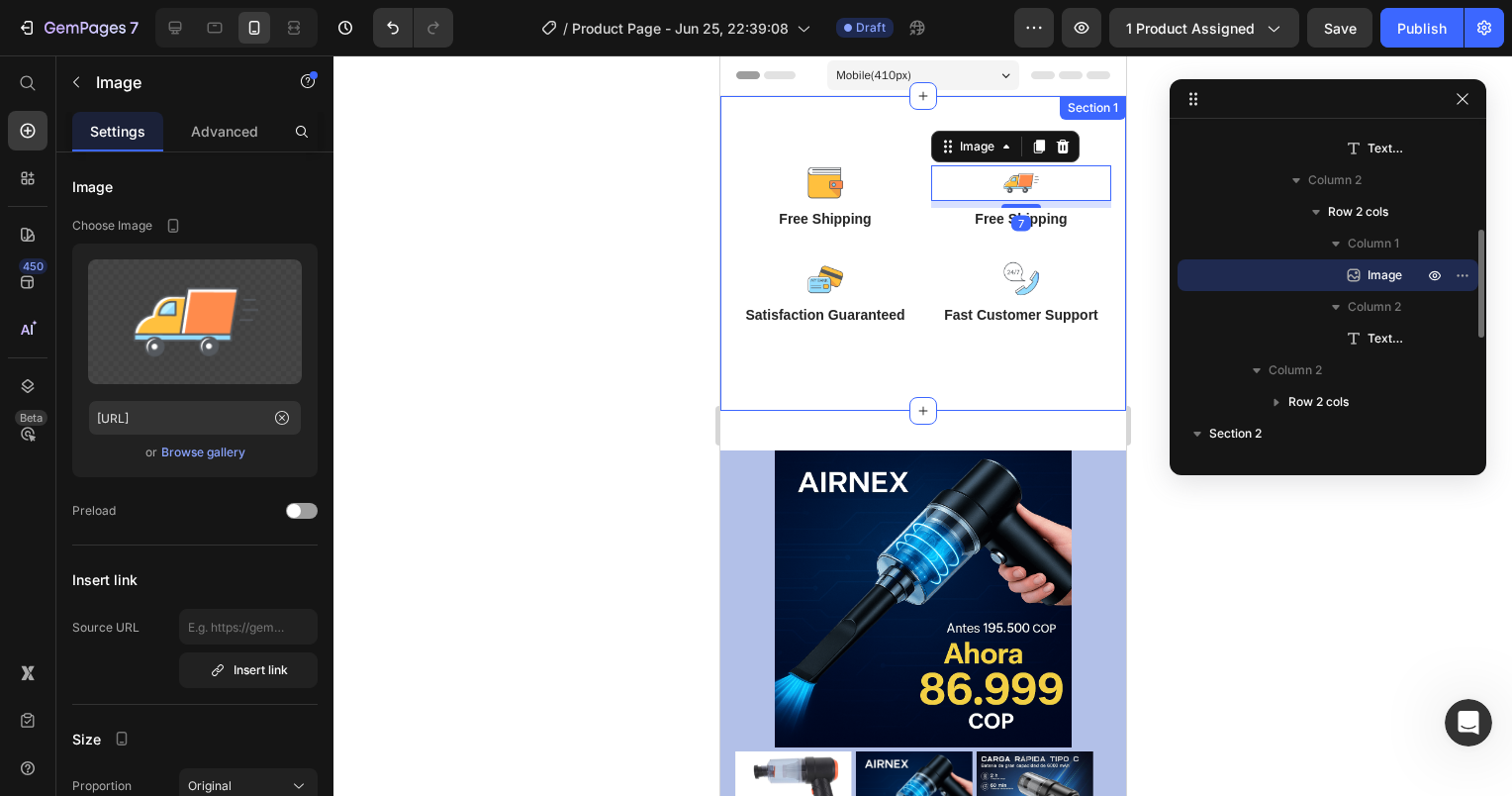 click on "Image Free Shipping Text Block Row Image   7 Free Shipping Text Block Row Row Image Satisfaction Guaranteed Text Block Row Image Fast Customer Support Text Block Row Row Row Section 1" at bounding box center (922, 253) 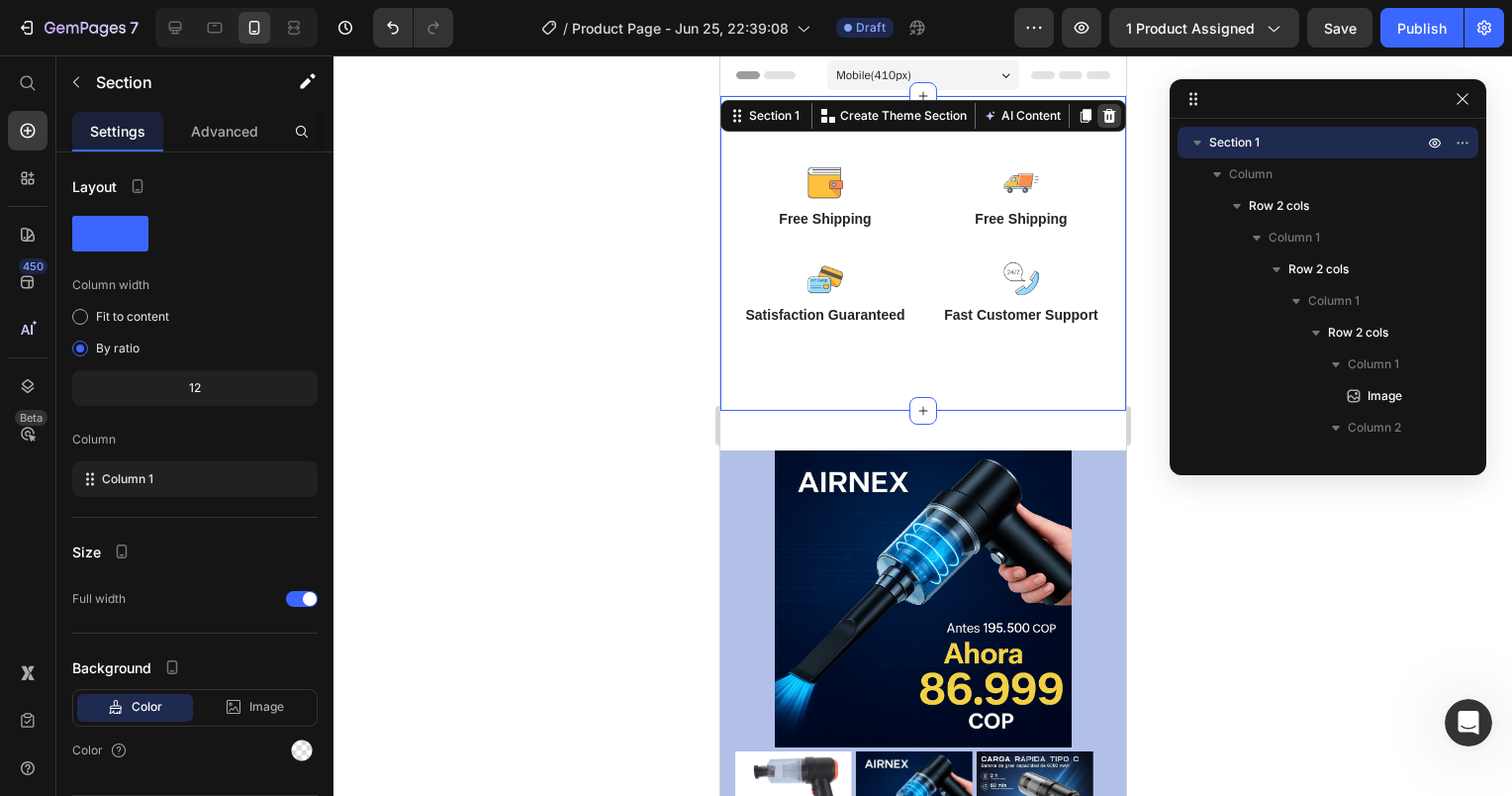 click 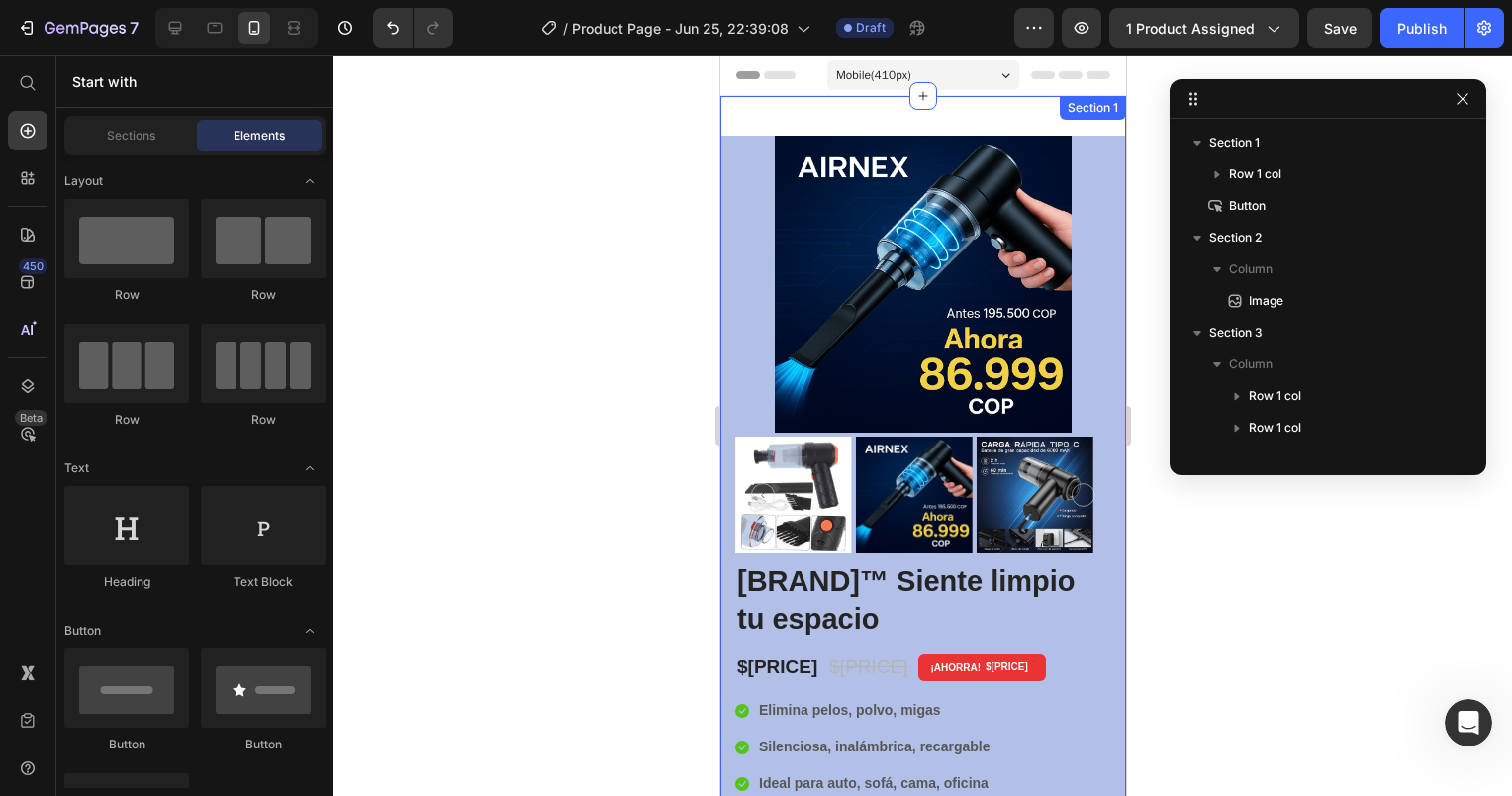 click on "Image Image ¡Envío gratis! Heading En todo México Text block Row Image Garantía de reembolso Heading Bajo las condiciones correctas. Text block Row Row Row (P) Images & Gallery AirNex™ Siente limpio tu espacio (P) Title Icon Icon Icon Icon Icon Icon List Hoz 6000+ Clients satisfaits Text block Row Icon Mejora inmediata de la elasticidad cutánea. Text block Icon Reducción visible de la papada y arrugas. Text block Icon Relajación muscular en cara, cuello y hombros. Text block Icon Piel más luminosa , tersa y tonificada . Text block Icon List $86.999,00 (P) Price $158.000,00 (P) Price ¡AHORRA! $71.001,00 Product Tag Row Icon Elimina pelos, polvo, migas Text block Icon Silenciosa, inalámbrica, recargable Text block Icon Ideal para auto, sofá, cama, oficina Text block Icon Image" at bounding box center (922, 501) 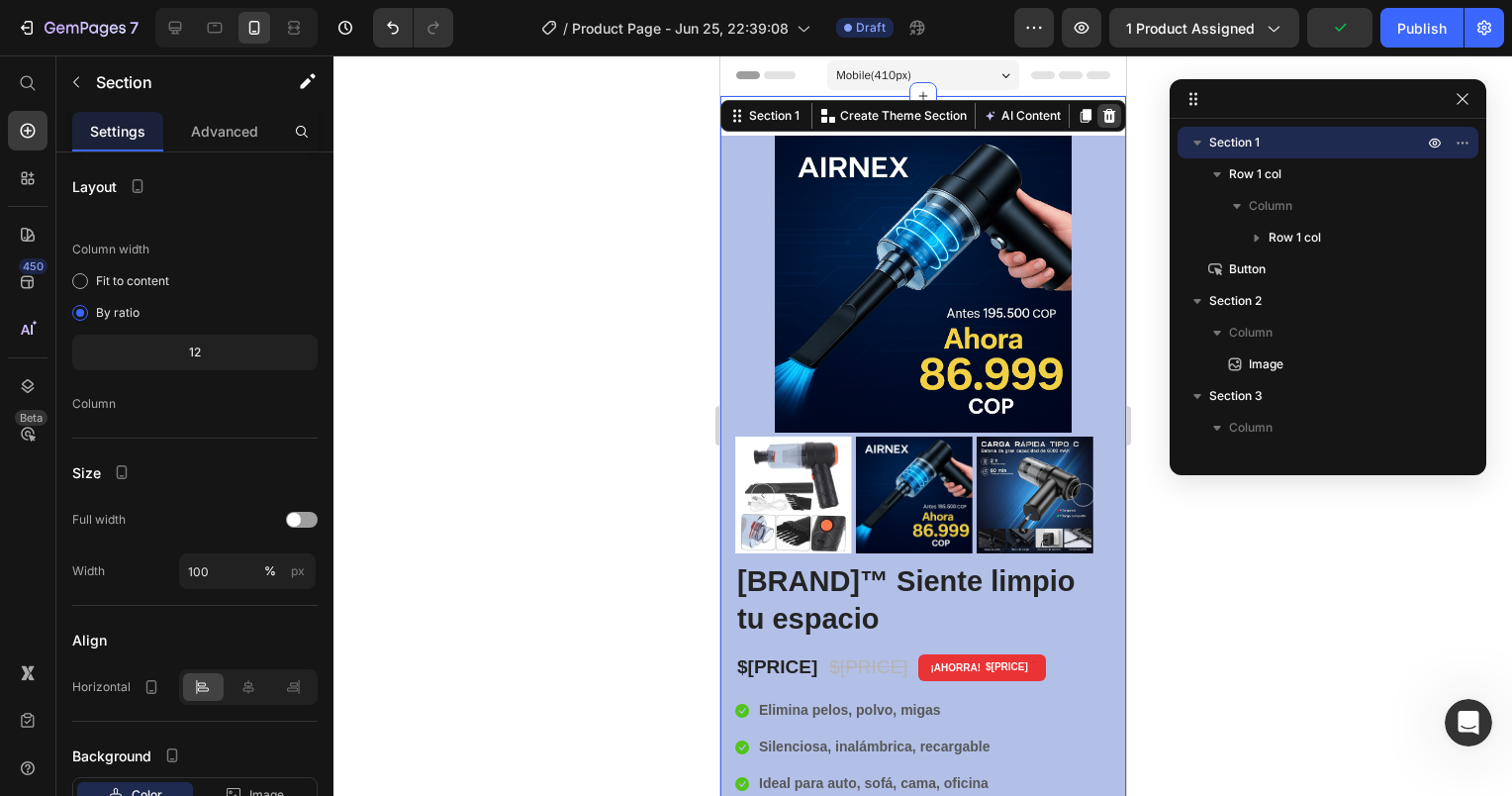 click at bounding box center [1108, 116] 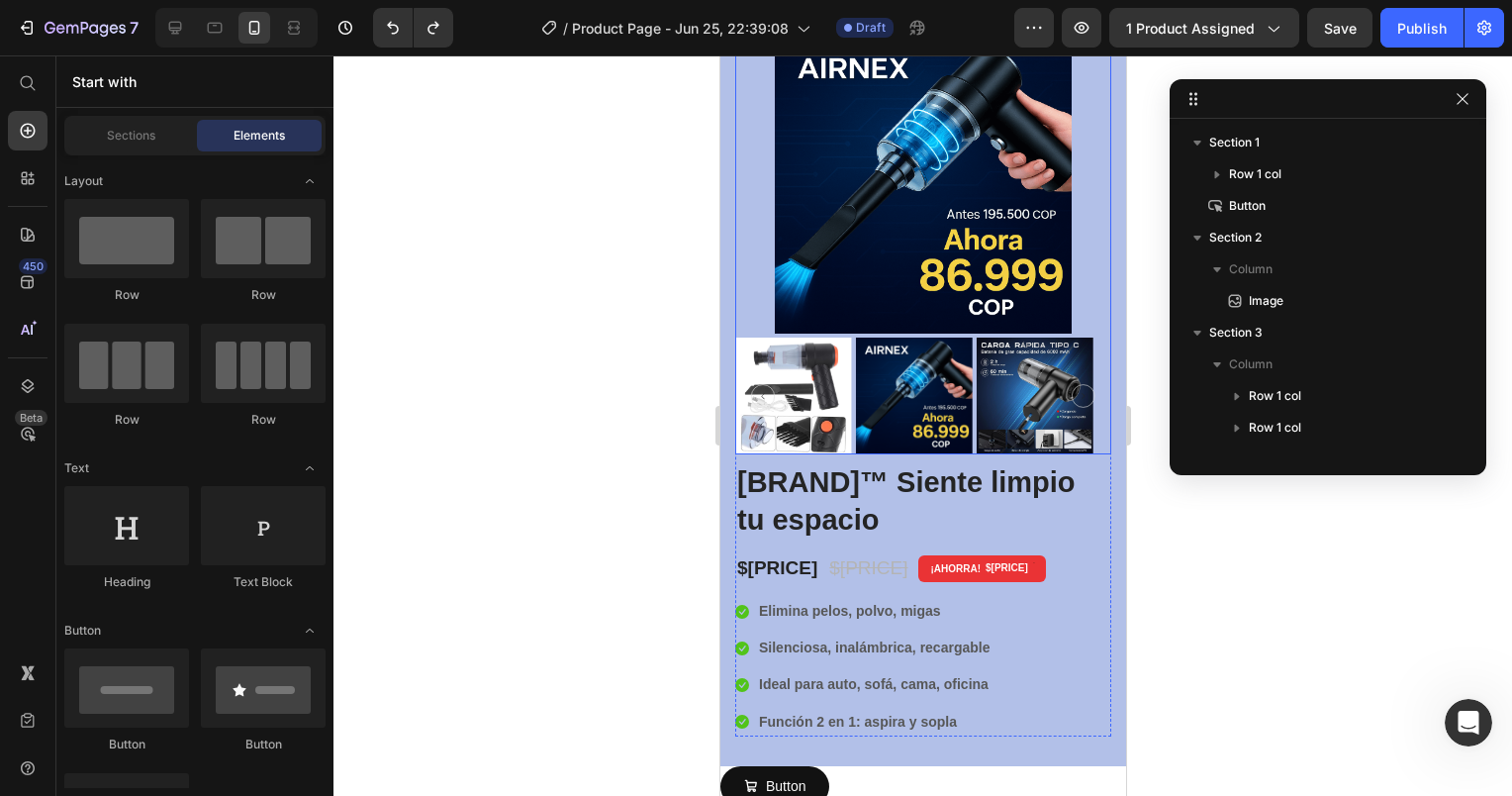 scroll, scrollTop: 0, scrollLeft: 0, axis: both 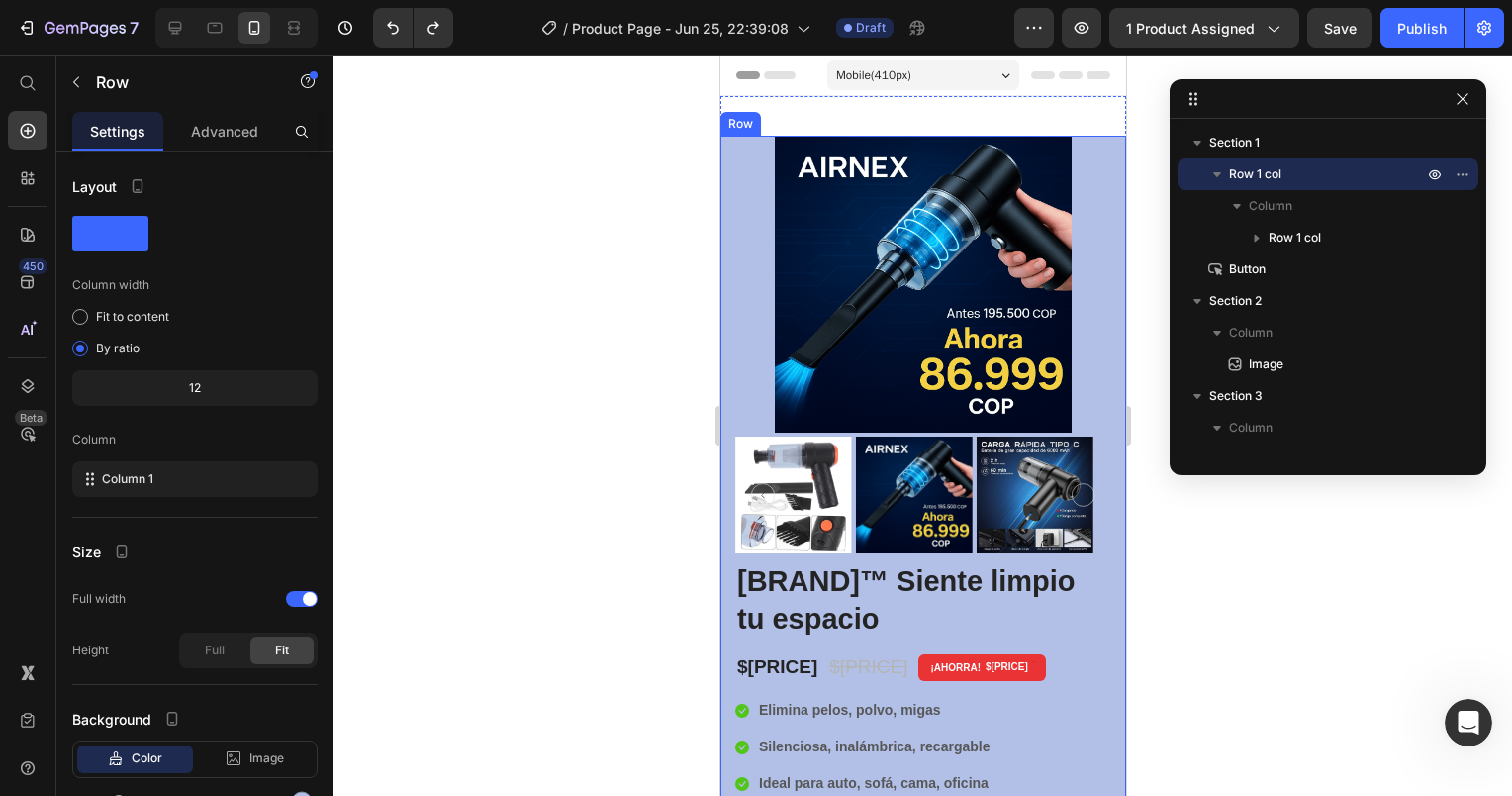 click on "Image Image ¡Envío gratis! Heading En todo México Text block Row Image Garantía de reembolso Heading Bajo las condiciones correctas. Text block Row Row Row (P) Images & Gallery AirNex™ Siente limpio tu espacio (P) Title Icon Icon Icon Icon Icon Icon List Hoz 6000+ Clients satisfaits Text block Row Icon Mejora inmediata de la elasticidad cutánea. Text block Icon Reducción visible de la papada y arrugas. Text block Icon Relajación muscular en cara, cuello y hombros. Text block Icon Piel más luminosa , tersa y tonificada . Text block Icon List $86.999,00 (P) Price $158.000,00 (P) Price ¡AHORRA! $71.001,00 Product Tag Row Icon Elimina pelos, polvo, migas Text block Icon Silenciosa, inalámbrica, recargable Text block Icon Ideal para auto, sofá, cama, oficina Text block Icon Image" at bounding box center (922, 500) 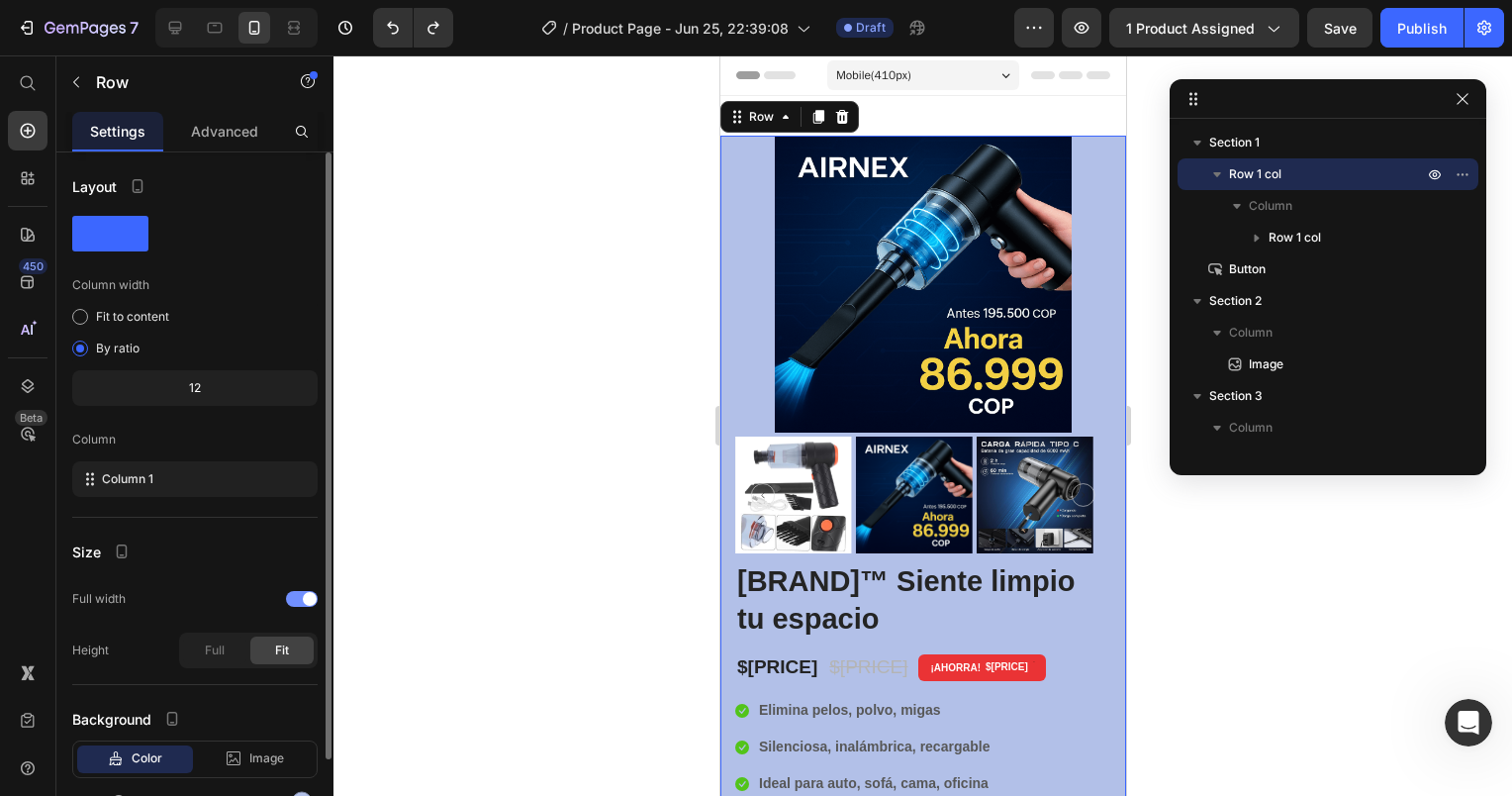 scroll, scrollTop: 106, scrollLeft: 0, axis: vertical 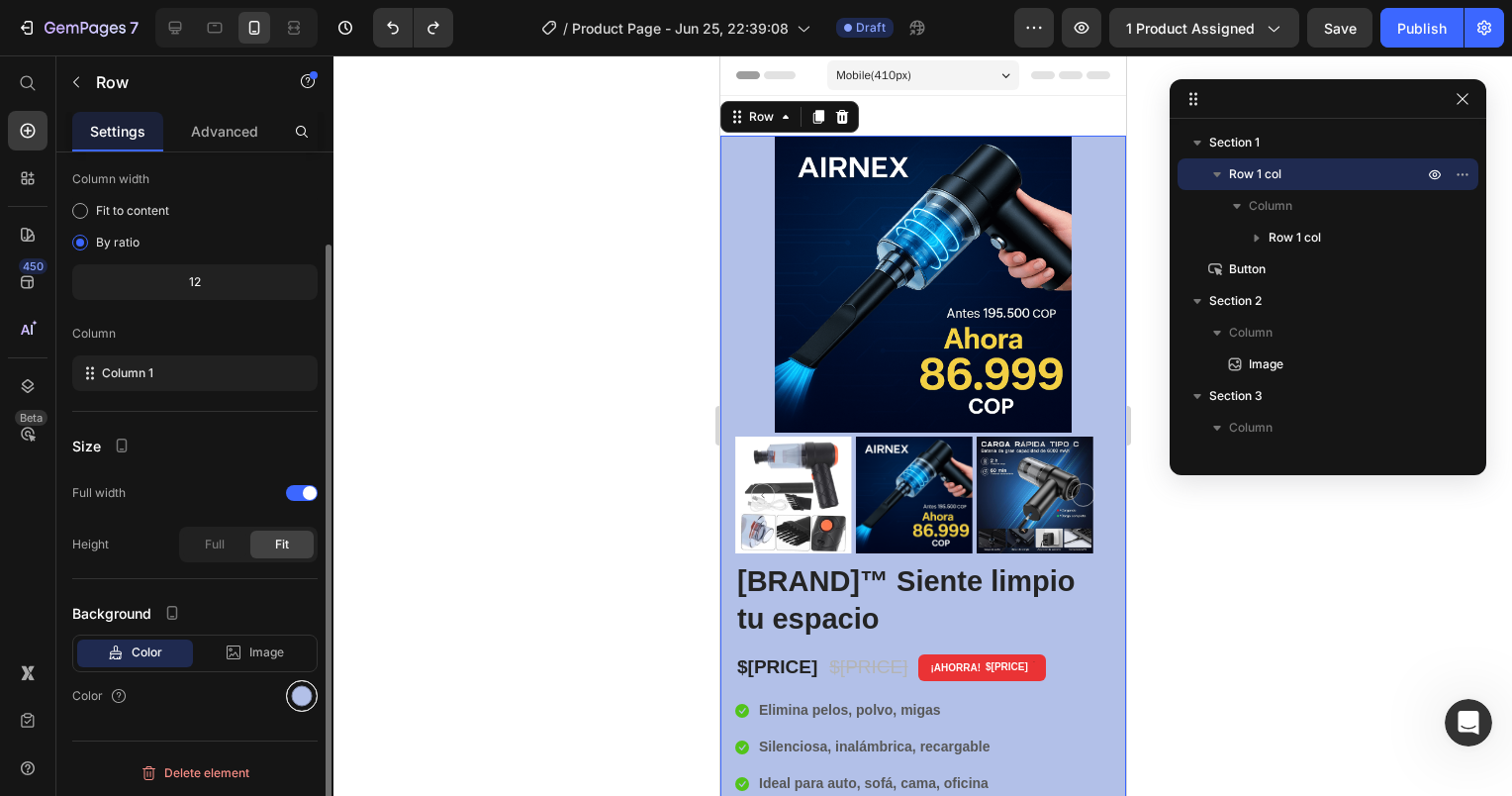 click at bounding box center (302, 696) 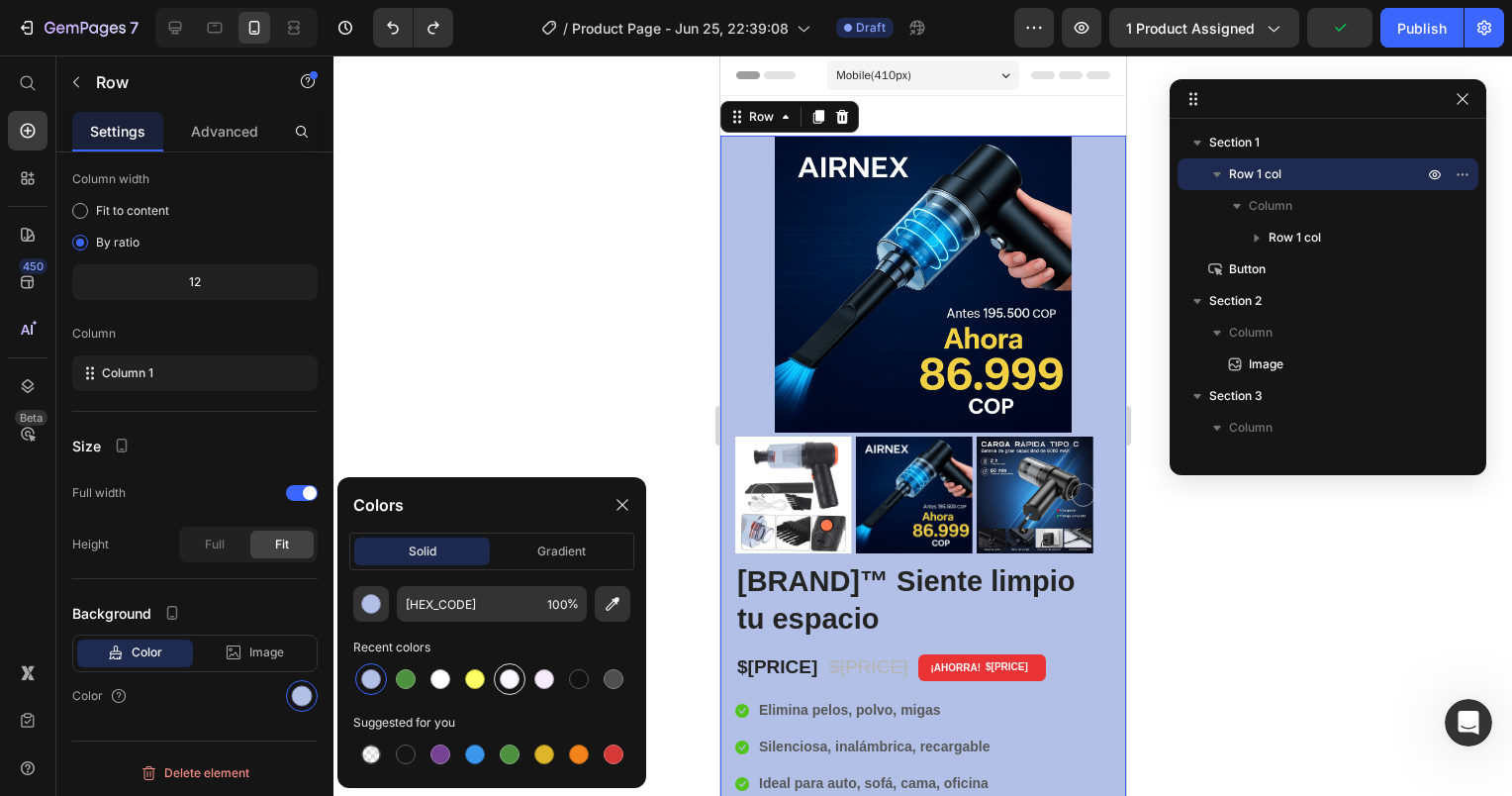 click at bounding box center [510, 679] 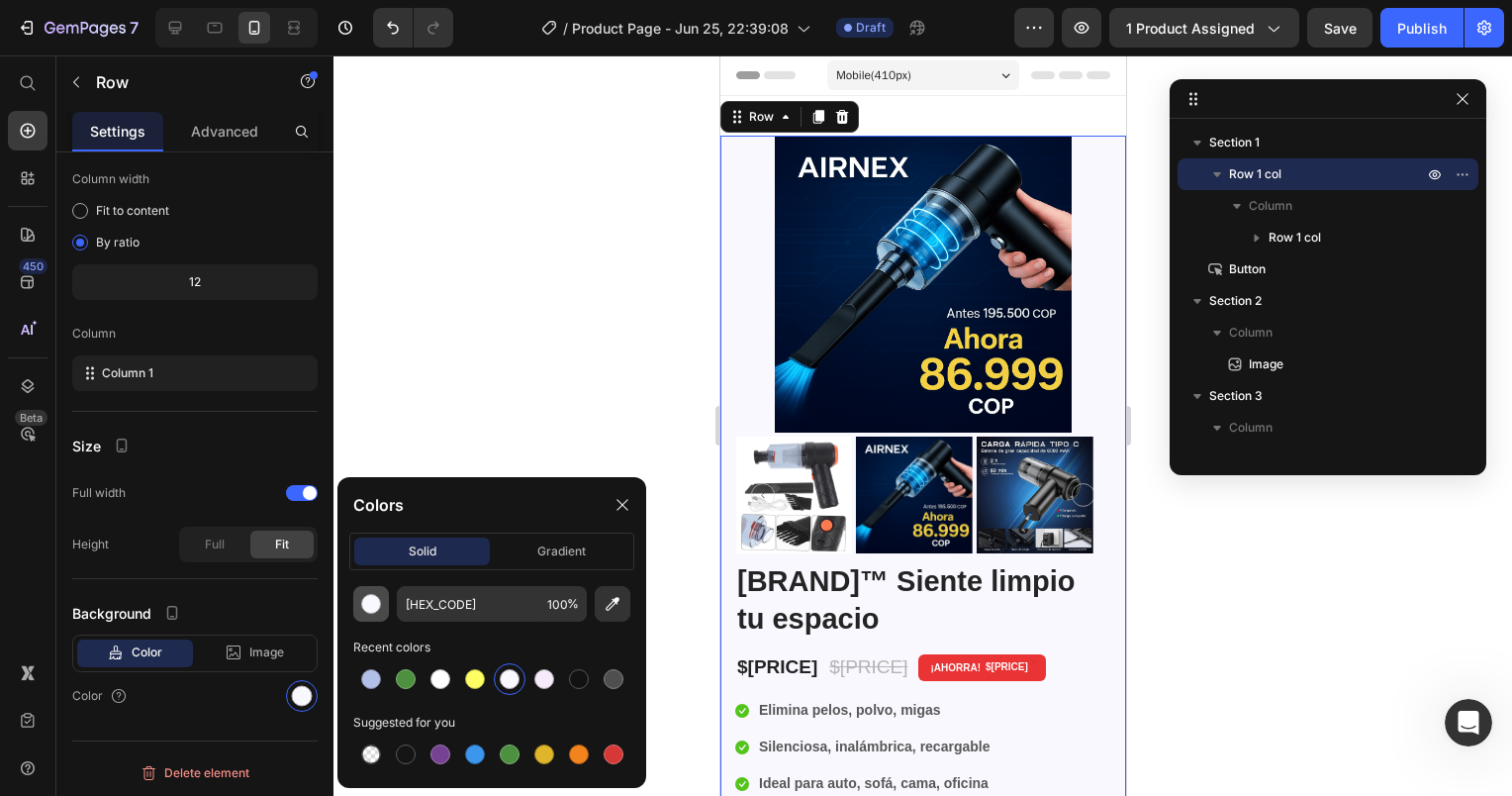 click at bounding box center [371, 604] 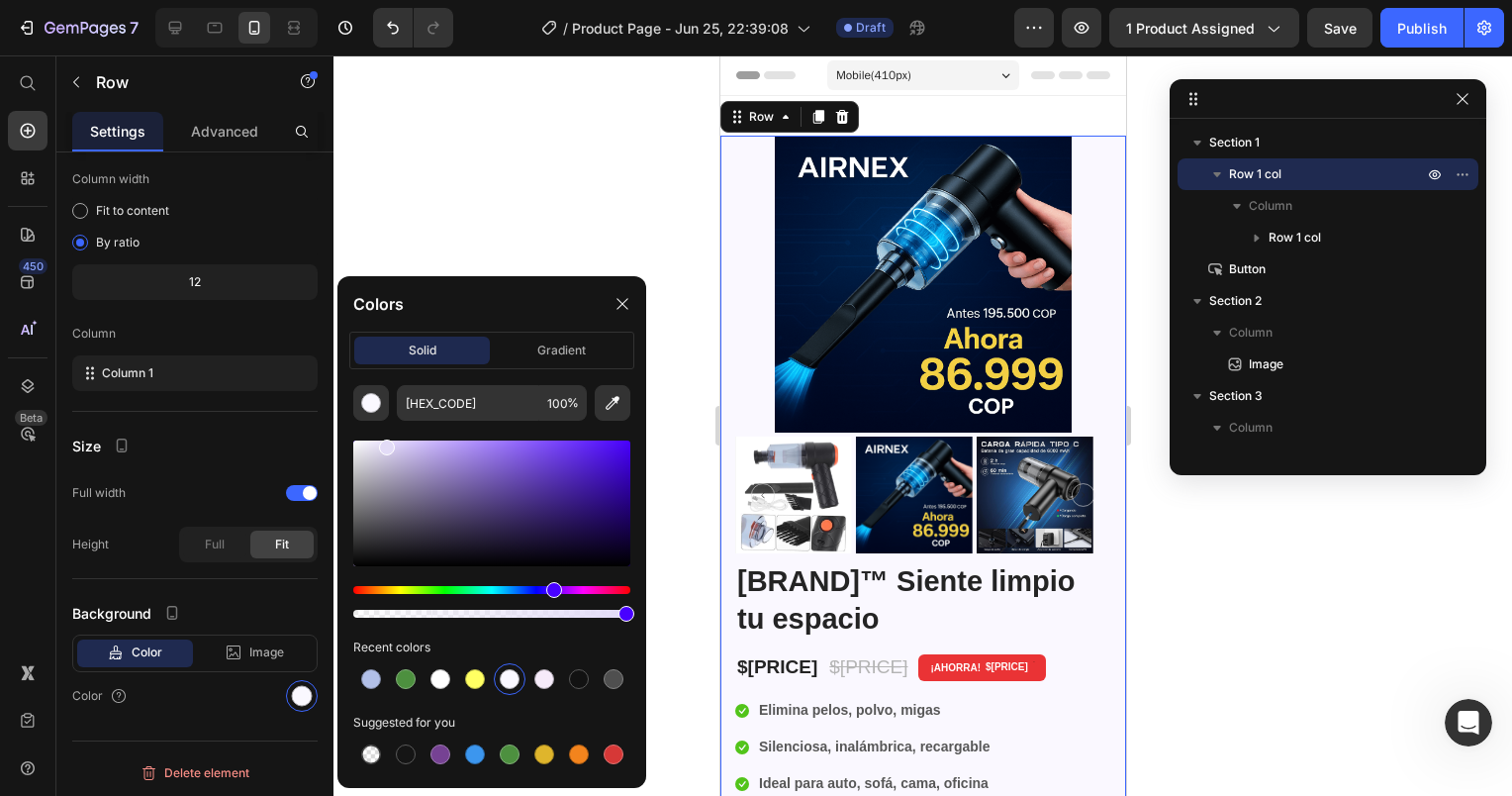 drag, startPoint x: 365, startPoint y: 448, endPoint x: 385, endPoint y: 444, distance: 20.396078 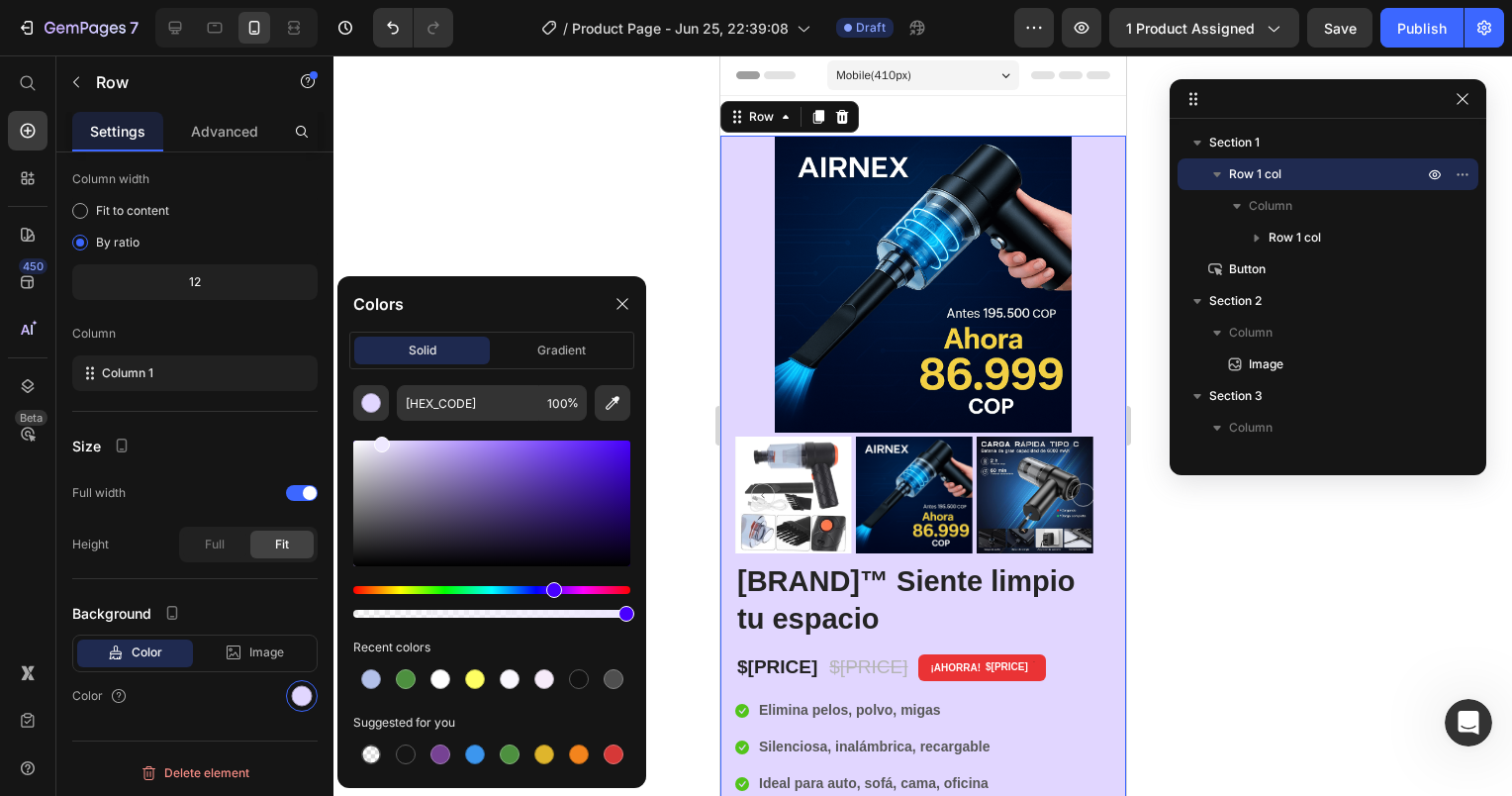 click at bounding box center (382, 445) 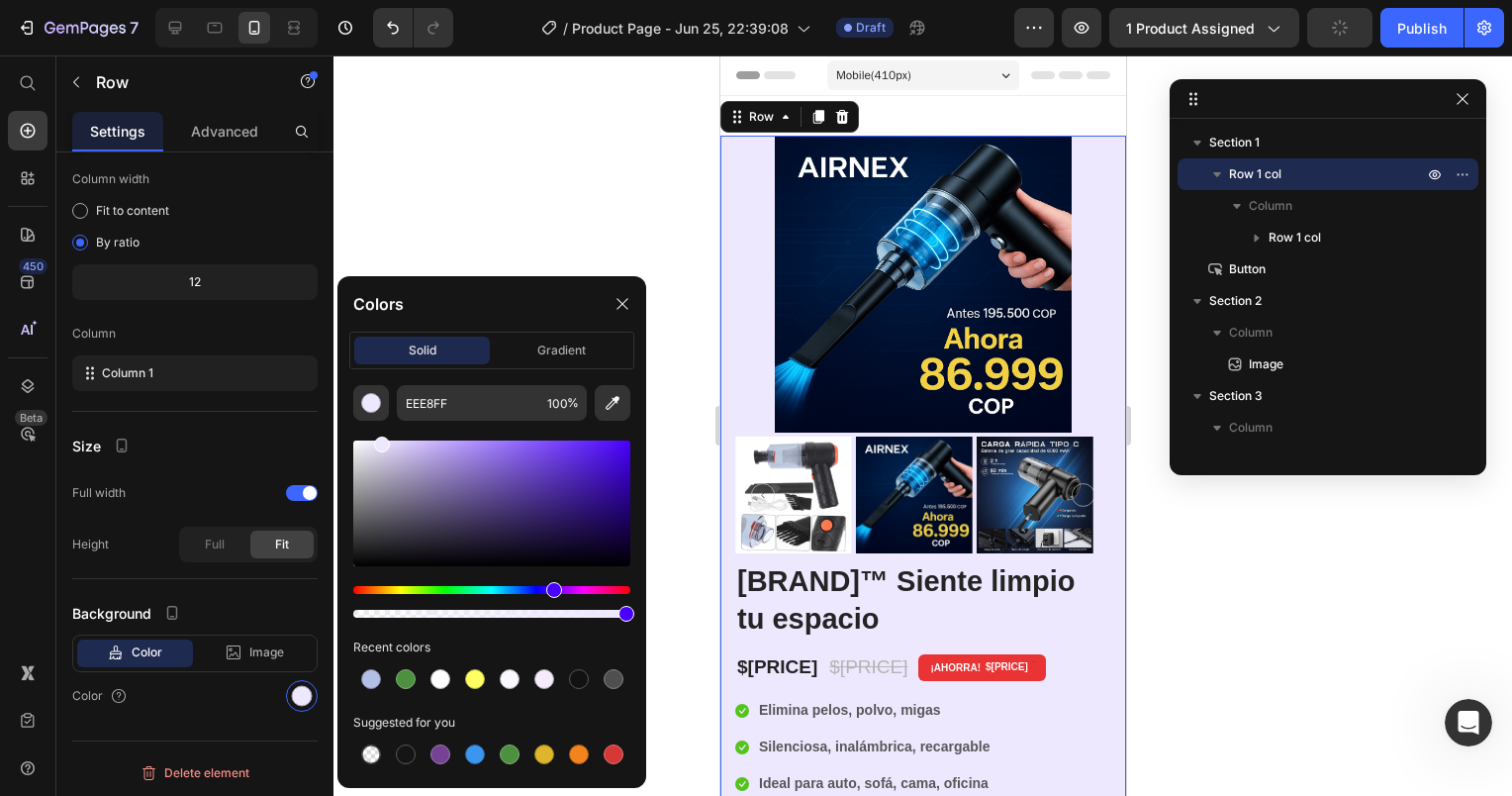 click 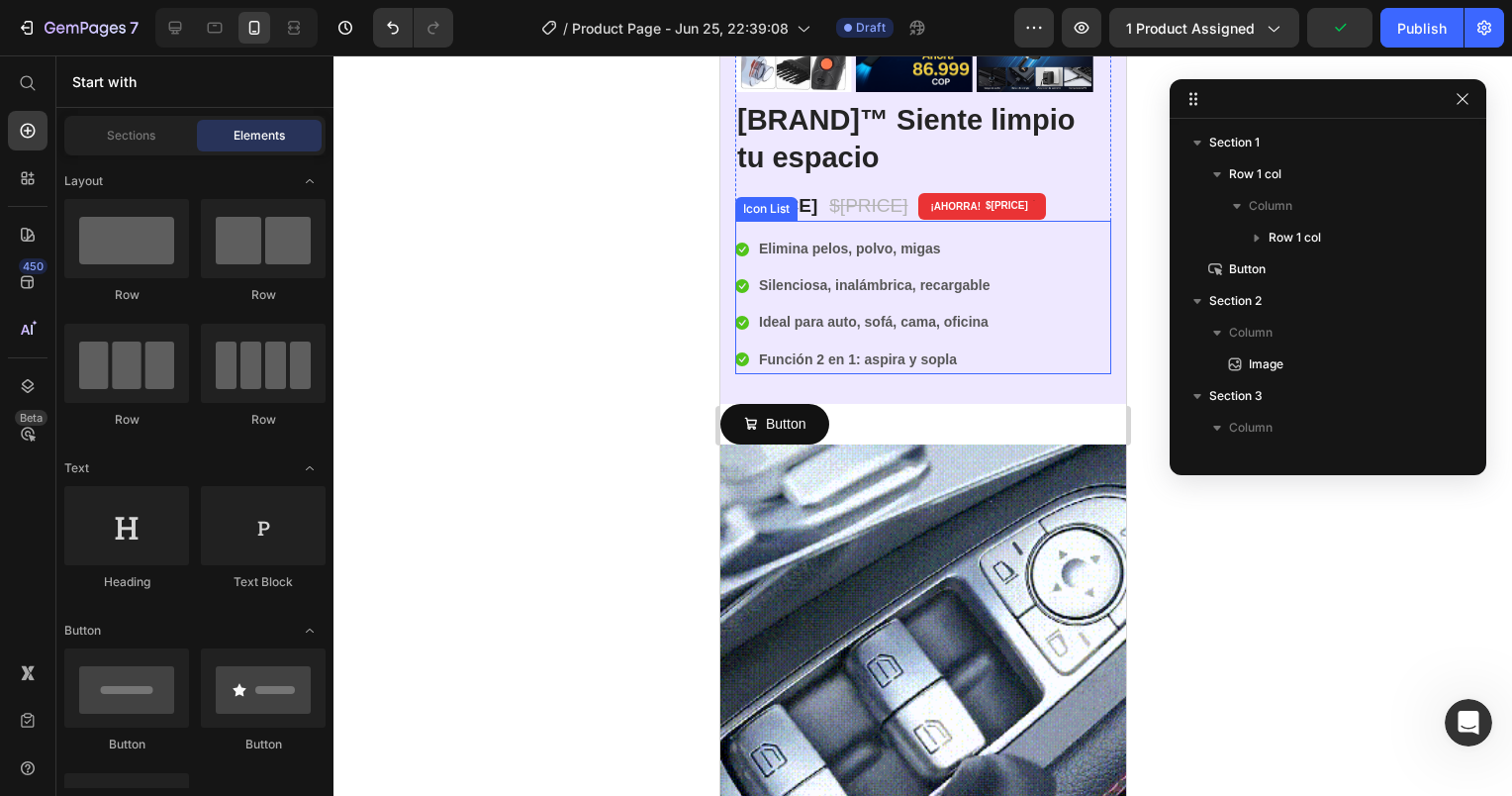 scroll, scrollTop: 495, scrollLeft: 0, axis: vertical 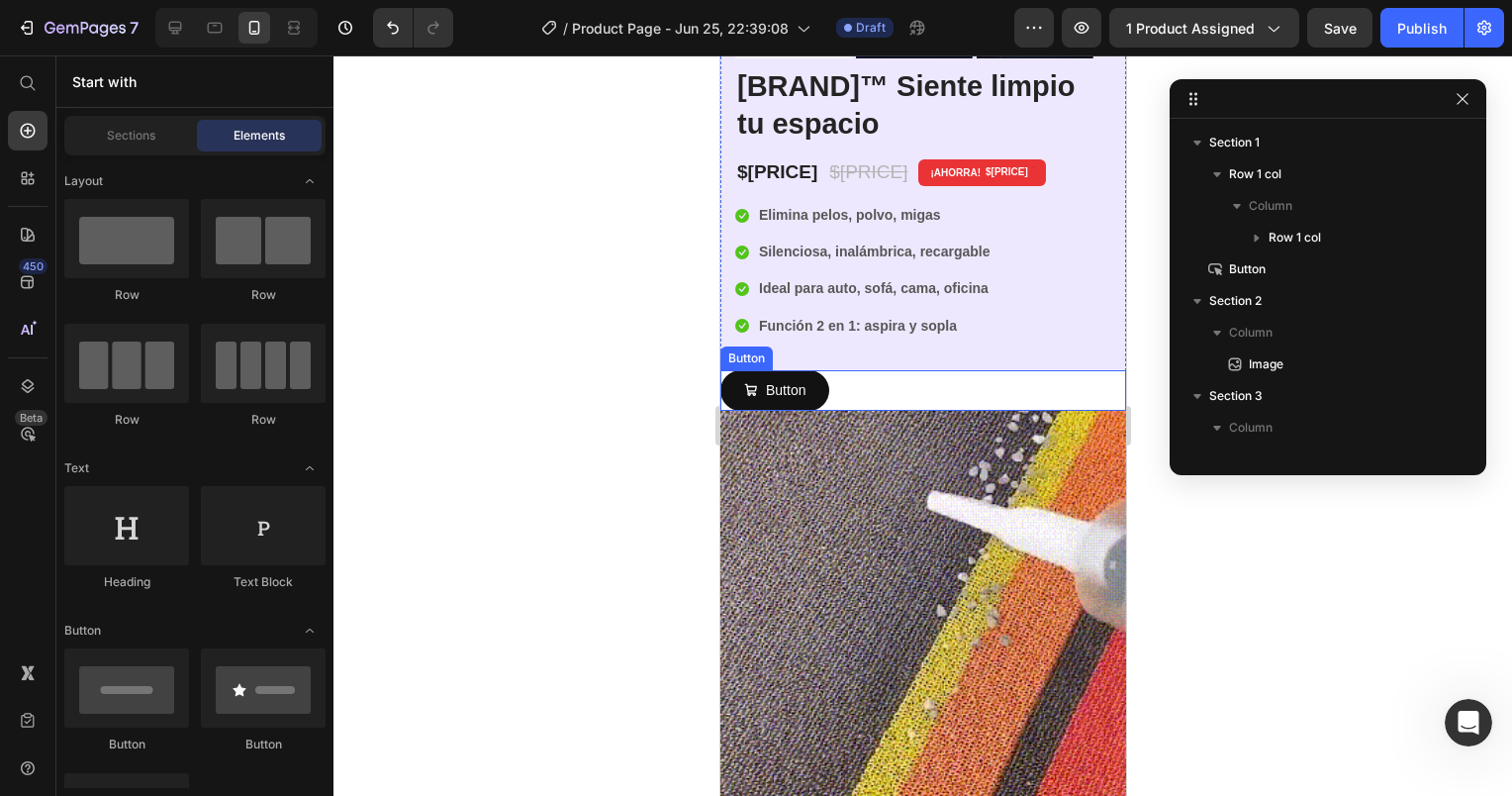 click on "Button Button" at bounding box center [922, 390] 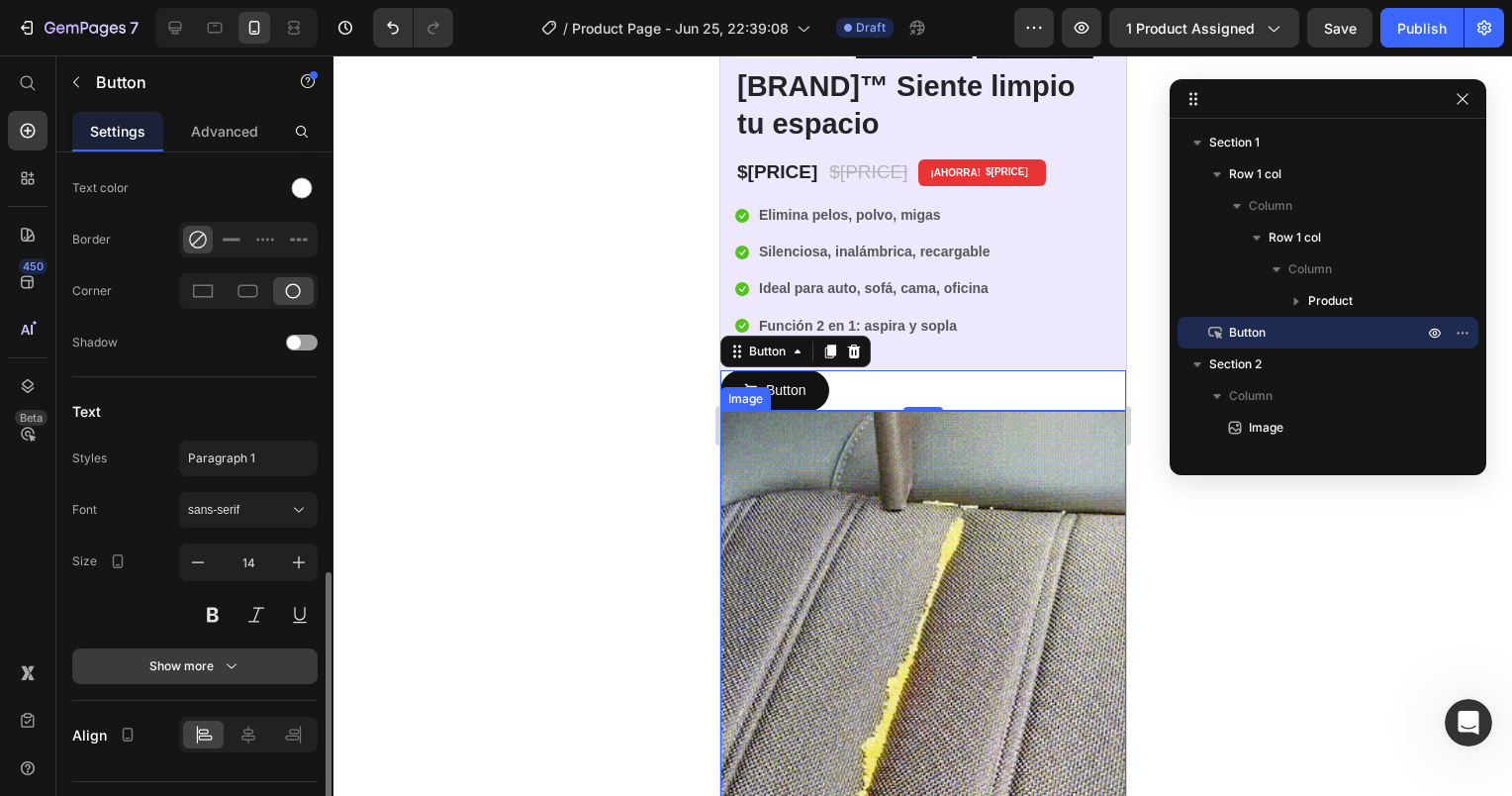 scroll, scrollTop: 832, scrollLeft: 0, axis: vertical 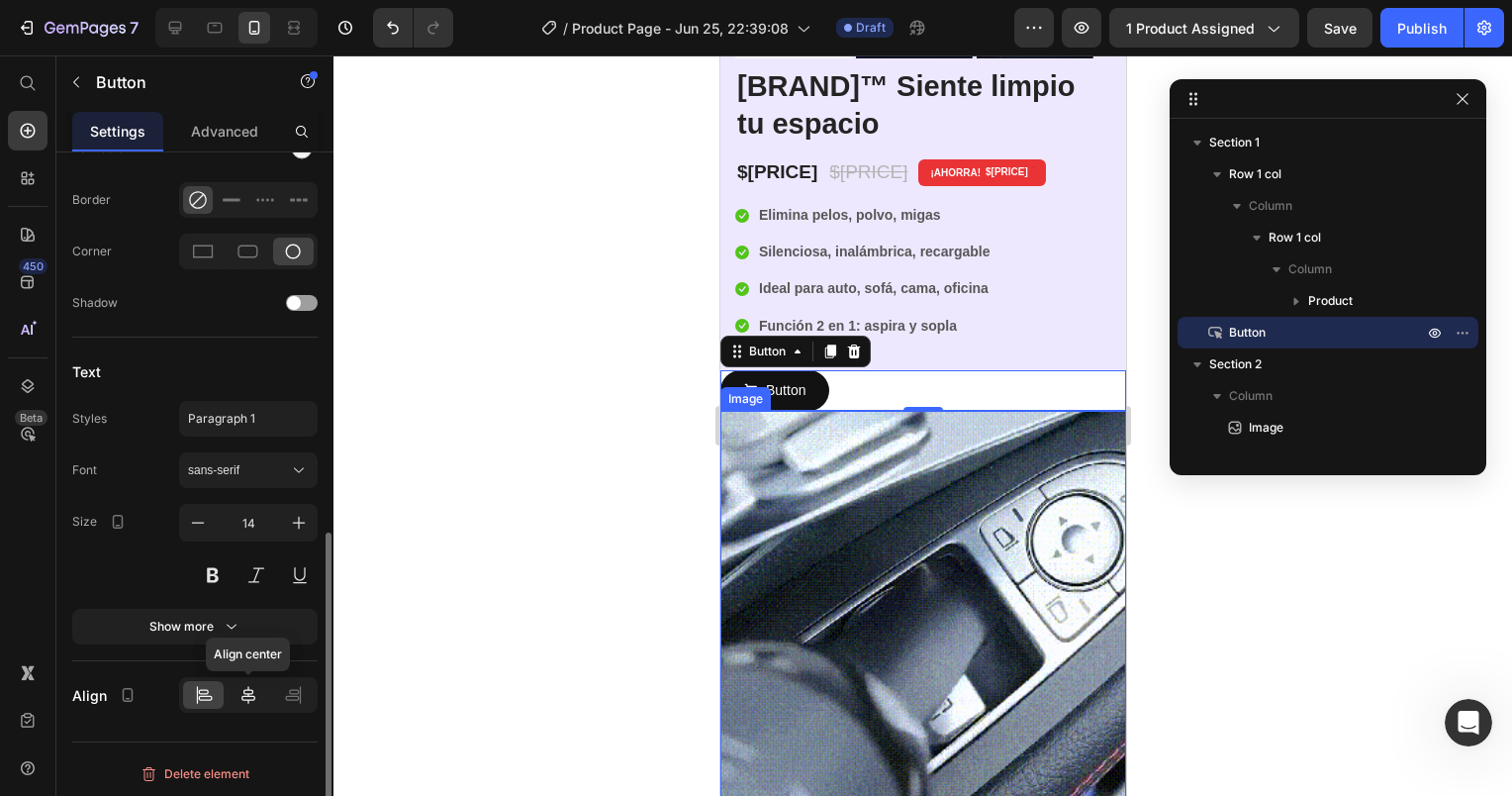 click 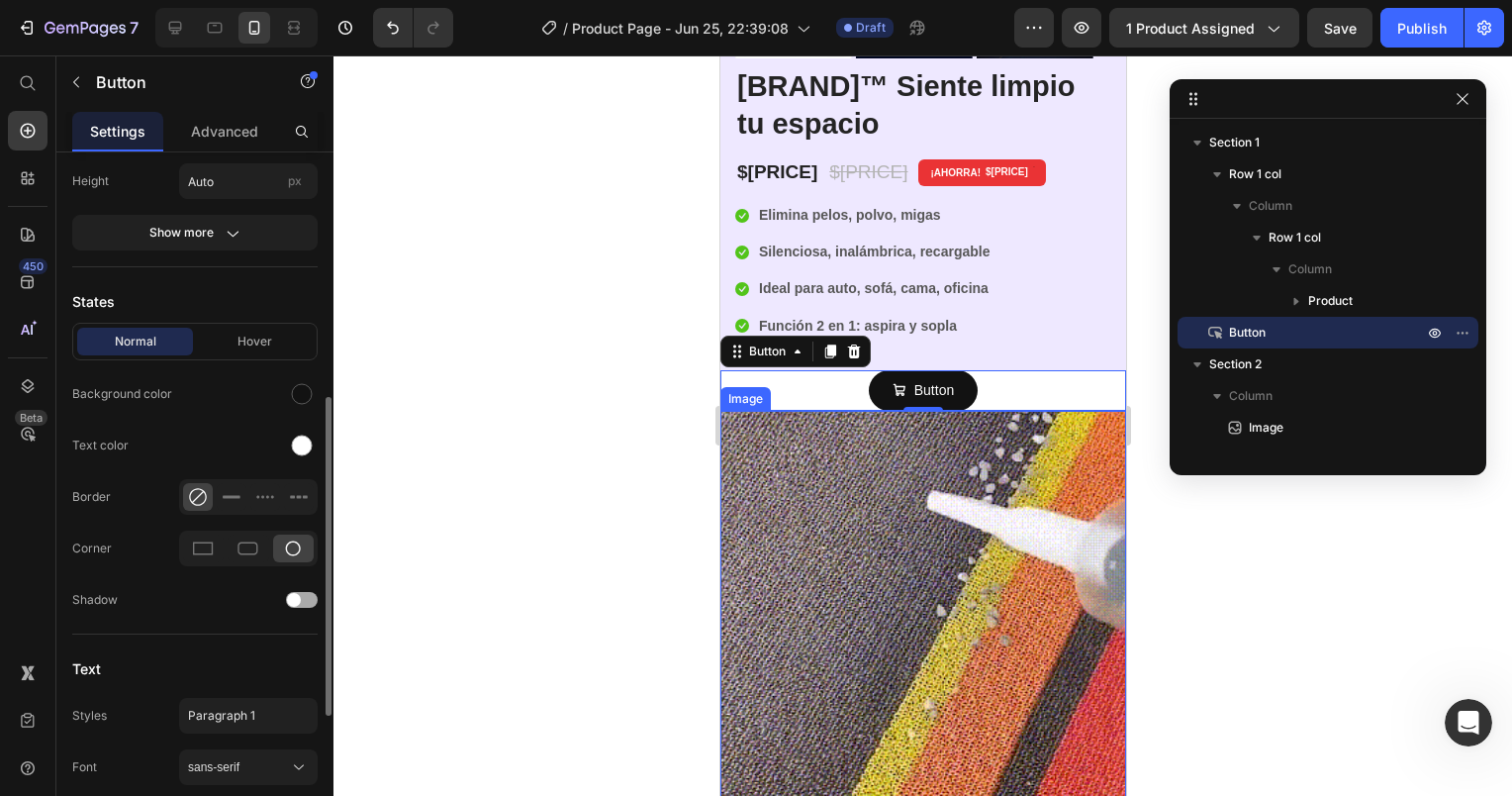 scroll, scrollTop: 436, scrollLeft: 0, axis: vertical 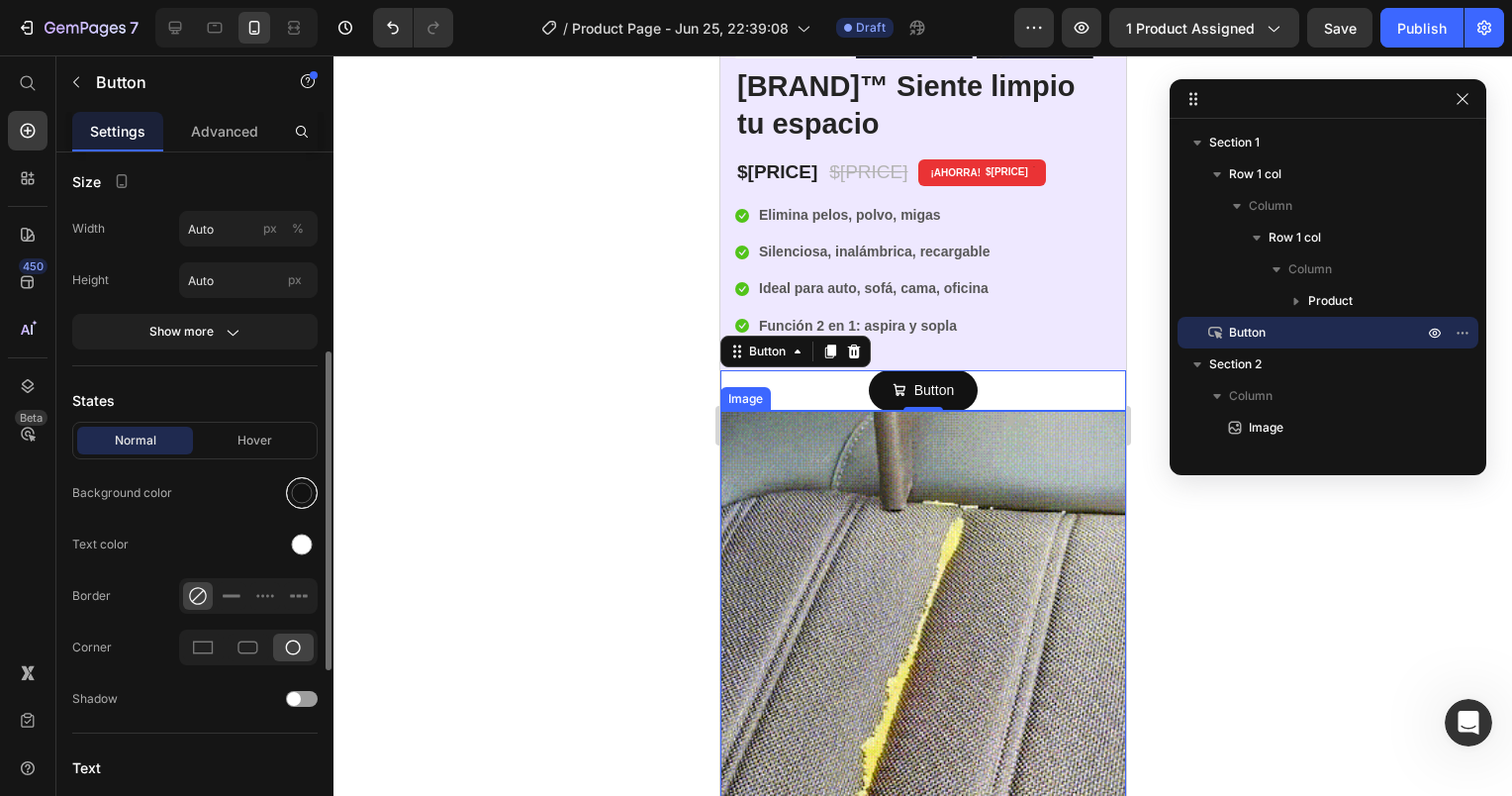 click at bounding box center (302, 493) 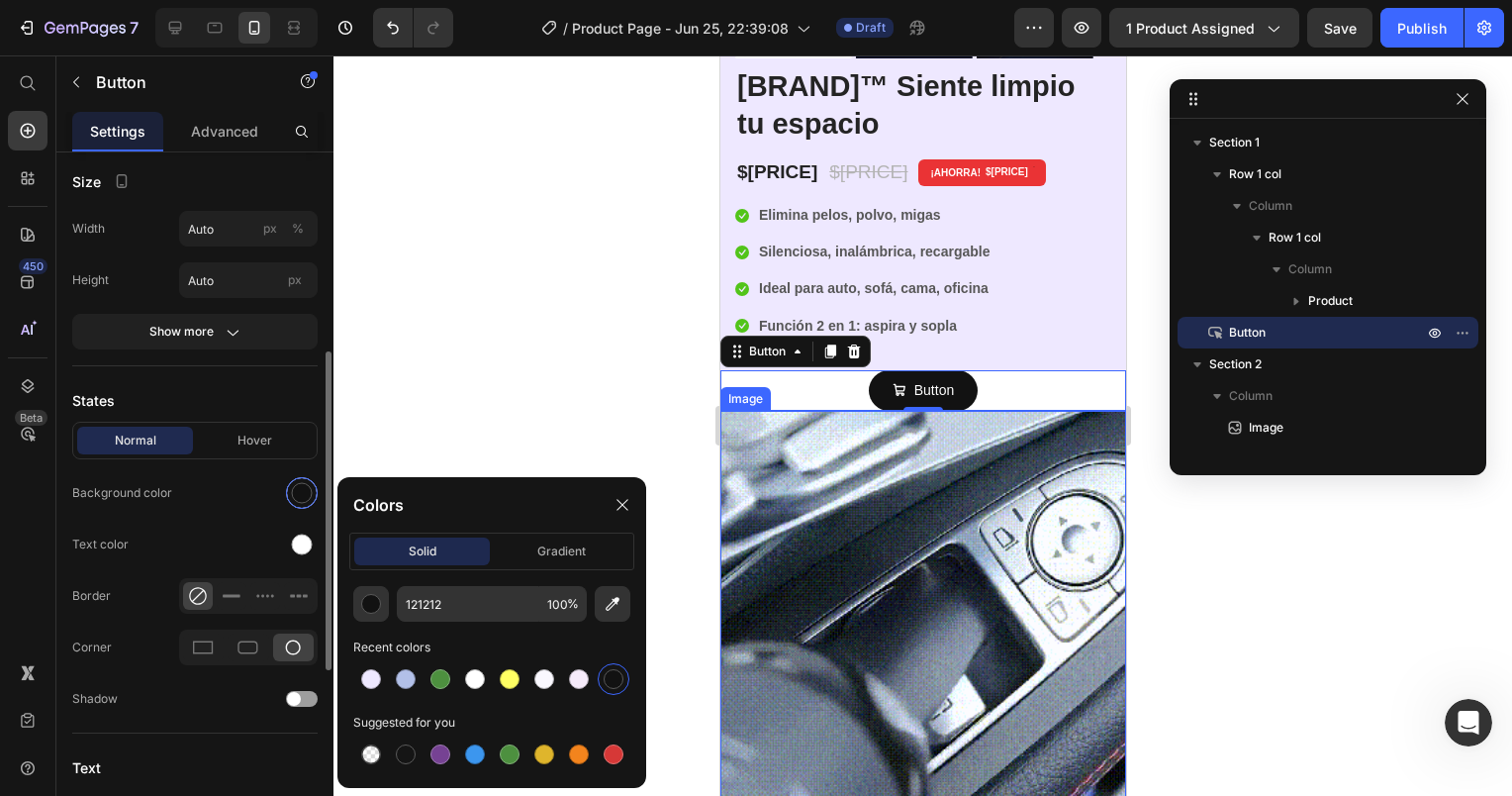 click at bounding box center [302, 493] 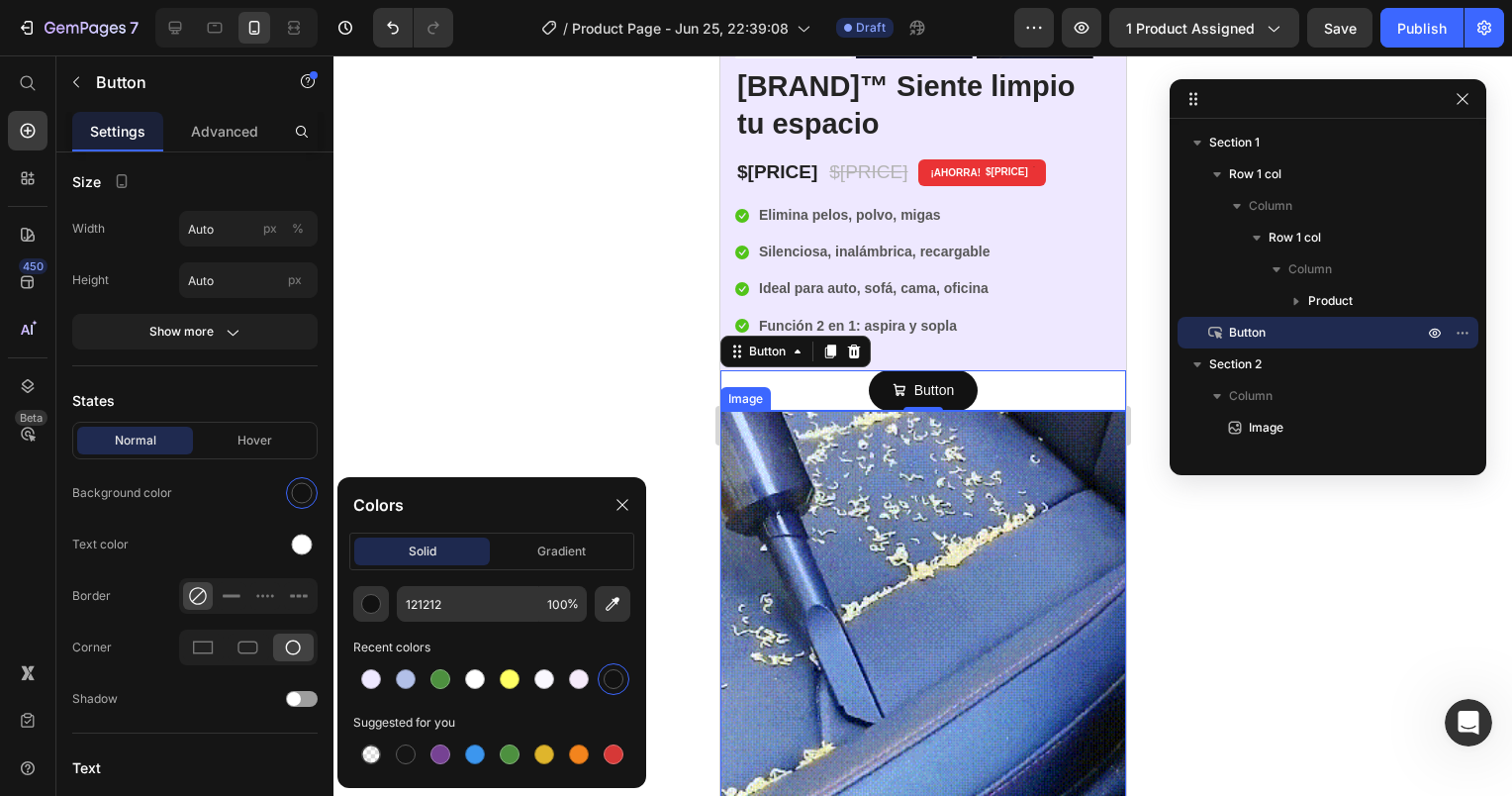 click 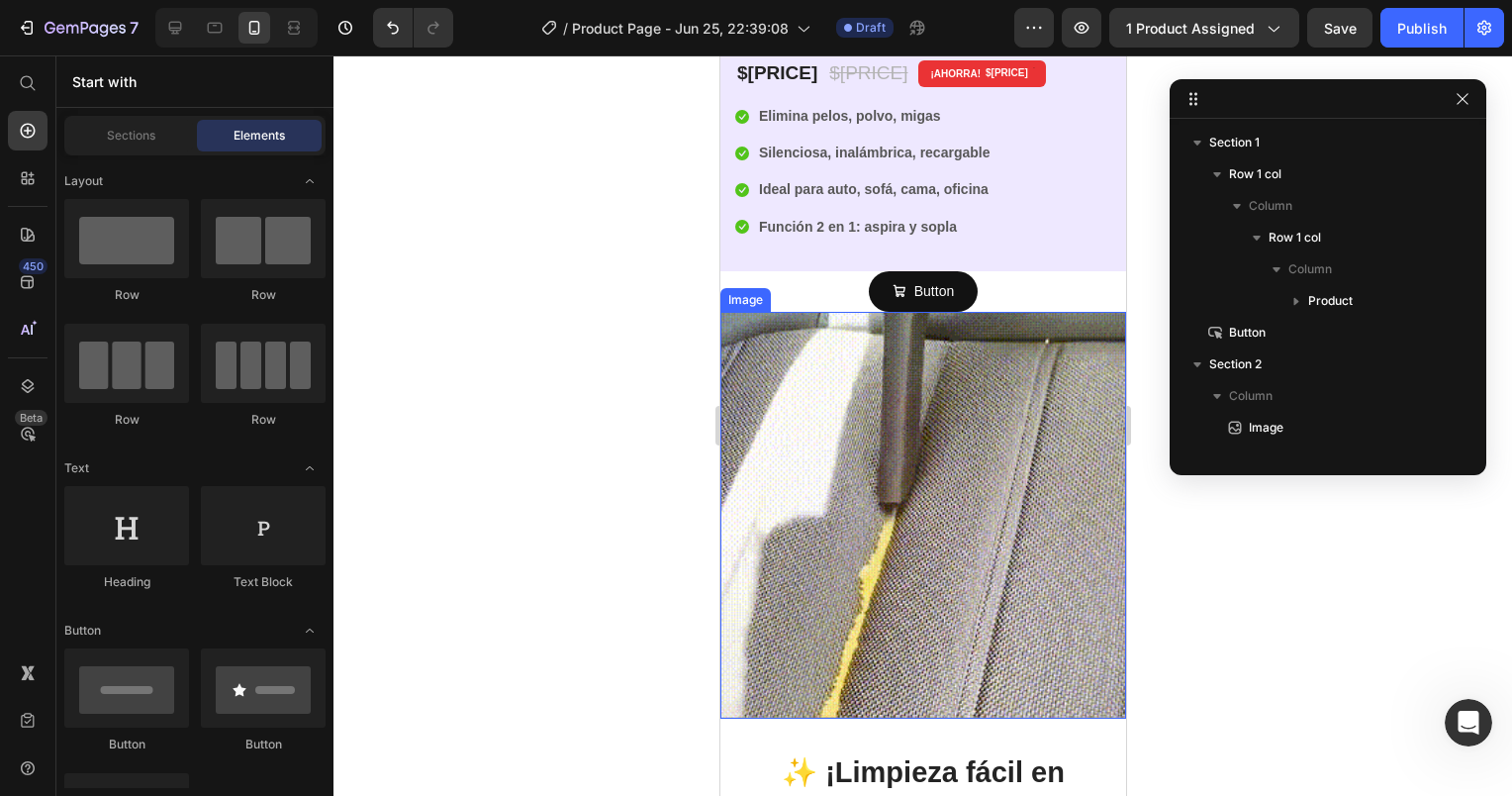 scroll, scrollTop: 891, scrollLeft: 0, axis: vertical 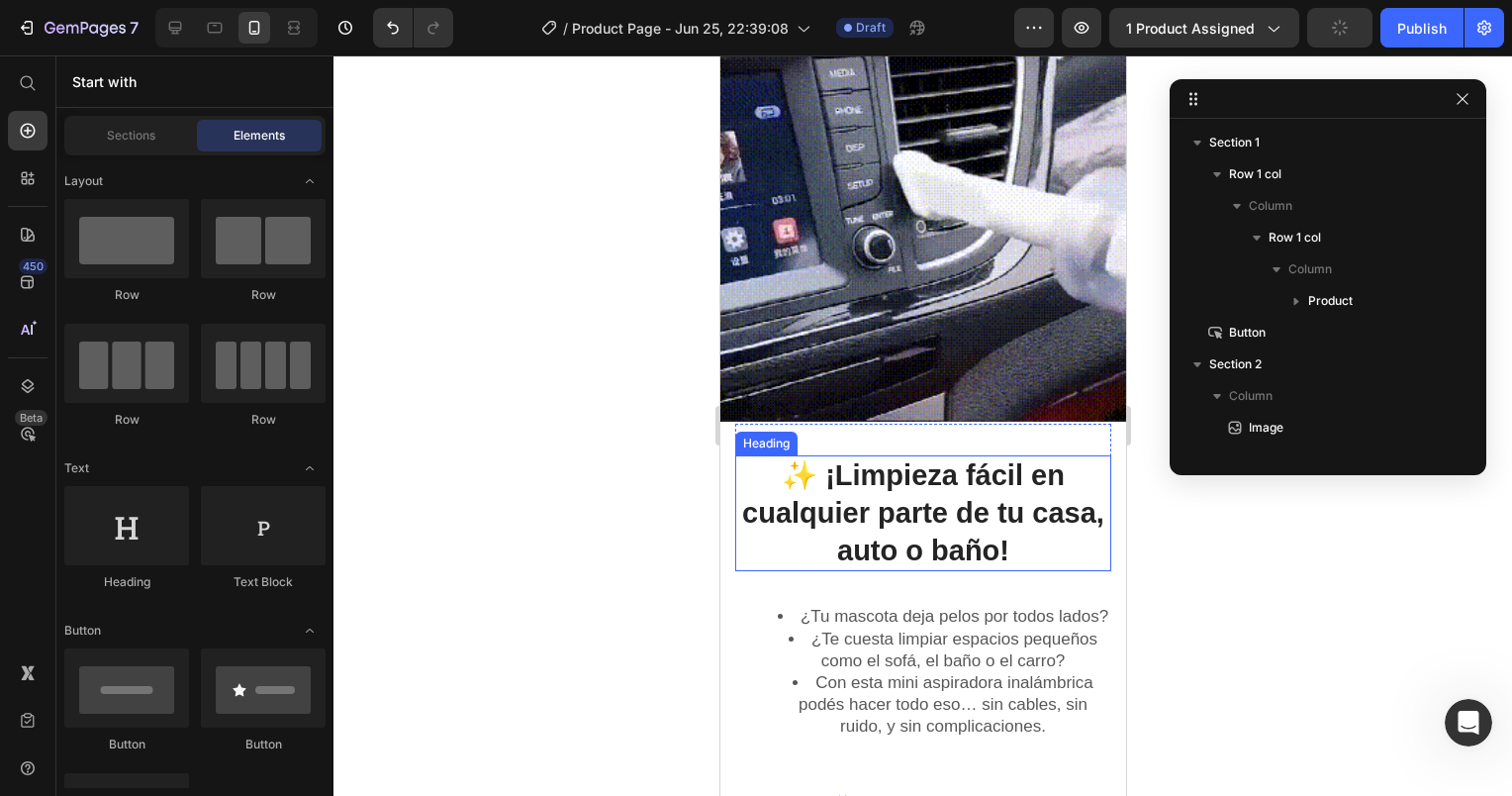 click on "✨ ¡Limpieza fácil en cualquier parte de tu casa, auto o baño!" at bounding box center [922, 513] 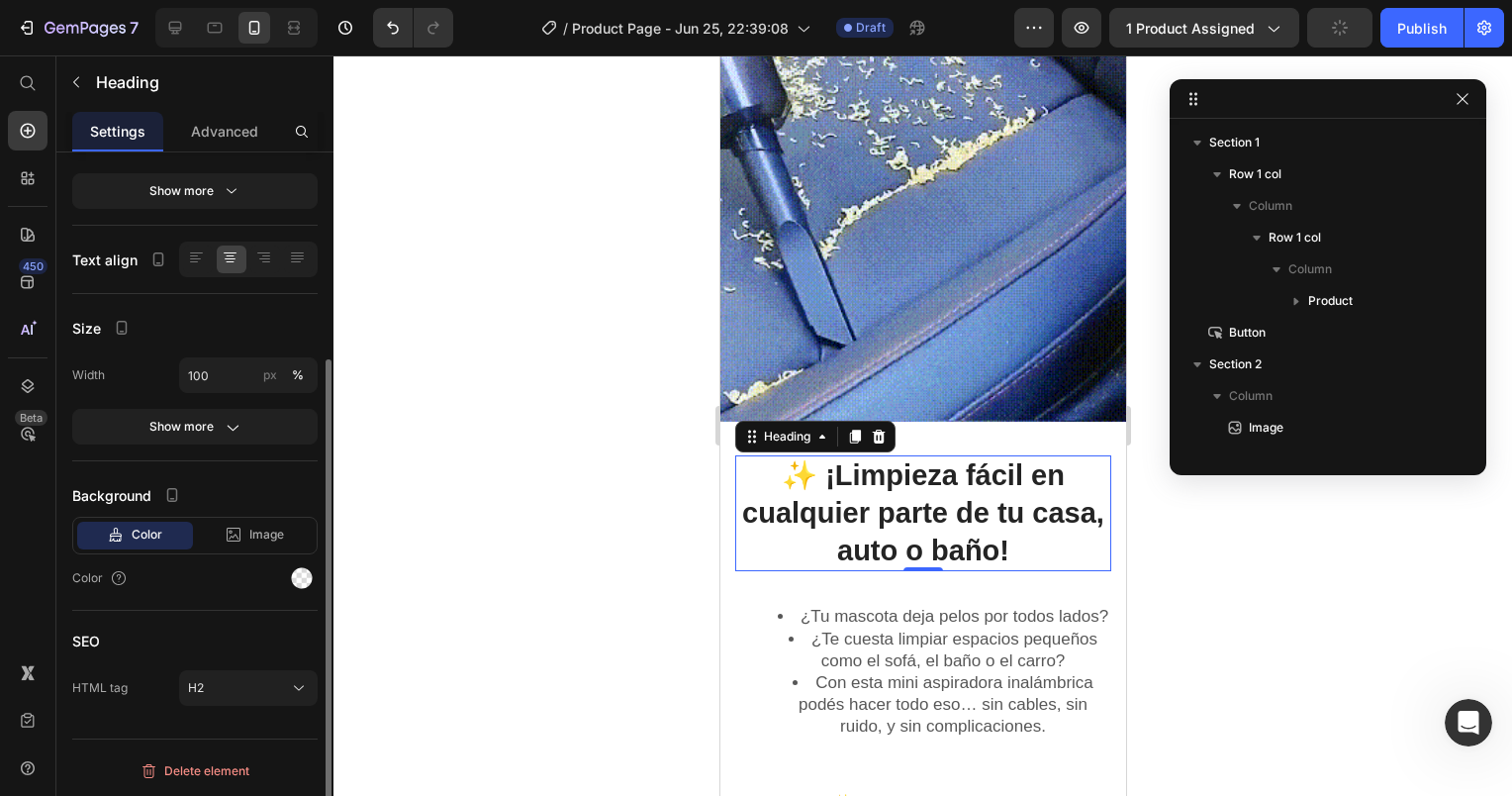 scroll, scrollTop: 311, scrollLeft: 0, axis: vertical 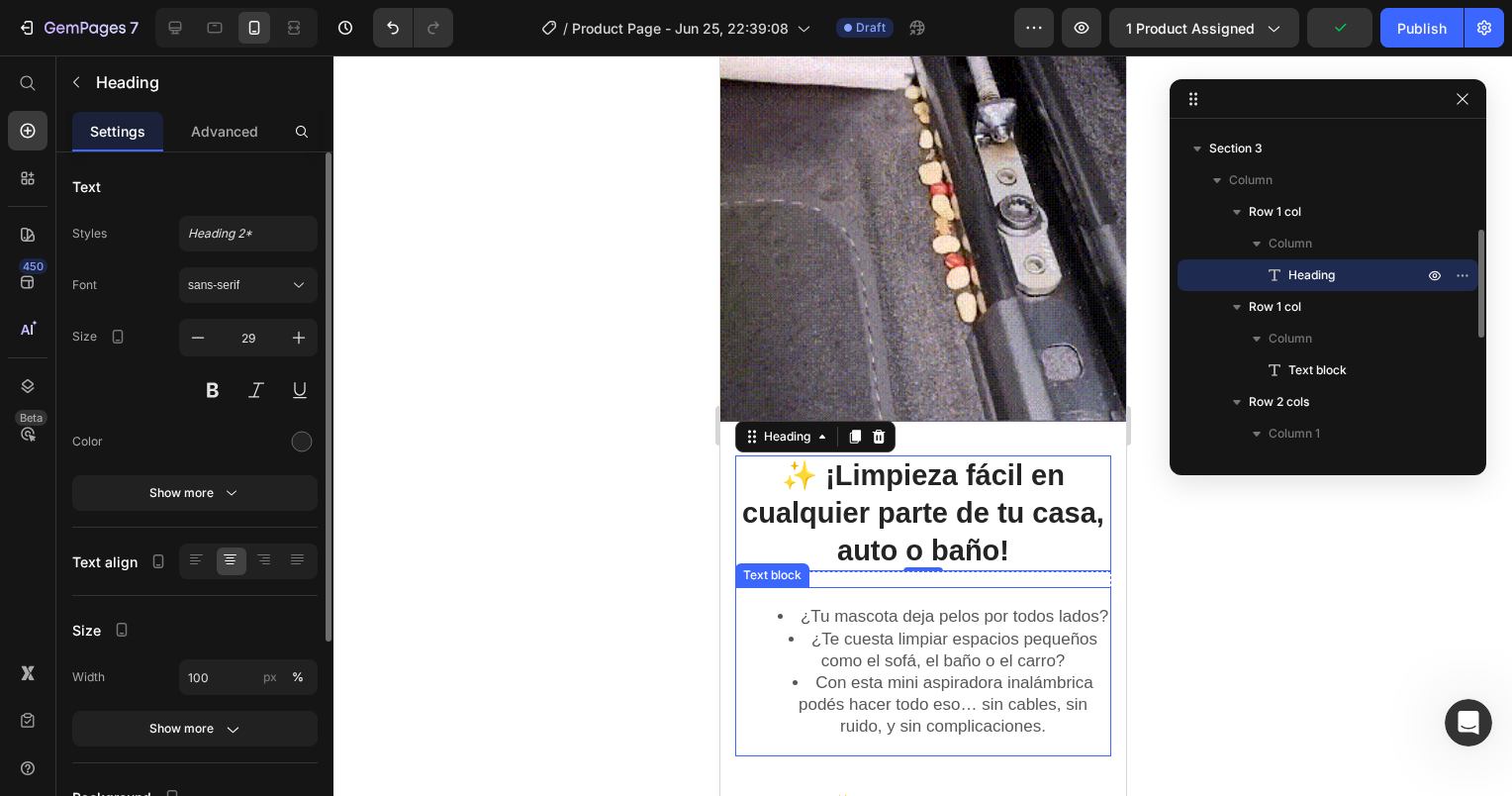 click on "¿Tu mascota deja pelos por todos lados?  ¿Te cuesta limpiar espacios pequeños como el sofá, el baño o el carro? Con esta mini aspiradora inalámbrica podés hacer todo eso… sin cables, sin ruido, y sin complicaciones." at bounding box center [922, 671] 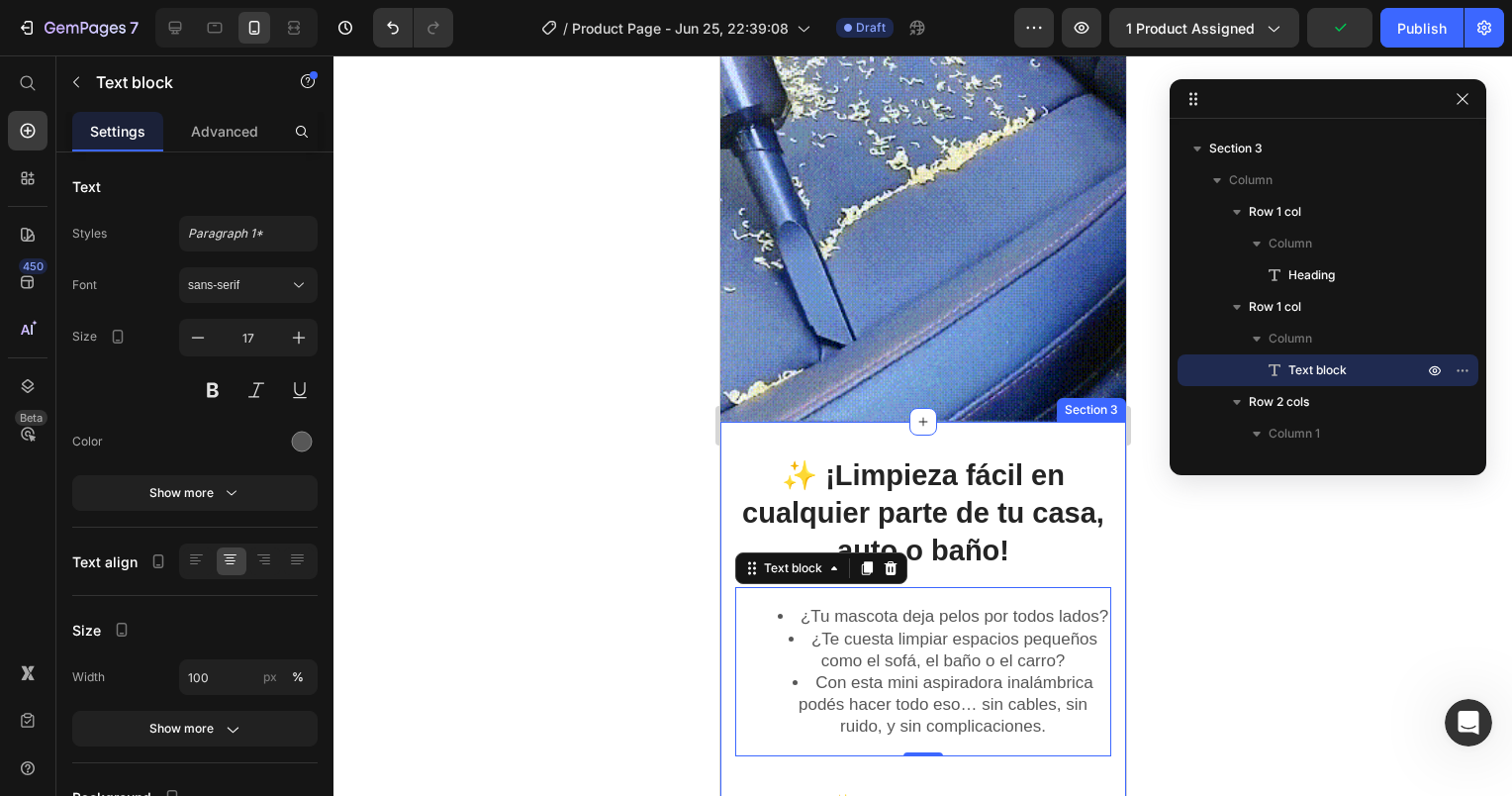 click on "✨ ¡Limpieza fácil en cualquier parte de tu casa, auto o baño! Heading Row ¿Tu mascota deja pelos por todos lados?  ¿Te cuesta limpiar espacios pequeños como el sofá, el baño o el carro? Con esta mini aspiradora inalámbrica podés hacer todo eso… sin cables, sin ruido, y sin complicaciones. Text block   0 Row Image ✨ Piel más firme, sin esfuerzo Heading El calor terapéutico y la microvibración mejoran la circulación, ayudando a suavizar líneas finas y dándole a tu rostro una apariencia más estirada y radiante. Text block Row Image 💎 Estimula tu colágeno naturalmente Heading GlowLuxe combina vibración y luz LED para activar suavemente la piel, promoviendo la producción natural de colágeno y ayudando a mantenerla firme y joven por más tiempo. Text block Row Image 🌸 Siéntete bien frente al espejo Heading Dedicarte unos minutos con GlowLuxe no solo cuida tu piel, también eleva tu ánimo y autoestima. Relájate, desconéctate y disfruta de tu ritual de belleza personal. Button" at bounding box center (922, 1015) 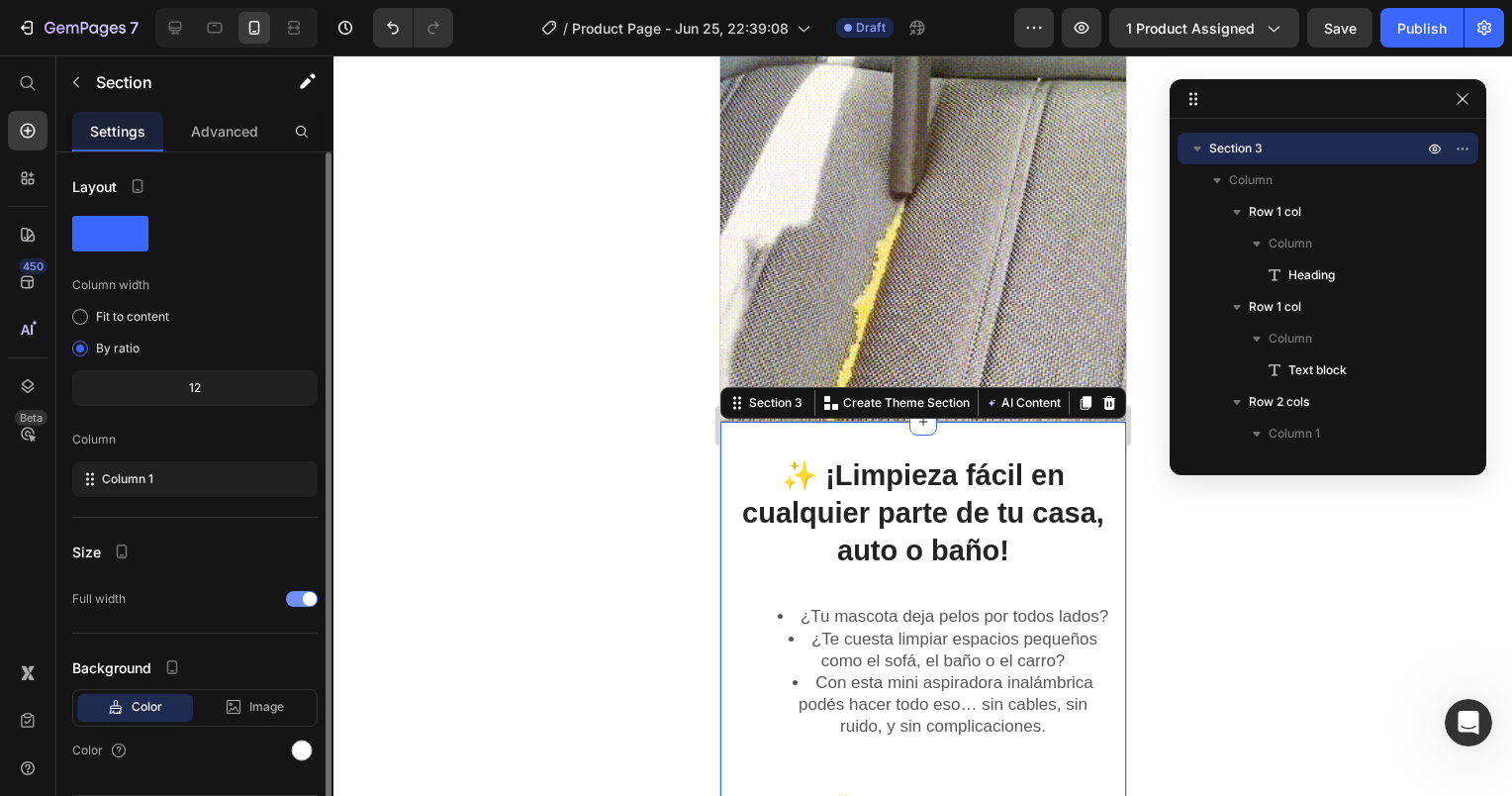 scroll, scrollTop: 54, scrollLeft: 0, axis: vertical 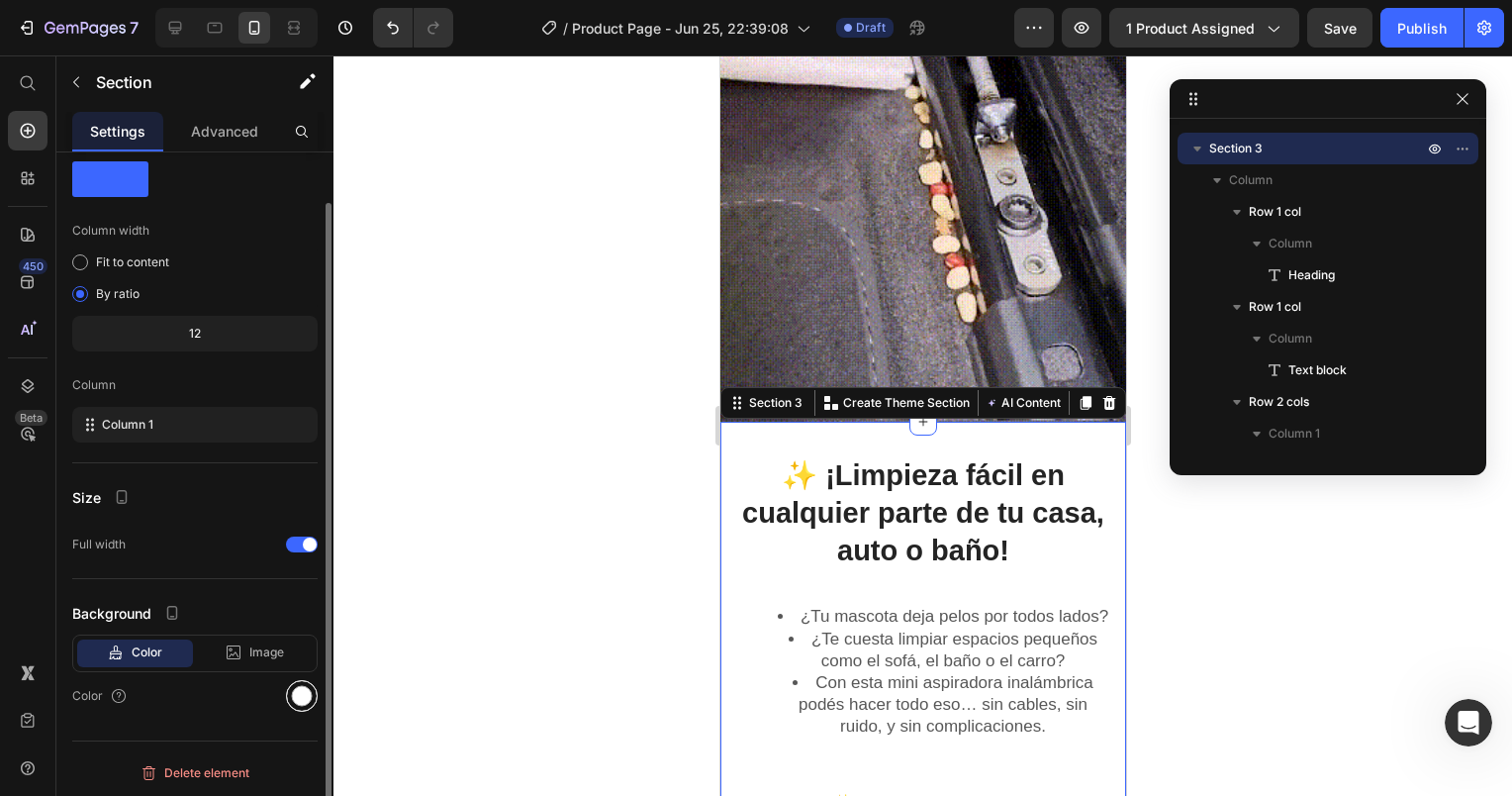 click at bounding box center (302, 696) 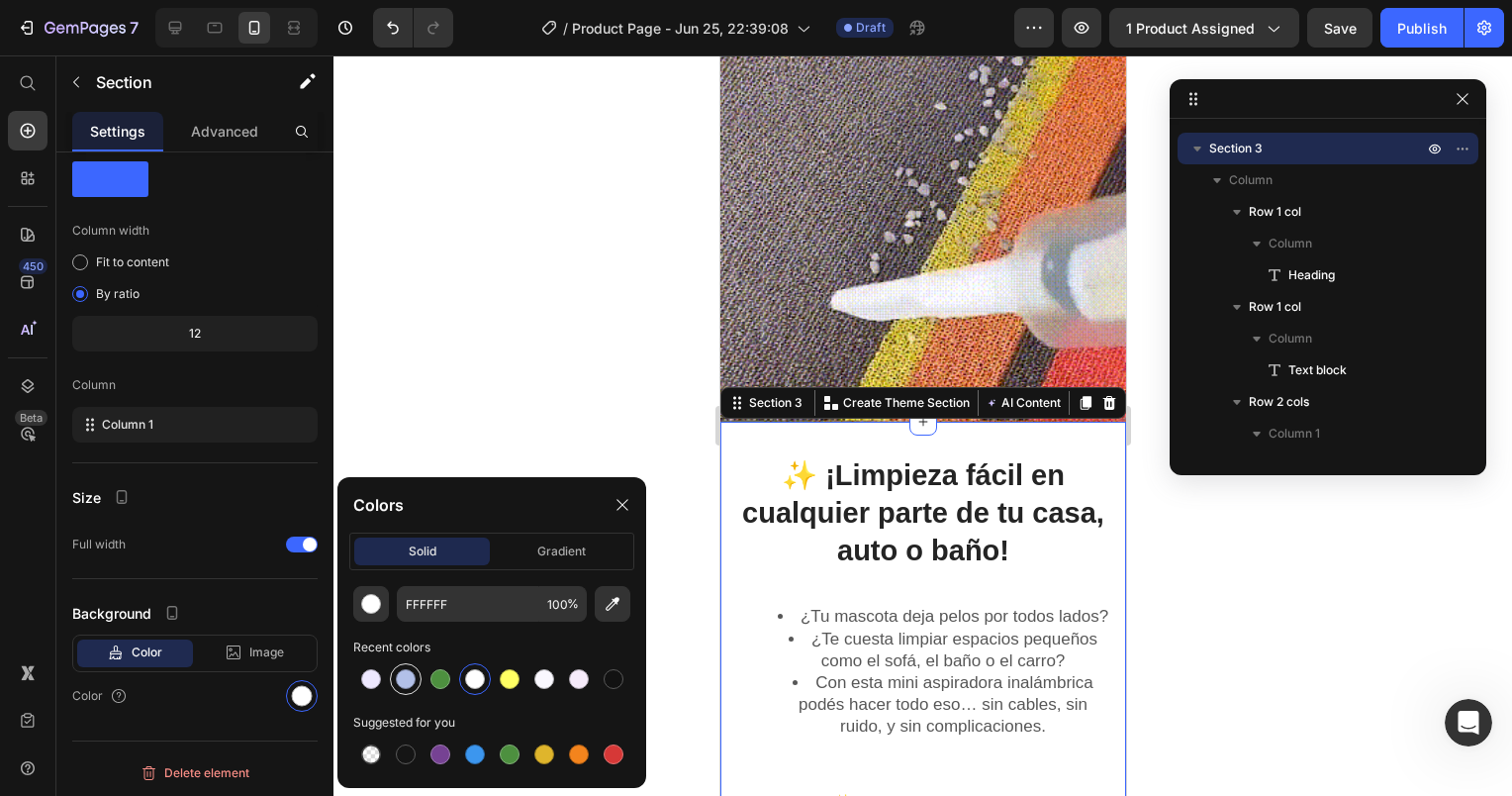 click at bounding box center (406, 679) 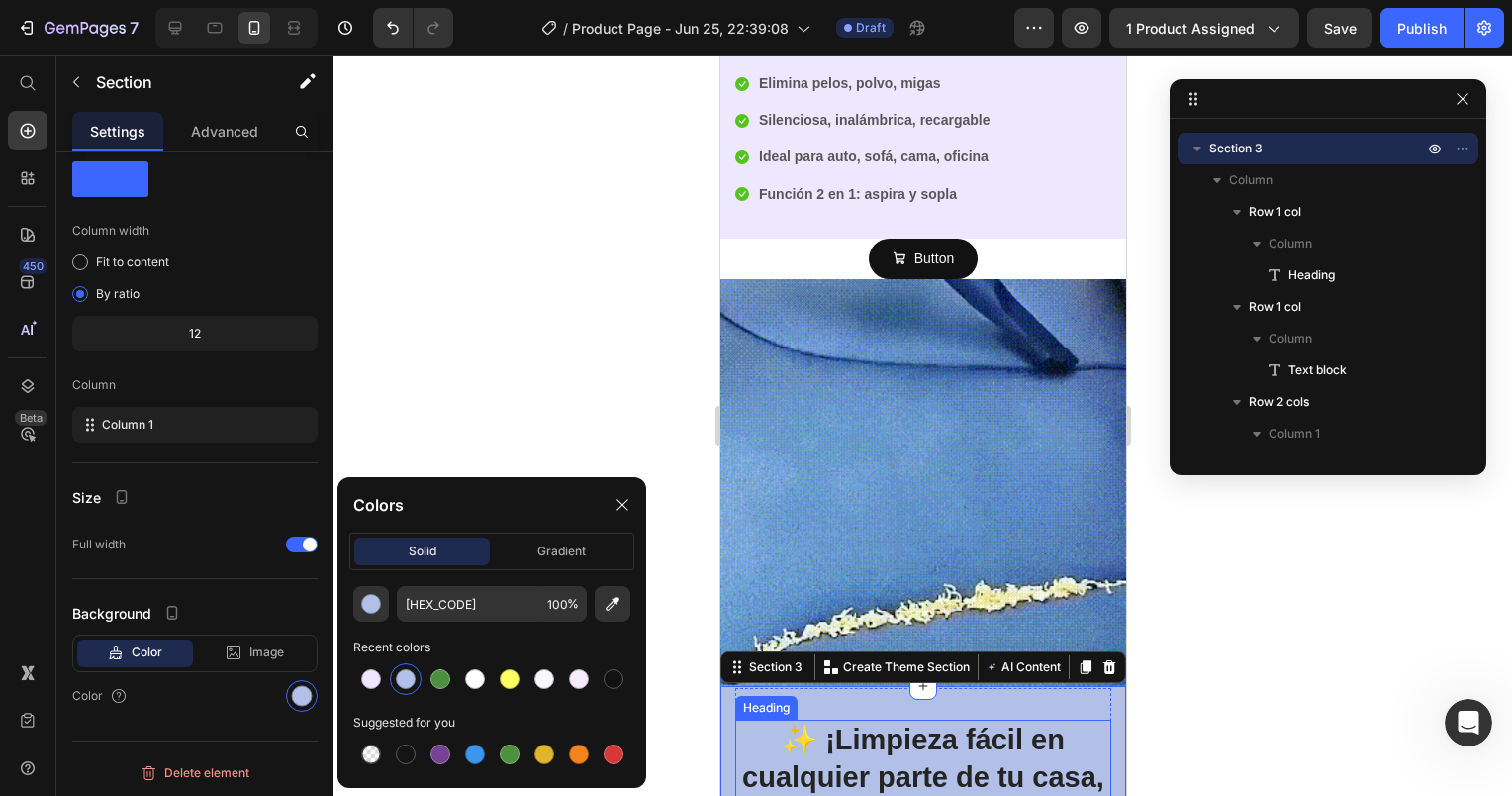 scroll, scrollTop: 495, scrollLeft: 0, axis: vertical 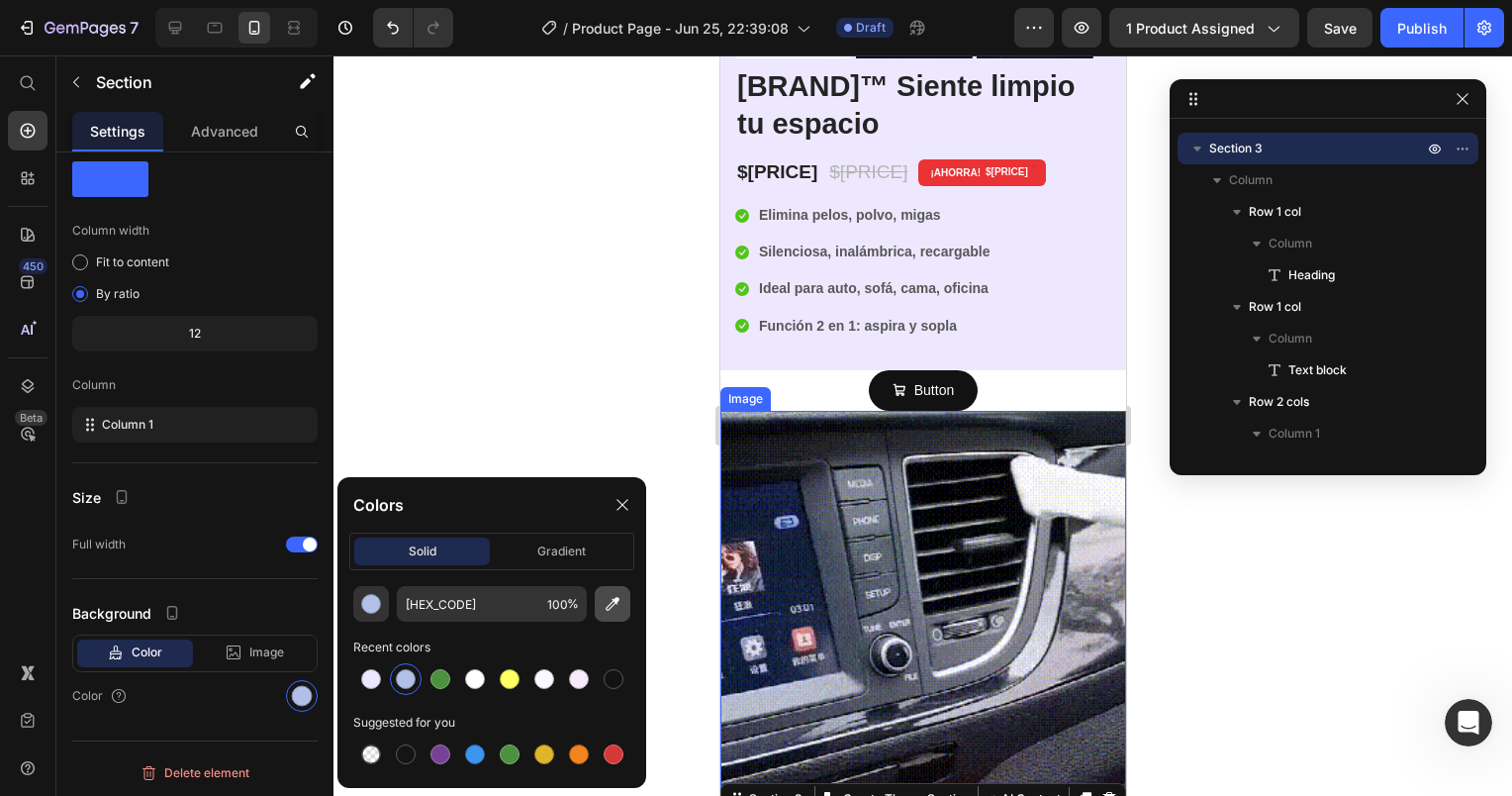 click at bounding box center [613, 604] 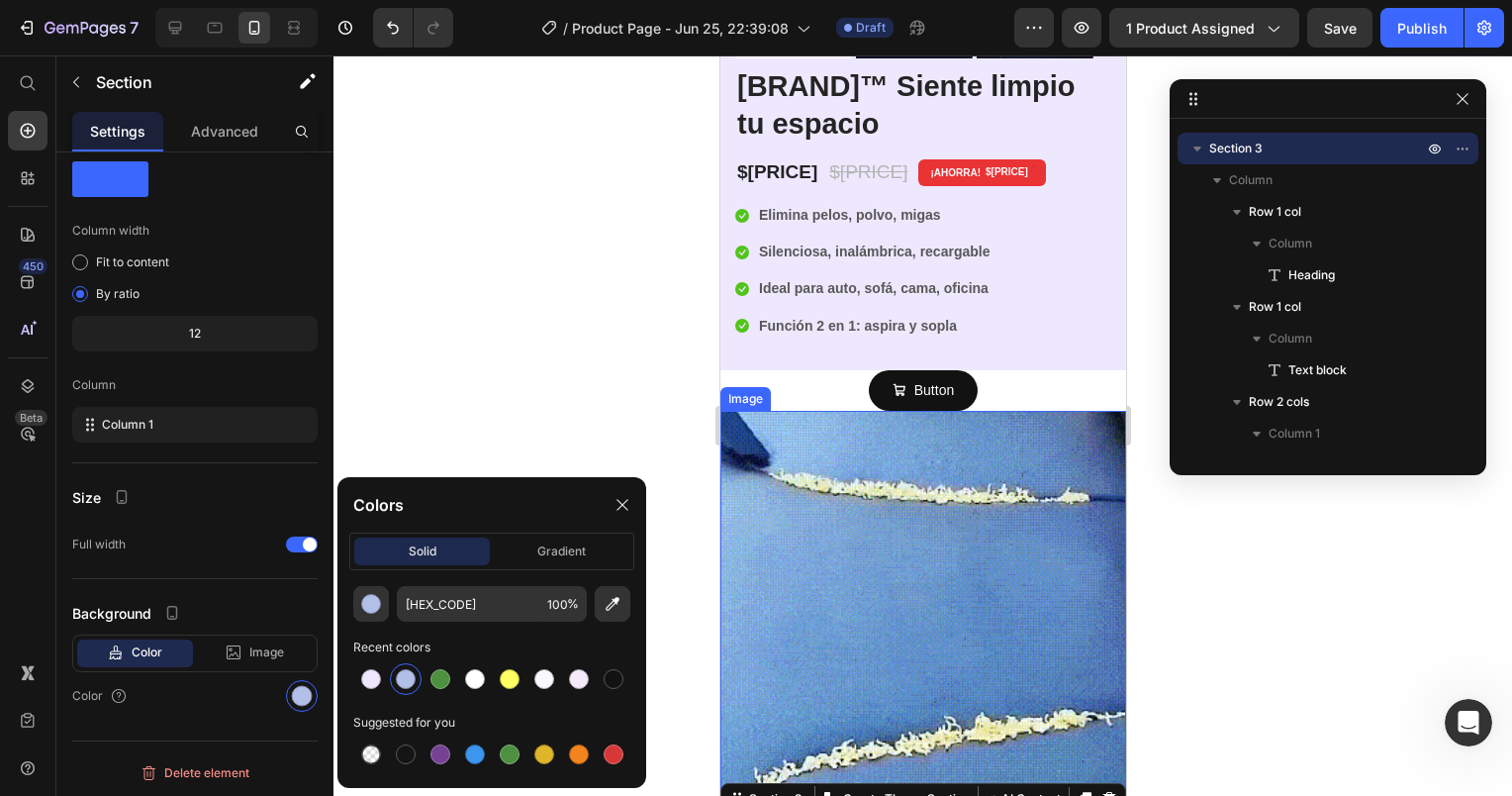 type on "EEE8FF" 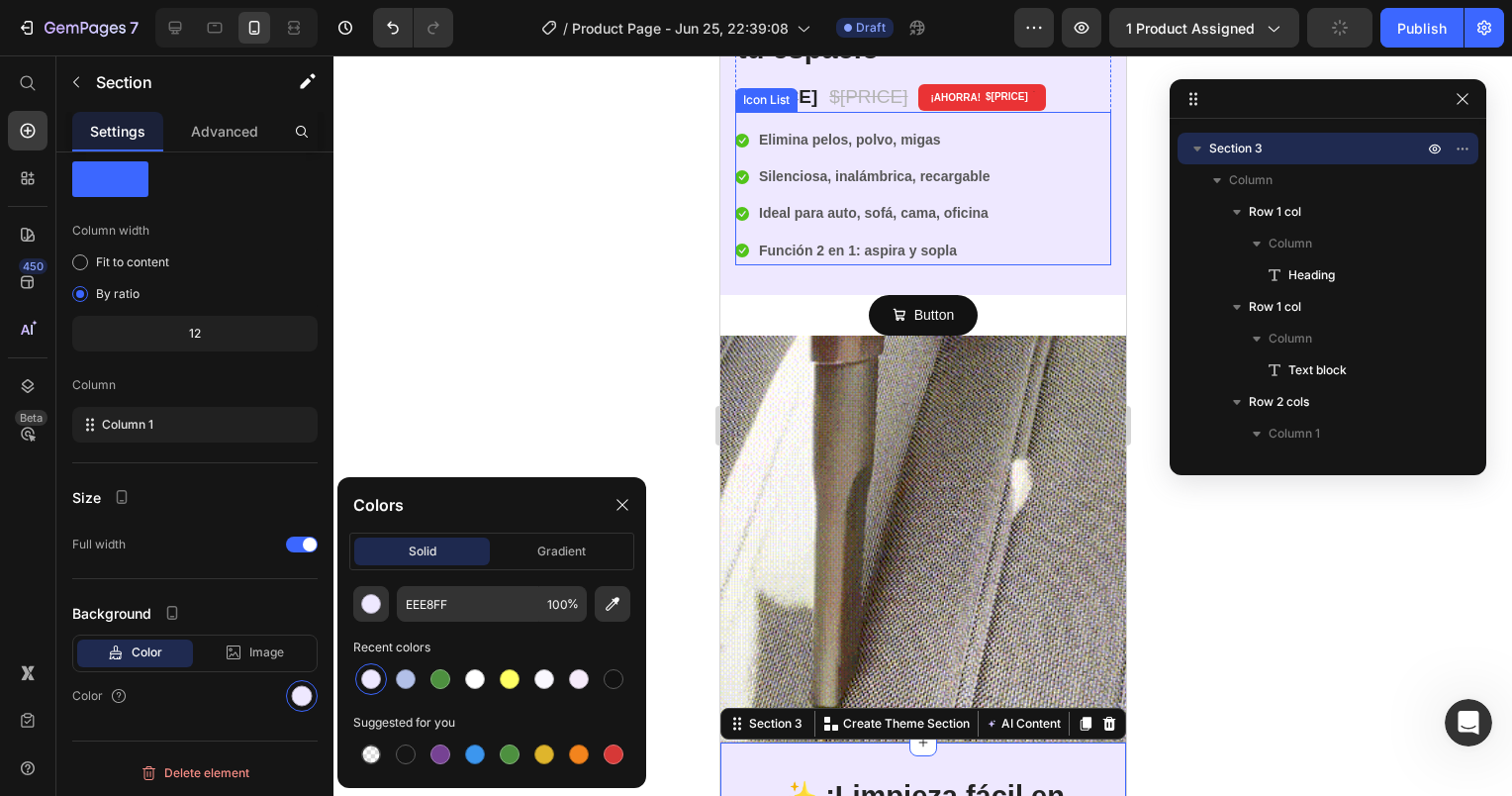 scroll, scrollTop: 396, scrollLeft: 0, axis: vertical 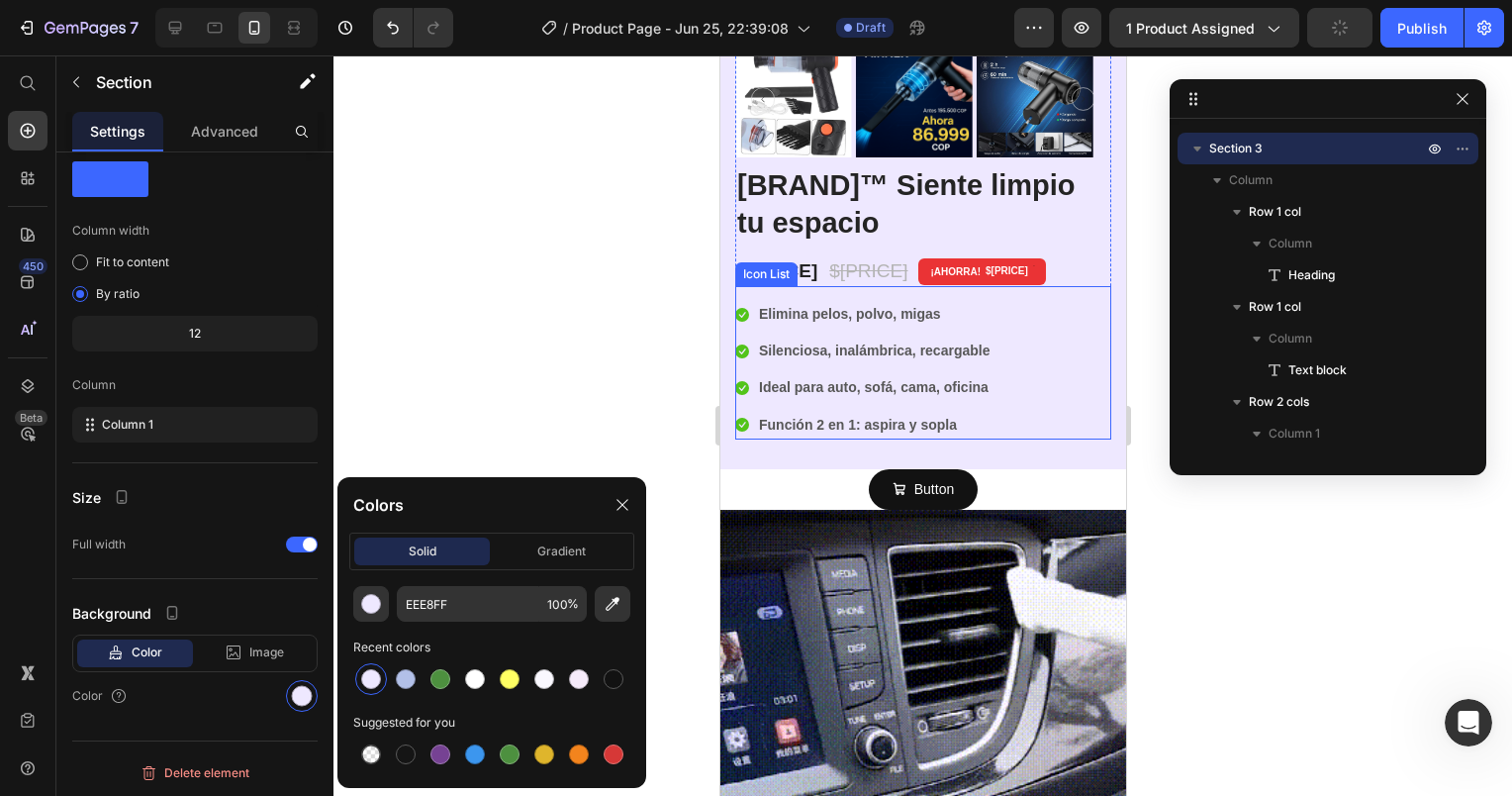 click on "Icon Elimina pelos, polvo, migas Text block
Icon Silenciosa, inalámbrica, recargable Text block
Icon Ideal para auto, sofá, cama, oficina Text block
Icon Función 2 en 1: aspira y sopla Text block" at bounding box center (922, 369) 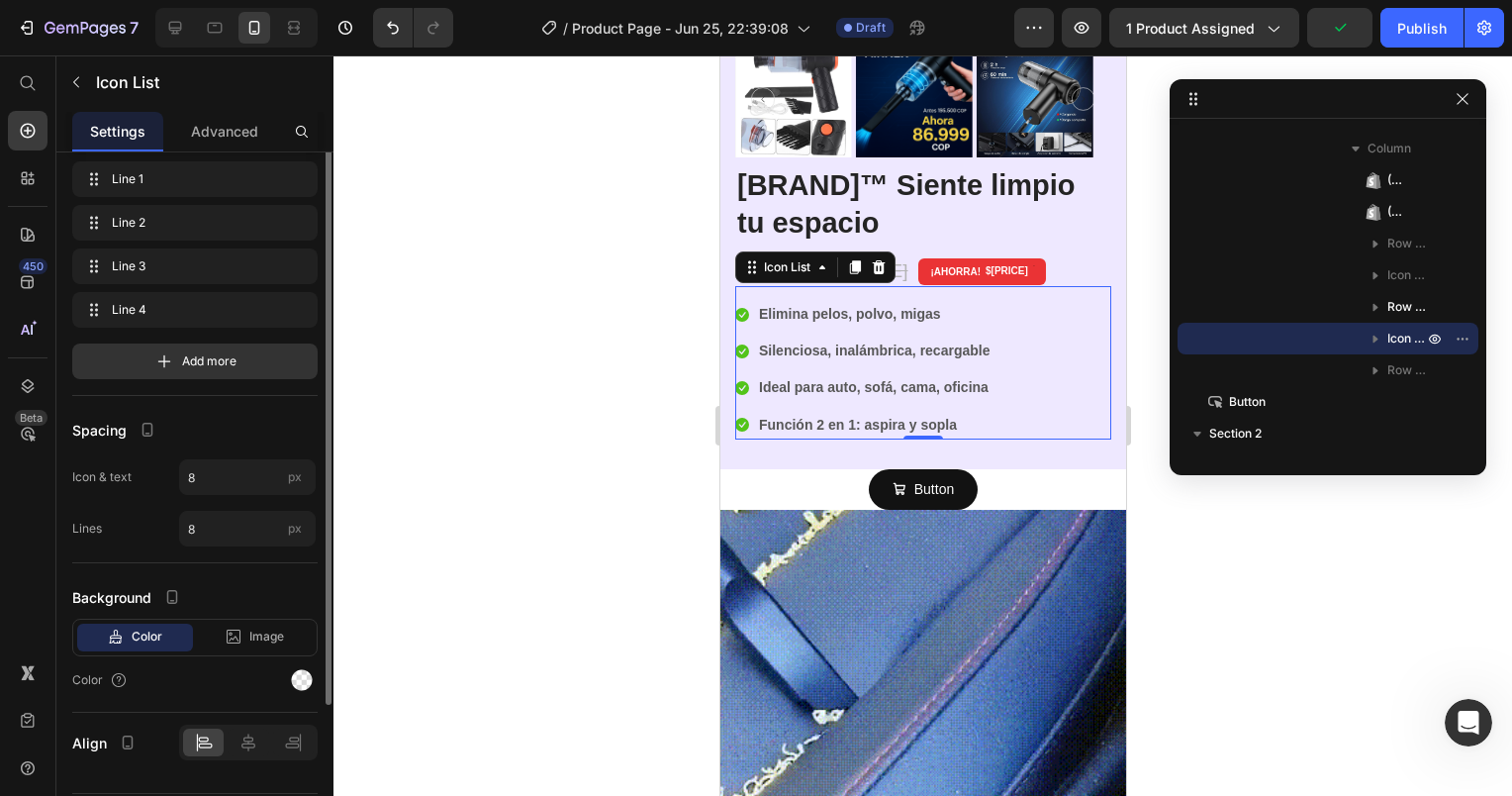 scroll, scrollTop: 0, scrollLeft: 0, axis: both 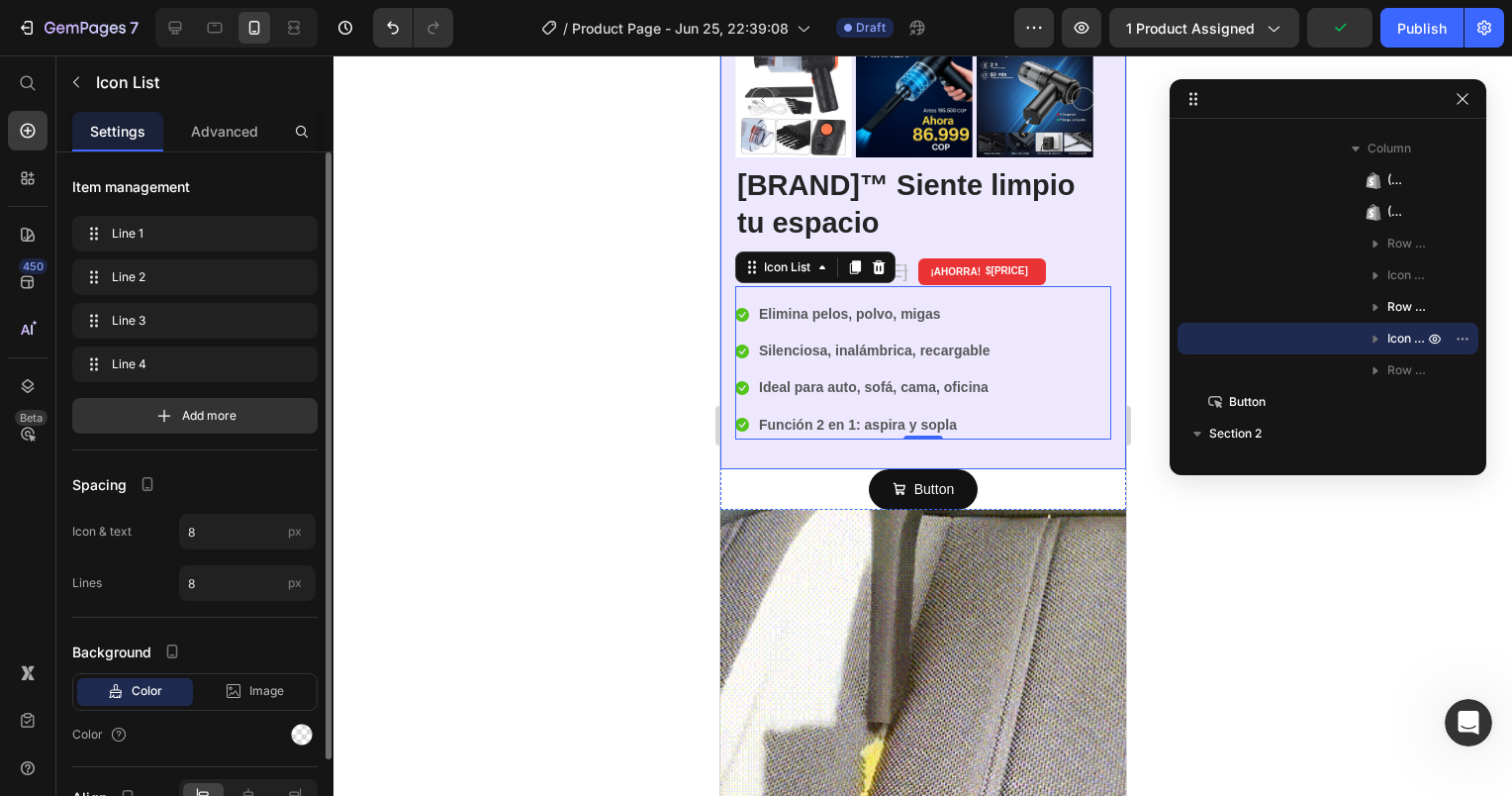 click on "(P) Images & Gallery [BRAND] Siente limpio tu espacio (P) Title Icon Icon Icon Icon Icon Icon List Hoz [NUMBER]+ Clients satisfaits Text block Icon Mejora inmediata de la elasticidad cutánea. Text block Icon Reducción visible de la papada y arrugas. Text block Icon Relajación muscular en cara, cuello y hombros. Text block Icon Piel más luminosa, tersa y tonificada. Text block Icon List $[PRICE] (P) Price $[PRICE] (P) Price ¡AHORRA! $[PRICE] Product Tag Row Icon Elimina pelos, polvo, migas Text block Icon Silenciosa, inalámbrica, recargable Text block Icon Ideal para auto, sofá, cama, oficina Text block Icon 0 Row" at bounding box center [922, 104] 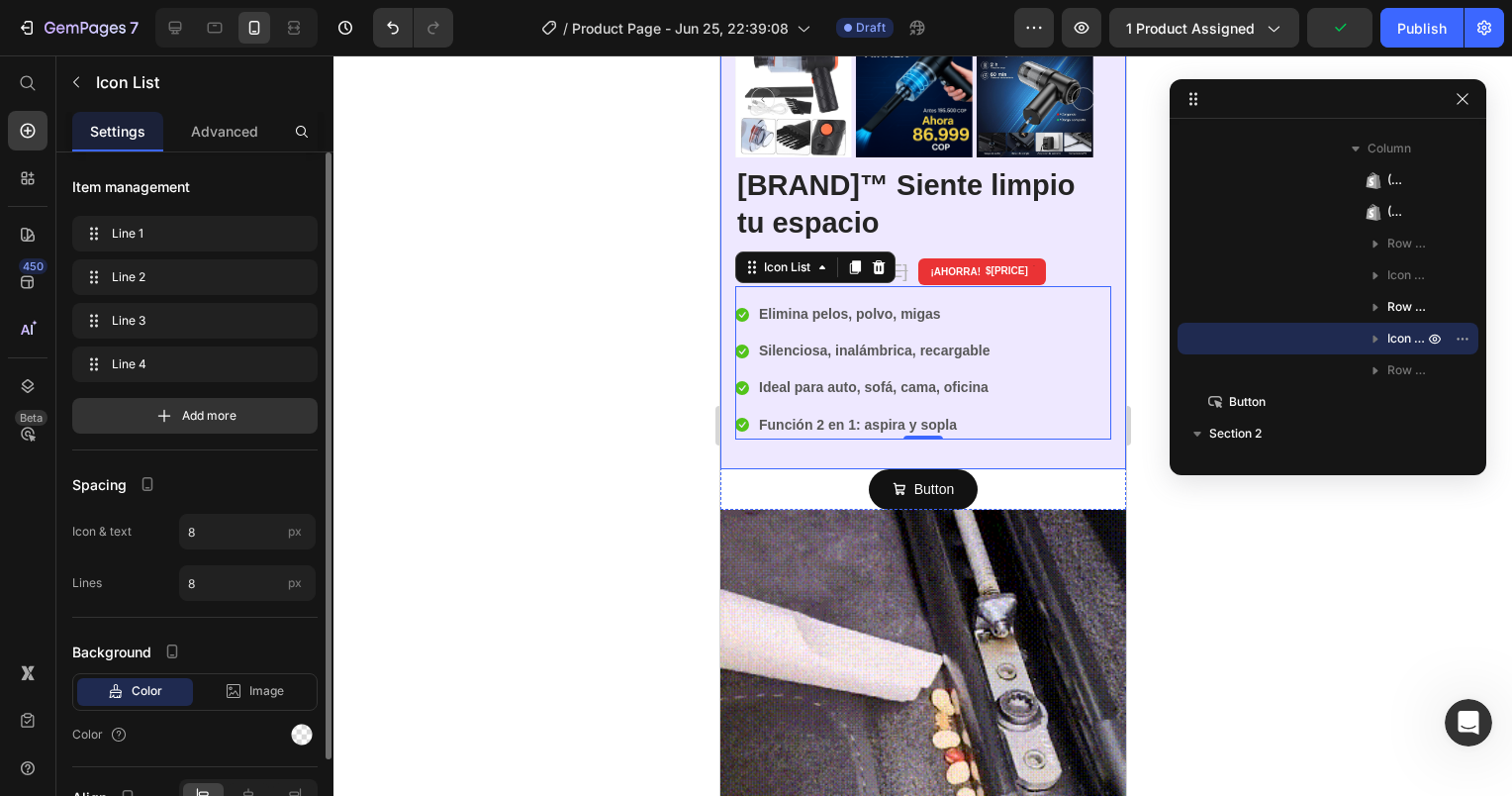 scroll, scrollTop: 0, scrollLeft: 0, axis: both 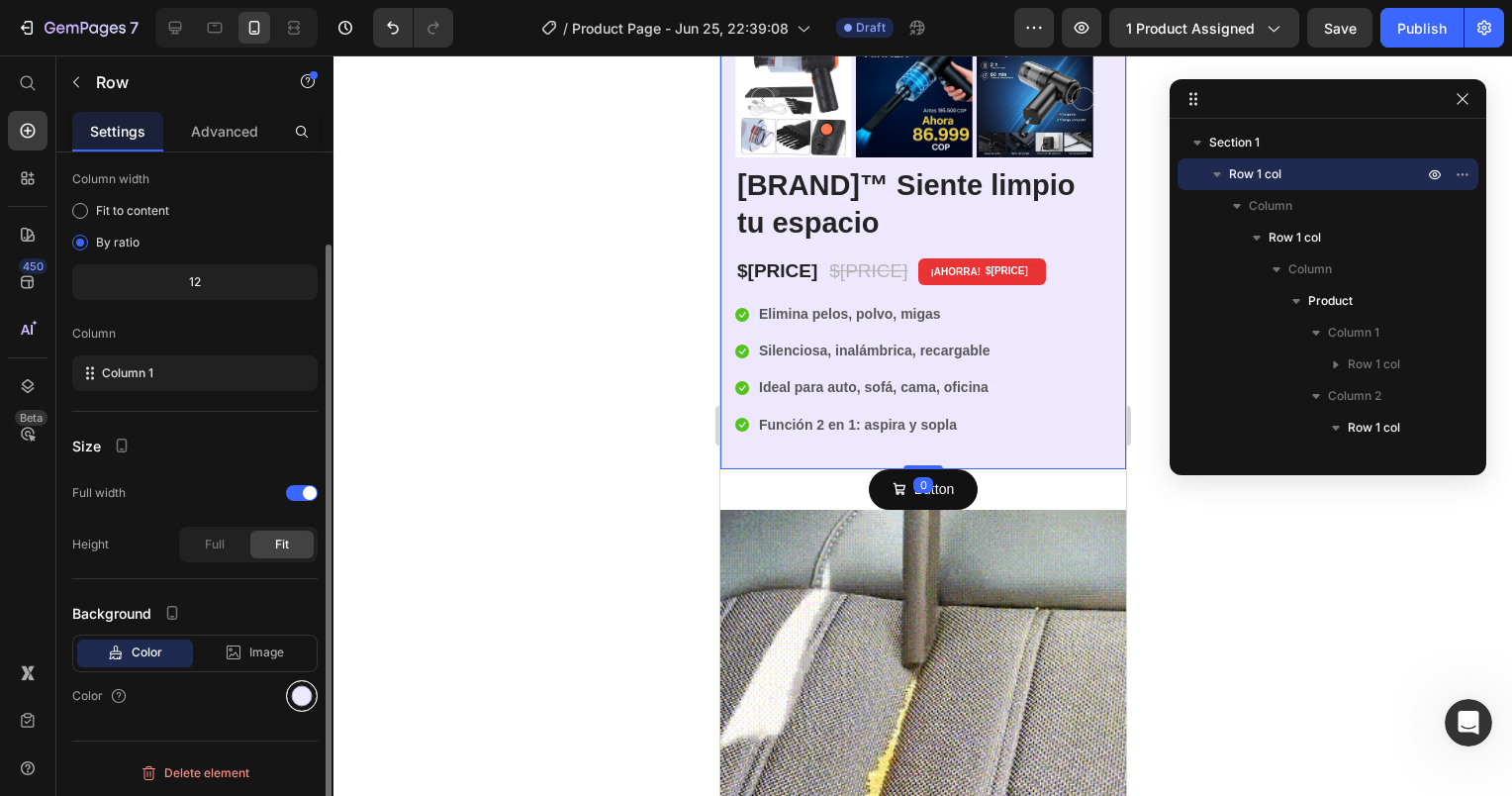 click at bounding box center [302, 696] 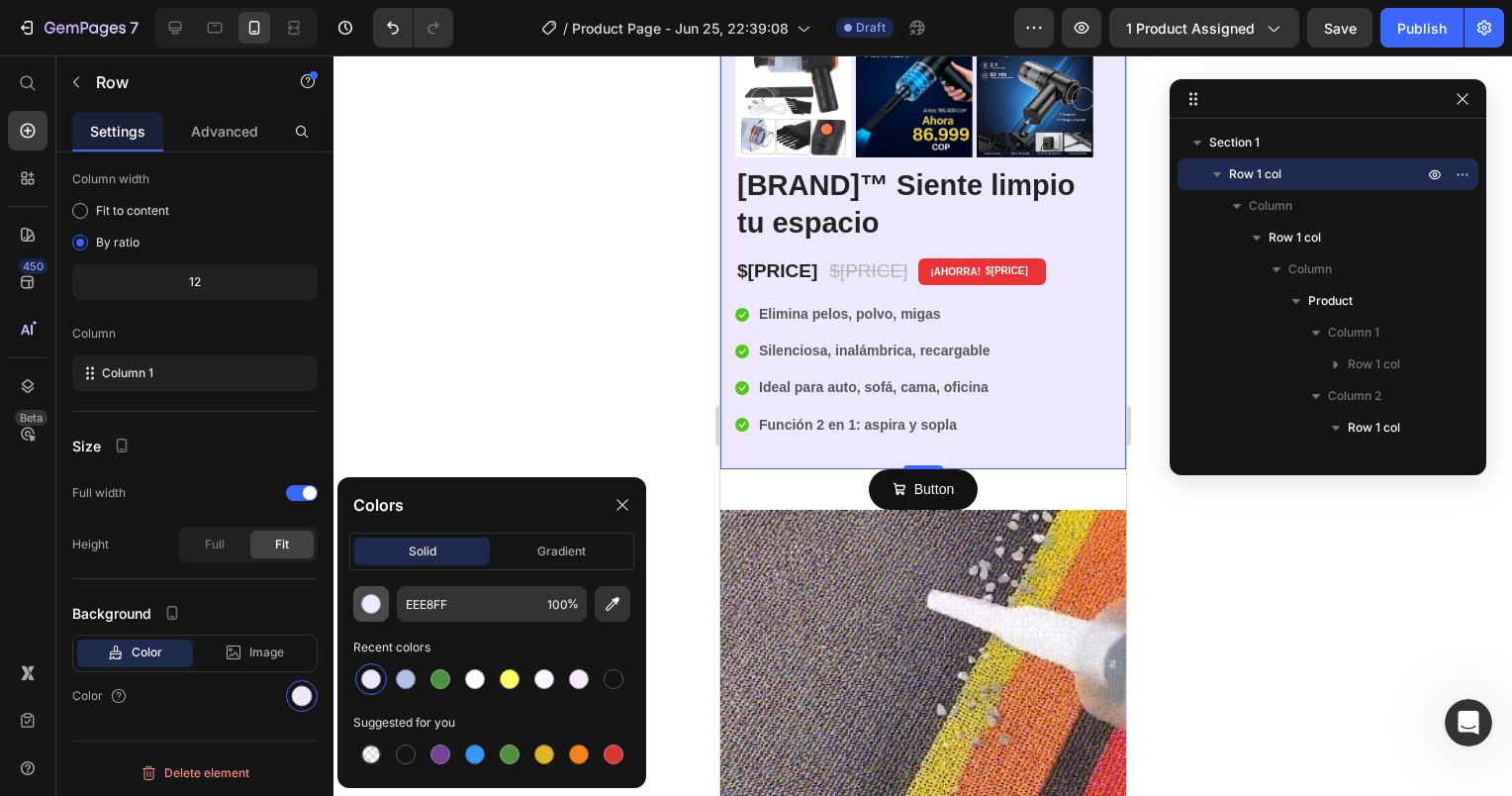 click at bounding box center [371, 604] 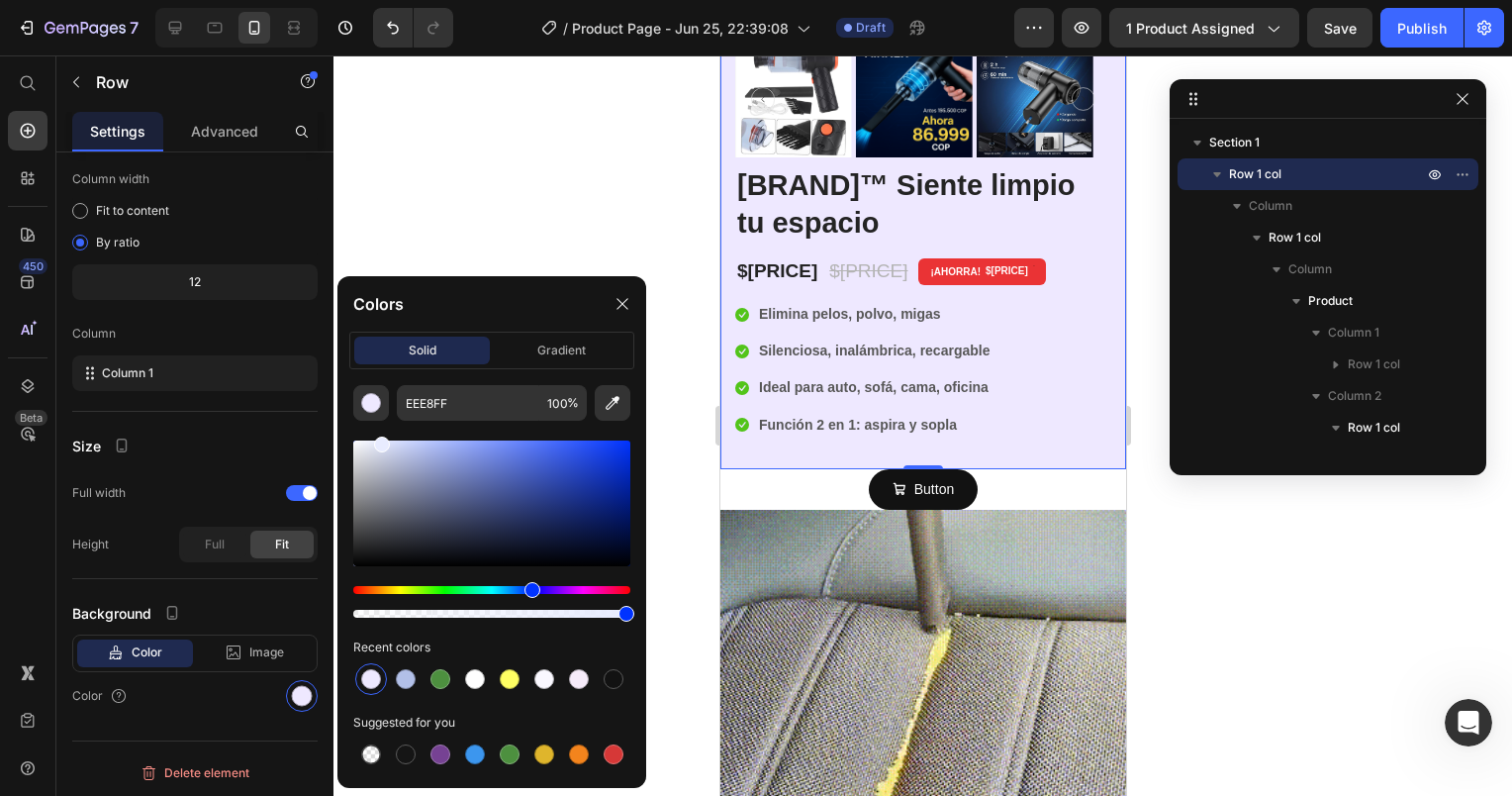 drag, startPoint x: 551, startPoint y: 584, endPoint x: 529, endPoint y: 582, distance: 22.090722 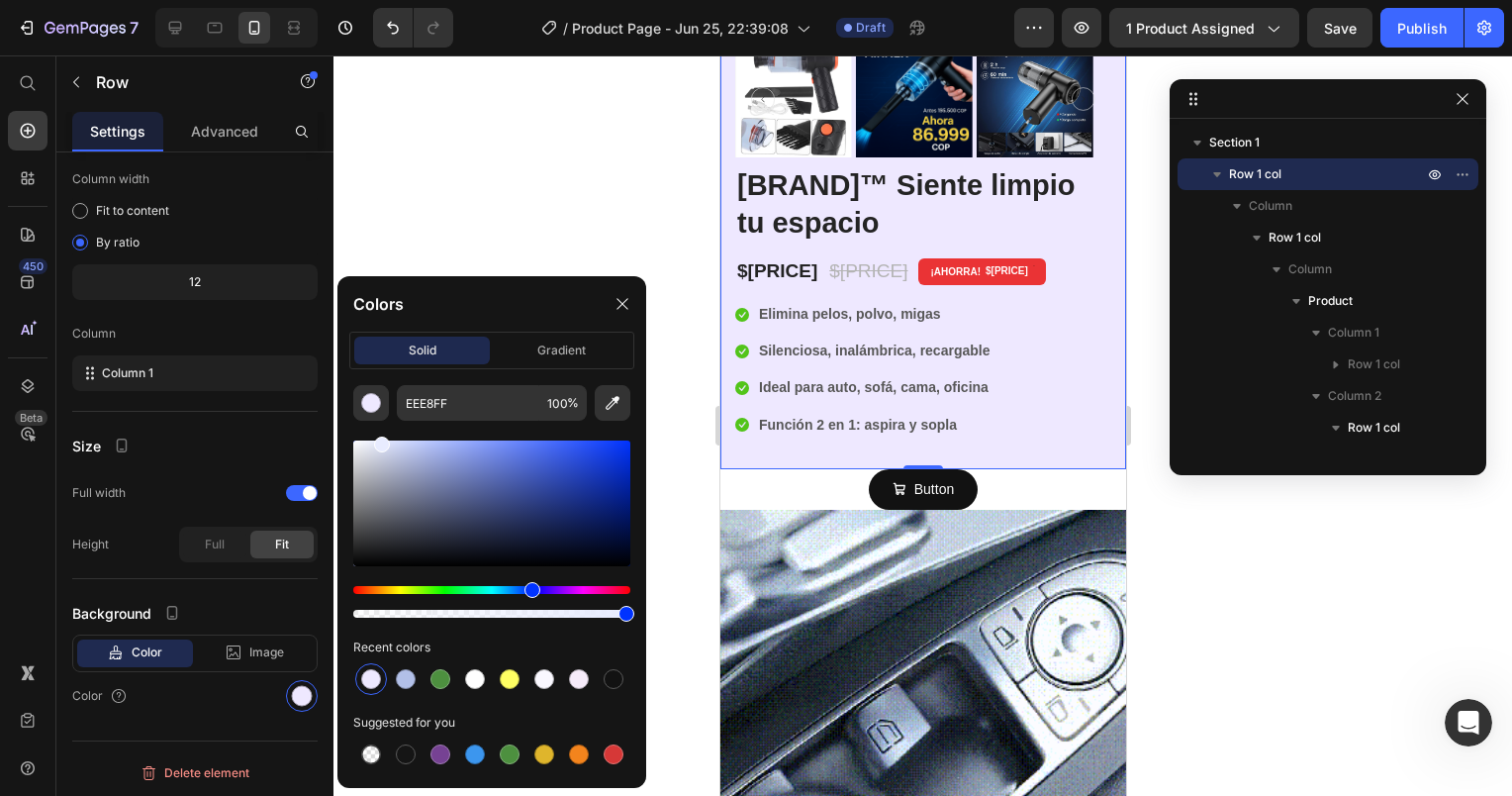 click at bounding box center [532, 590] 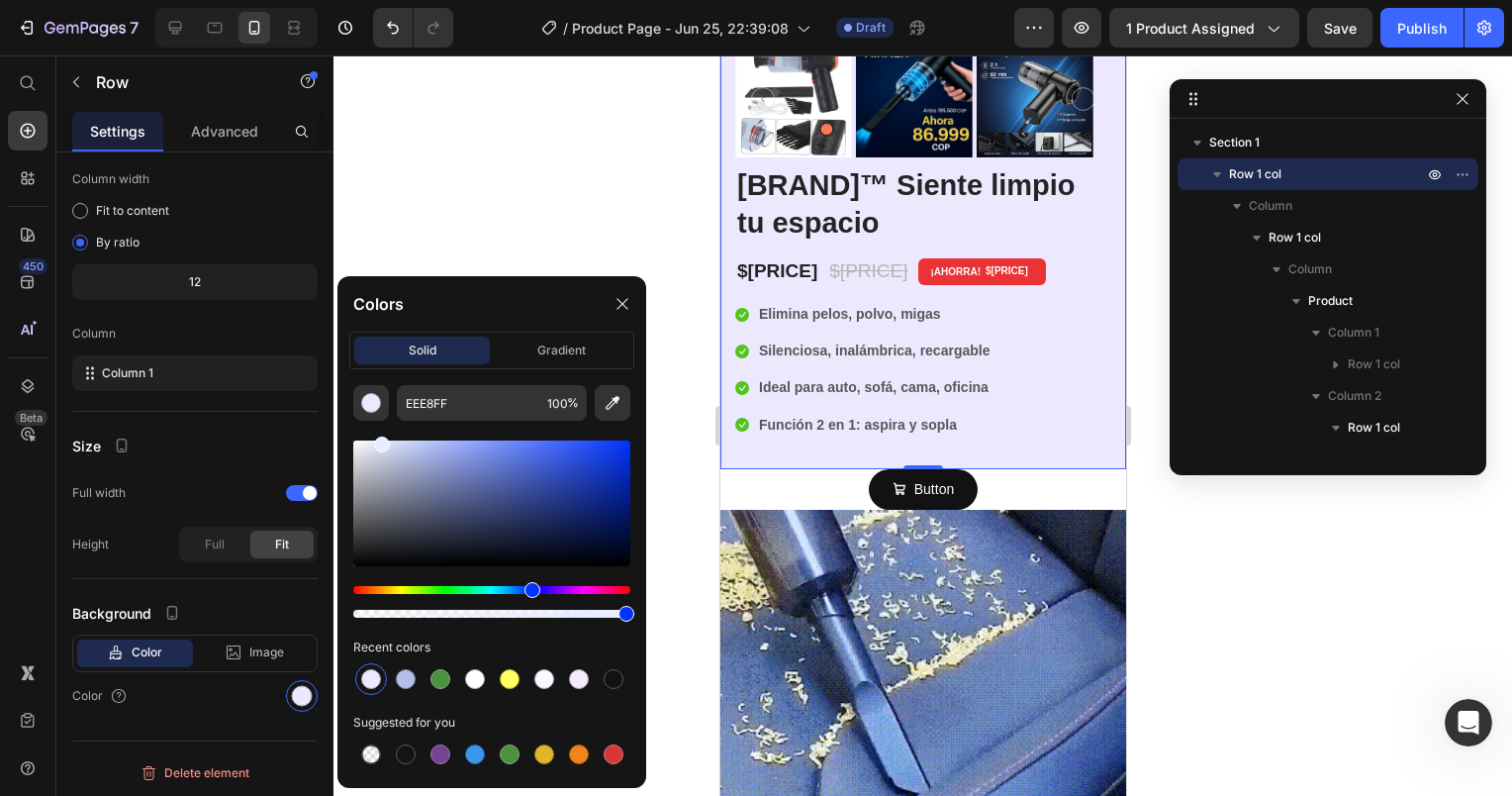 click at bounding box center [532, 590] 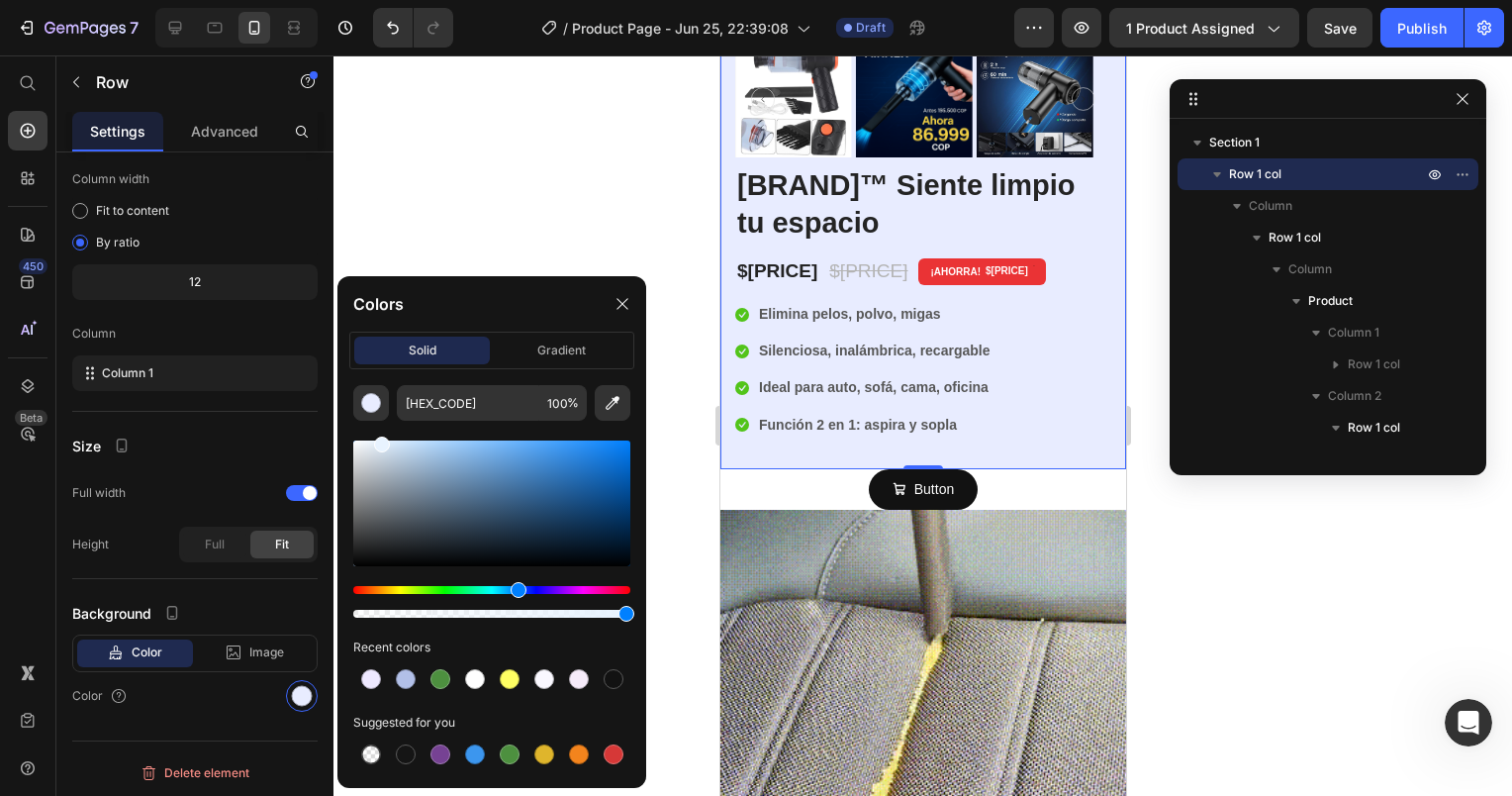 click at bounding box center [519, 590] 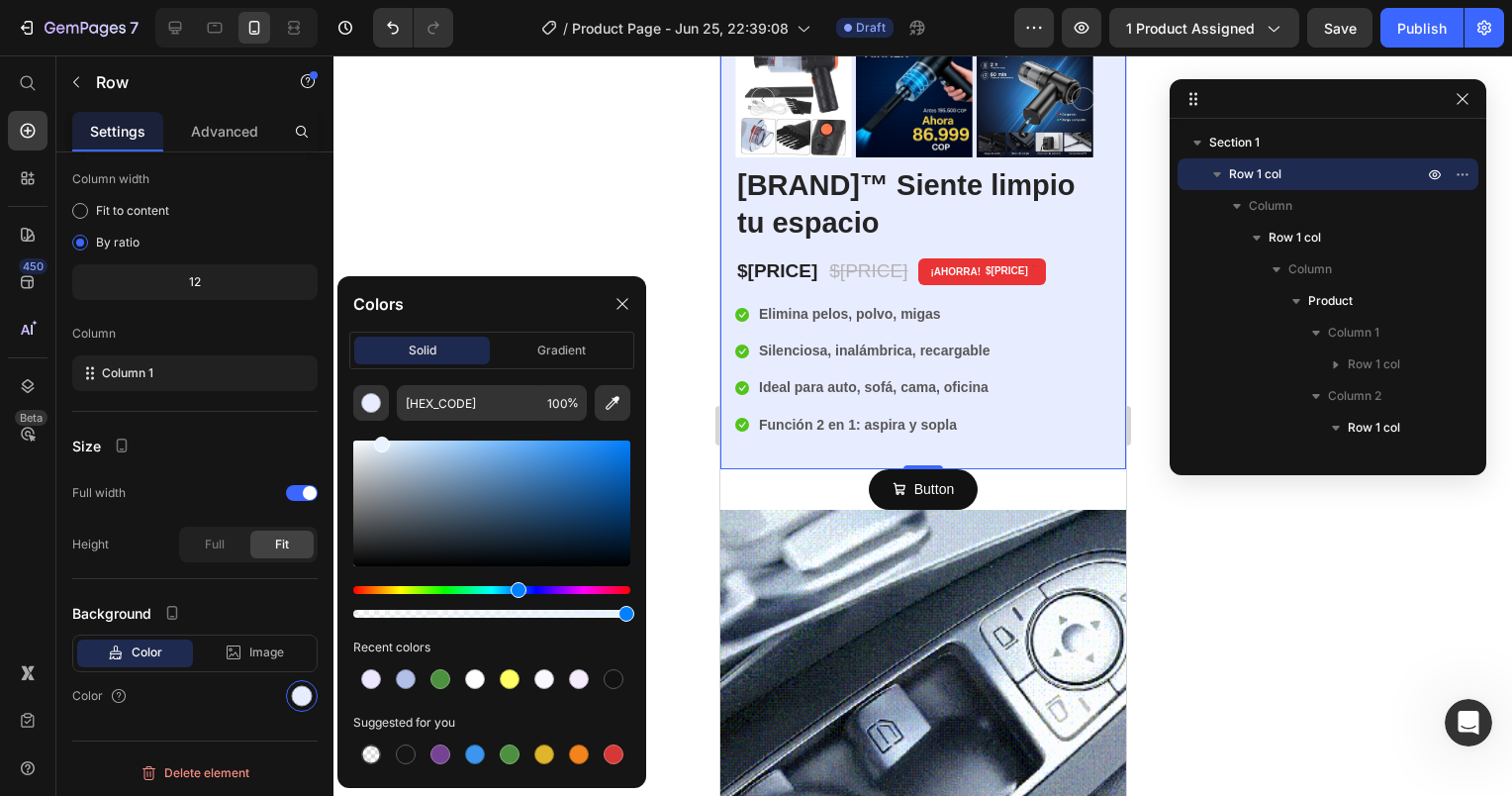 click at bounding box center [519, 590] 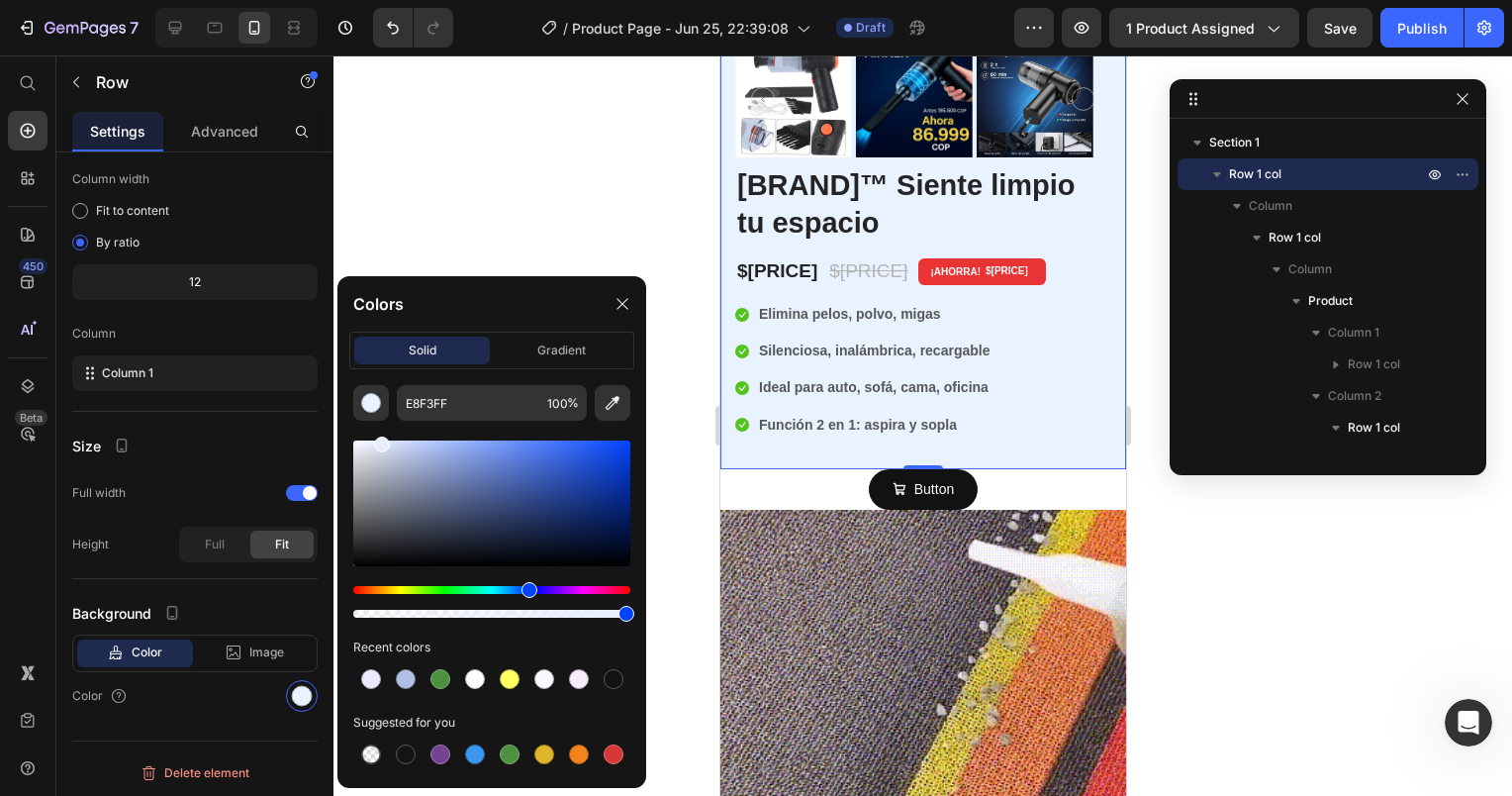 drag, startPoint x: 517, startPoint y: 584, endPoint x: 526, endPoint y: 586, distance: 9.219544 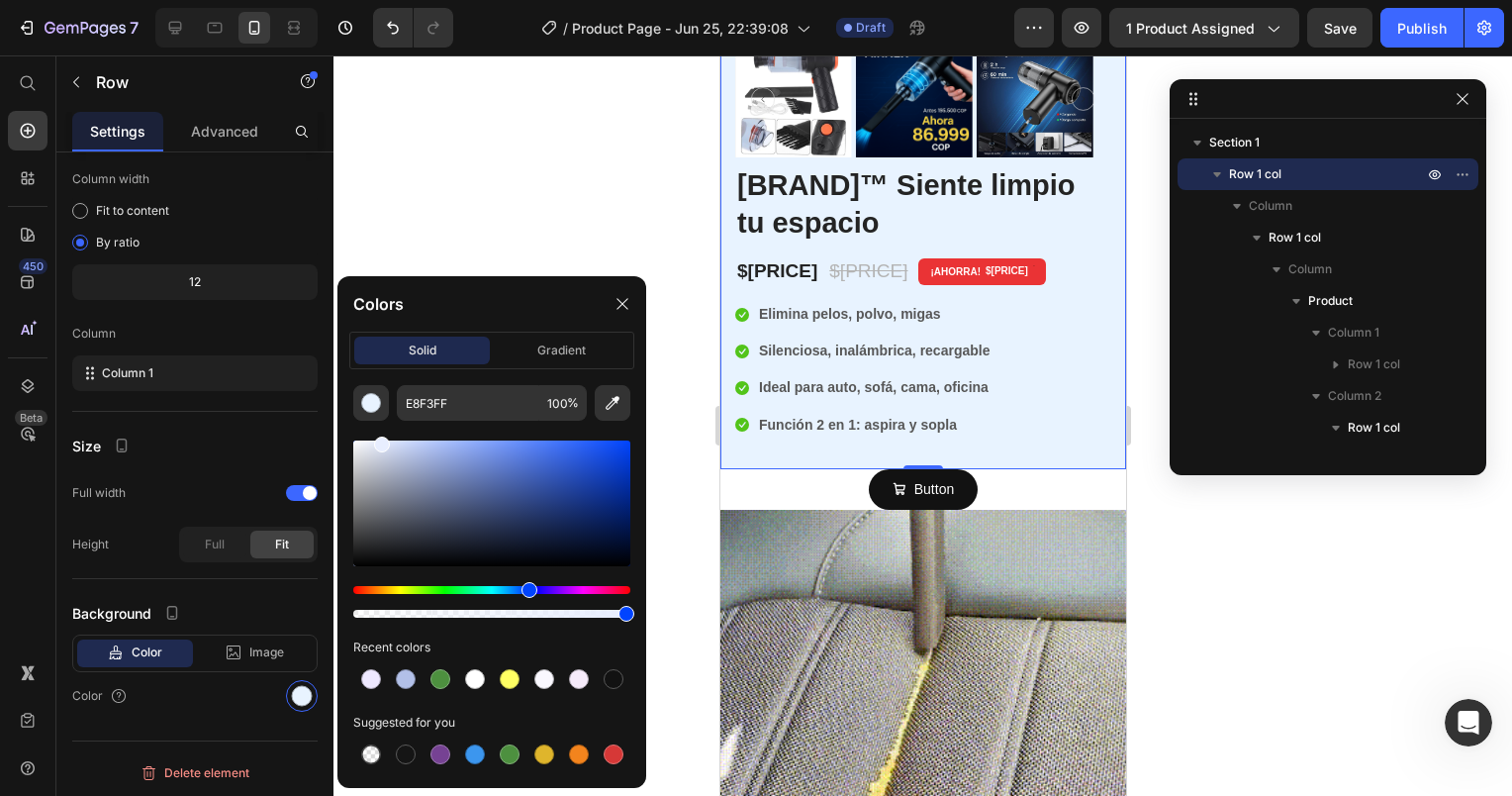 click at bounding box center [529, 590] 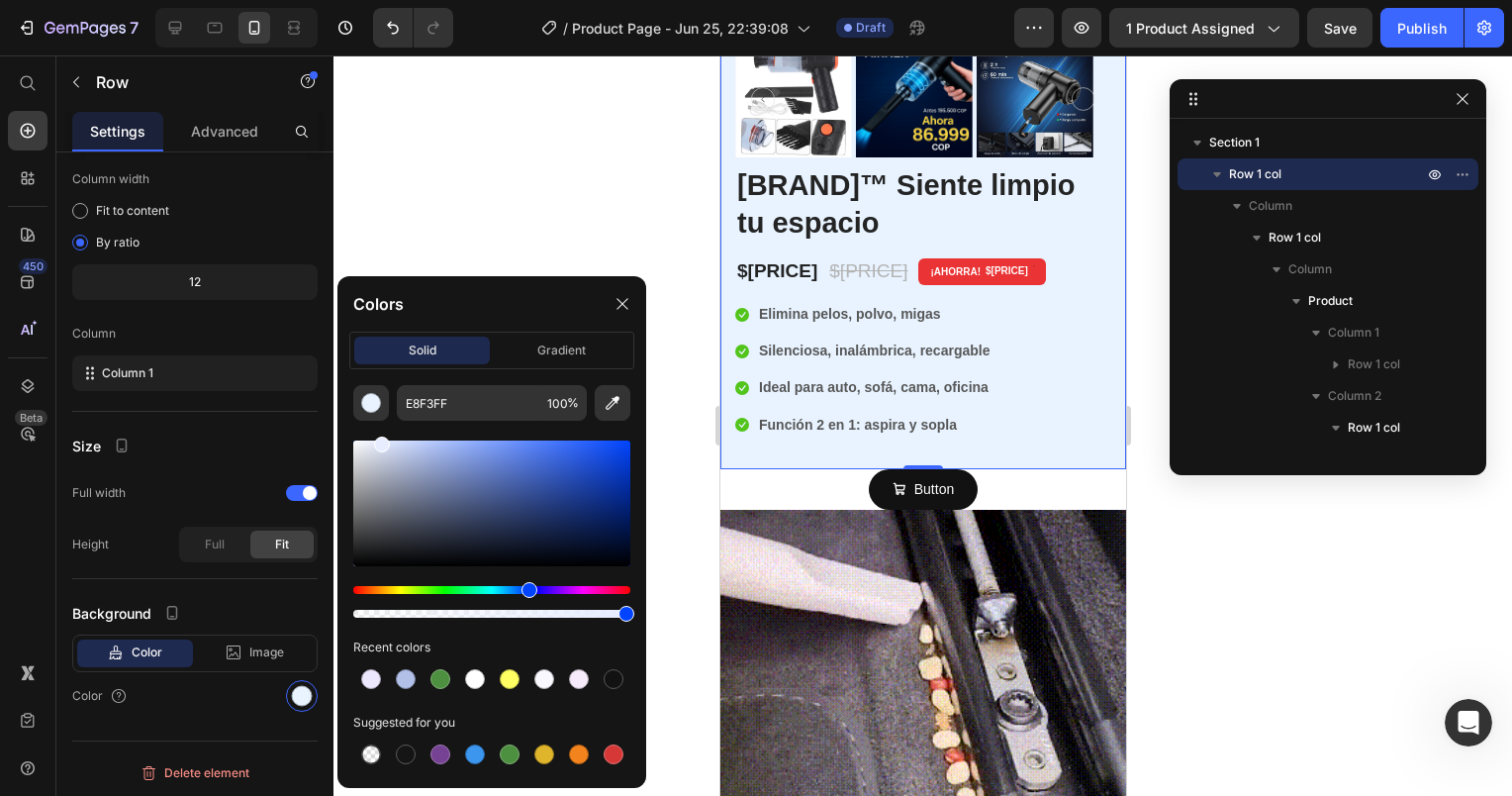 type on "[HEX_CODE]" 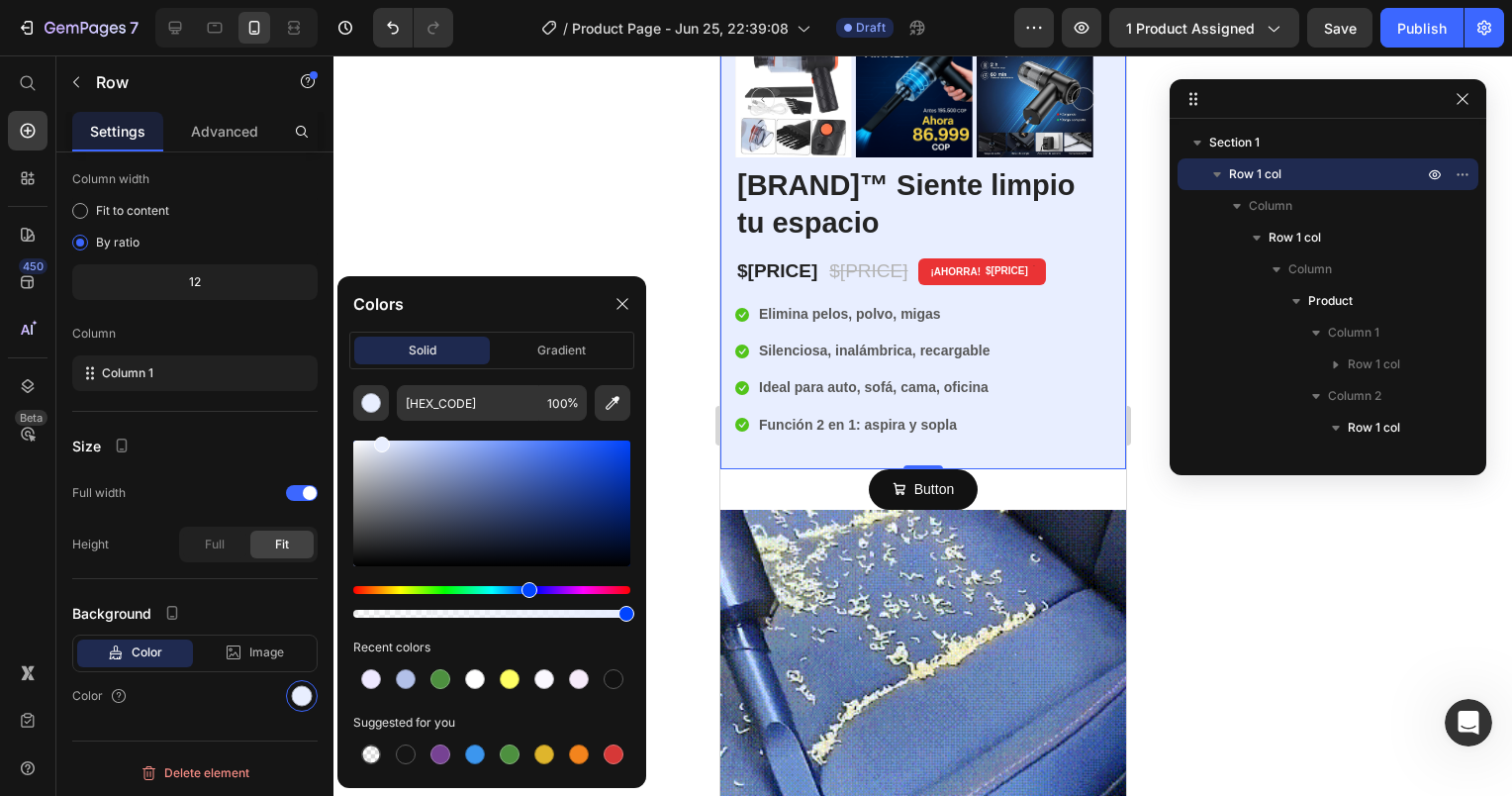 click 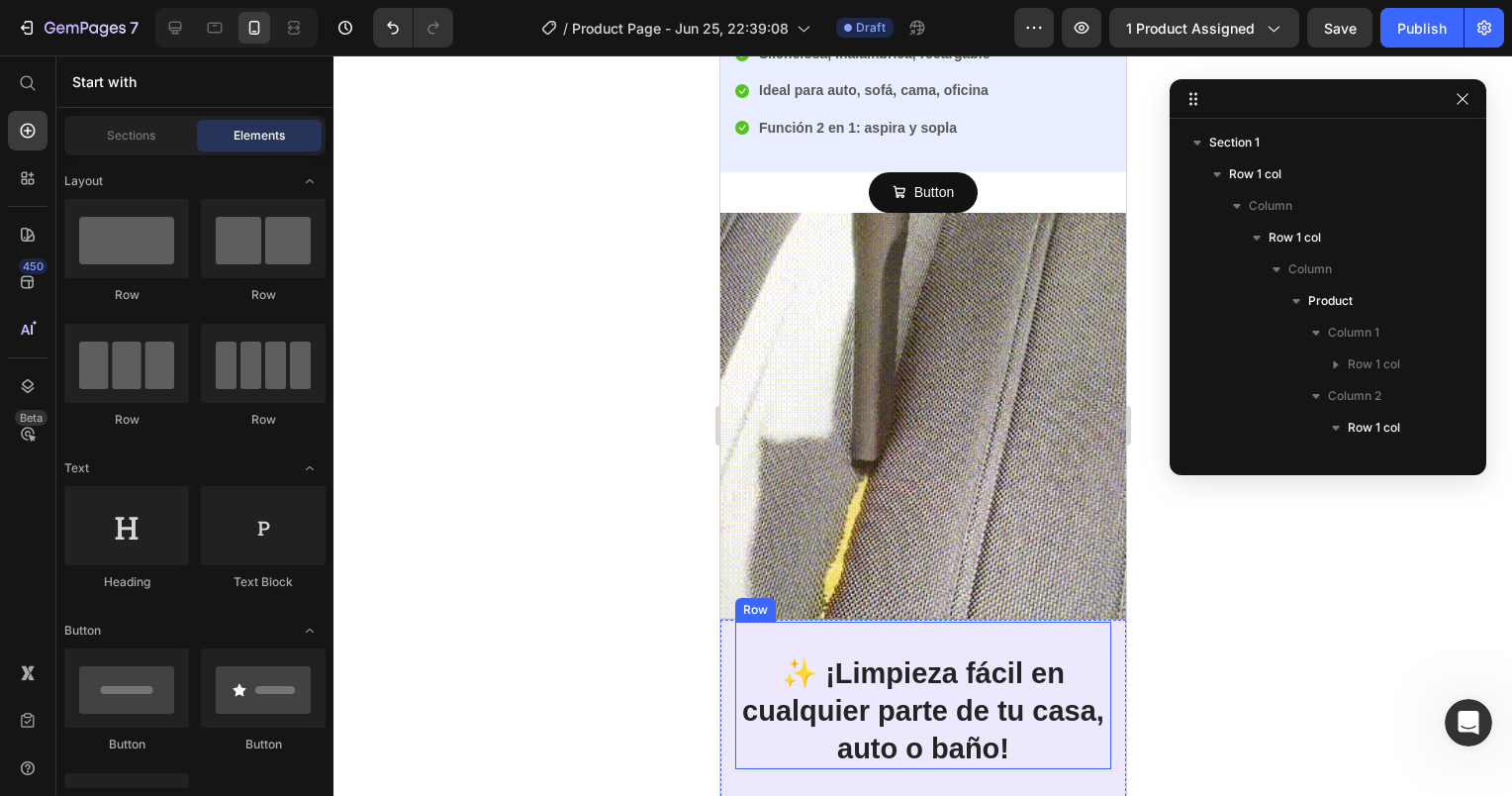 scroll, scrollTop: 990, scrollLeft: 0, axis: vertical 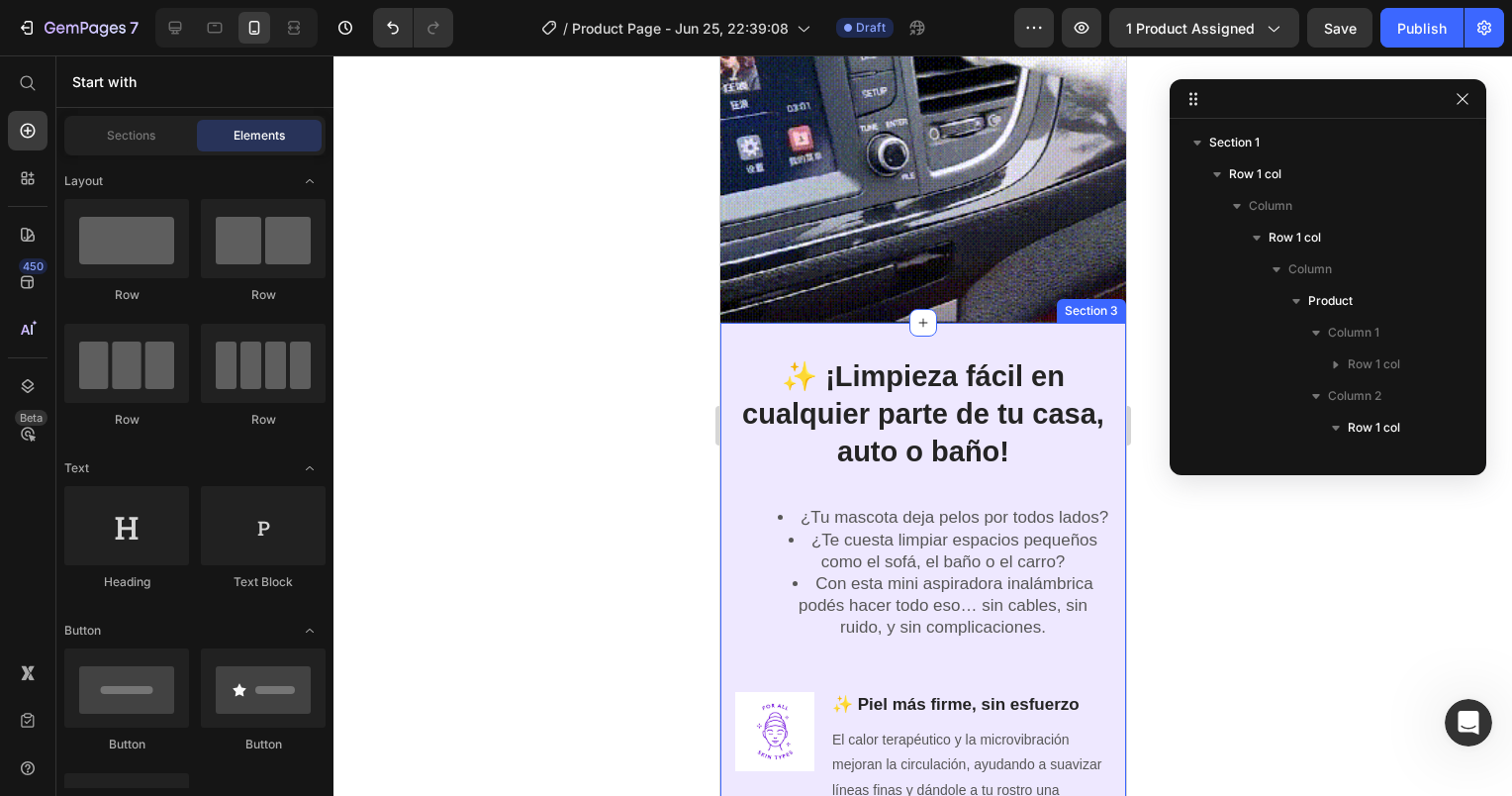 click on "✨ ¡Limpieza fácil en cualquier parte de tu casa, auto o baño! Heading Row ¿Tu mascota deja pelos por todos lados?  ¿Te cuesta limpiar espacios pequeños como el sofá, el baño o el carro? Con esta mini aspiradora inalámbrica podés hacer todo eso… sin cables, sin ruido, y sin complicaciones. Text block Row Image ✨ Piel más firme, sin esfuerzo Heading El calor terapéutico y la microvibración mejoran la circulación, ayudando a suavizar líneas finas y dándole a tu rostro una apariencia más estirada y radiante. Text block Row Image 💎 Estimula tu colágeno naturalmente Heading GlowLuxe combina vibración y luz LED para activar suavemente la piel, promoviendo la producción natural de colágeno y ayudando a mantenerla firme y joven por más tiempo. Text block Row Image 🌸 Siéntete bien frente al espejo Heading Dedicarte unos minutos con GlowLuxe no solo cuida tu piel, también eleva tu ánimo y autoestima. Relájate, desconéctate y disfruta de tu ritual de belleza personal. Text block" at bounding box center [922, 916] 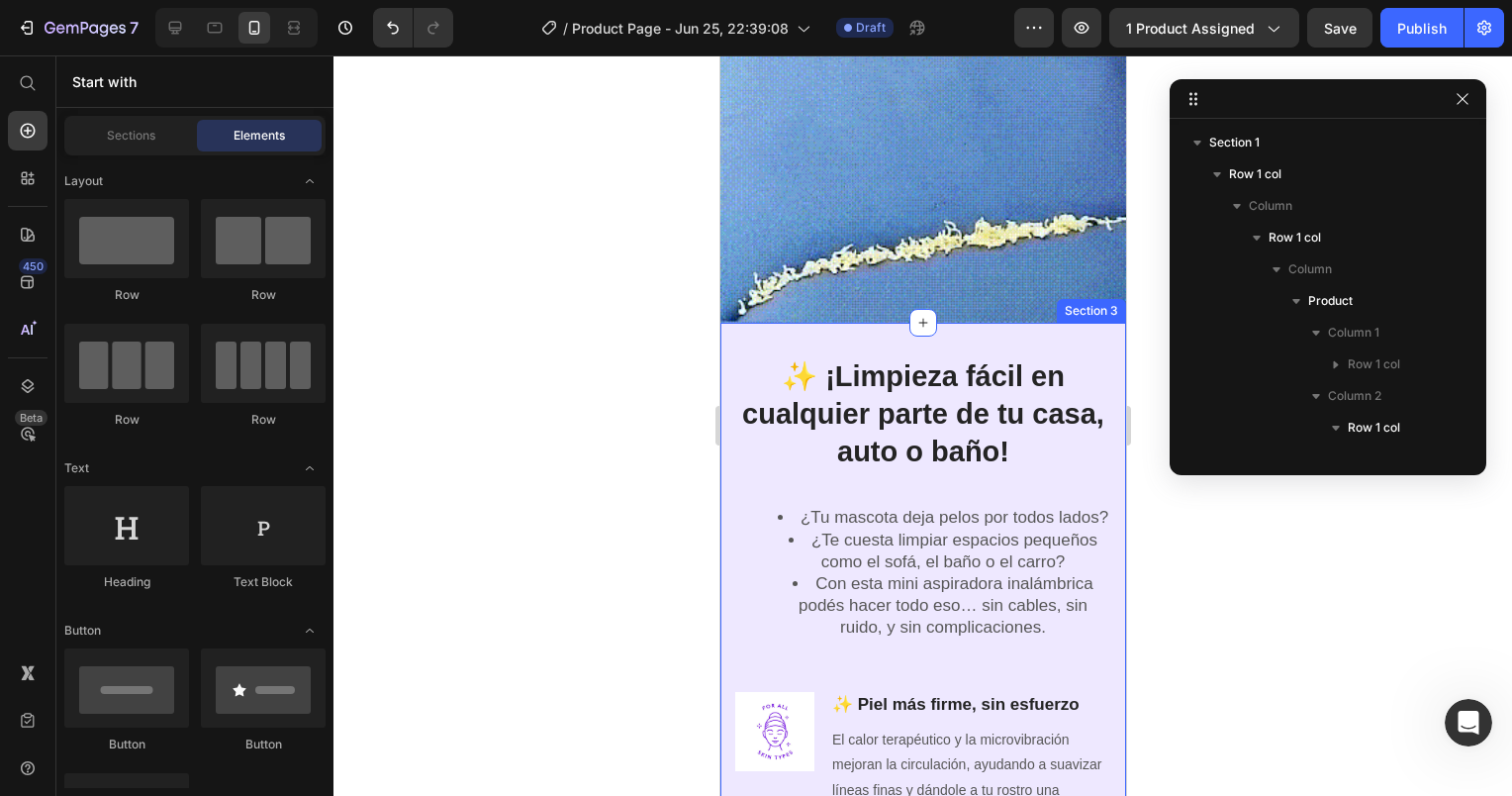 scroll, scrollTop: 564, scrollLeft: 0, axis: vertical 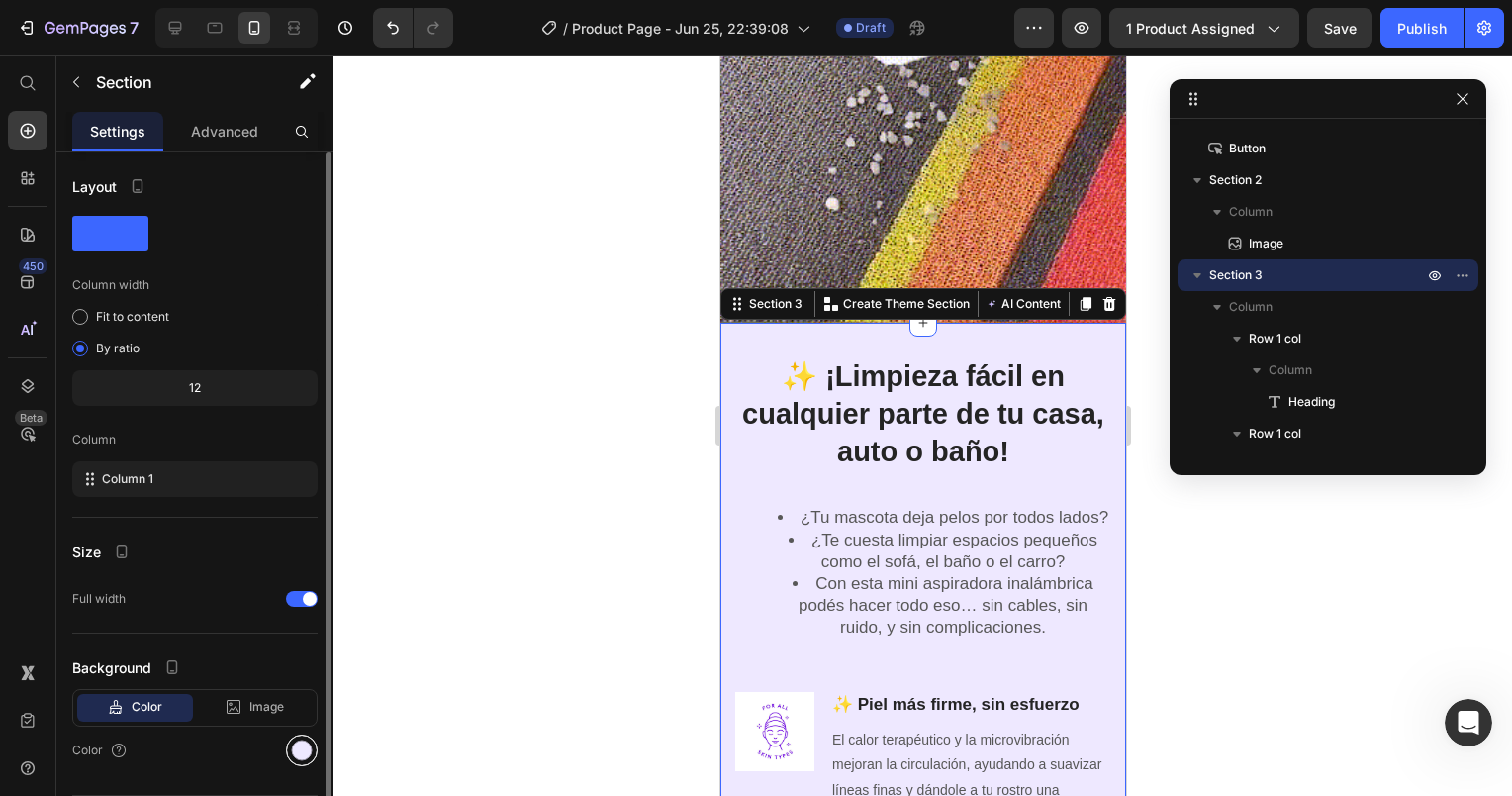 click at bounding box center (302, 750) 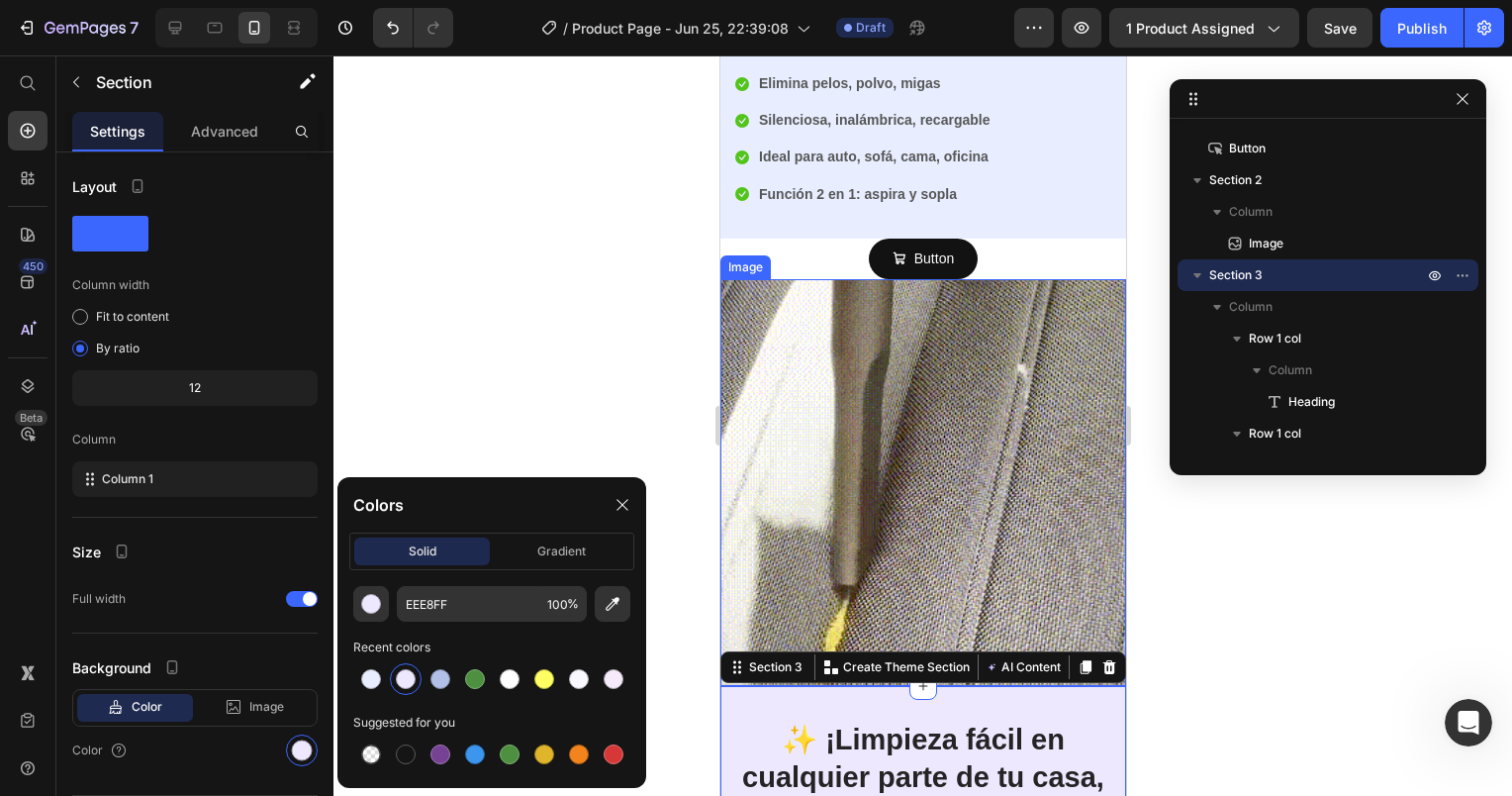 scroll, scrollTop: 495, scrollLeft: 0, axis: vertical 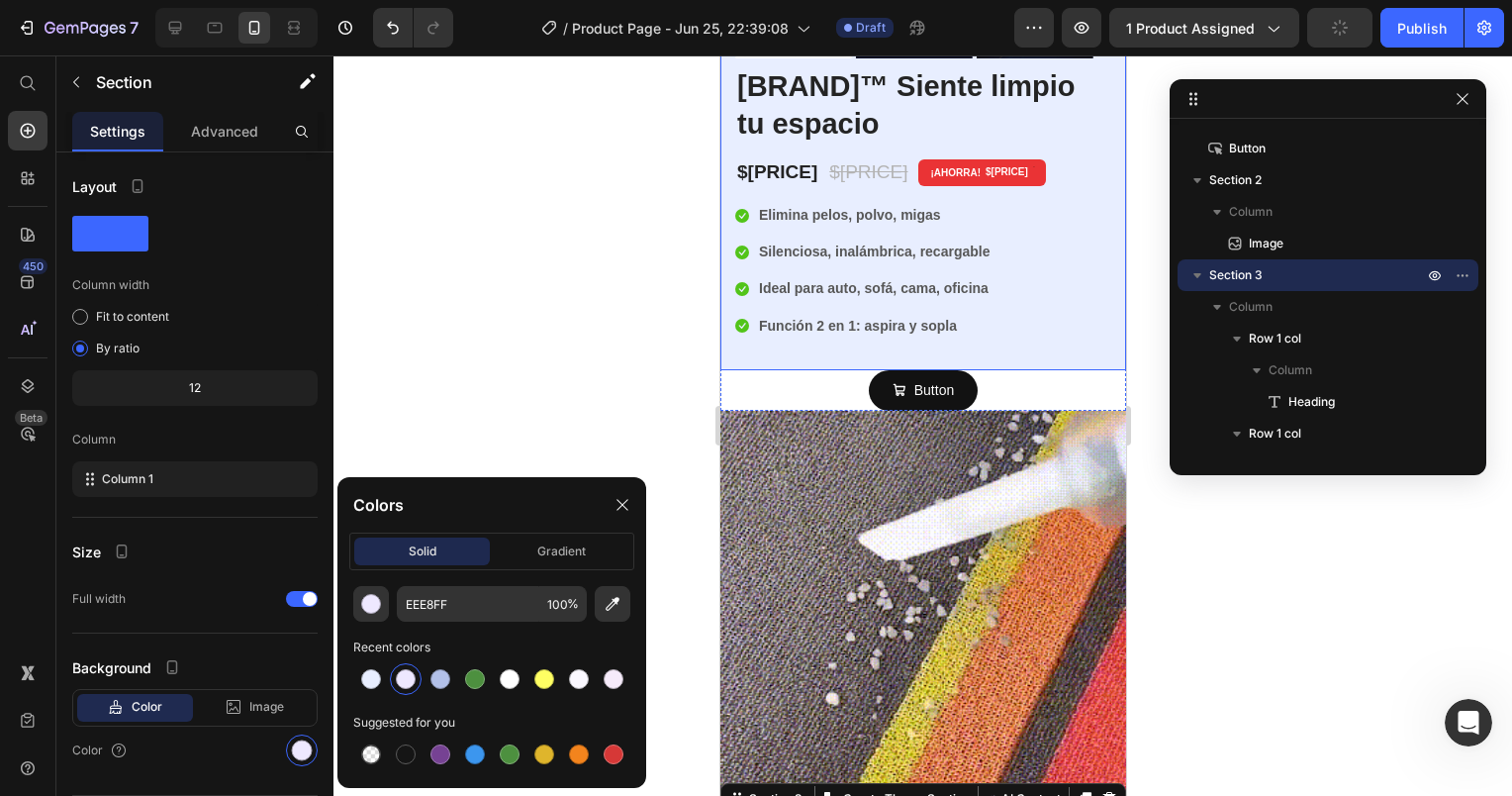 click on "Image Image ¡Envío gratis! Heading En todo México Text block Row Image Garantía de reembolso Heading Bajo las condiciones correctas. Text block Row Row Row (P) Images & Gallery AirNex™ Siente limpio tu espacio (P) Title Icon Icon Icon Icon Icon Icon List Hoz 6000+ Clients satisfaits Text block Row Icon Mejora inmediata de la elasticidad cutánea. Text block Icon Reducción visible de la papada y arrugas. Text block Icon Relajación muscular en cara, cuello y hombros. Text block Icon Piel más luminosa , tersa y tonificada . Text block Icon List $86.999,00 (P) Price $158.000,00 (P) Price ¡AHORRA! $71.001,00 Product Tag Row Icon Elimina pelos, polvo, migas Text block Icon Silenciosa, inalámbrica, recargable Text block Icon Ideal para auto, sofá, cama, oficina Text block Icon Image" at bounding box center [922, 5] 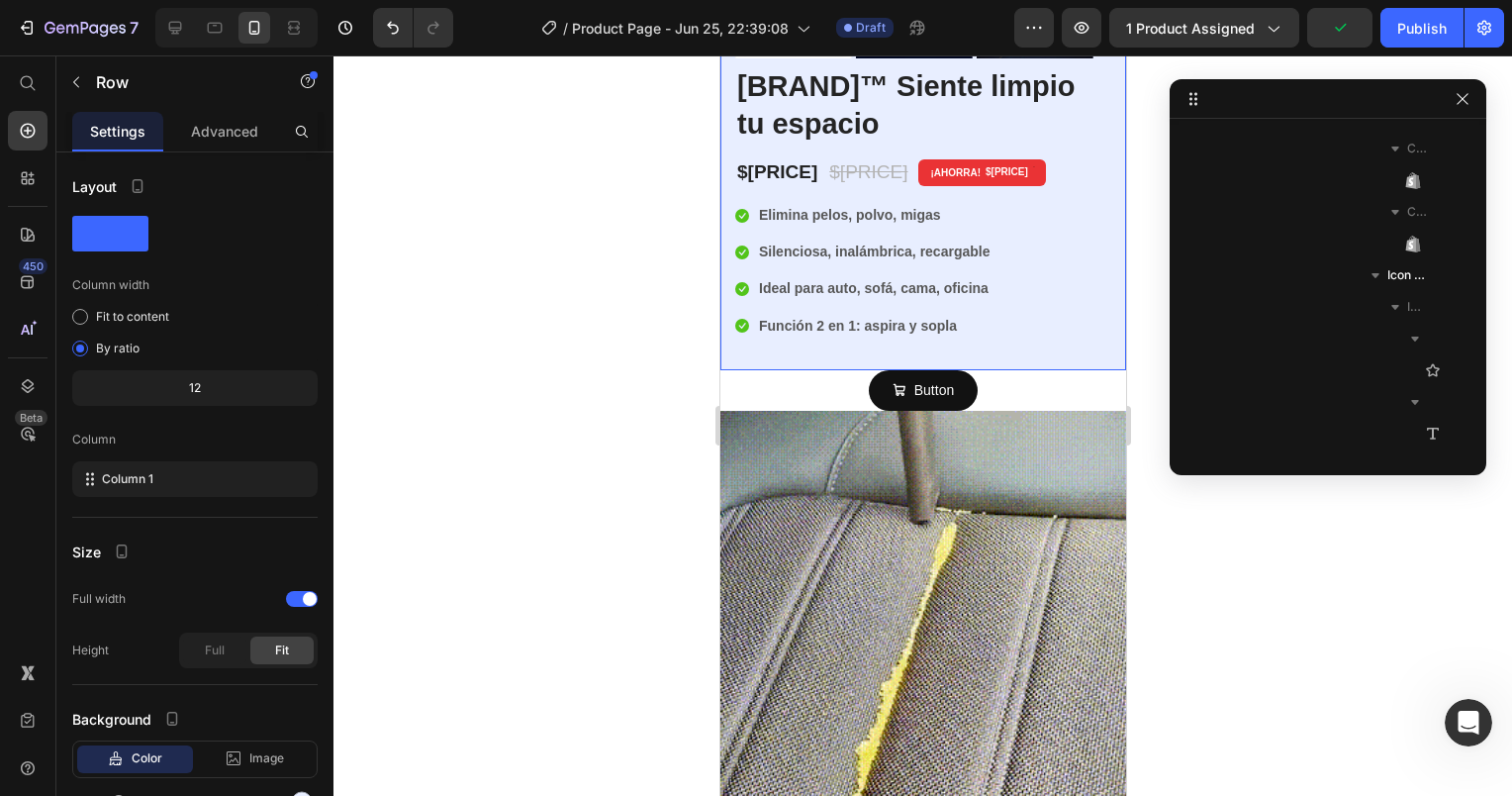 scroll, scrollTop: 0, scrollLeft: 0, axis: both 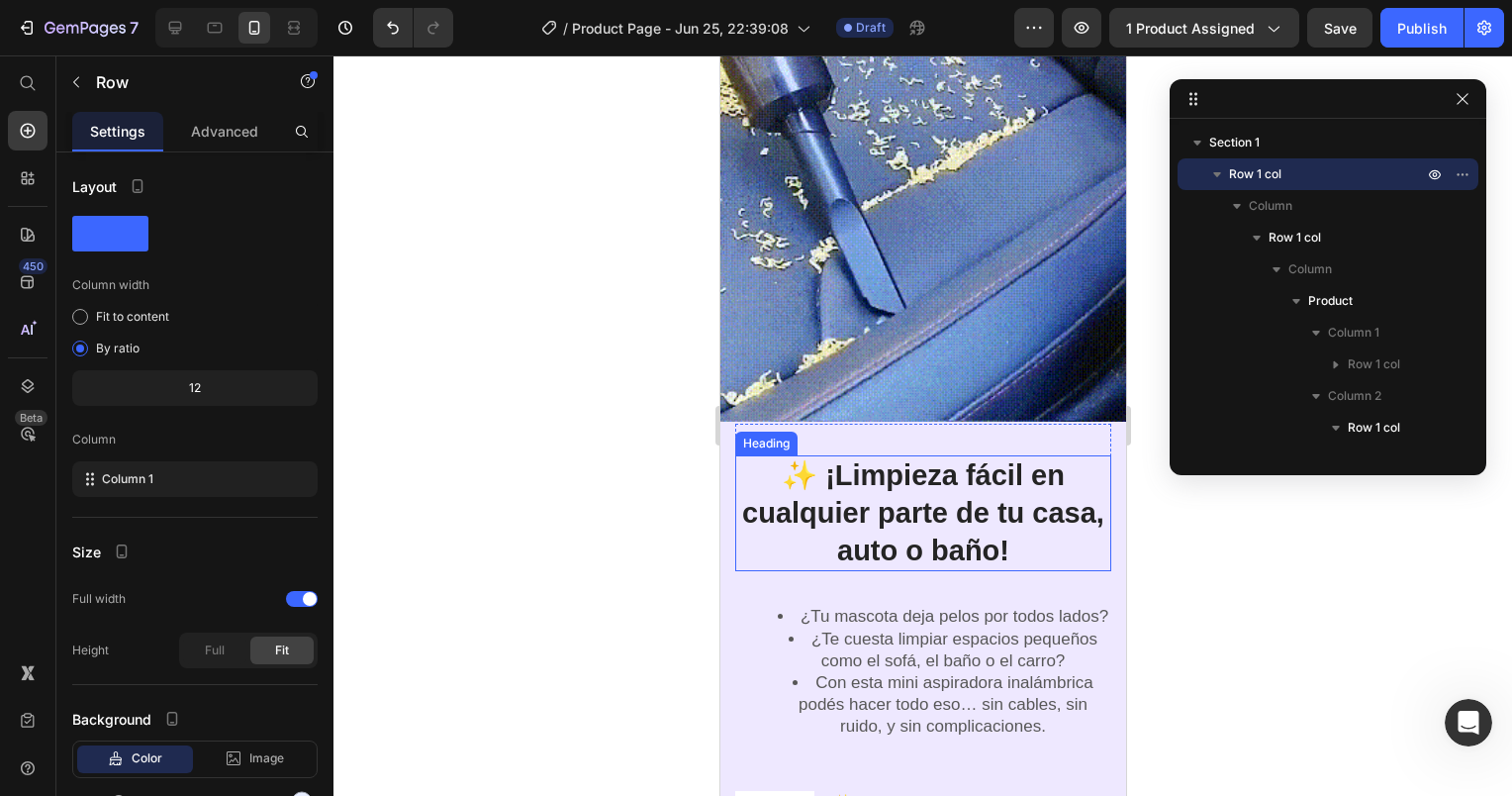 click on "✨ ¡Limpieza fácil en cualquier parte de tu casa, auto o baño!" at bounding box center [922, 513] 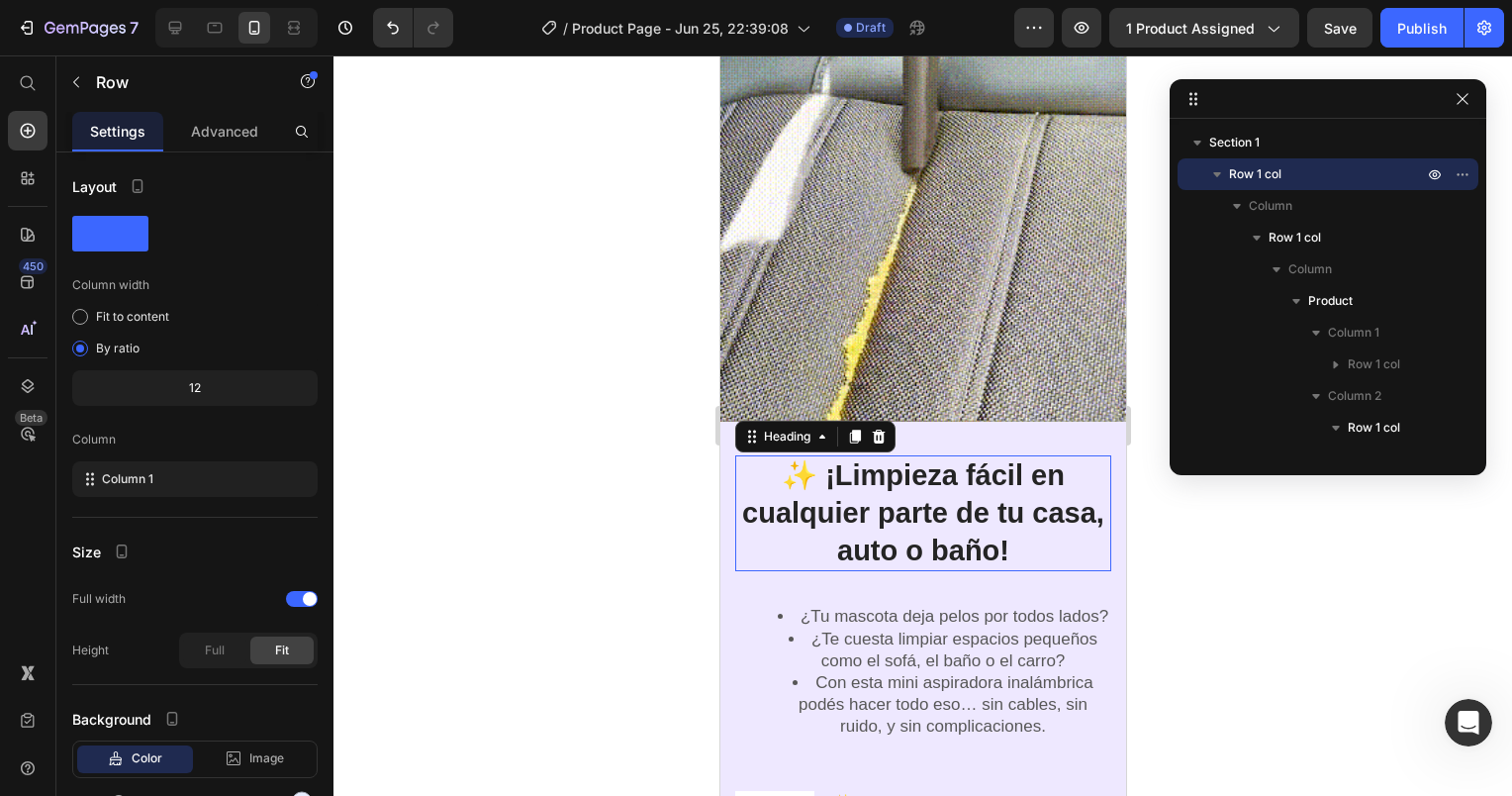 scroll, scrollTop: 1515, scrollLeft: 0, axis: vertical 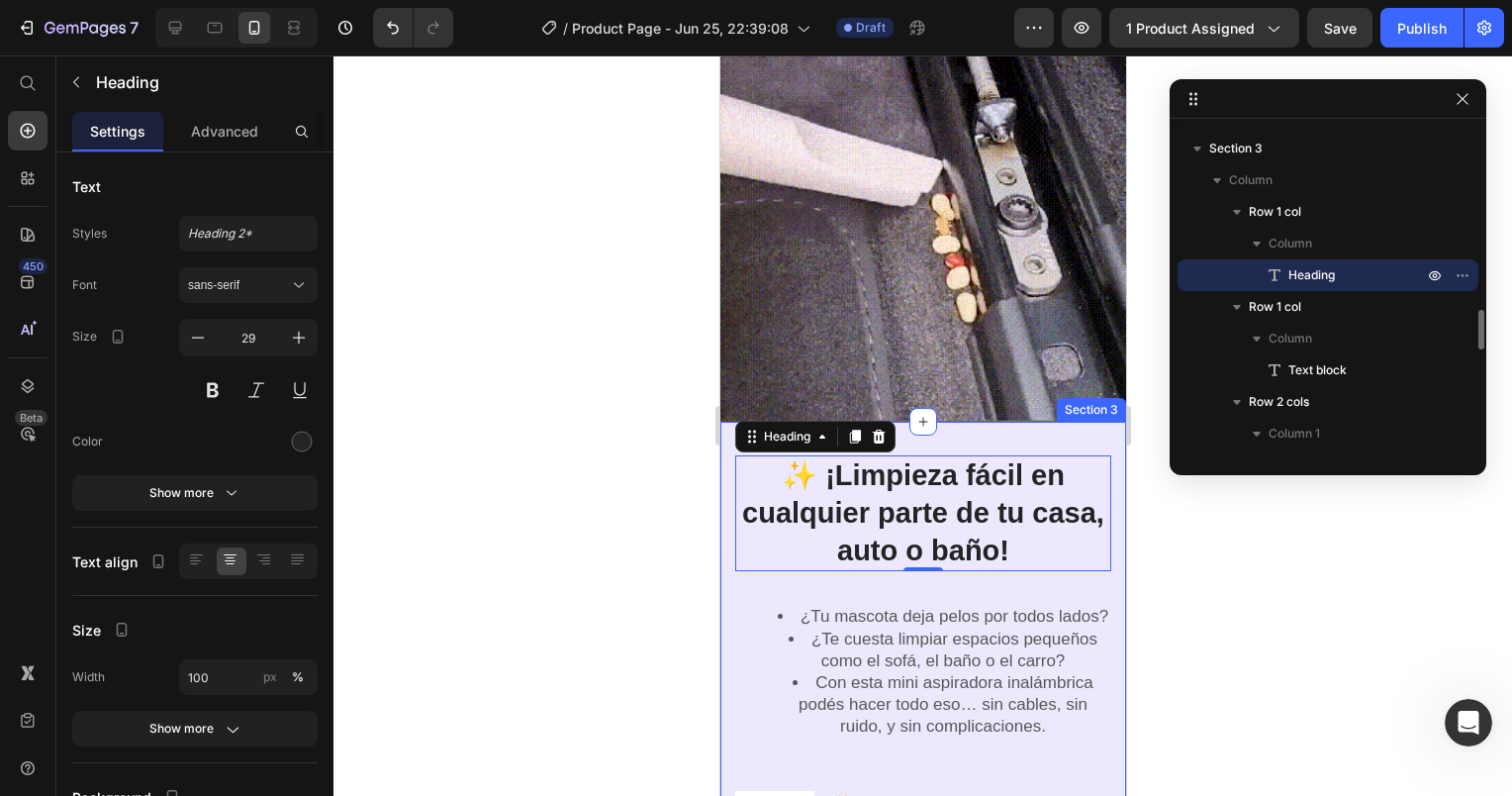 click on "✨ ¡Limpieza fácil en cualquier parte de tu casa, auto o baño! Heading   0 Row ¿Tu mascota deja pelos por todos lados?  ¿Te cuesta limpiar espacios pequeños como el sofá, el baño o el carro? Con esta mini aspiradora inalámbrica podés hacer todo eso… sin cables, sin ruido, y sin complicaciones. Text block Row Image ✨ Piel más firme, sin esfuerzo Heading El calor terapéutico y la microvibración mejoran la circulación, ayudando a suavizar líneas finas y dándole a tu rostro una apariencia más estirada y radiante. Text block Row Image 💎 Estimula tu colágeno naturalmente Heading GlowLuxe combina vibración y luz LED para activar suavemente la piel, promoviendo la producción natural de colágeno y ayudando a mantenerla firme y joven por más tiempo. Text block Row Image 🌸 Siéntete bien frente al espejo Heading Dedicarte unos minutos con GlowLuxe no solo cuida tu piel, también eleva tu ánimo y autoestima. Relájate, desconéctate y disfruta de tu ritual de belleza personal. Button" at bounding box center [922, 1015] 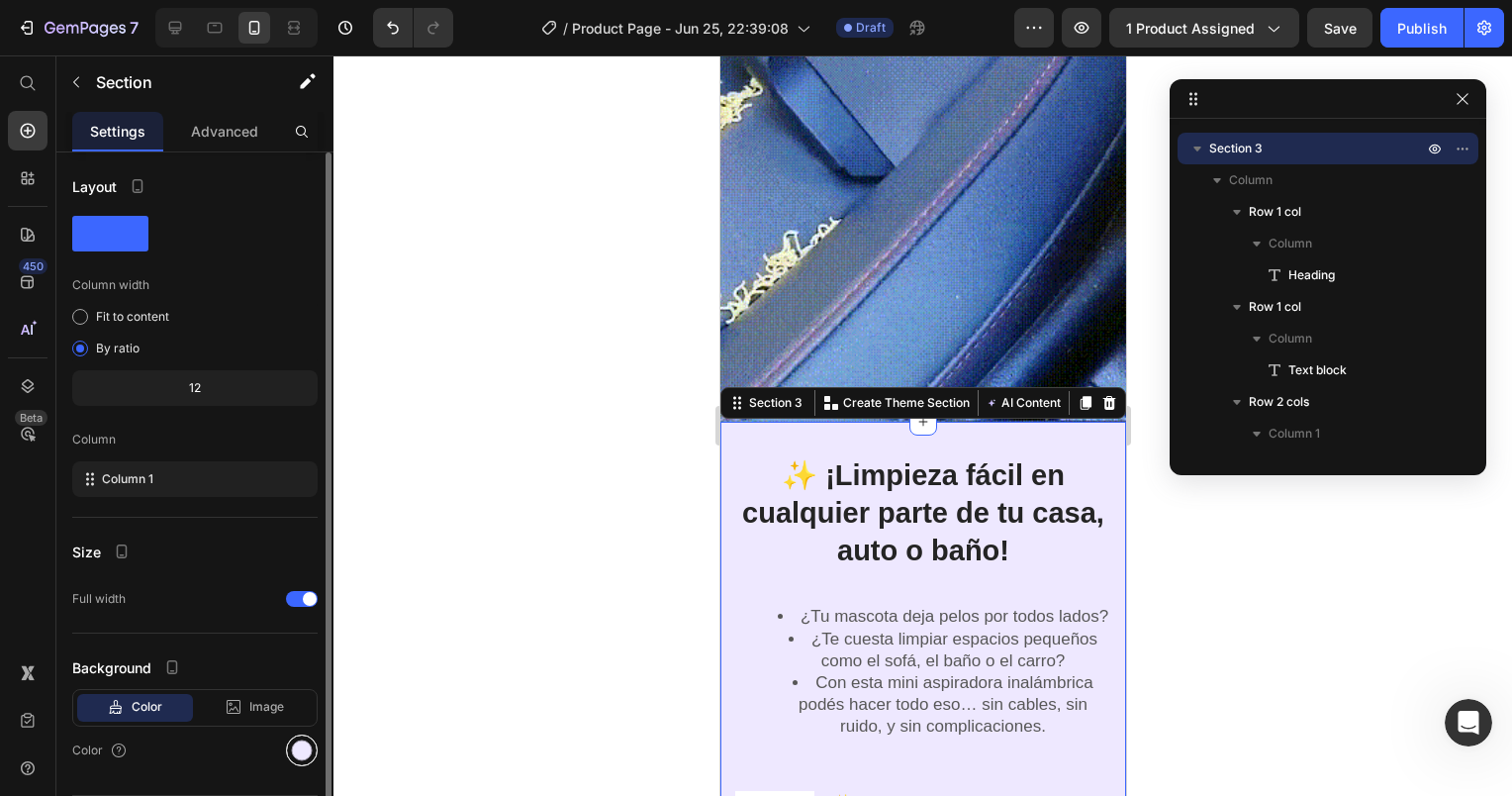 click at bounding box center [302, 750] 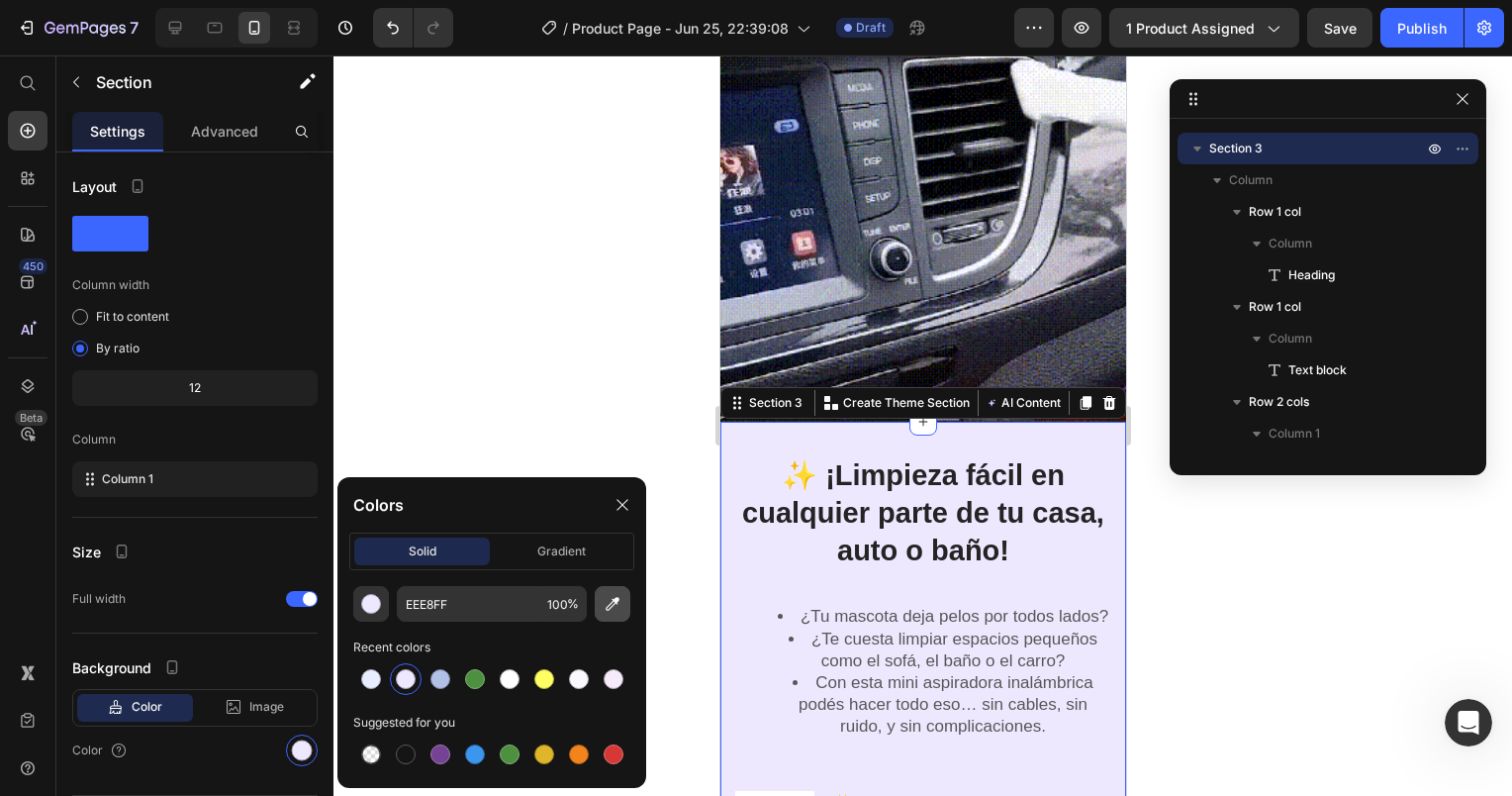 click at bounding box center [613, 604] 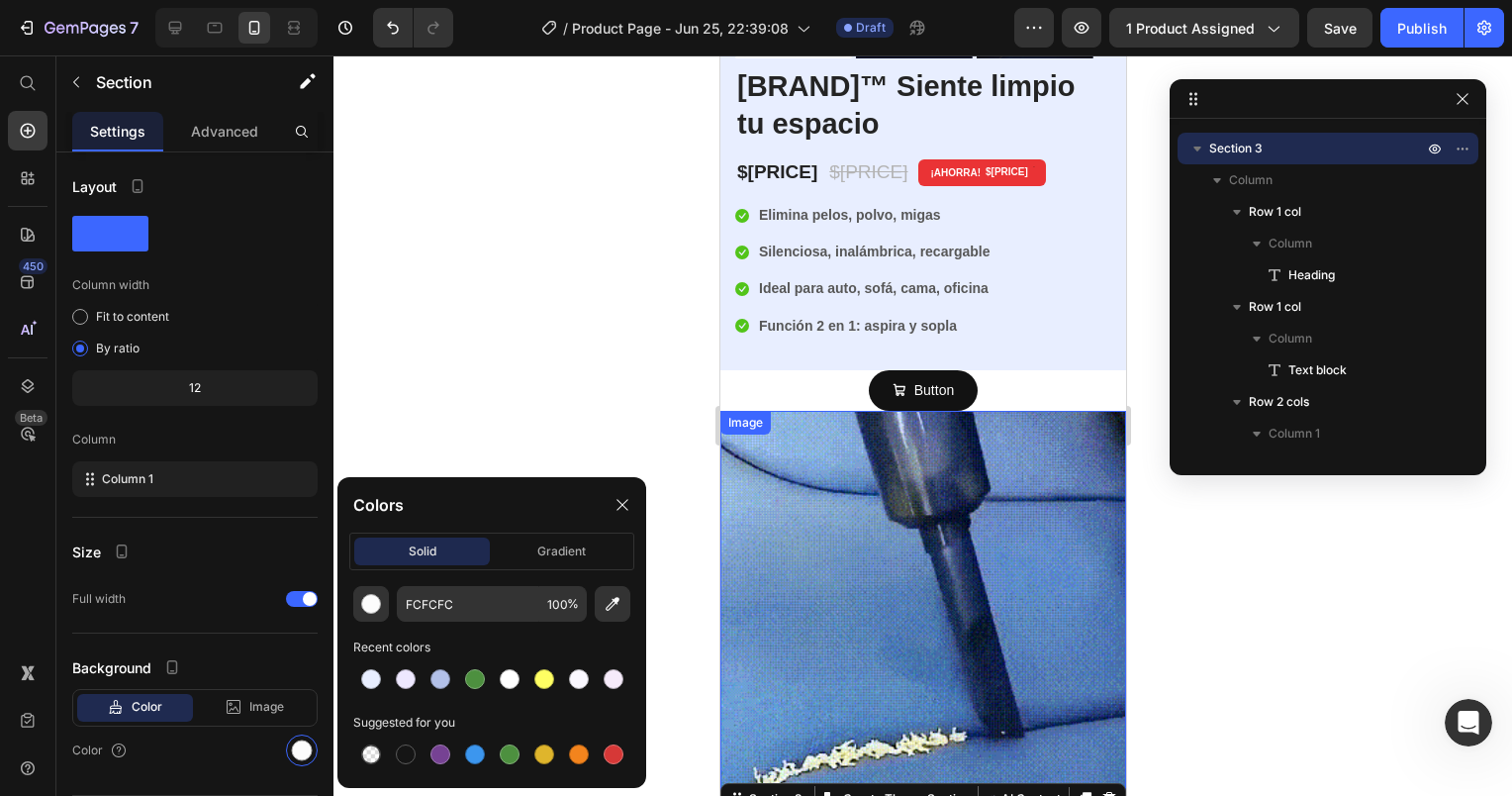 scroll, scrollTop: 594, scrollLeft: 0, axis: vertical 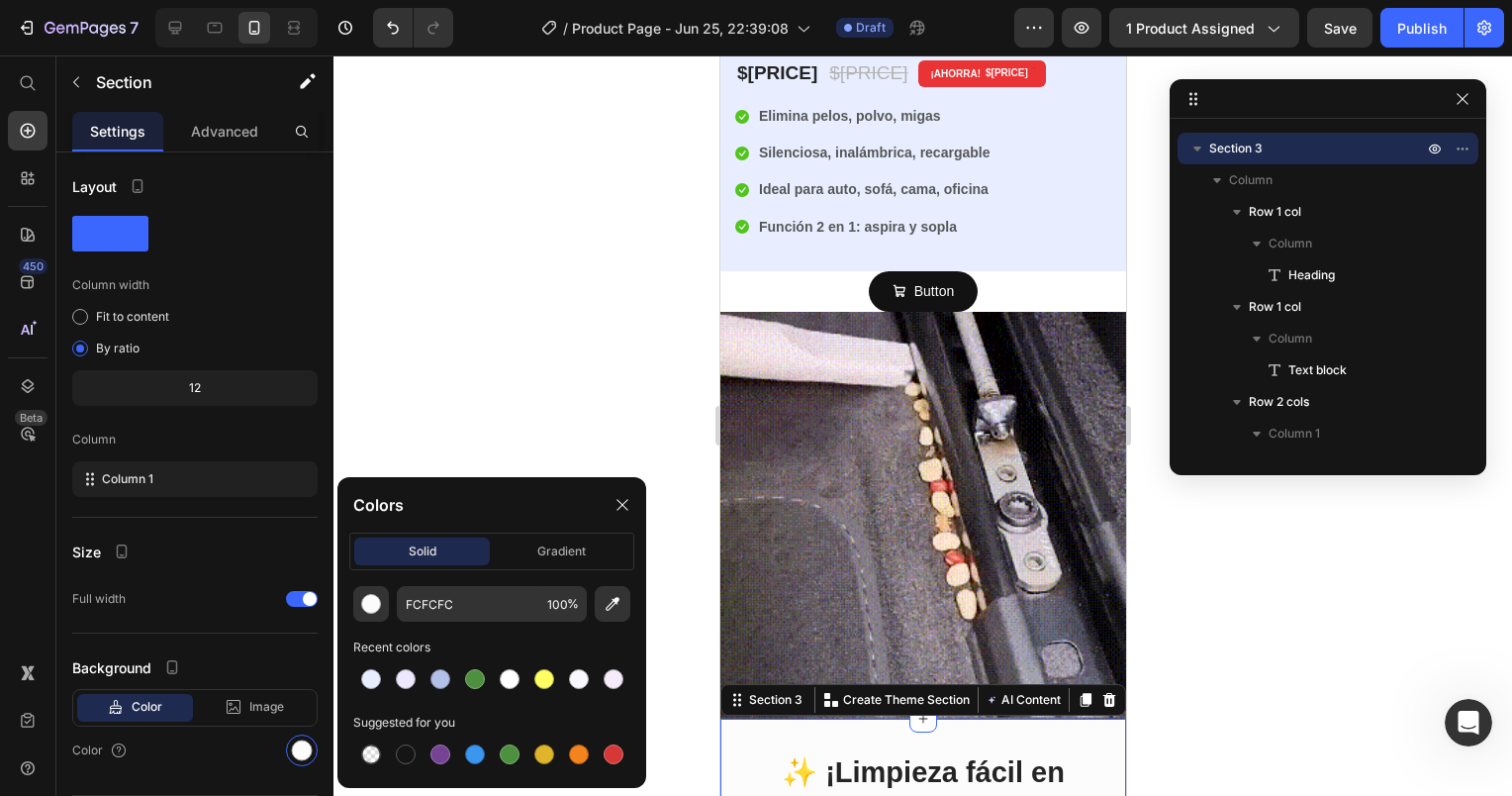 click on "FCFCFC 100 % Recent colors Suggested for you" 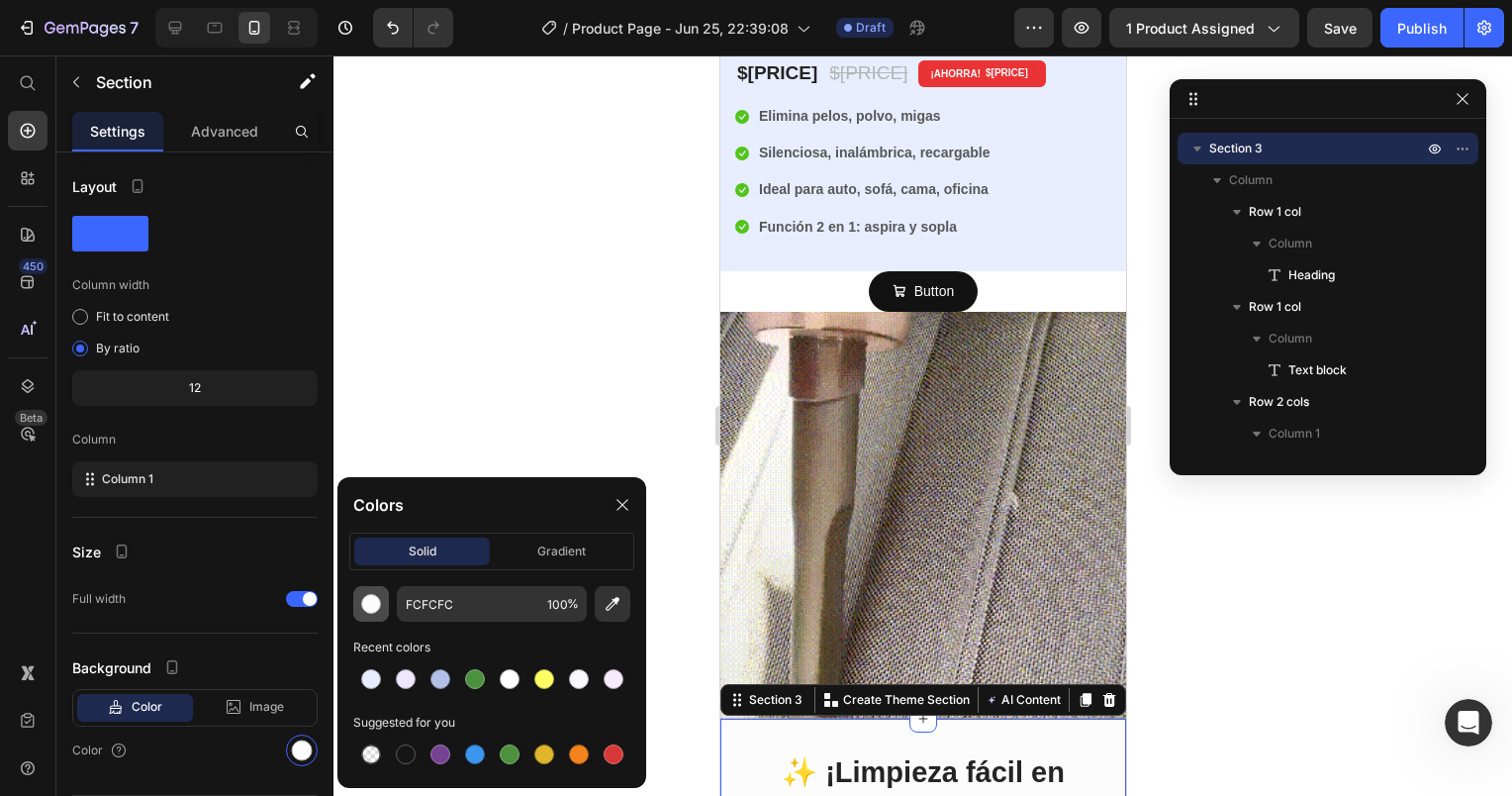 click at bounding box center (371, 604) 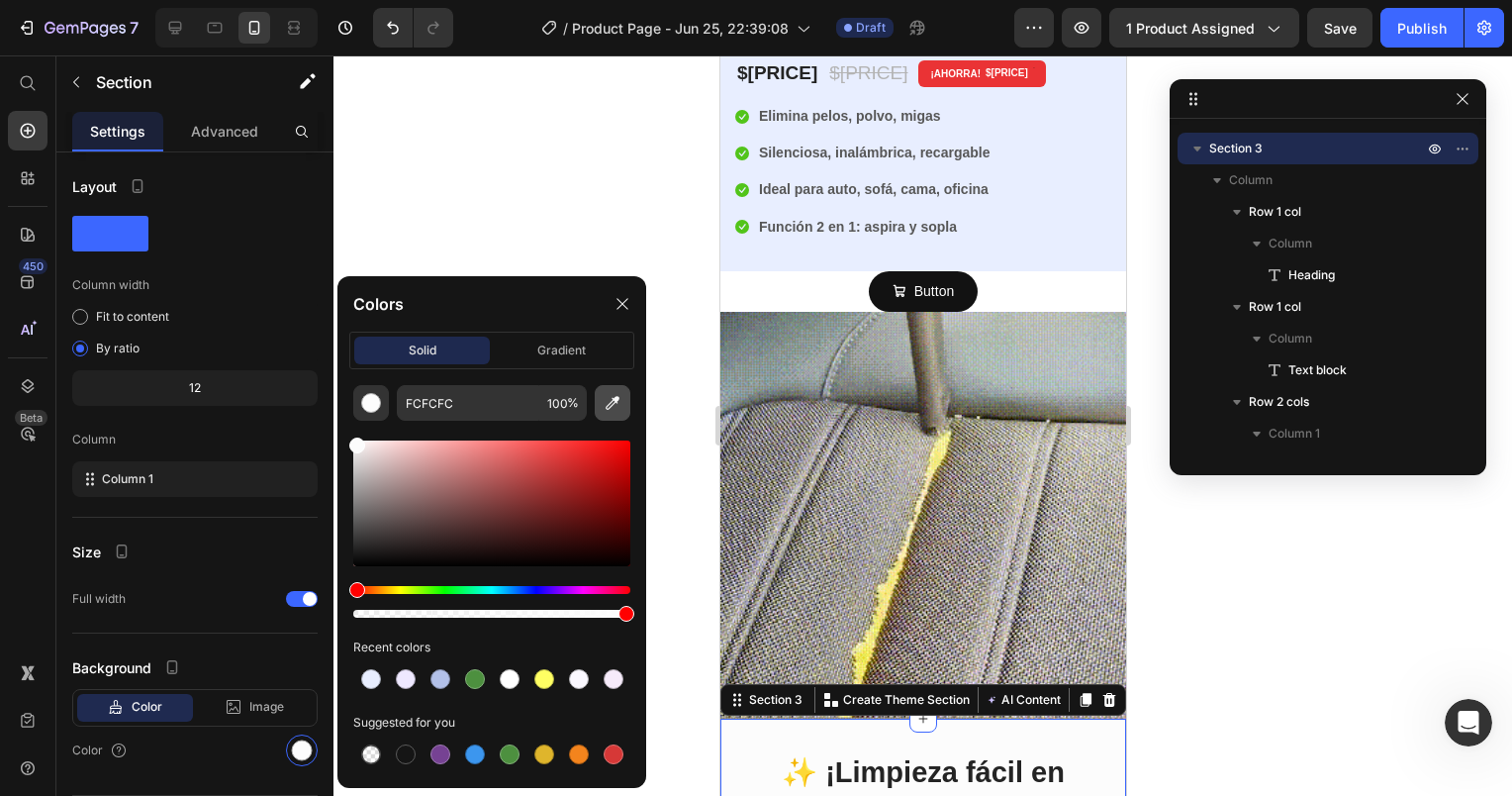 click 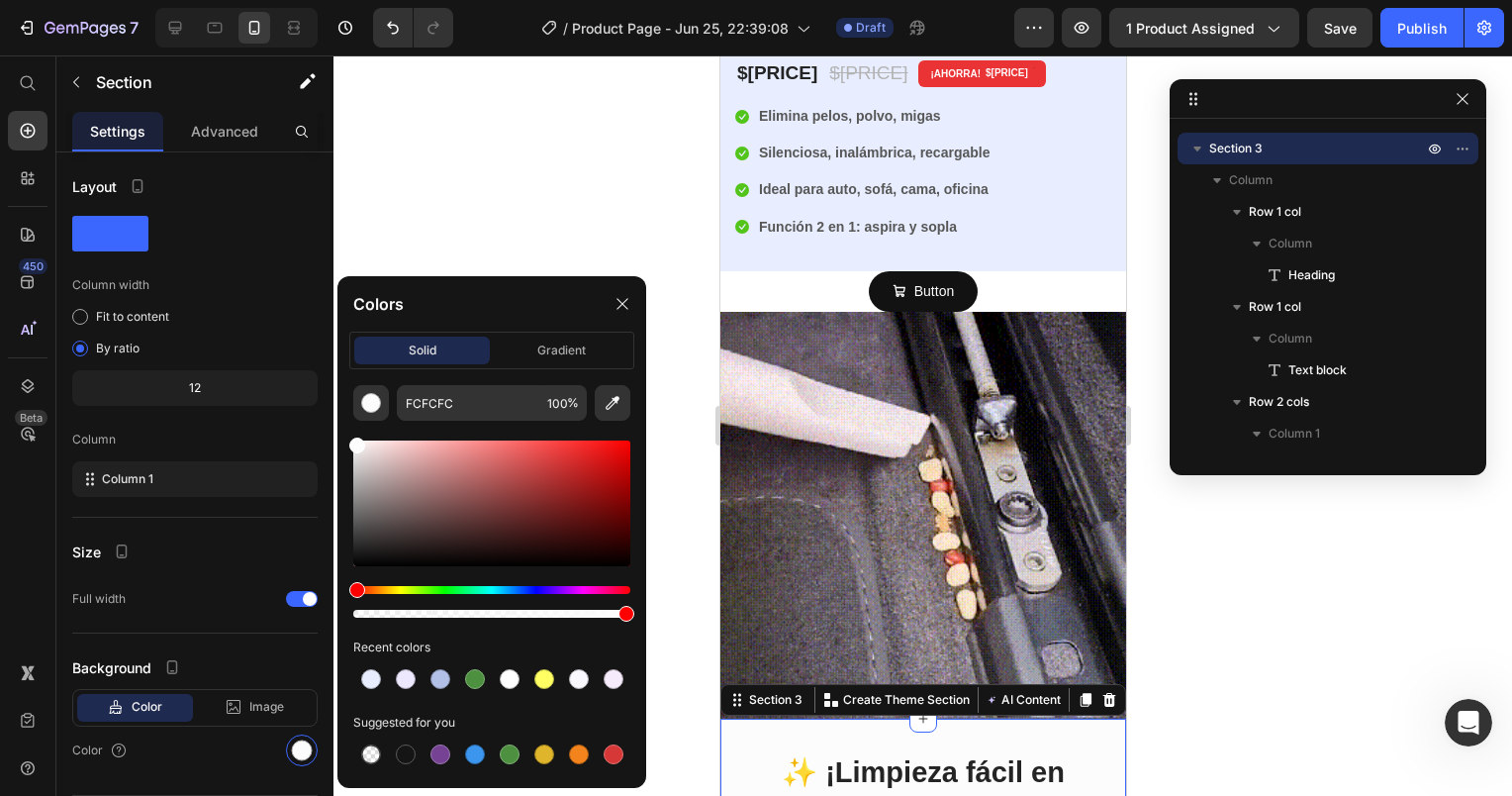 type on "[HEX_CODE]" 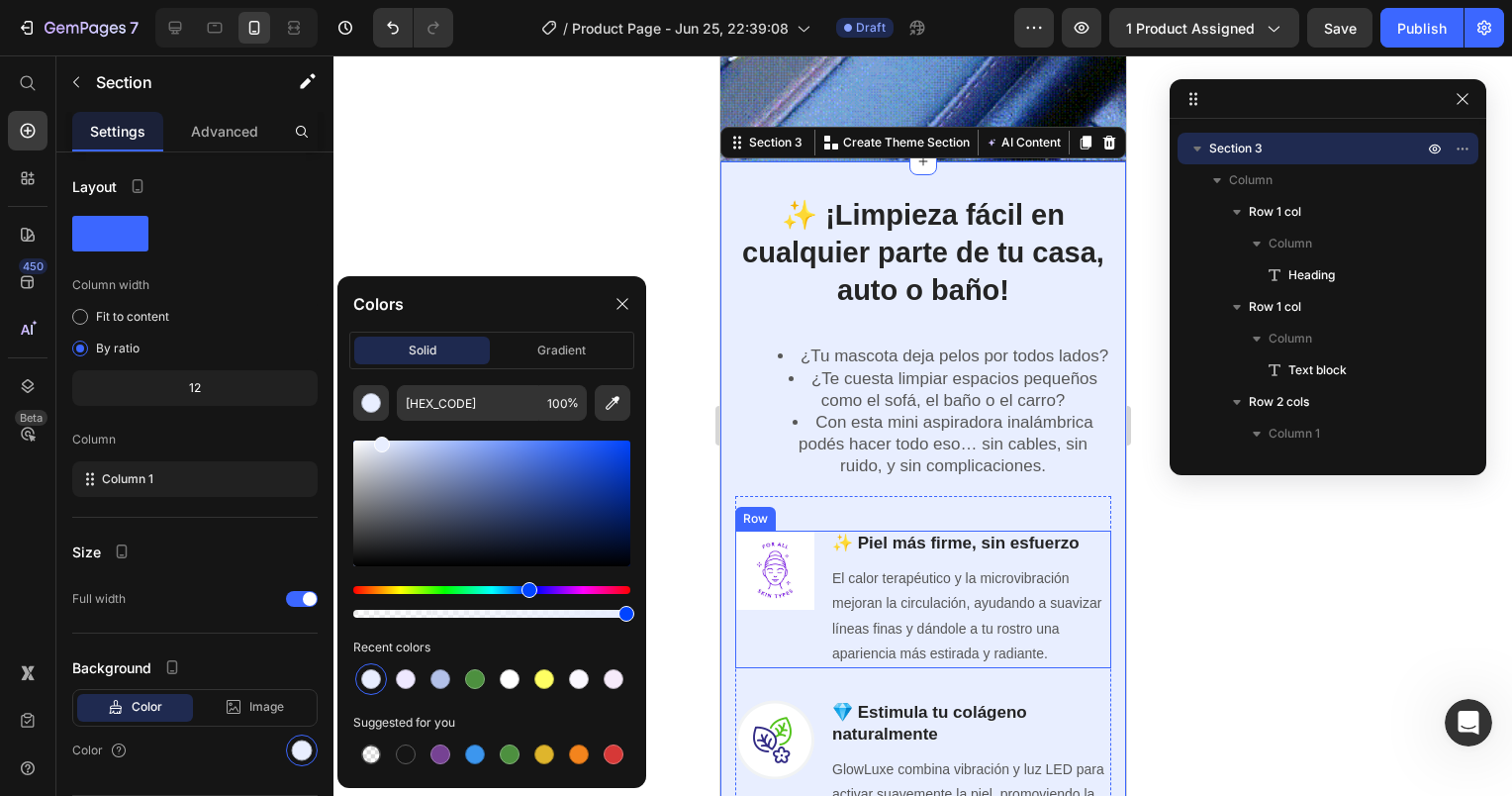 scroll, scrollTop: 1188, scrollLeft: 0, axis: vertical 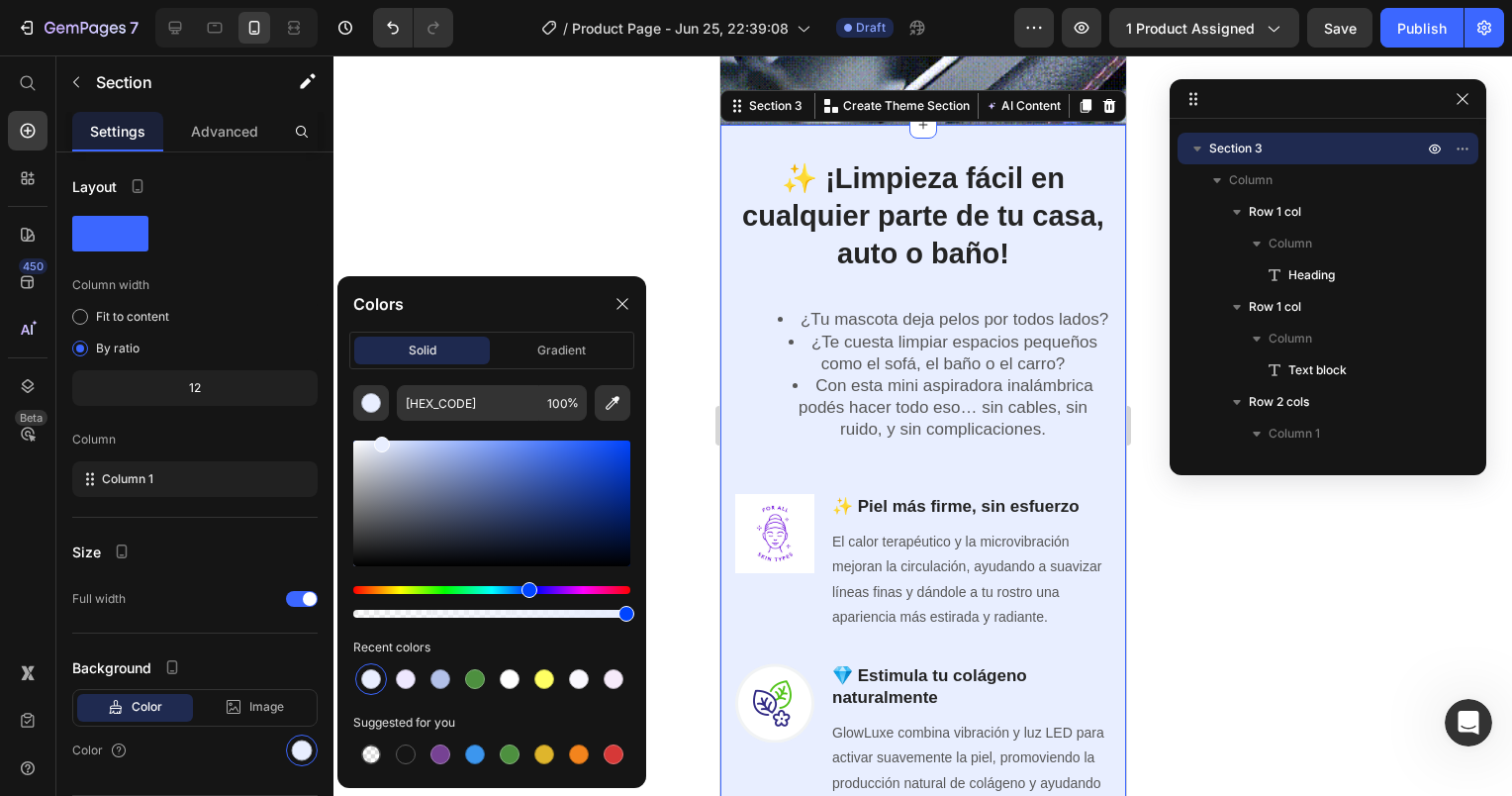 click 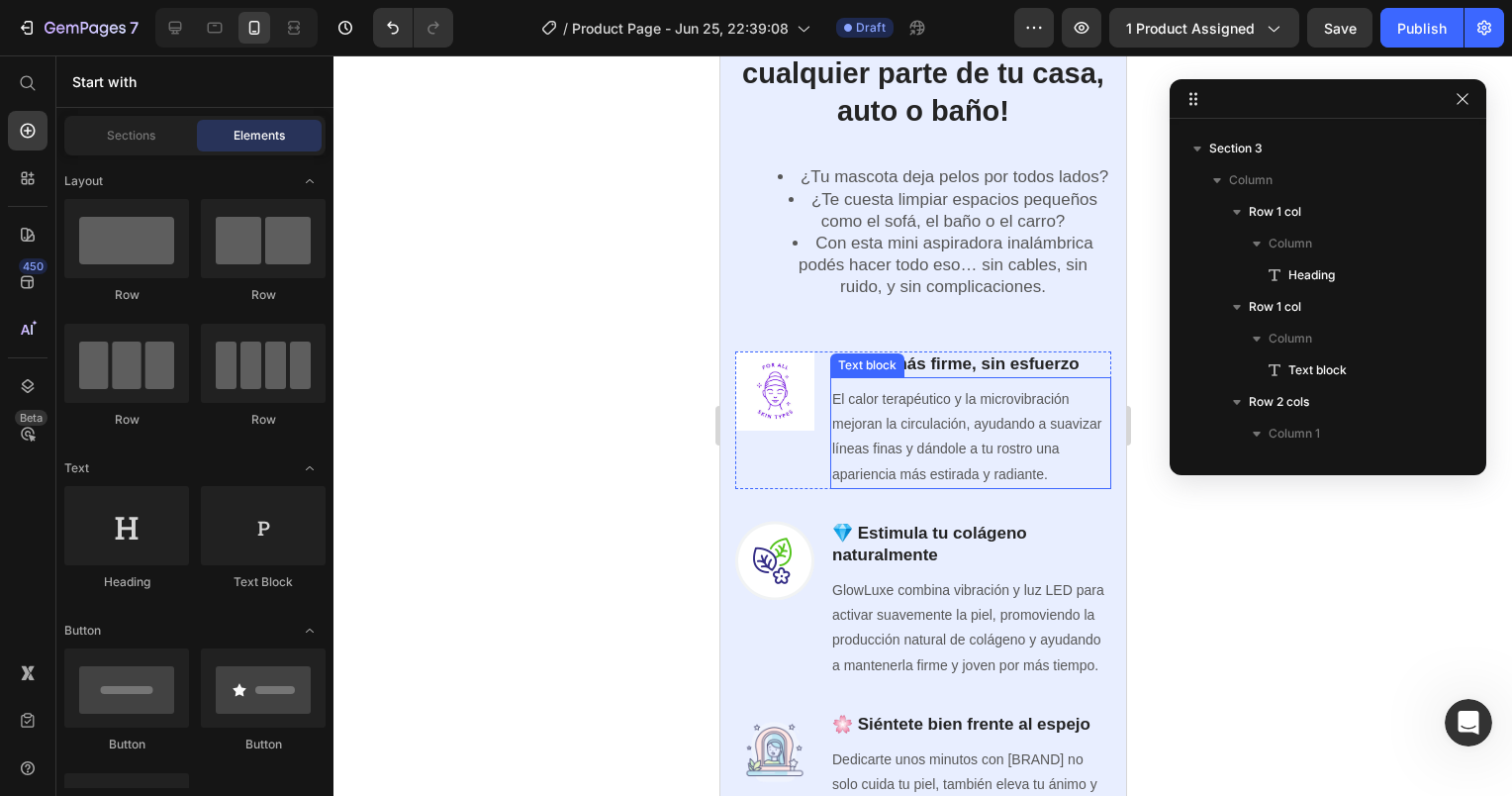 scroll, scrollTop: 1386, scrollLeft: 0, axis: vertical 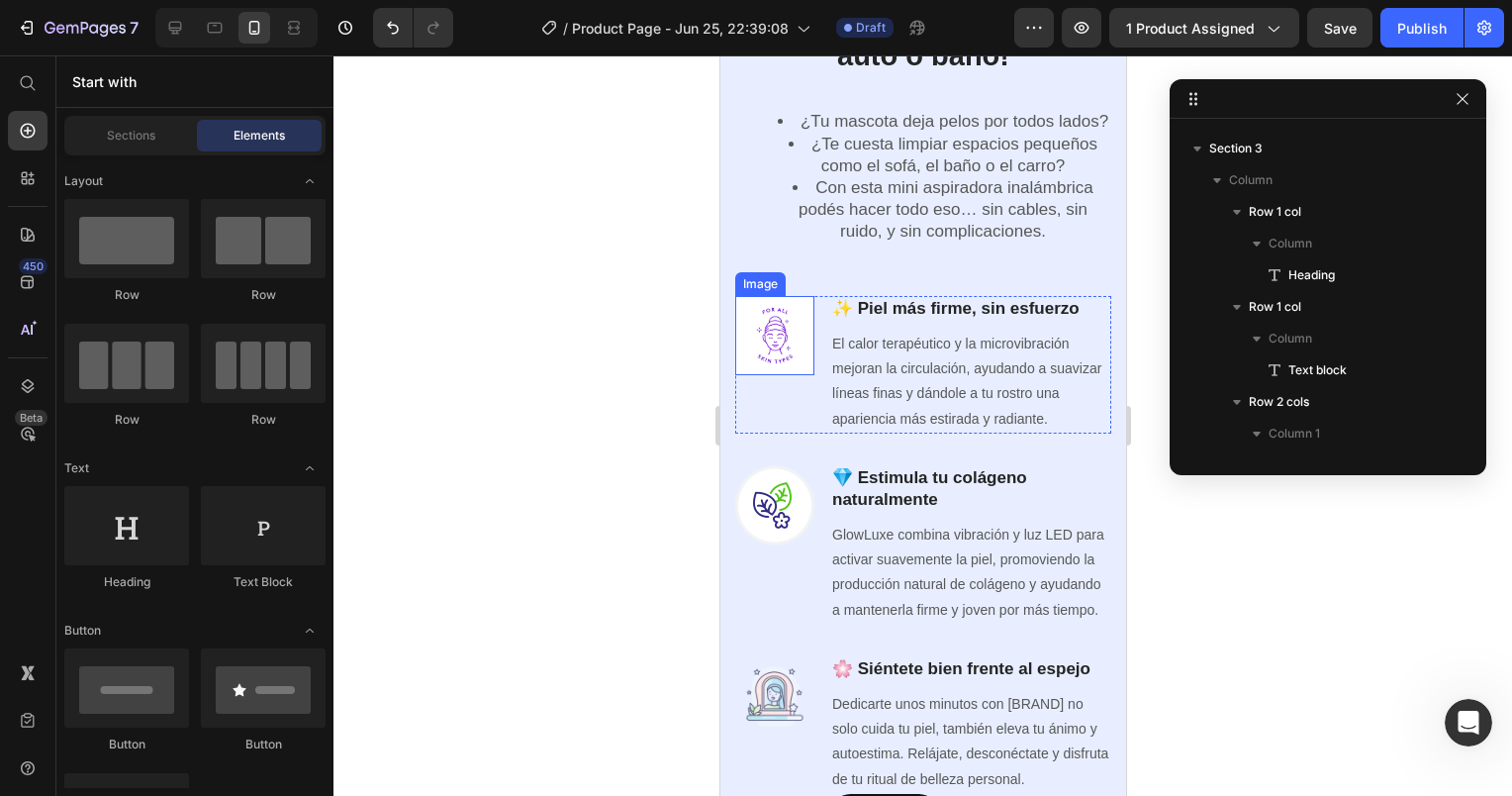 click at bounding box center [774, 336] 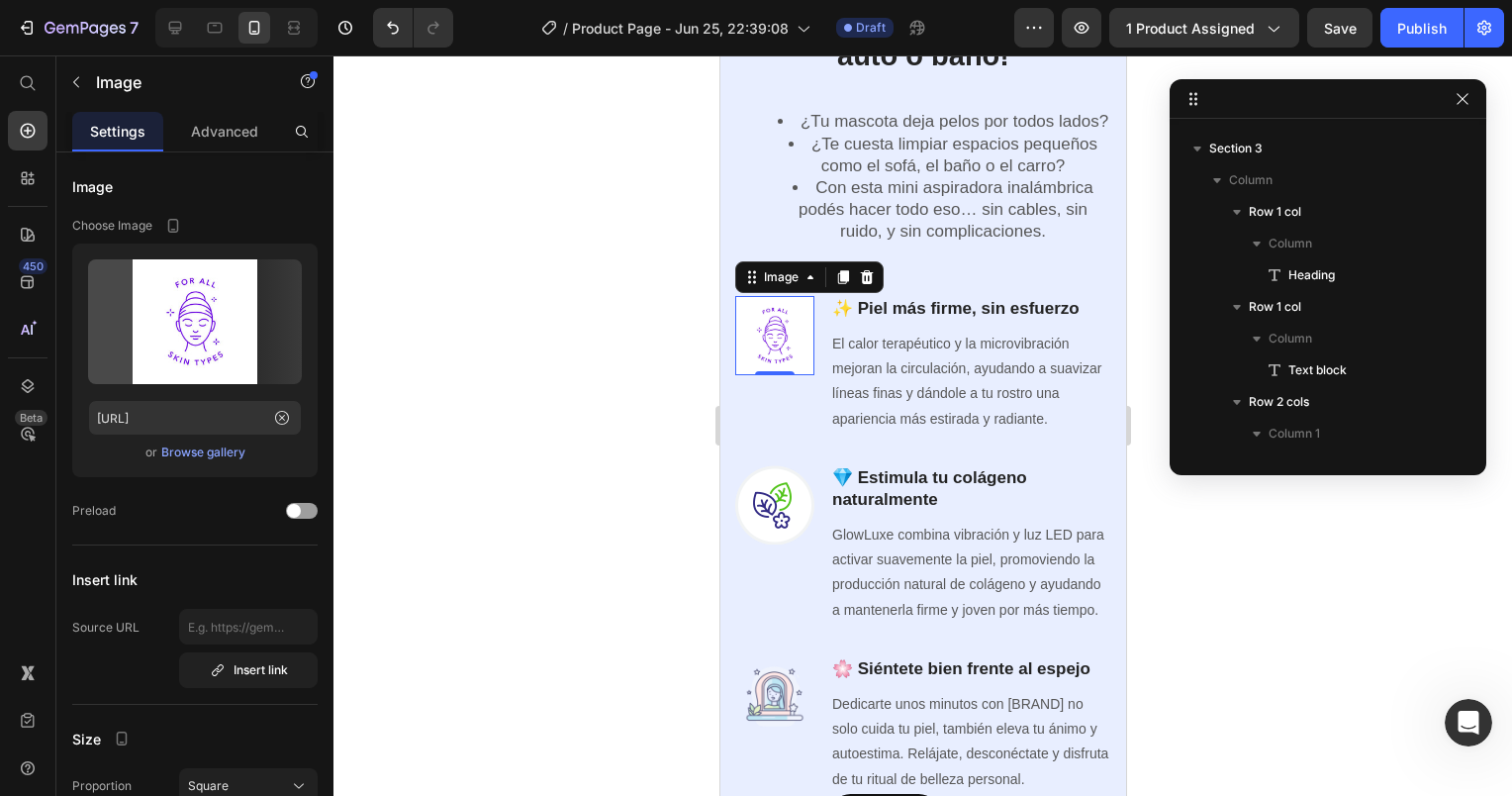 scroll, scrollTop: 1768, scrollLeft: 0, axis: vertical 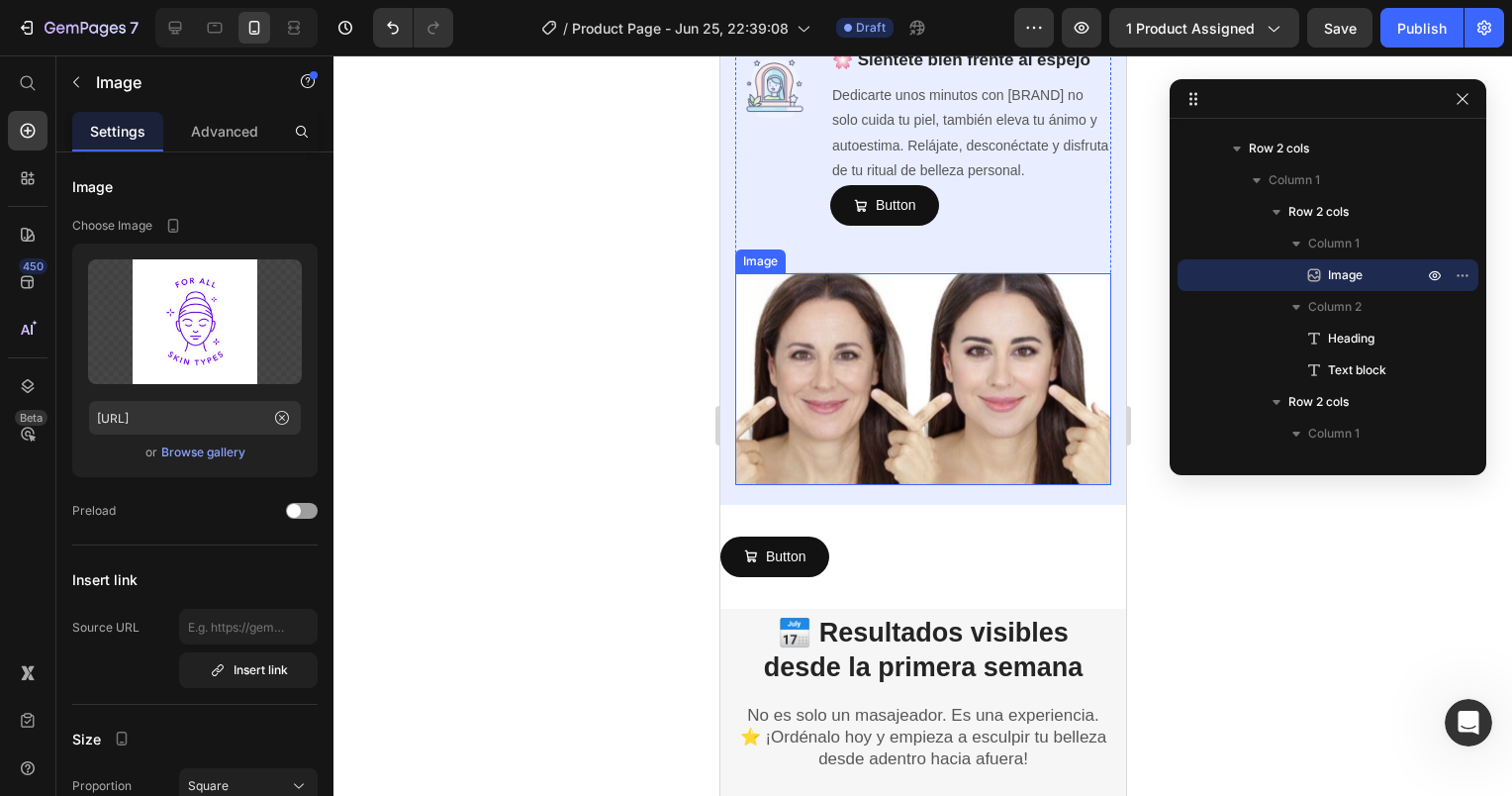 click at bounding box center (922, 379) 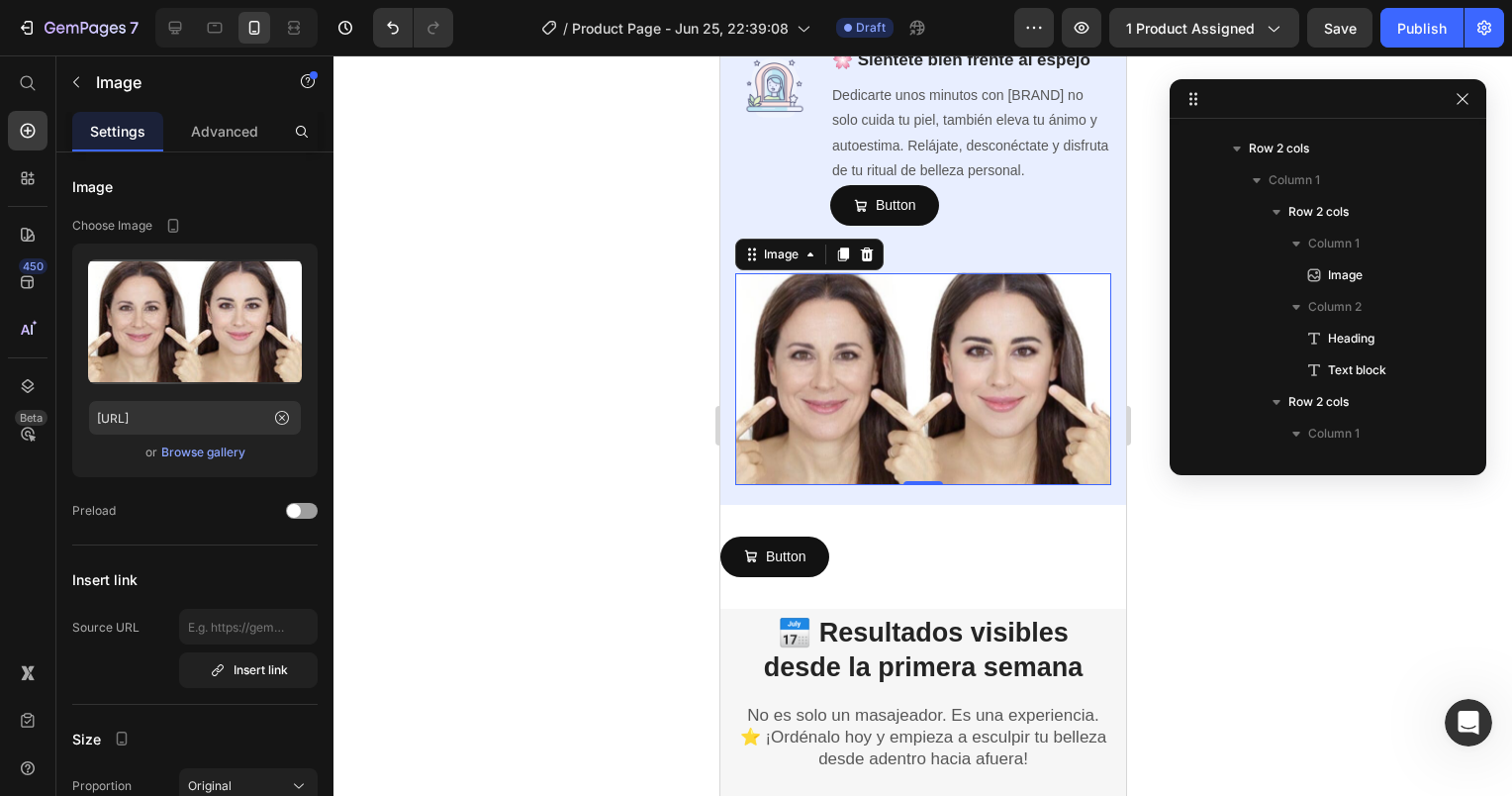 scroll, scrollTop: 2365, scrollLeft: 0, axis: vertical 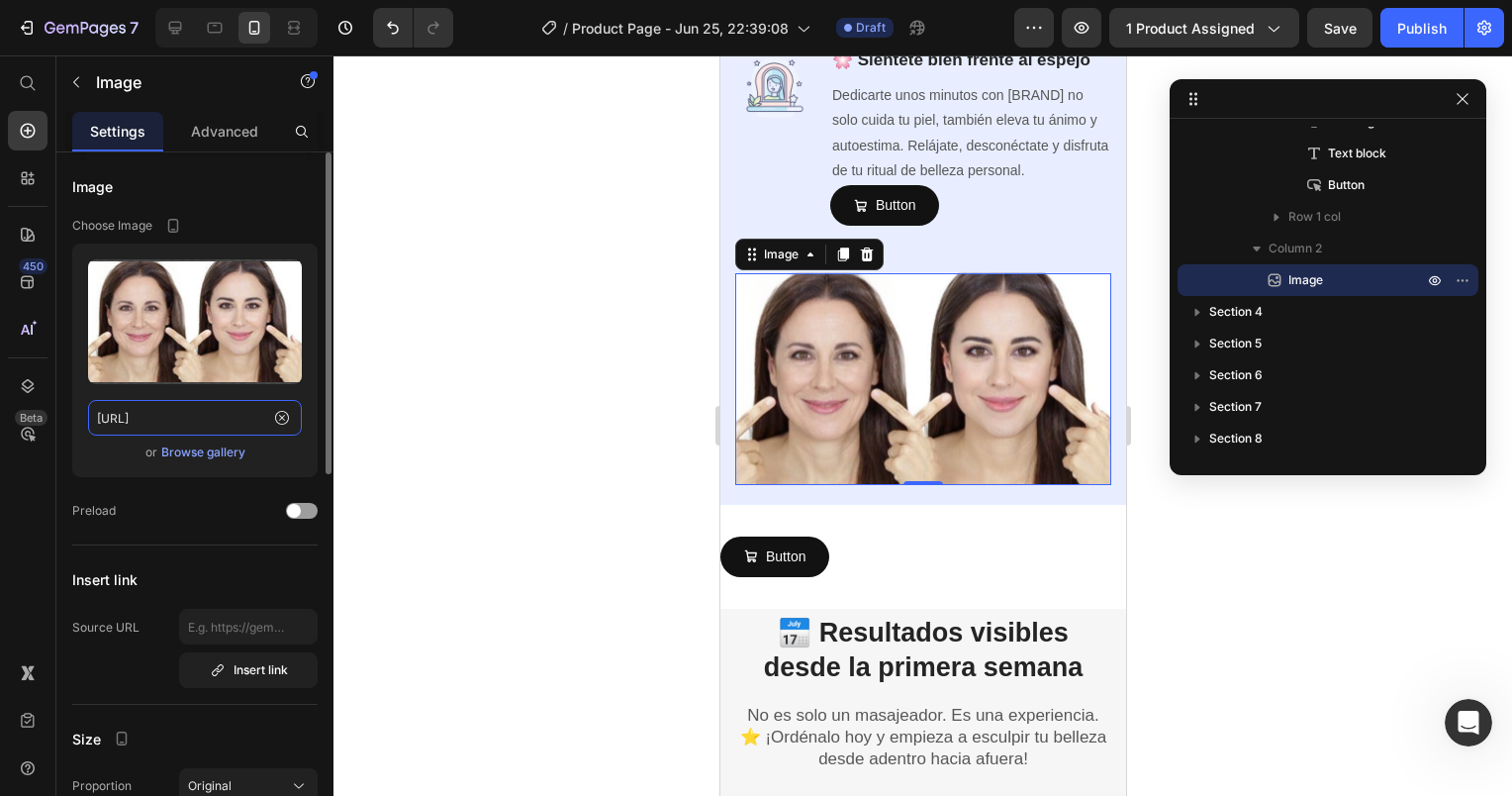 click on "[URL]" 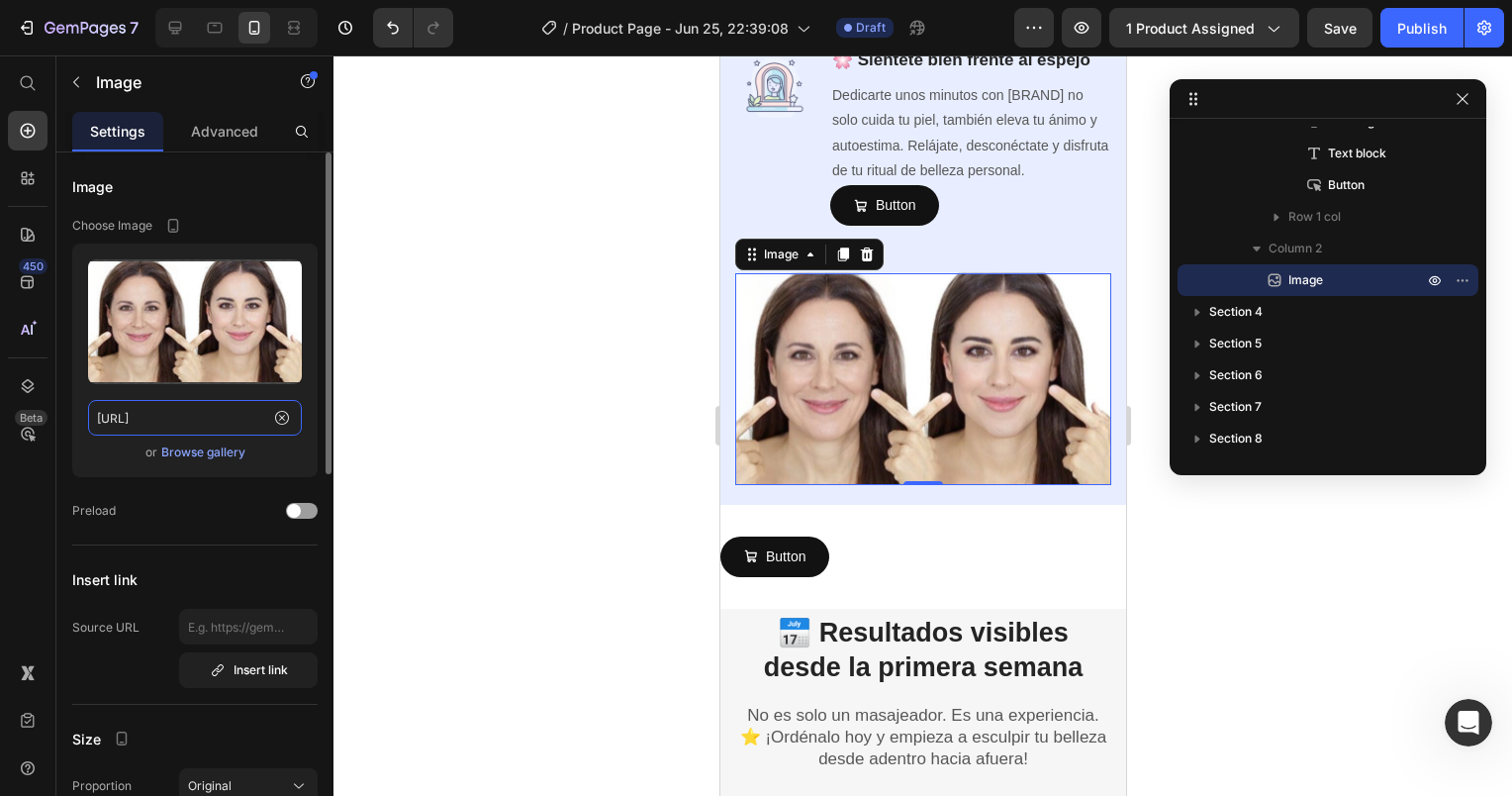 paste on "Logo_Empresa_de_Tecnologia_Minimalista_Blanco__3_-removebg-preview_1.png?v=1752078729" 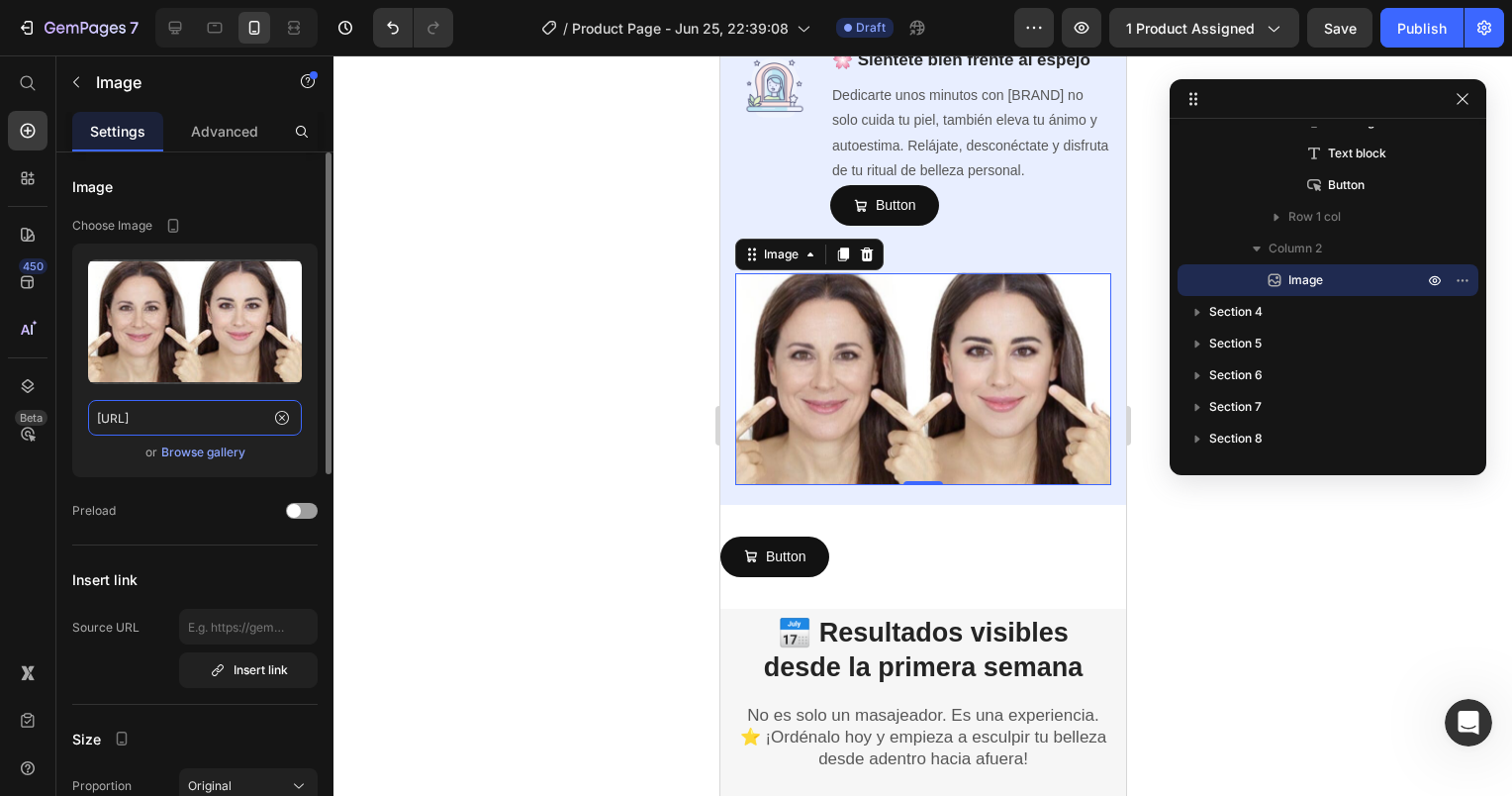 type on "[URL]" 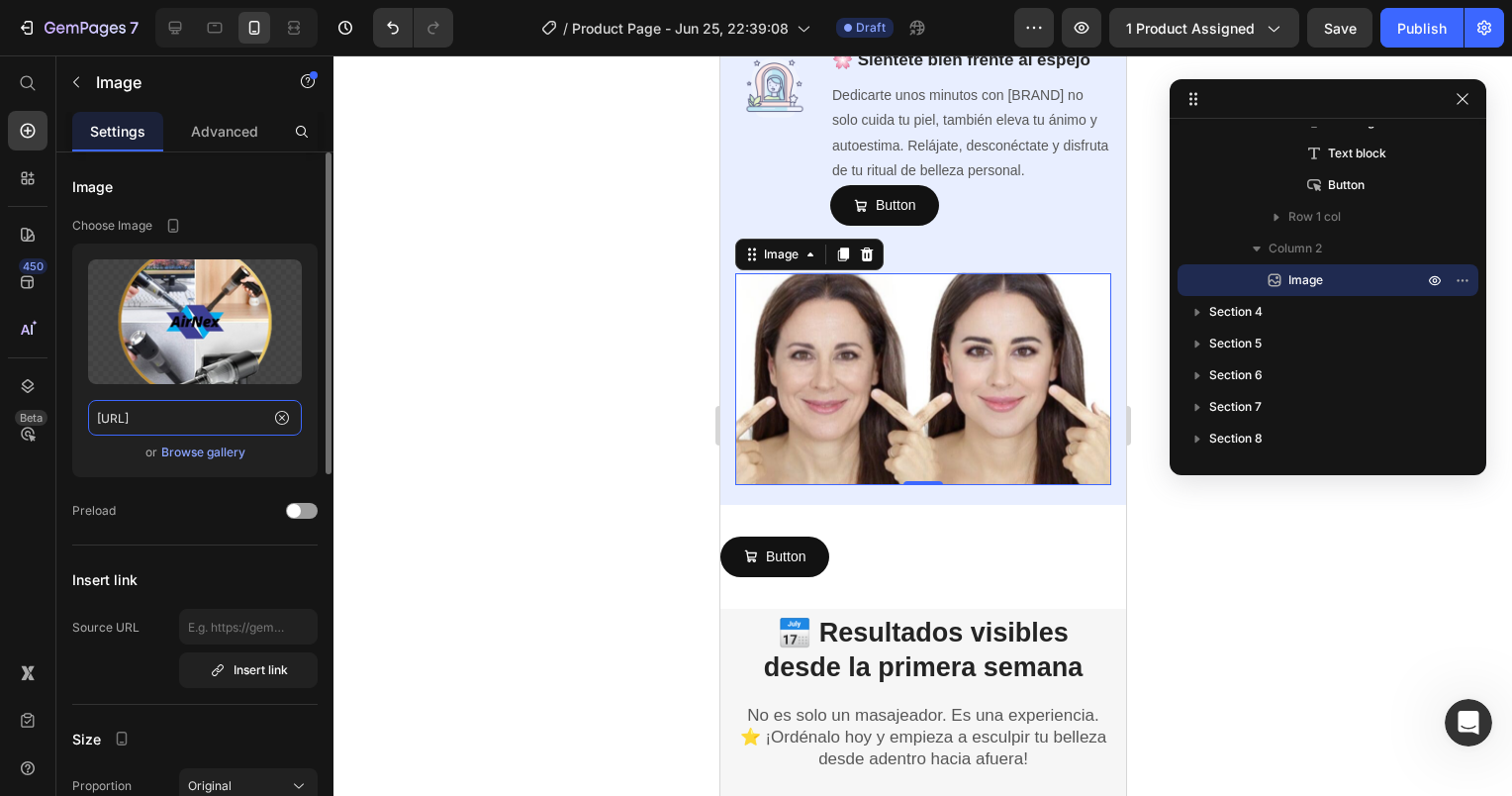 scroll, scrollTop: 0, scrollLeft: 679, axis: horizontal 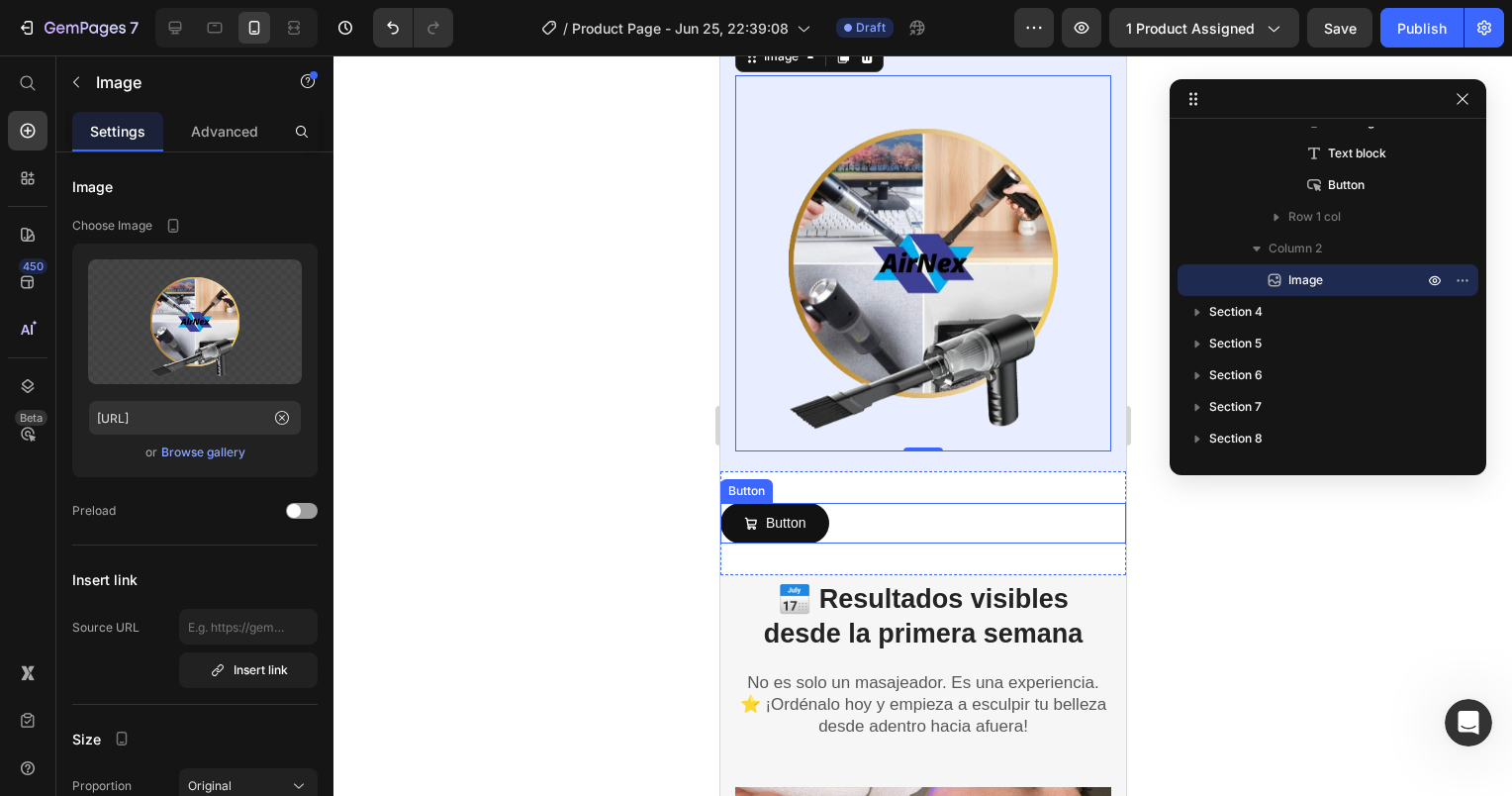 click on "Button Button Section 4" at bounding box center [922, 523] 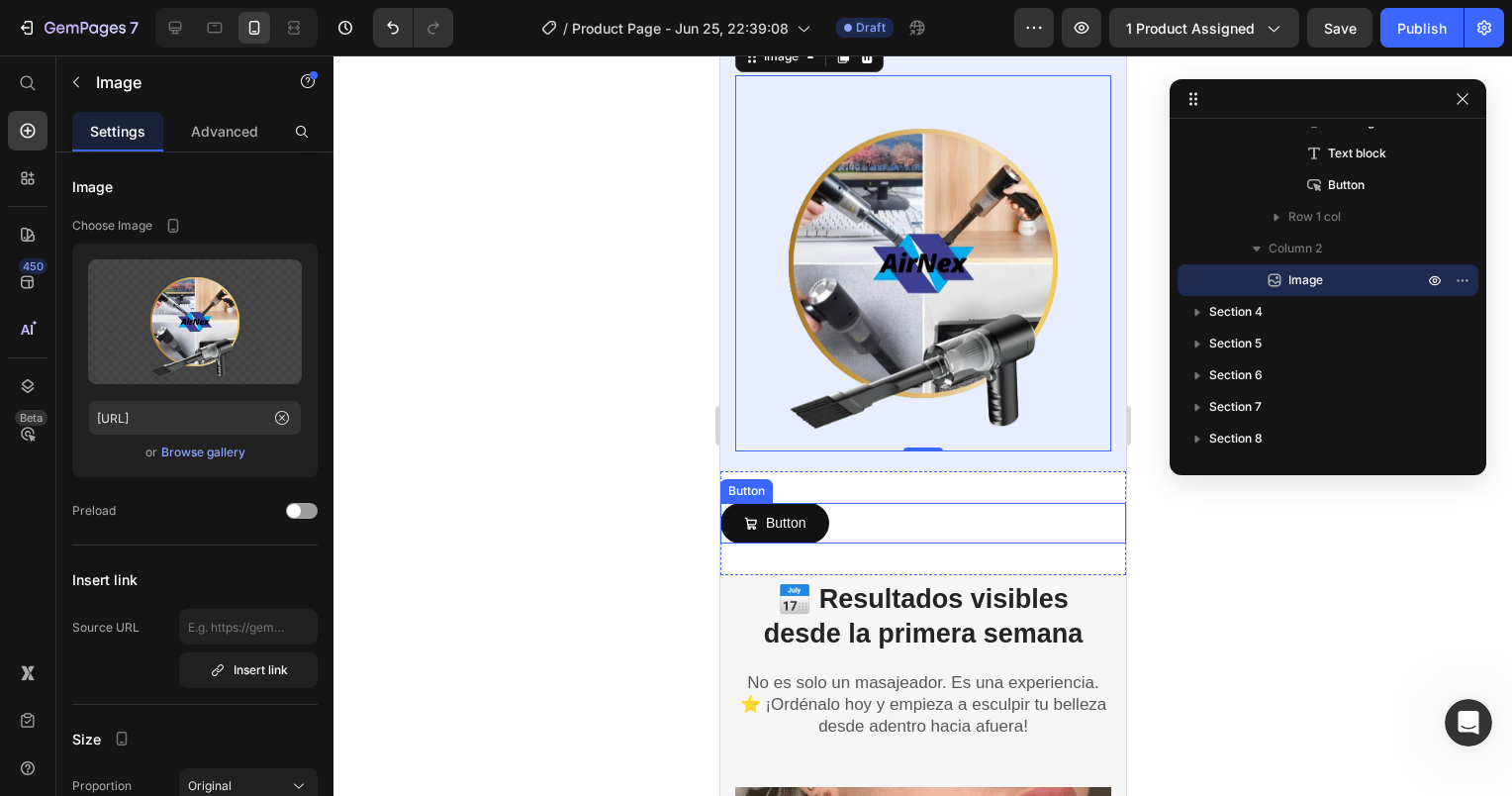 click on "Button Button Section 4" at bounding box center (922, 523) 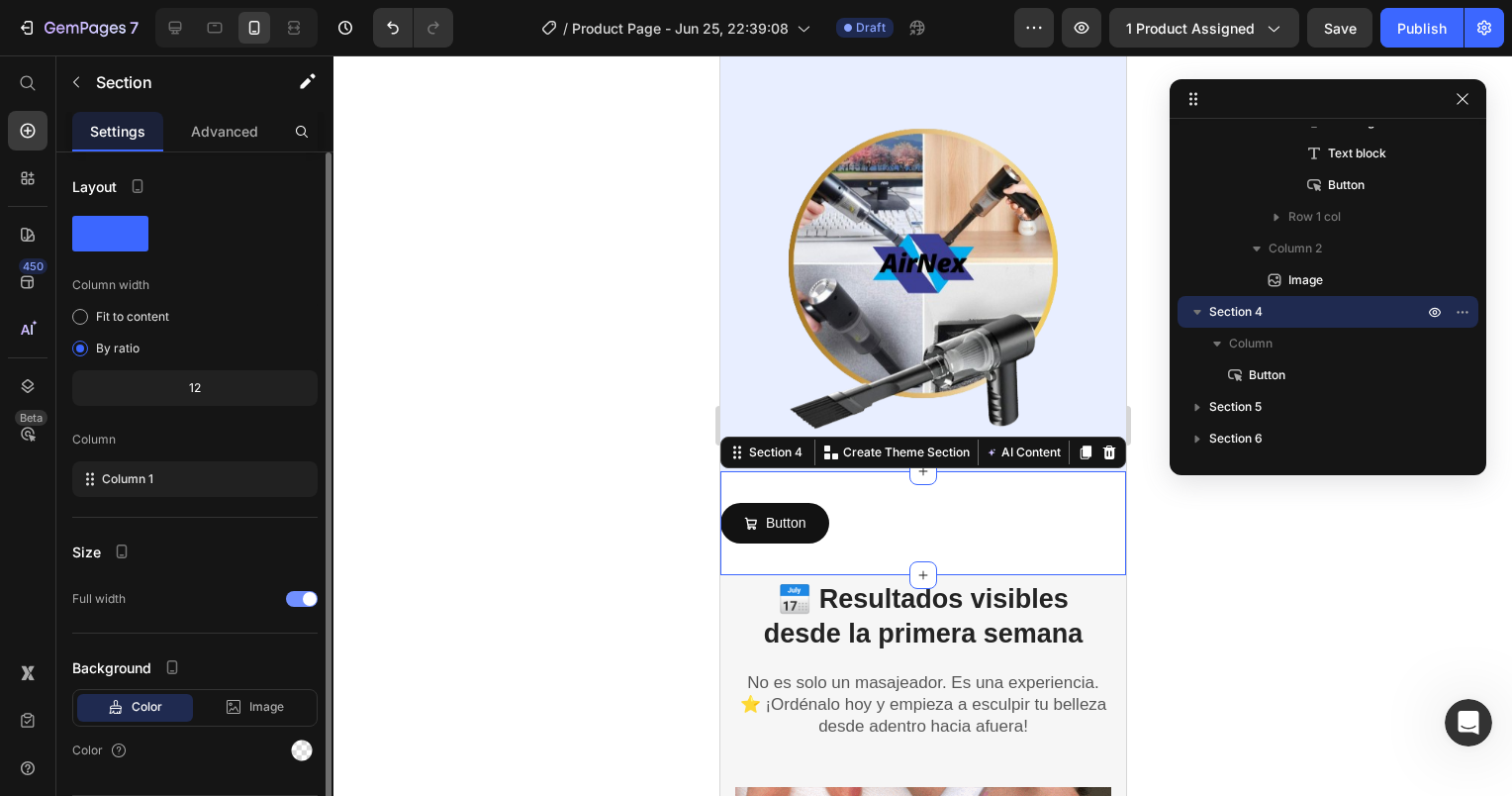 scroll, scrollTop: 54, scrollLeft: 0, axis: vertical 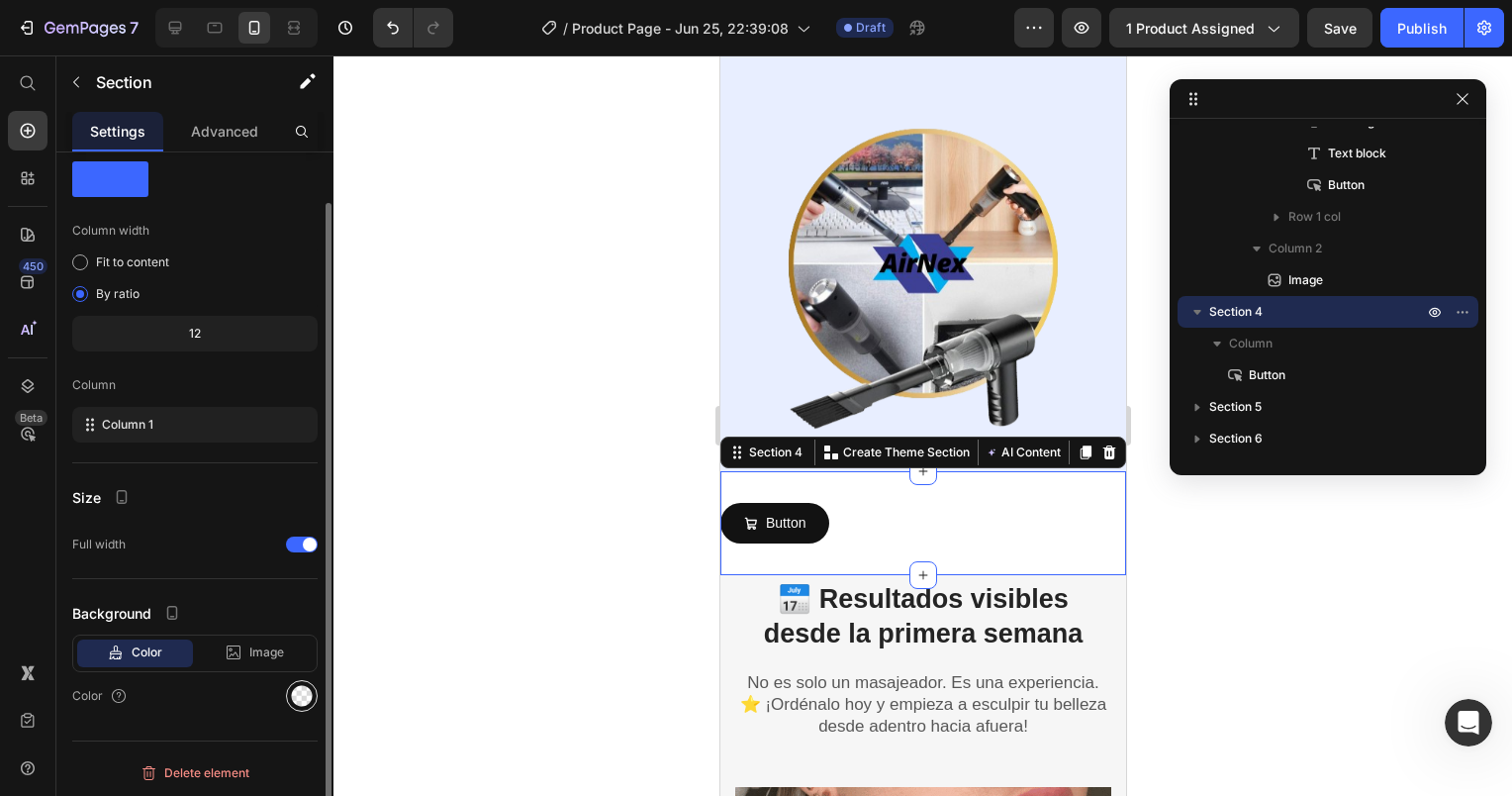 click at bounding box center (302, 696) 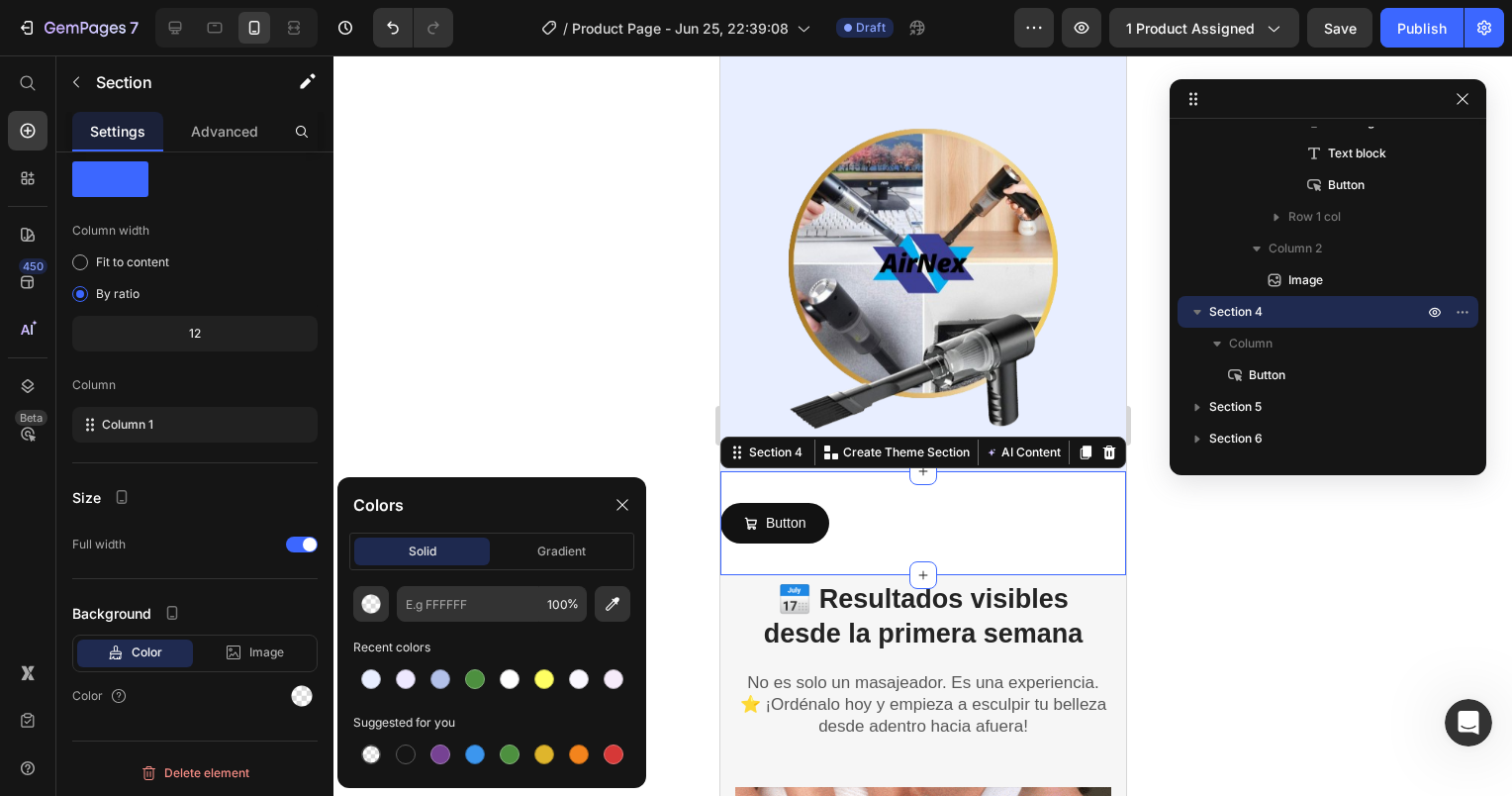 click 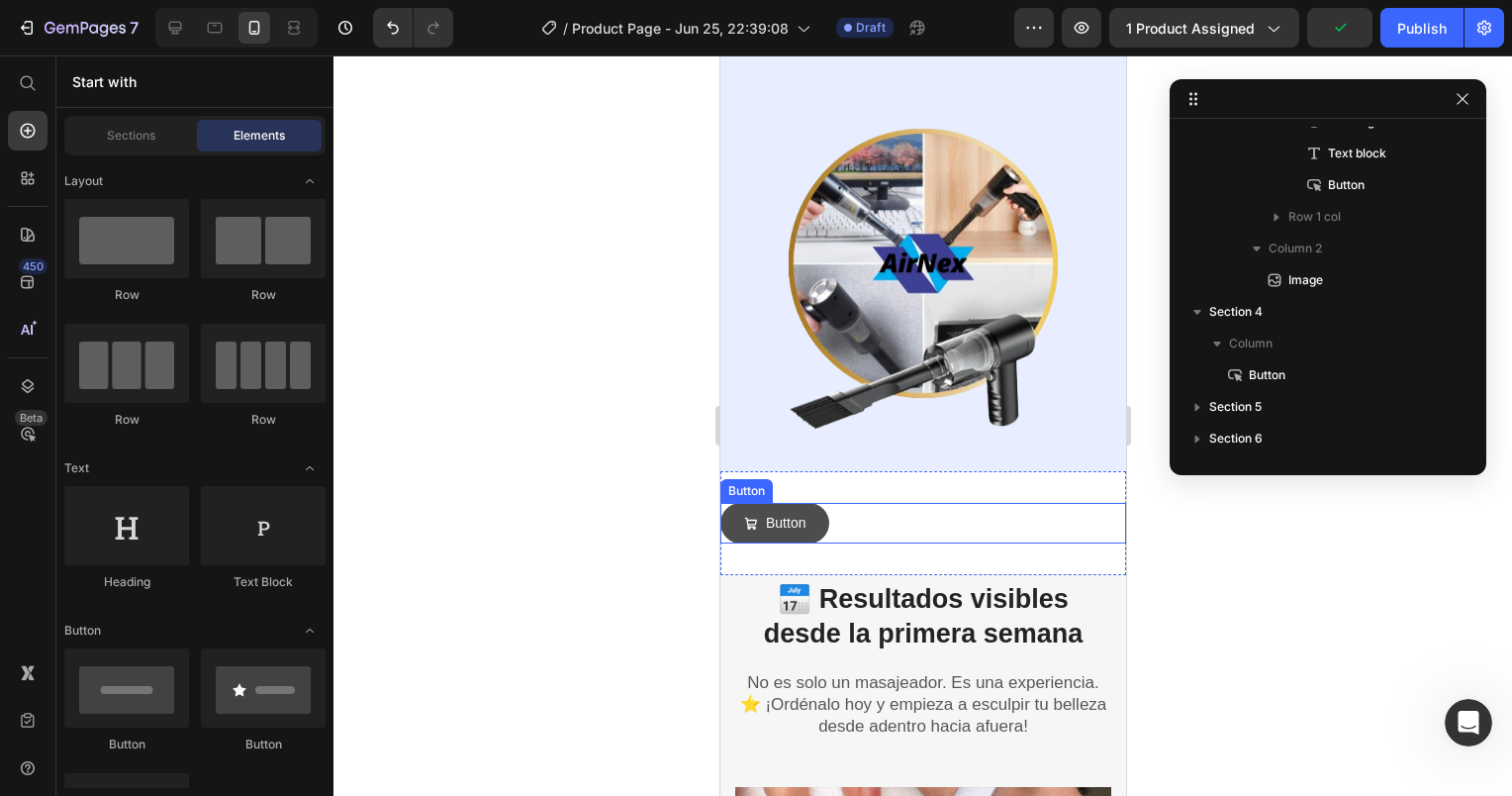 click on "Button" at bounding box center [774, 523] 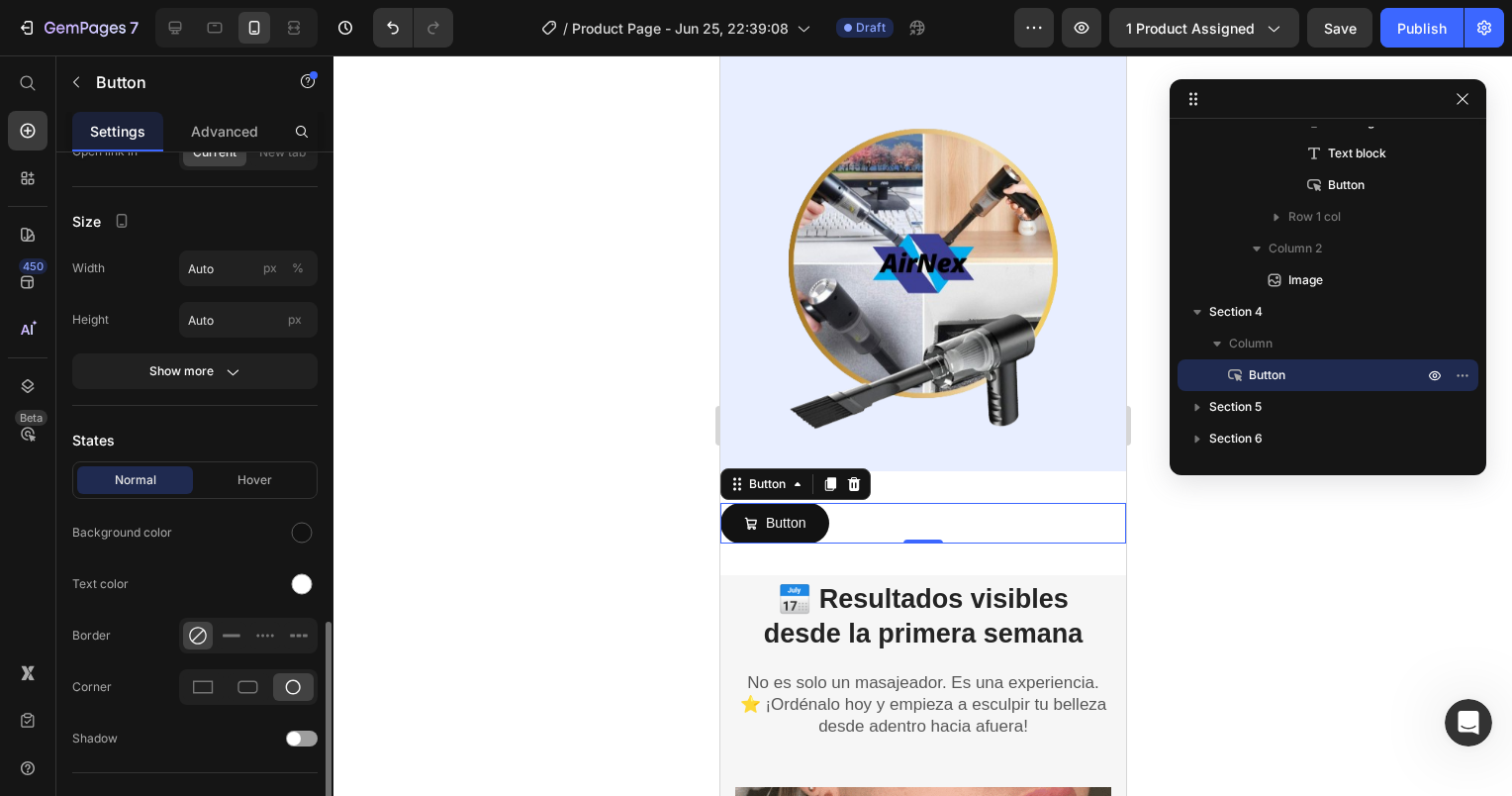 scroll, scrollTop: 792, scrollLeft: 0, axis: vertical 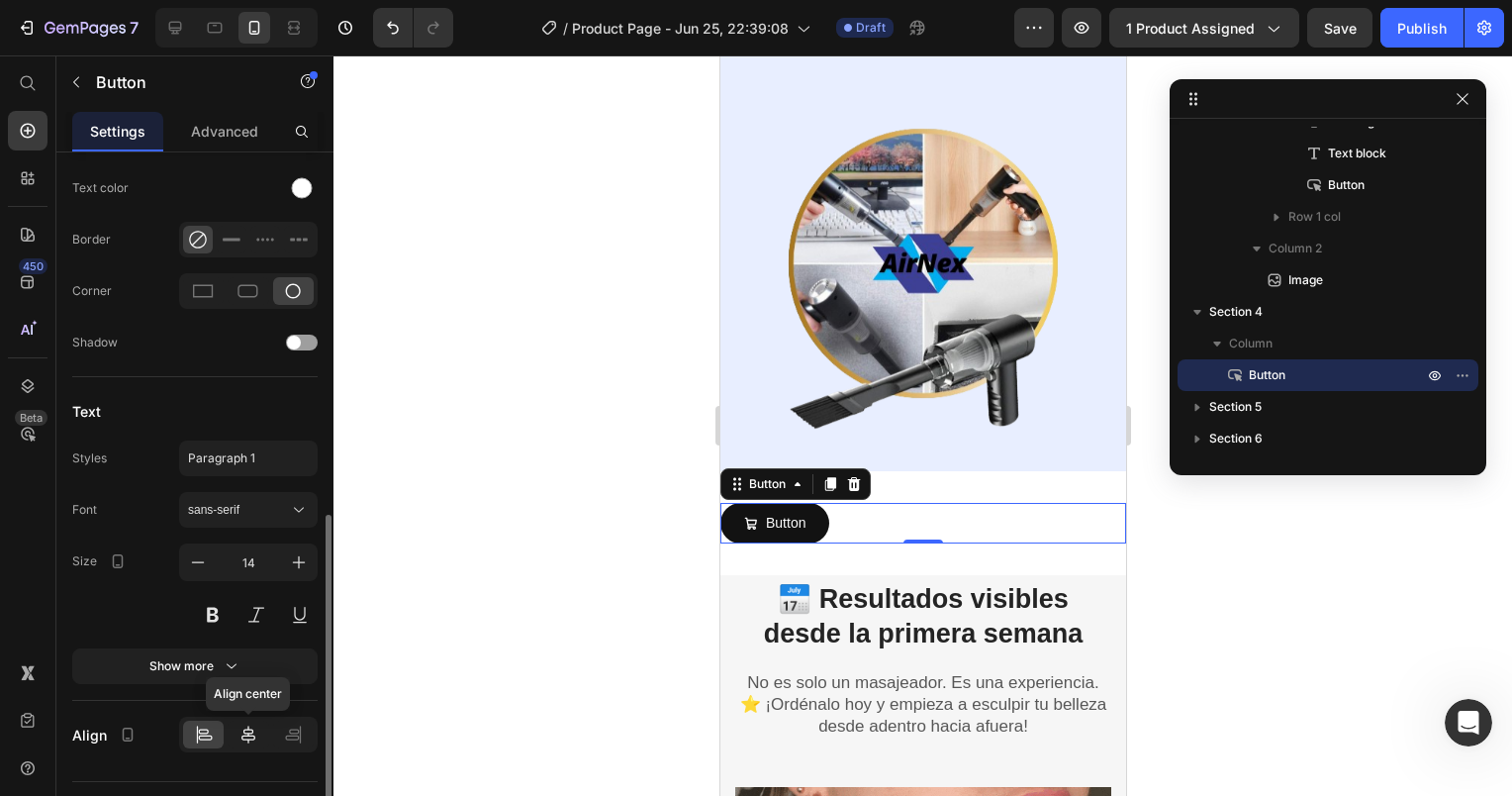click 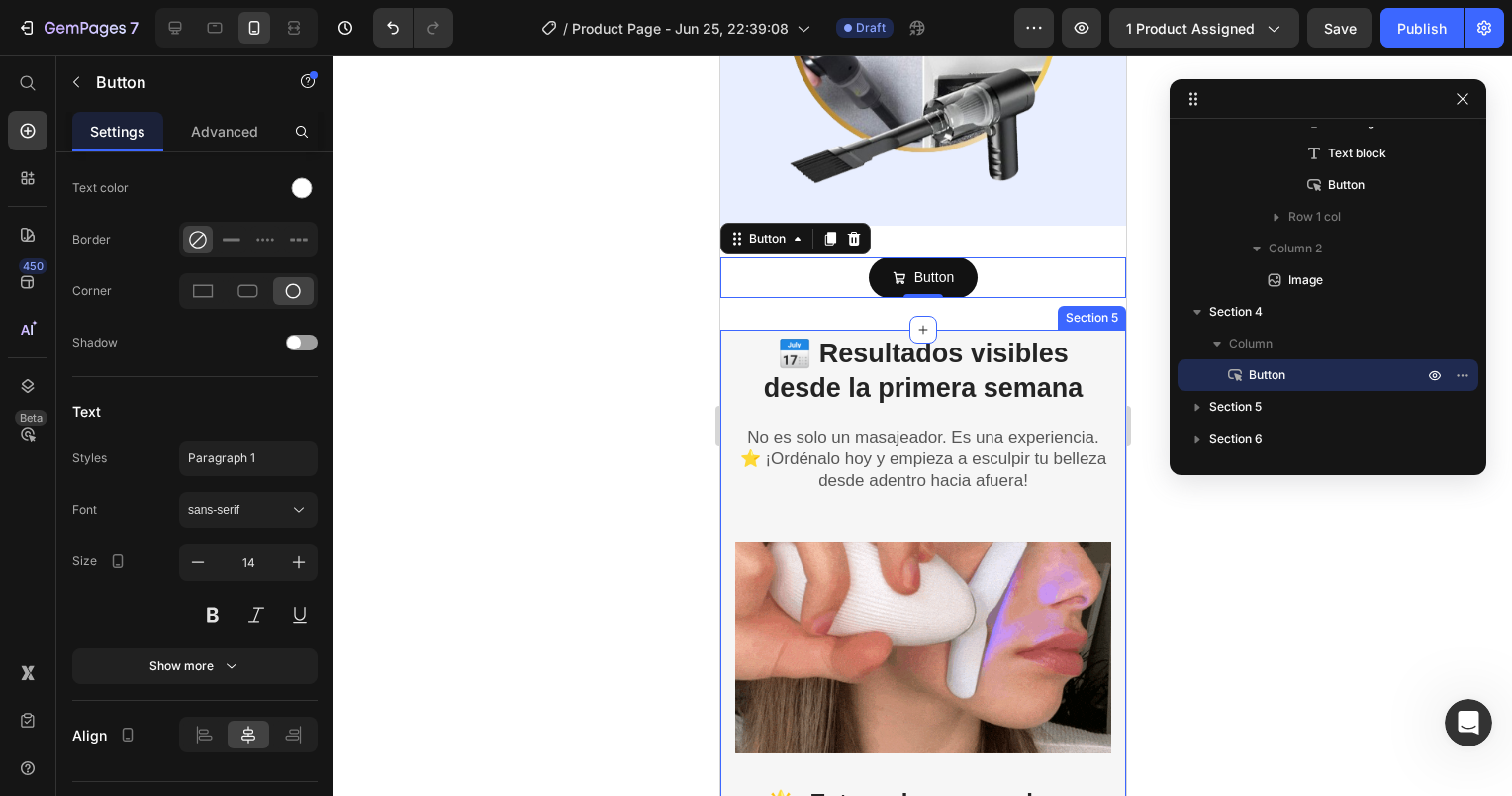 scroll, scrollTop: 2475, scrollLeft: 0, axis: vertical 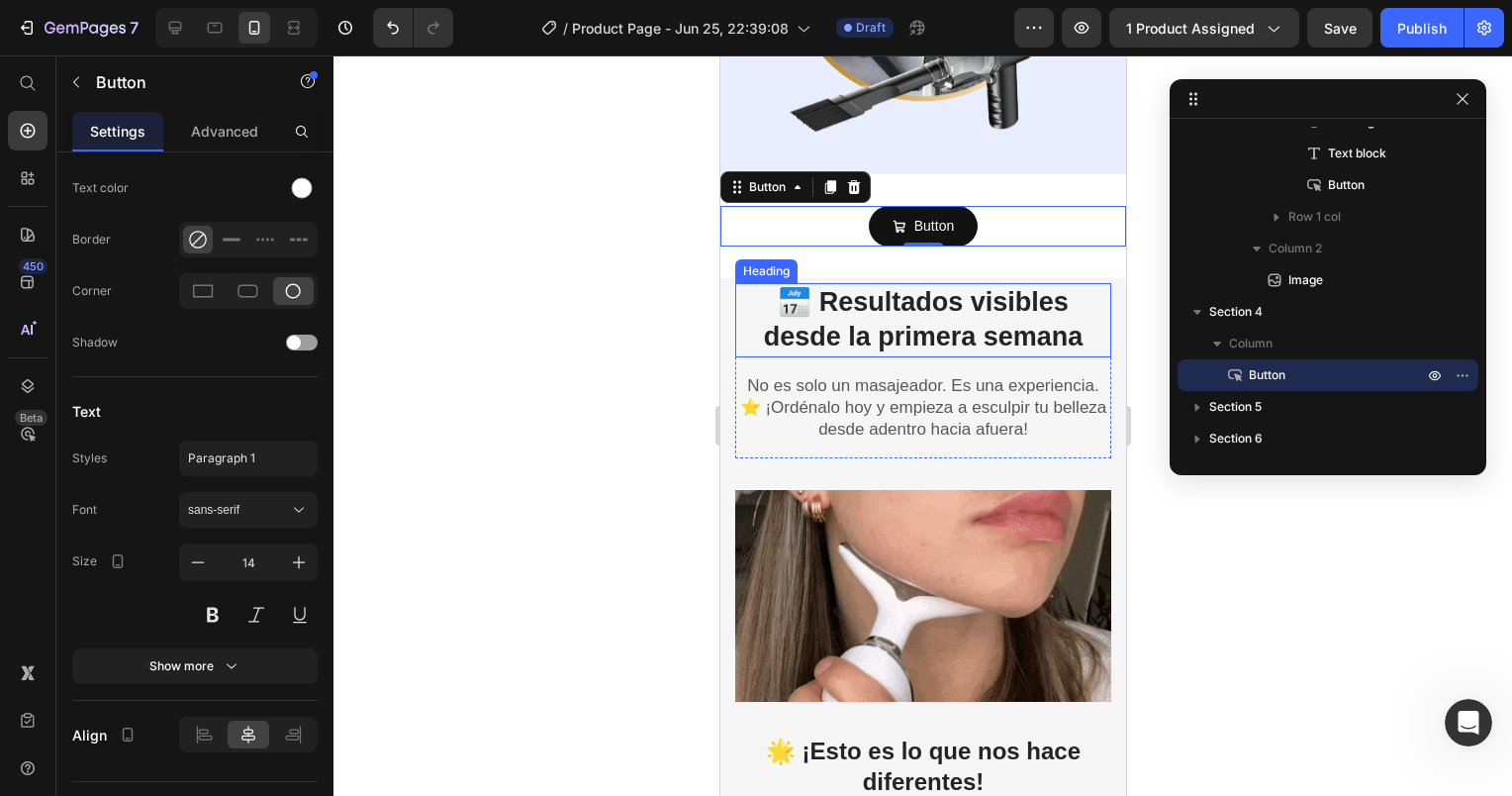 click on "📅 Resultados visibles desde la primera semana" at bounding box center (922, 320) 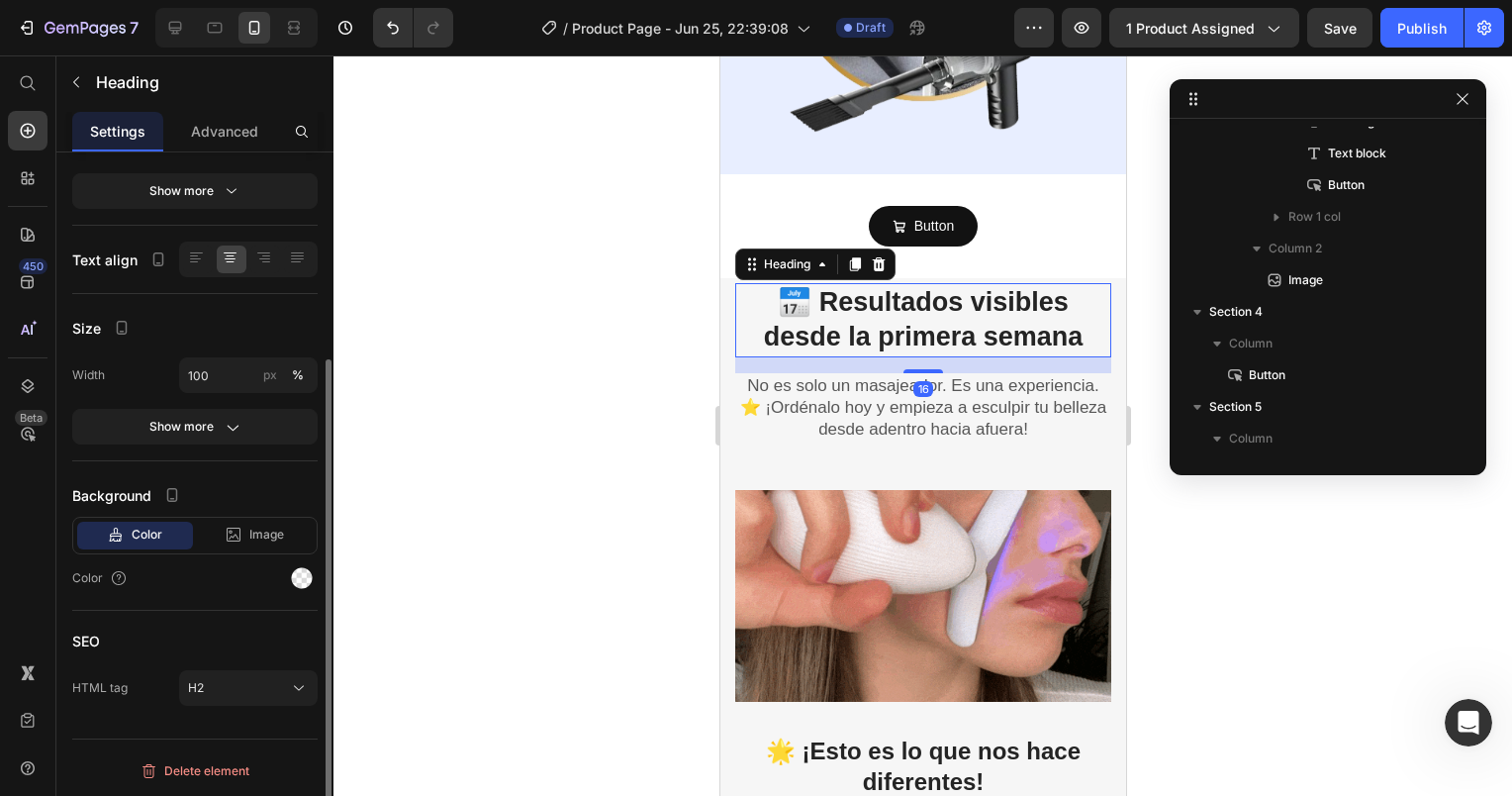 scroll, scrollTop: 2624, scrollLeft: 0, axis: vertical 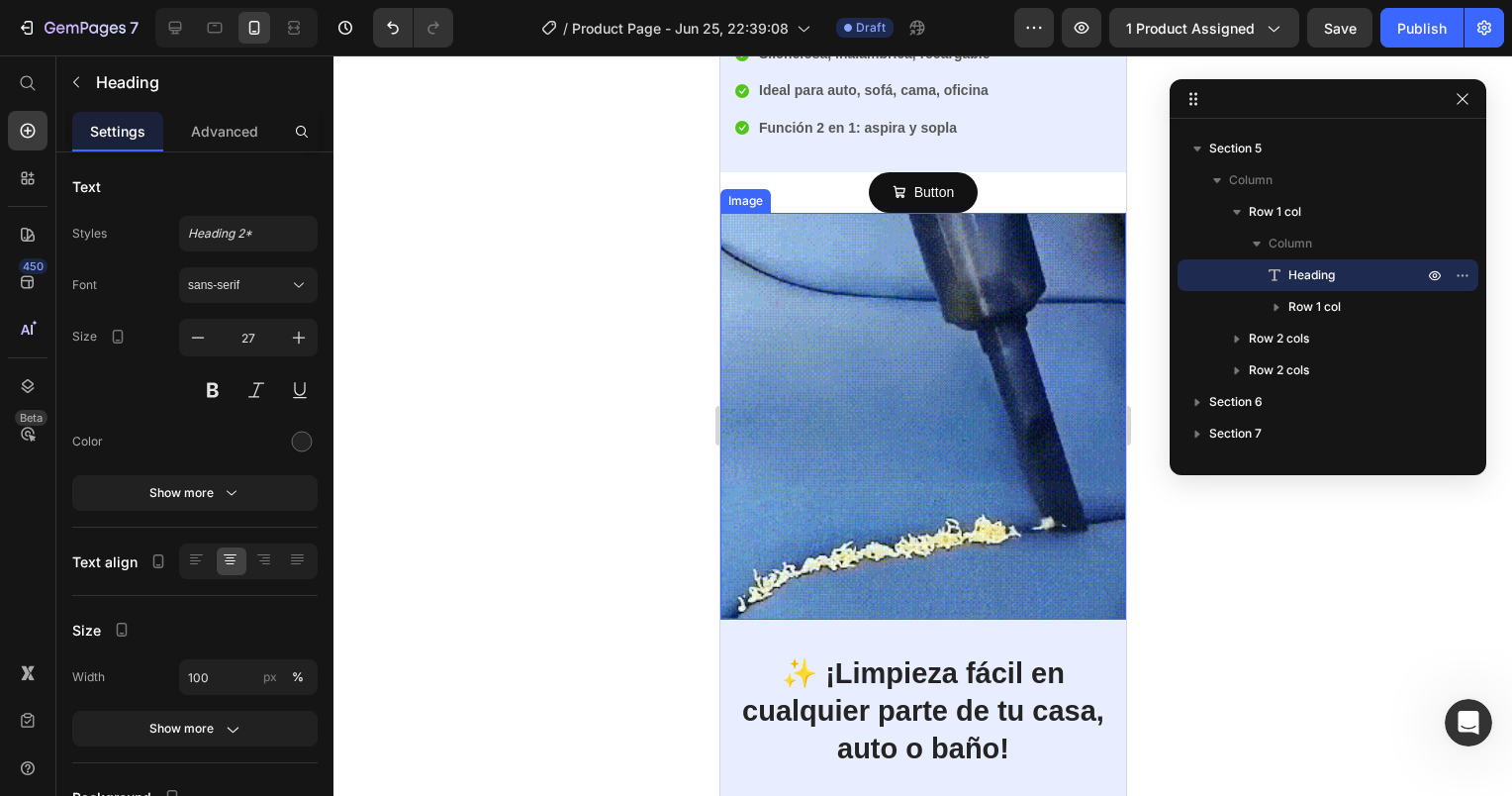 click at bounding box center [922, 416] 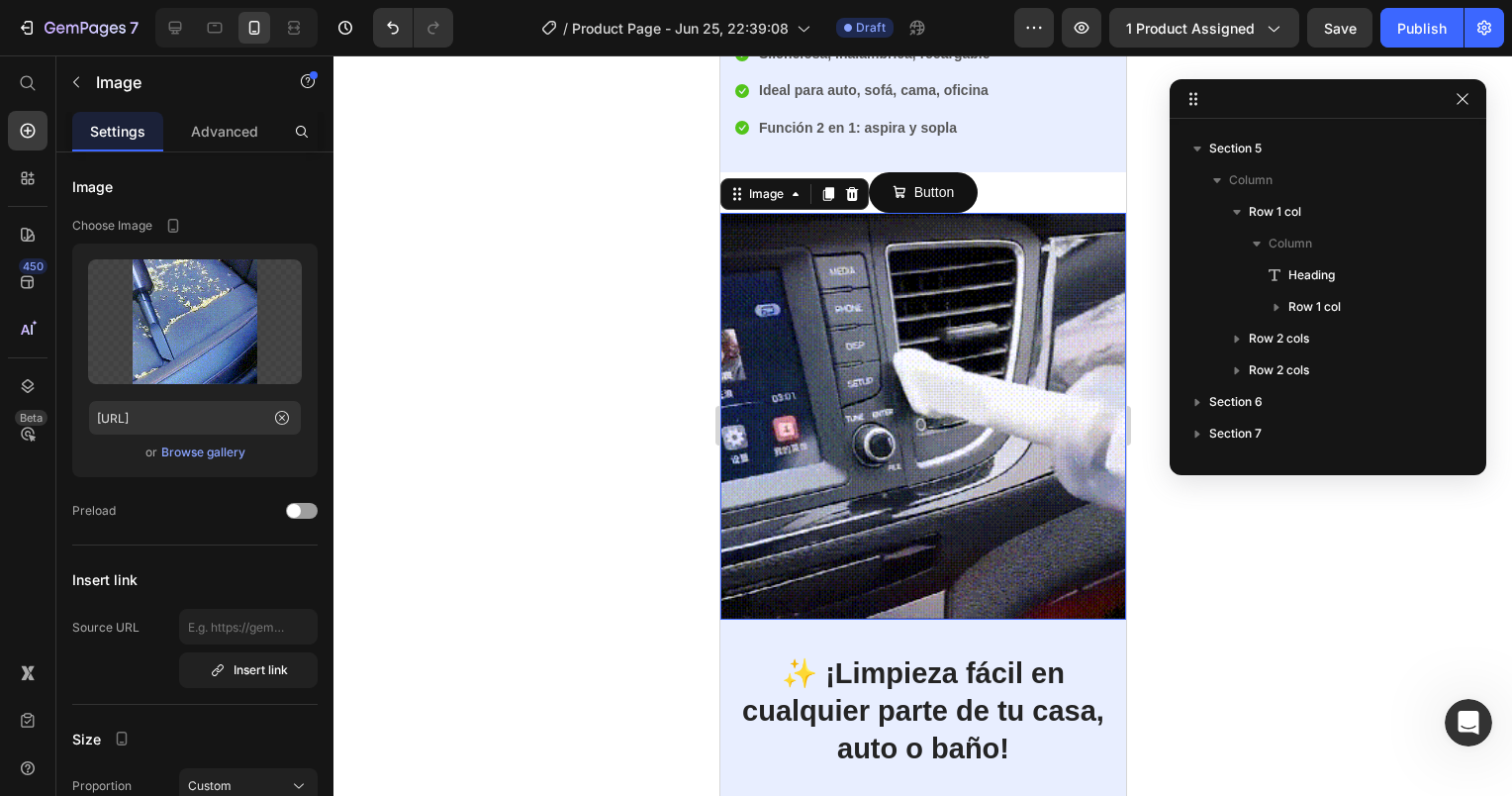 scroll, scrollTop: 1356, scrollLeft: 0, axis: vertical 